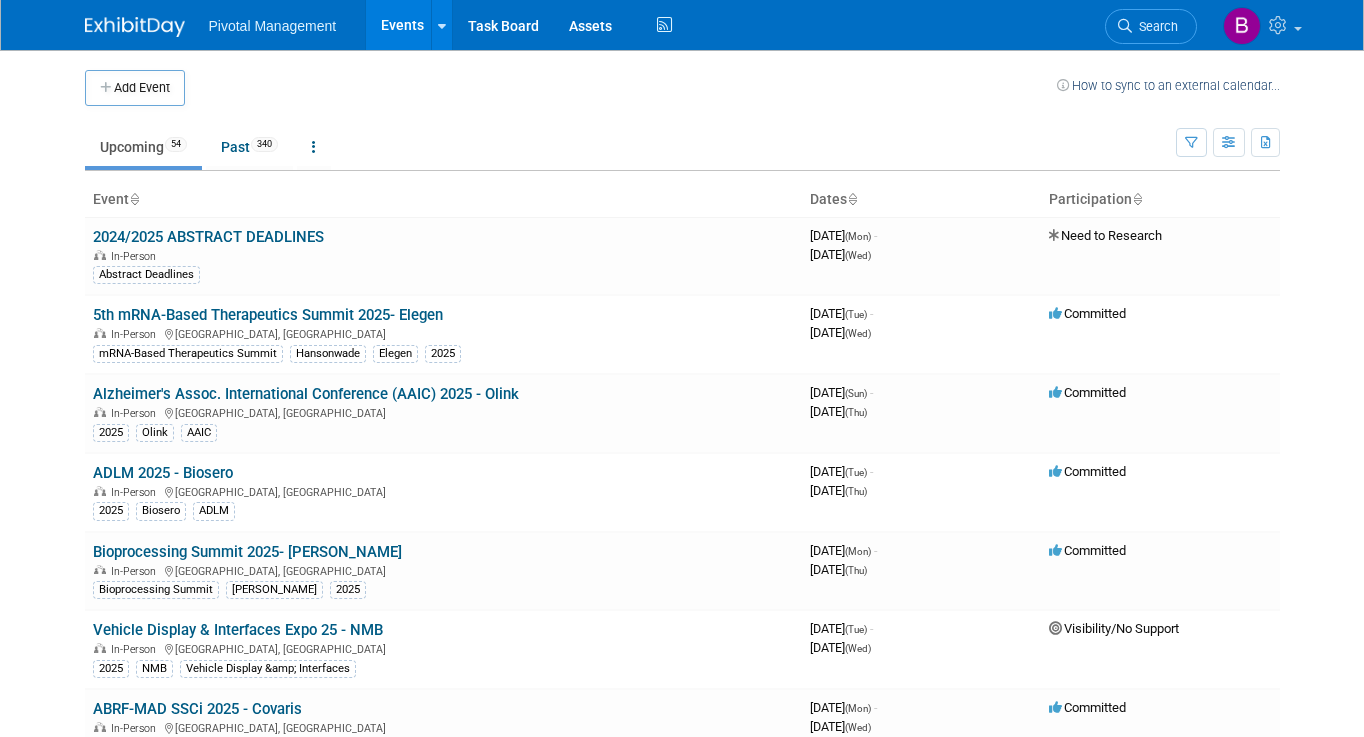 scroll, scrollTop: 0, scrollLeft: 0, axis: both 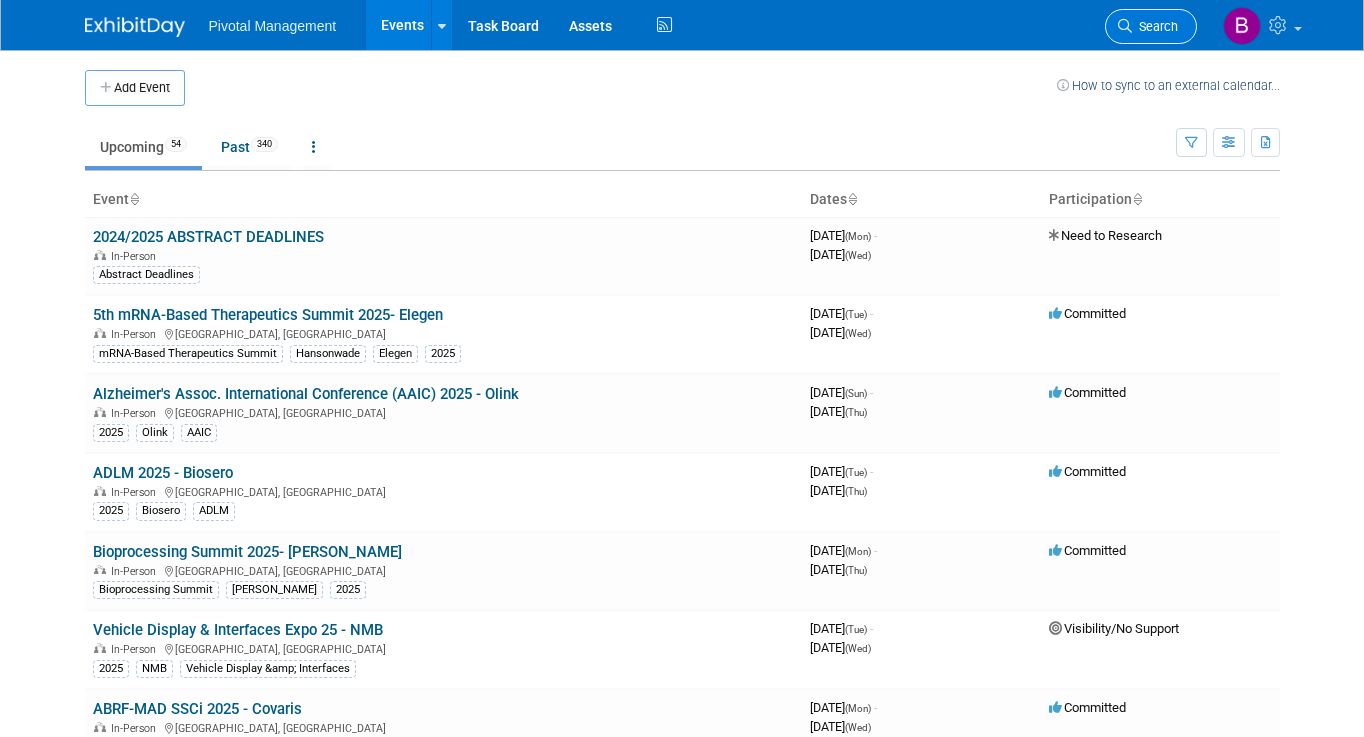 click on "Search" at bounding box center [1155, 26] 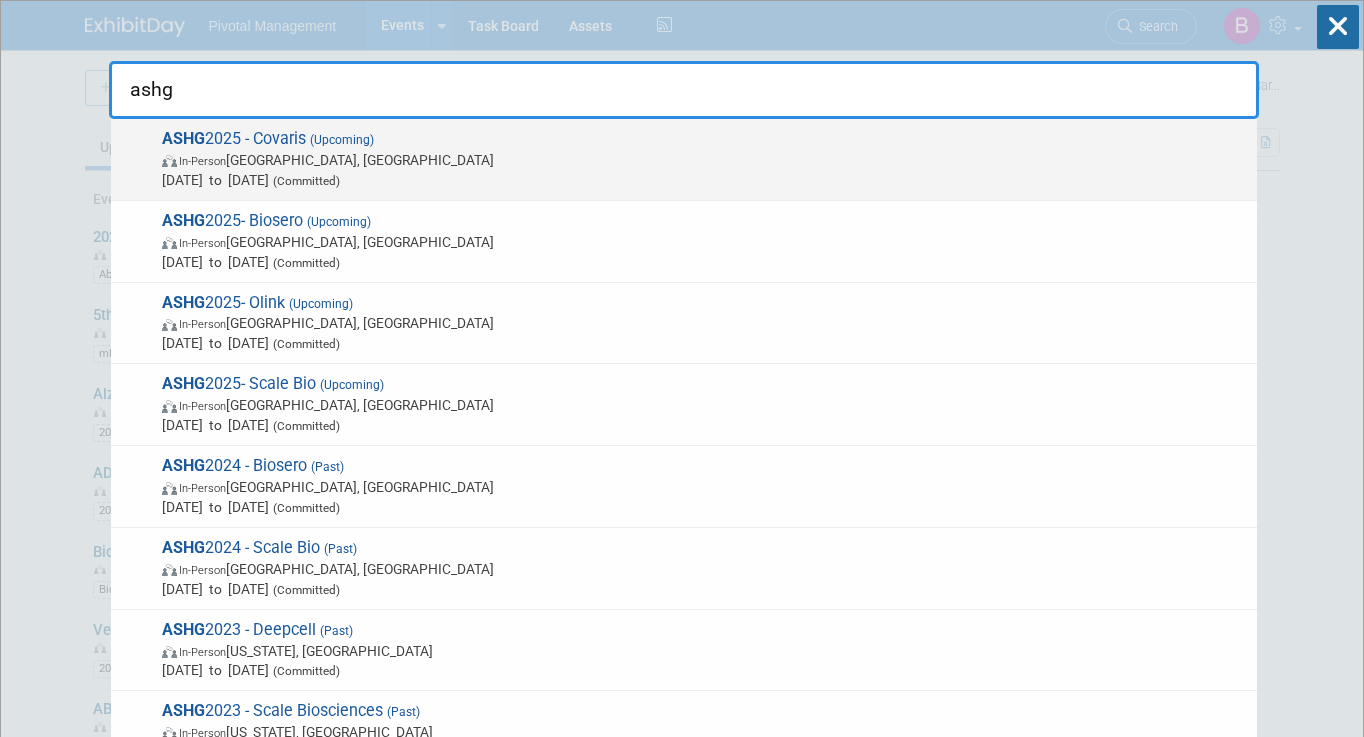 type on "ashg" 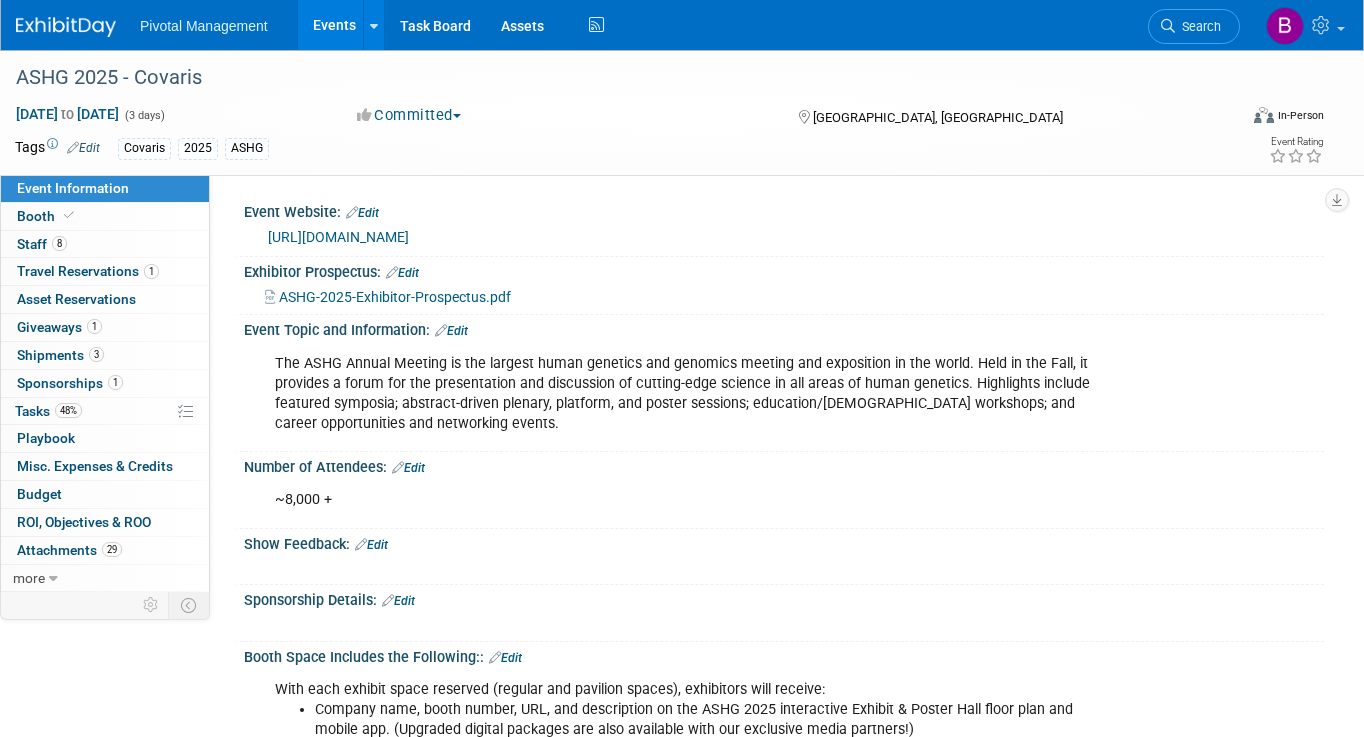 scroll, scrollTop: 0, scrollLeft: 0, axis: both 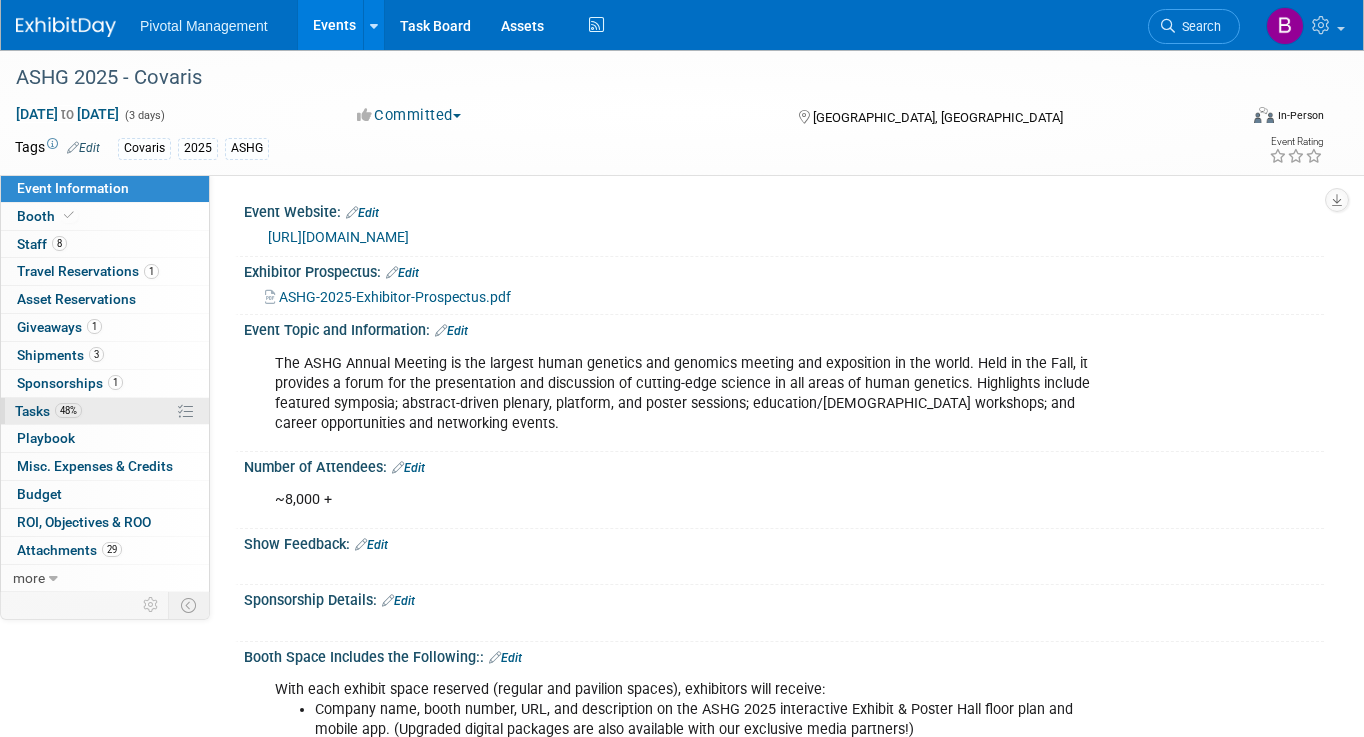 click on "48%
Tasks 48%" at bounding box center [105, 411] 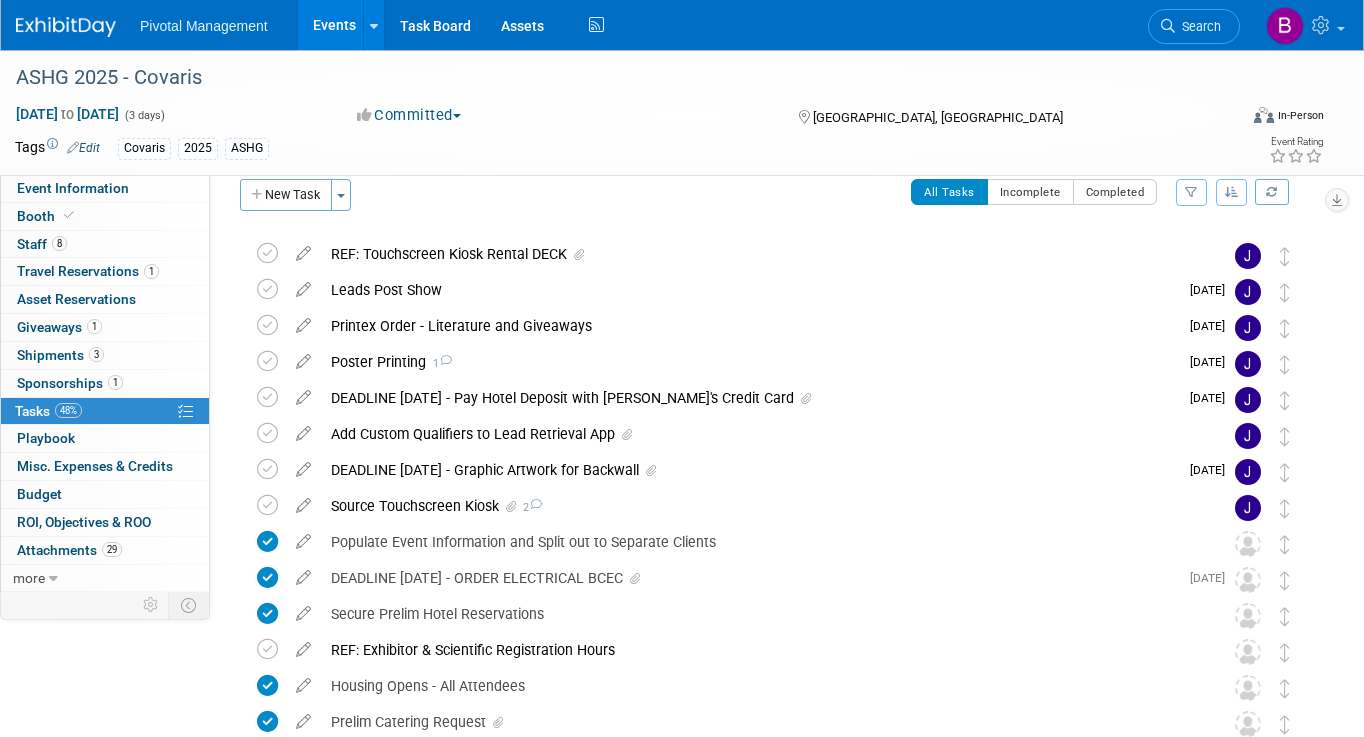 scroll, scrollTop: 0, scrollLeft: 0, axis: both 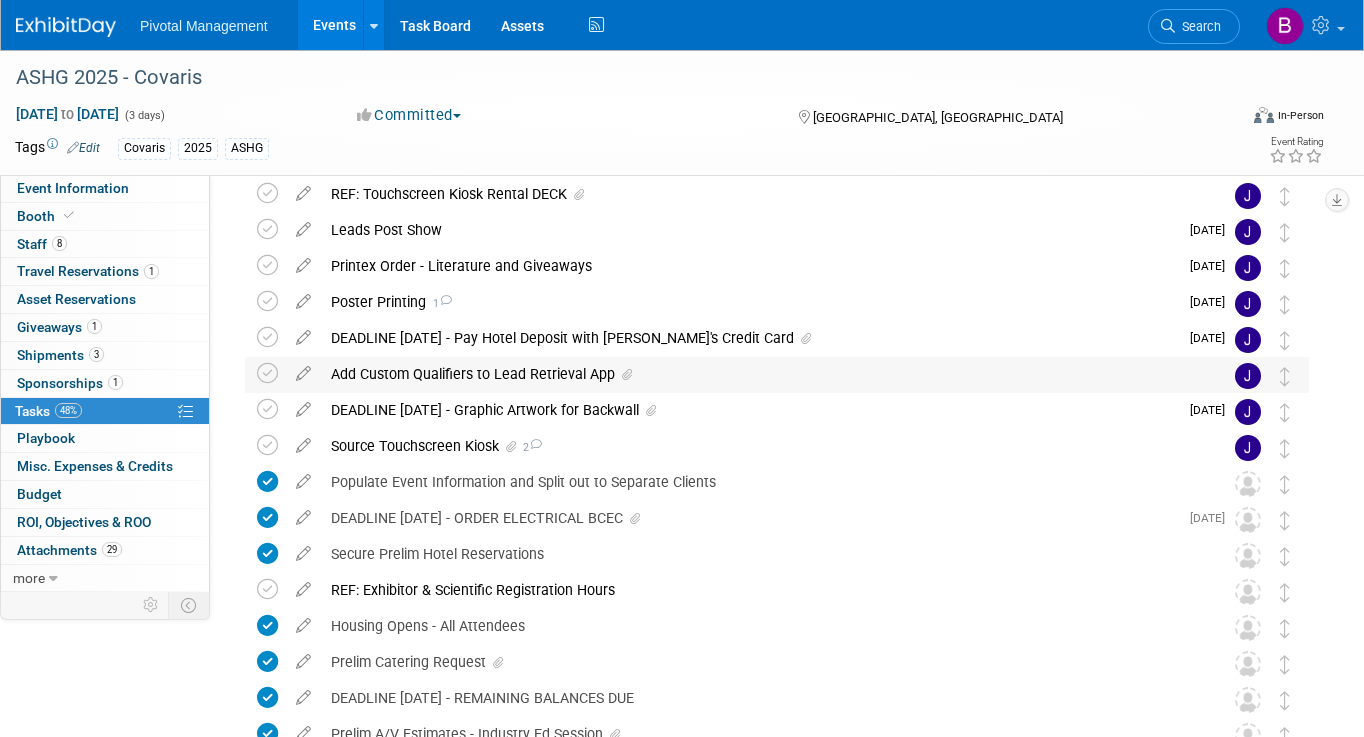 click on "Add Custom Qualifiers to Lead Retrieval App" at bounding box center (758, 374) 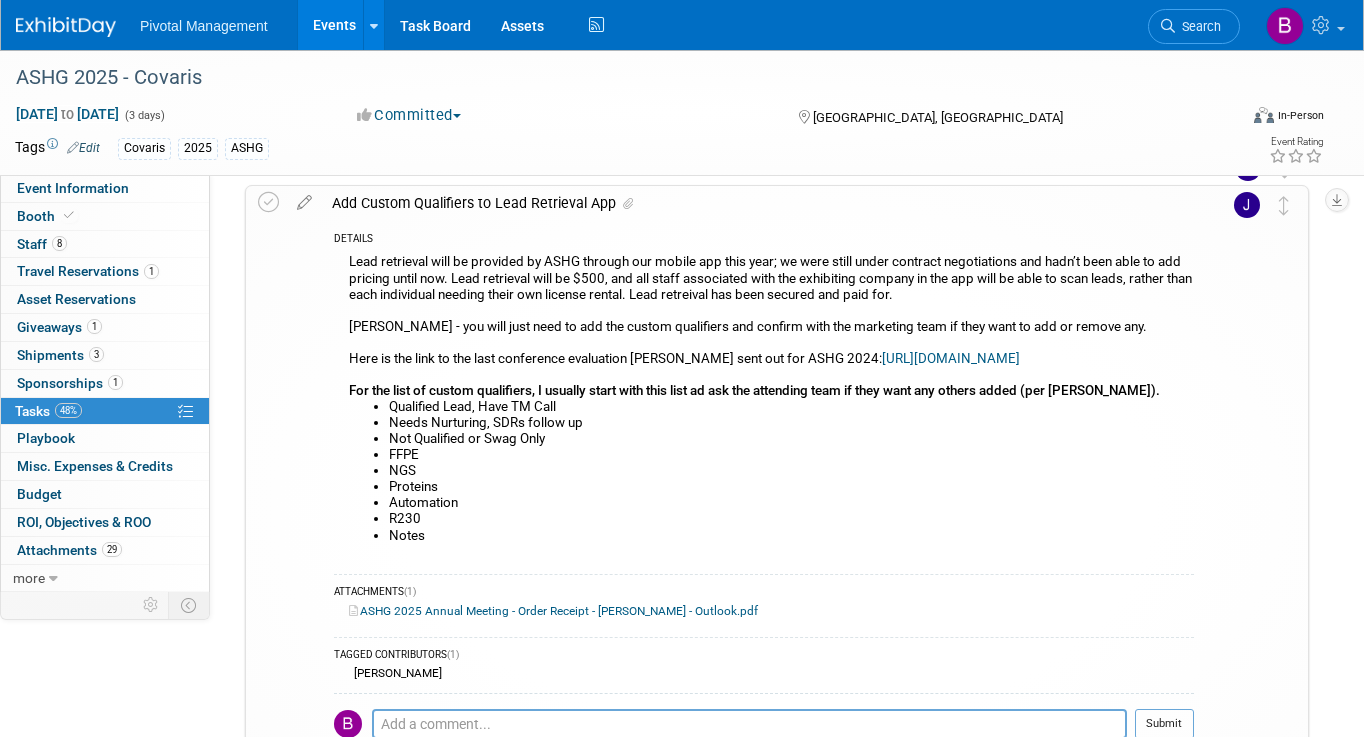scroll, scrollTop: 257, scrollLeft: 0, axis: vertical 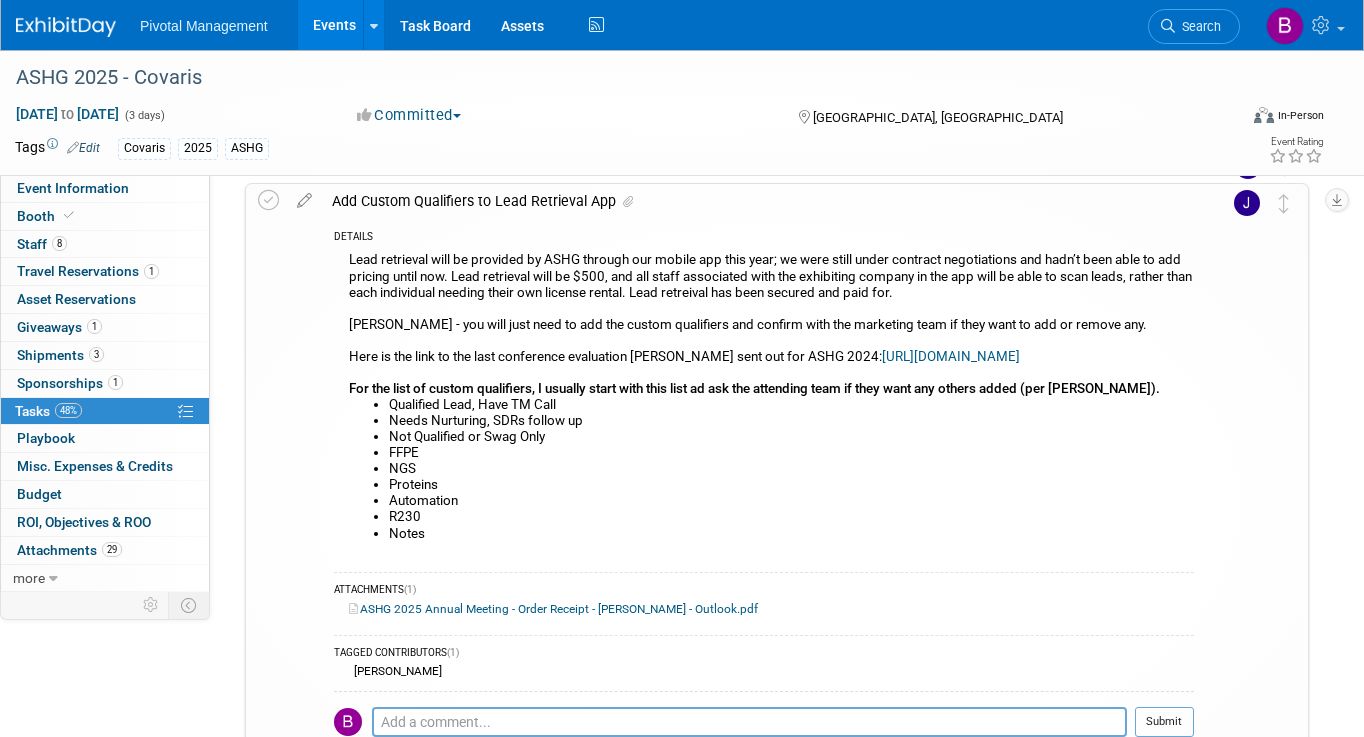 drag, startPoint x: 335, startPoint y: 391, endPoint x: 435, endPoint y: 531, distance: 172.04651 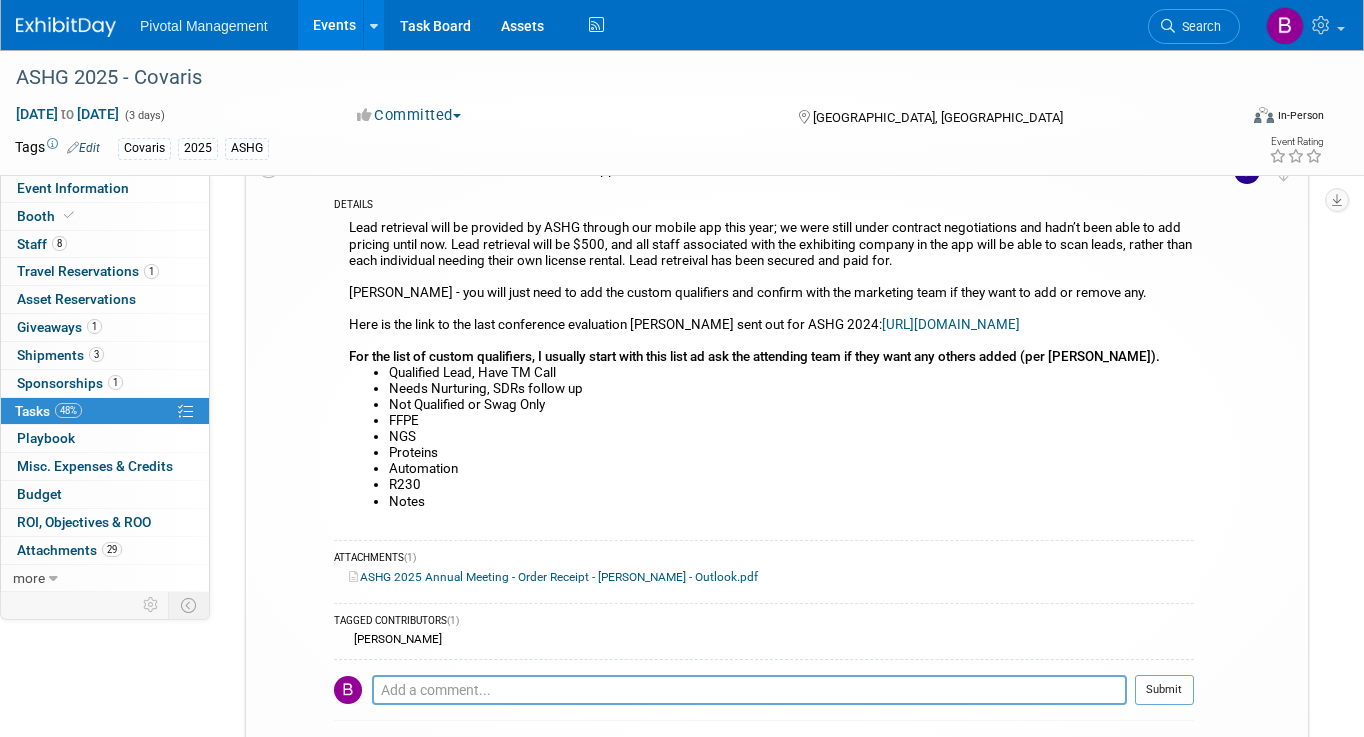 scroll, scrollTop: 291, scrollLeft: 0, axis: vertical 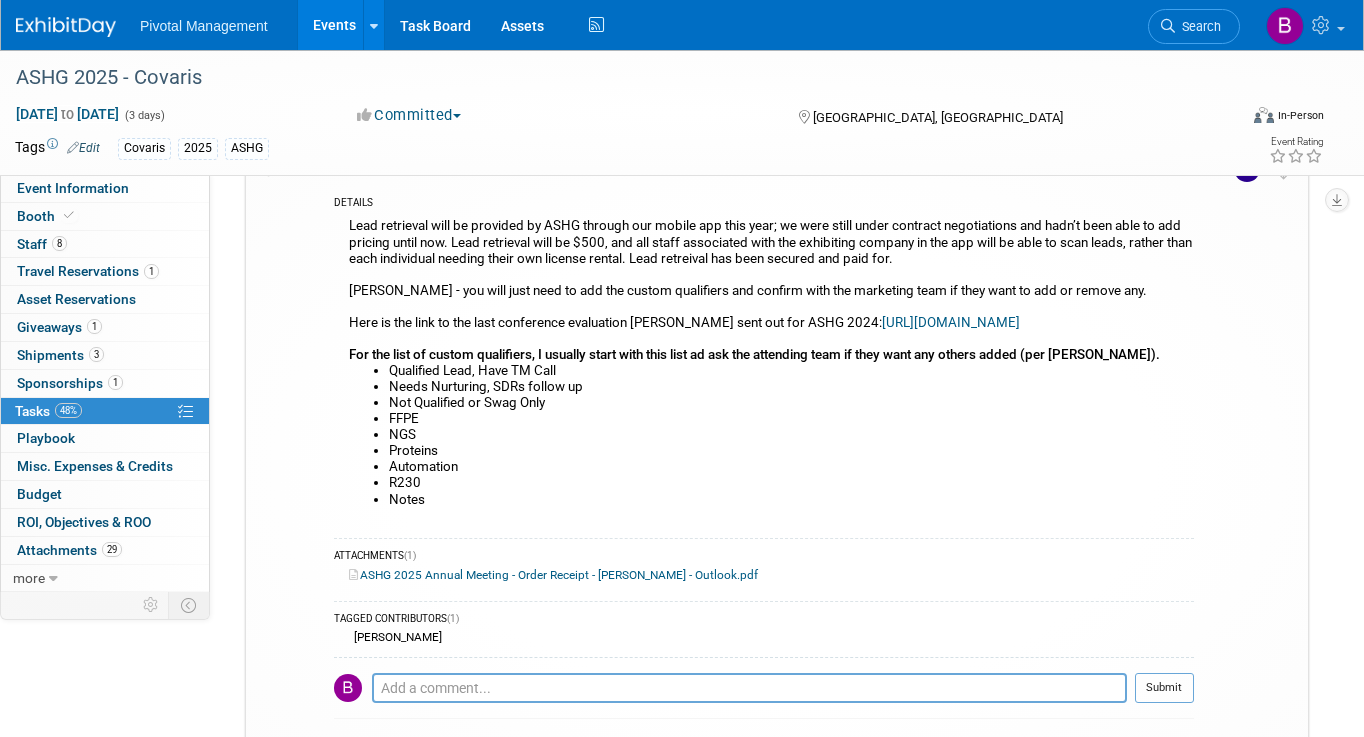 click on "ASHG 2025 Annual Meeting - Order Receipt - Briana Waqa - Outlook.pdf" at bounding box center (764, 575) 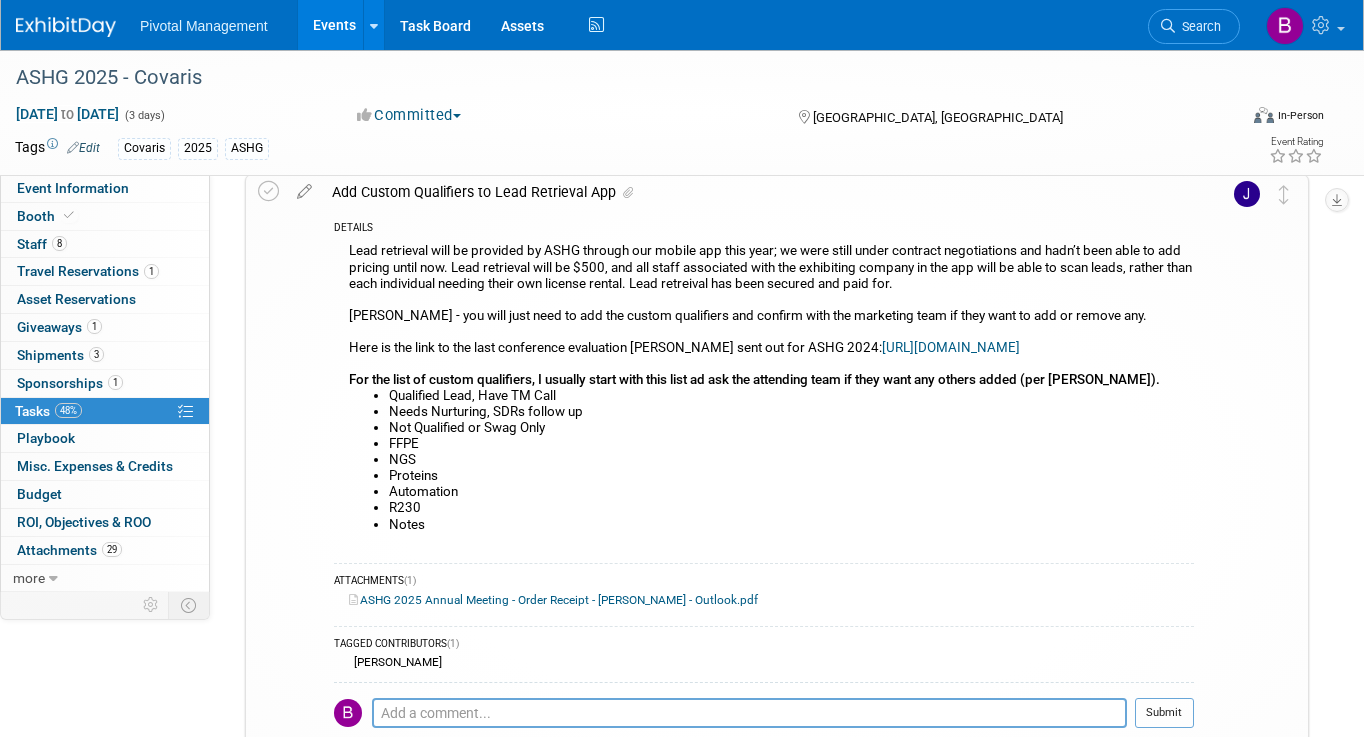 click on "48%
Tasks 48%" at bounding box center [105, 411] 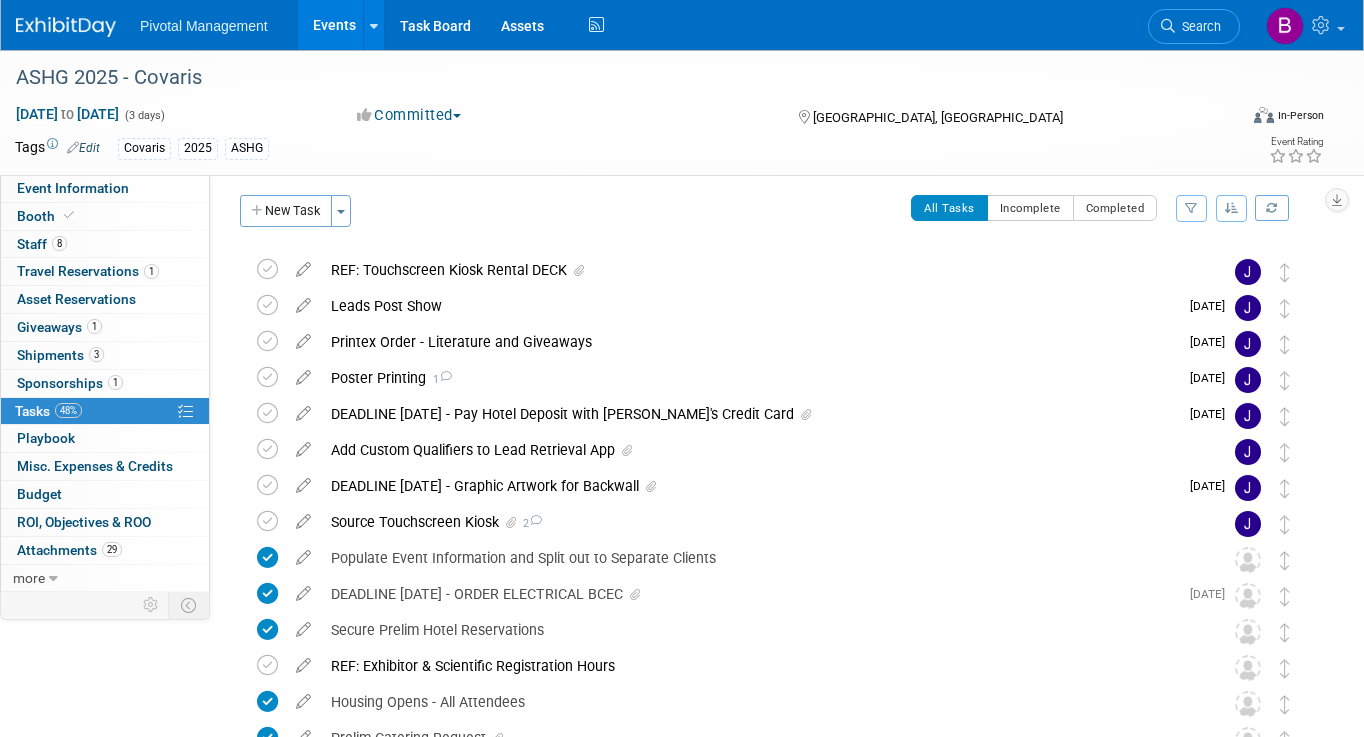 scroll, scrollTop: 0, scrollLeft: 0, axis: both 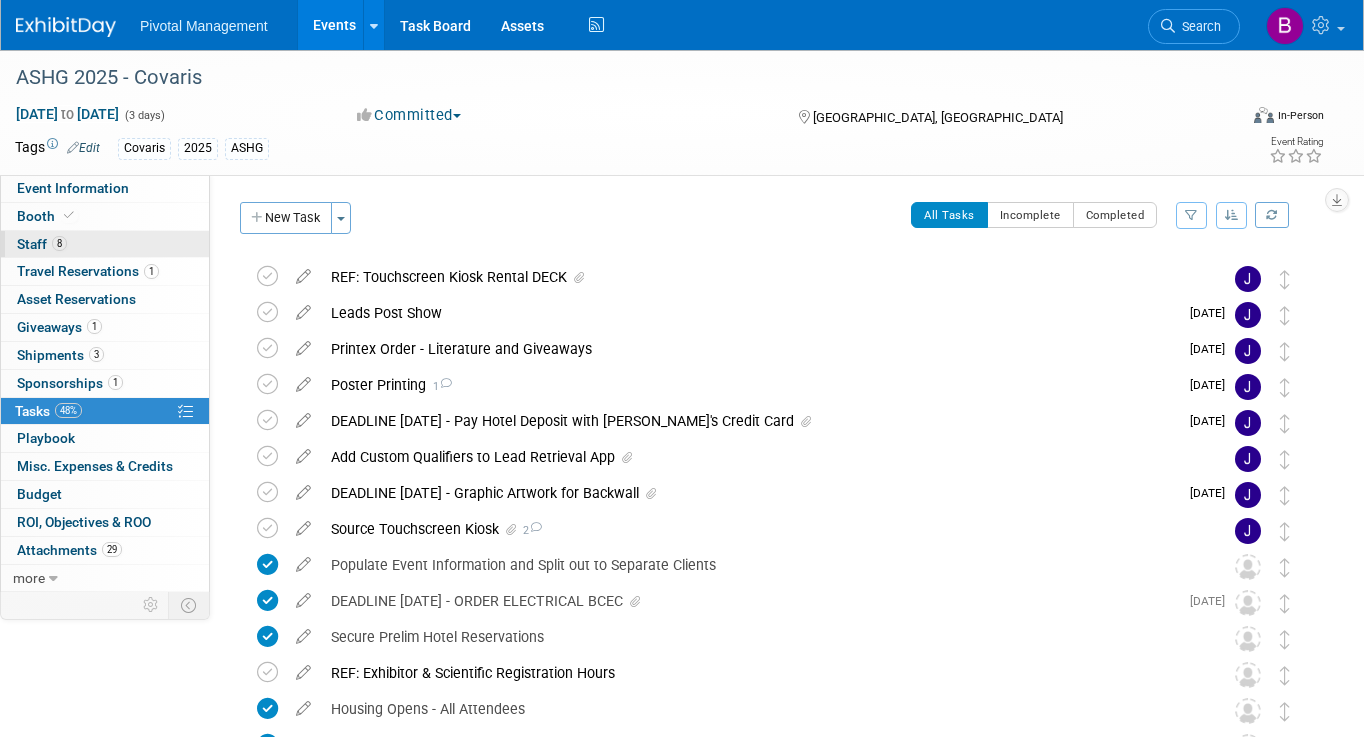 click on "8
Staff 8" at bounding box center (105, 244) 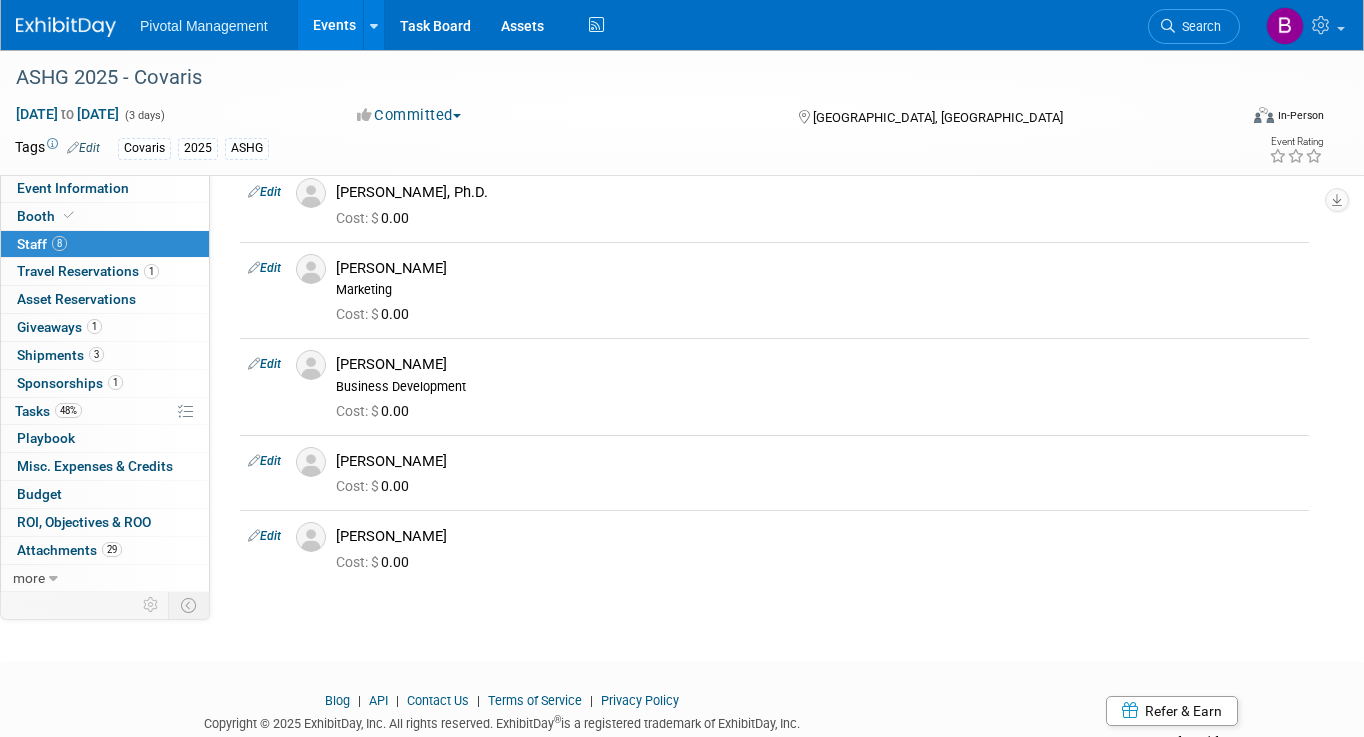 scroll, scrollTop: 358, scrollLeft: 0, axis: vertical 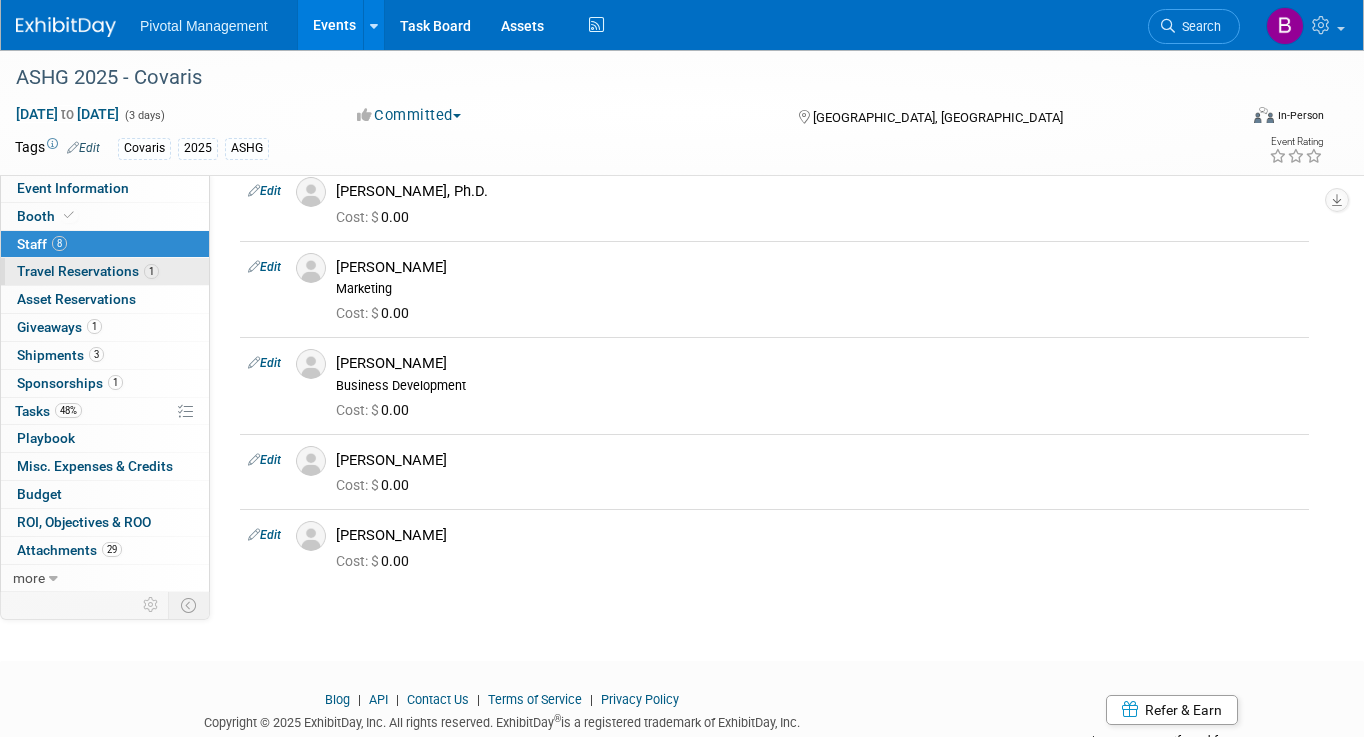 click on "Travel Reservations 1" at bounding box center (88, 271) 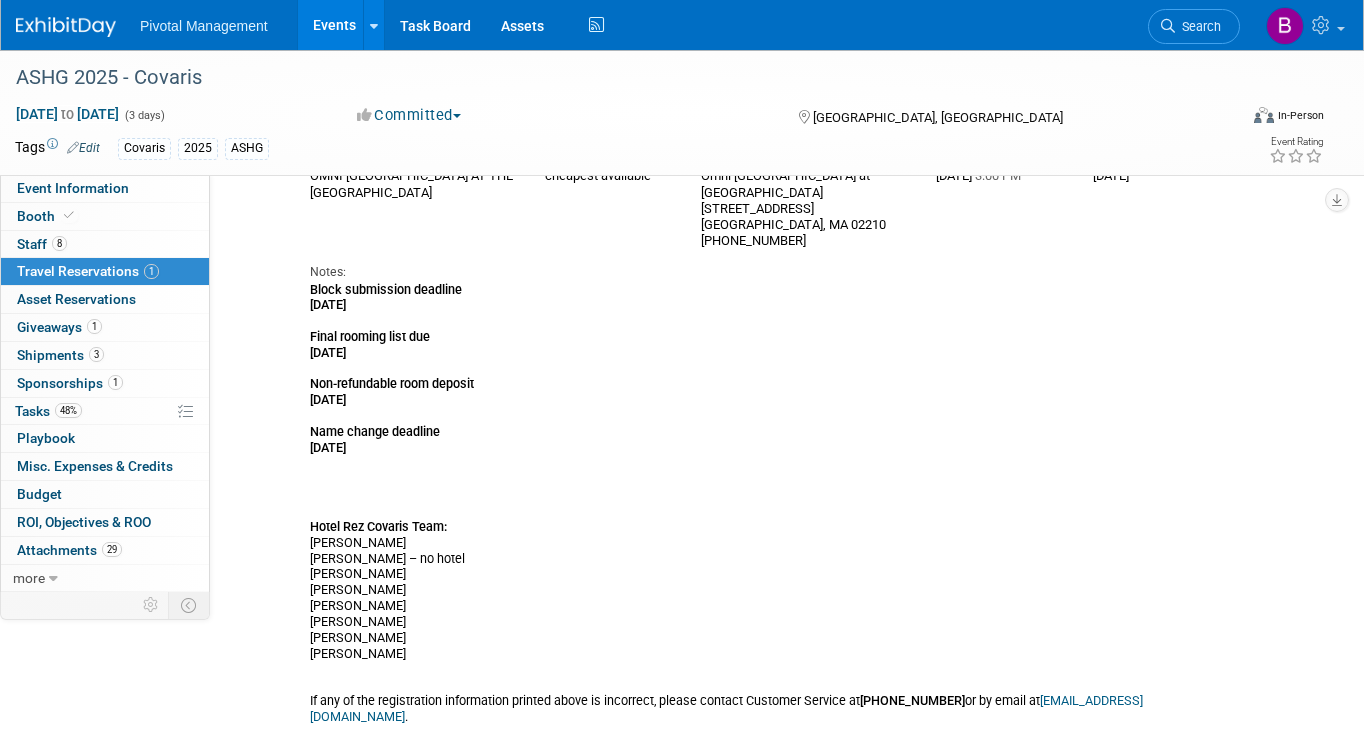 scroll, scrollTop: 217, scrollLeft: 0, axis: vertical 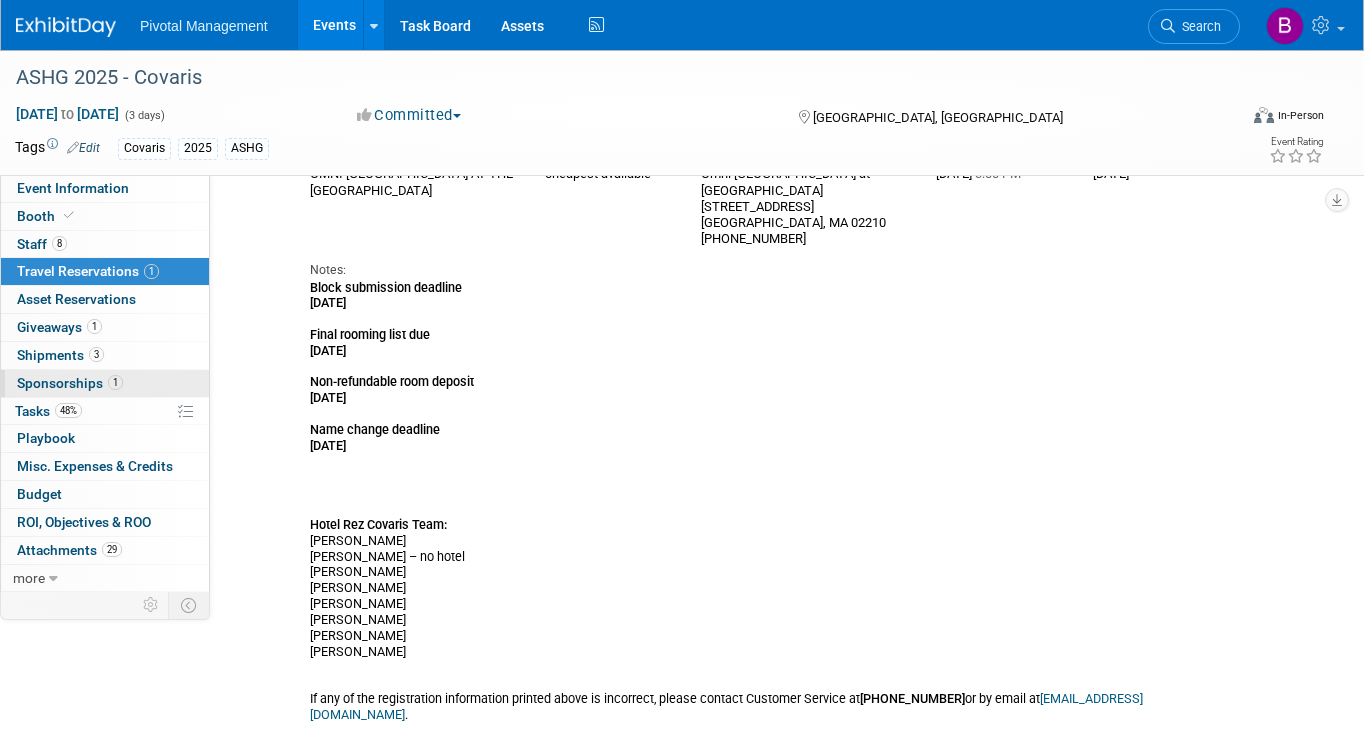 click on "1
Sponsorships 1" at bounding box center (105, 383) 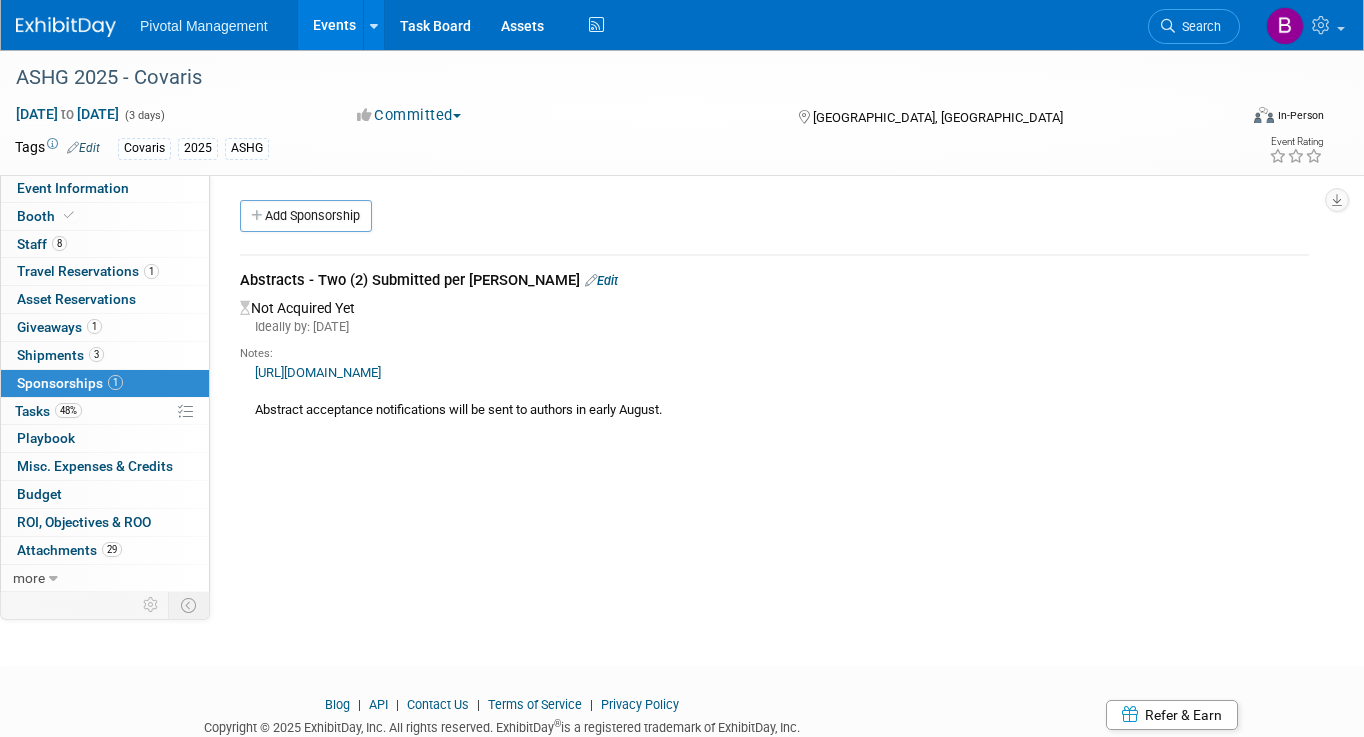 scroll, scrollTop: 0, scrollLeft: 0, axis: both 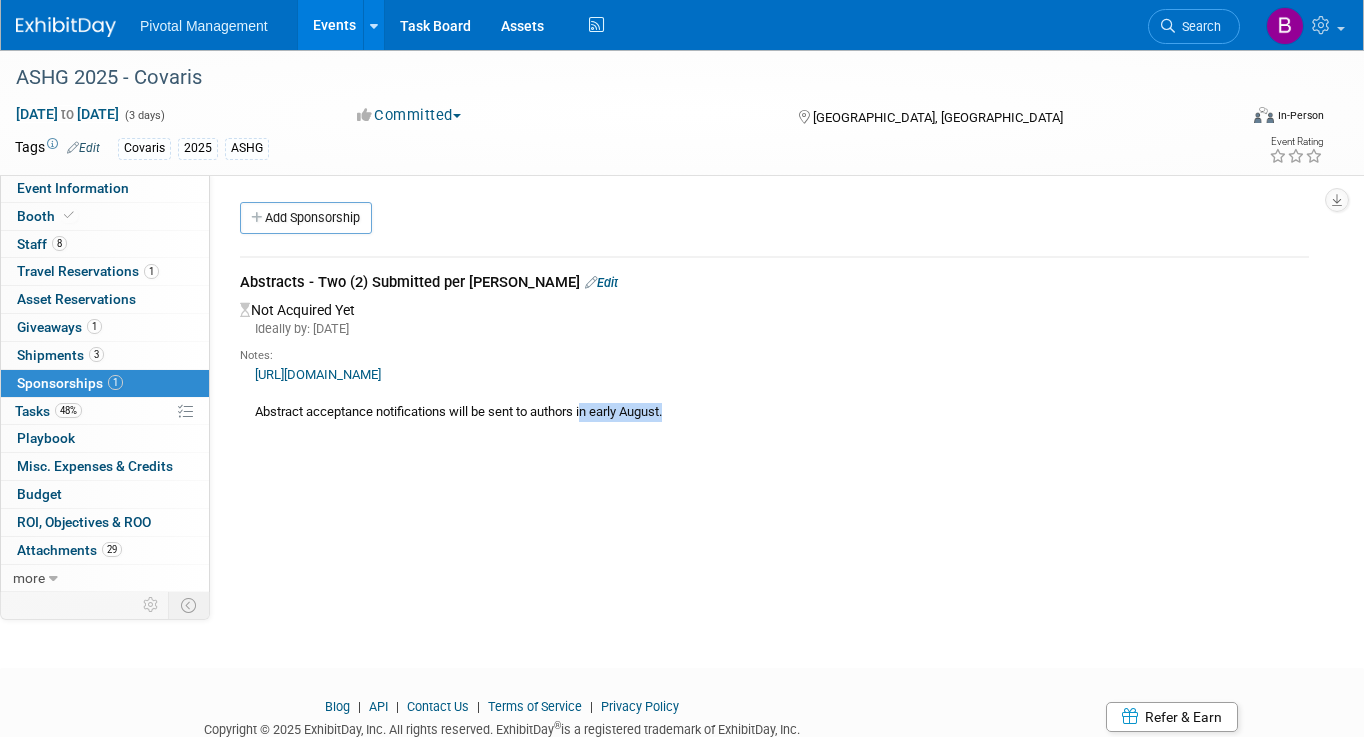drag, startPoint x: 585, startPoint y: 411, endPoint x: 708, endPoint y: 414, distance: 123.03658 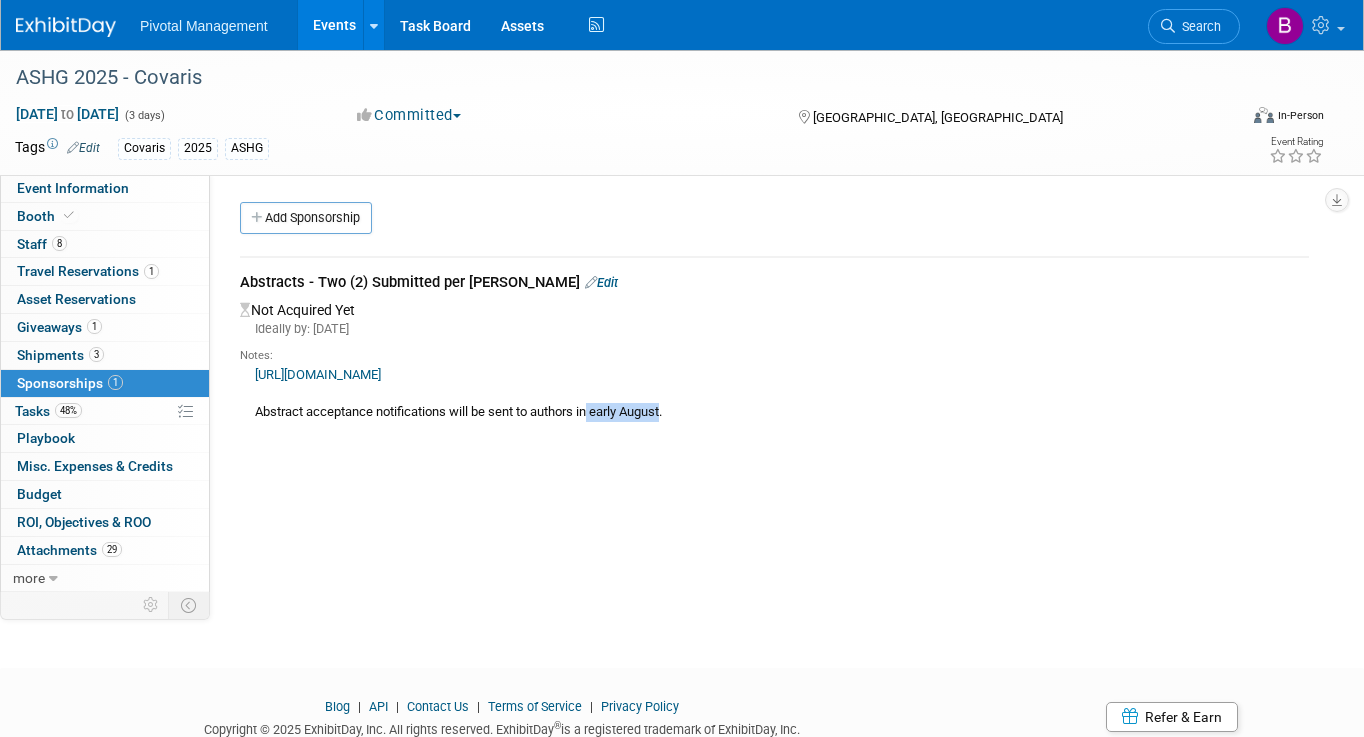 drag, startPoint x: 591, startPoint y: 409, endPoint x: 670, endPoint y: 414, distance: 79.15807 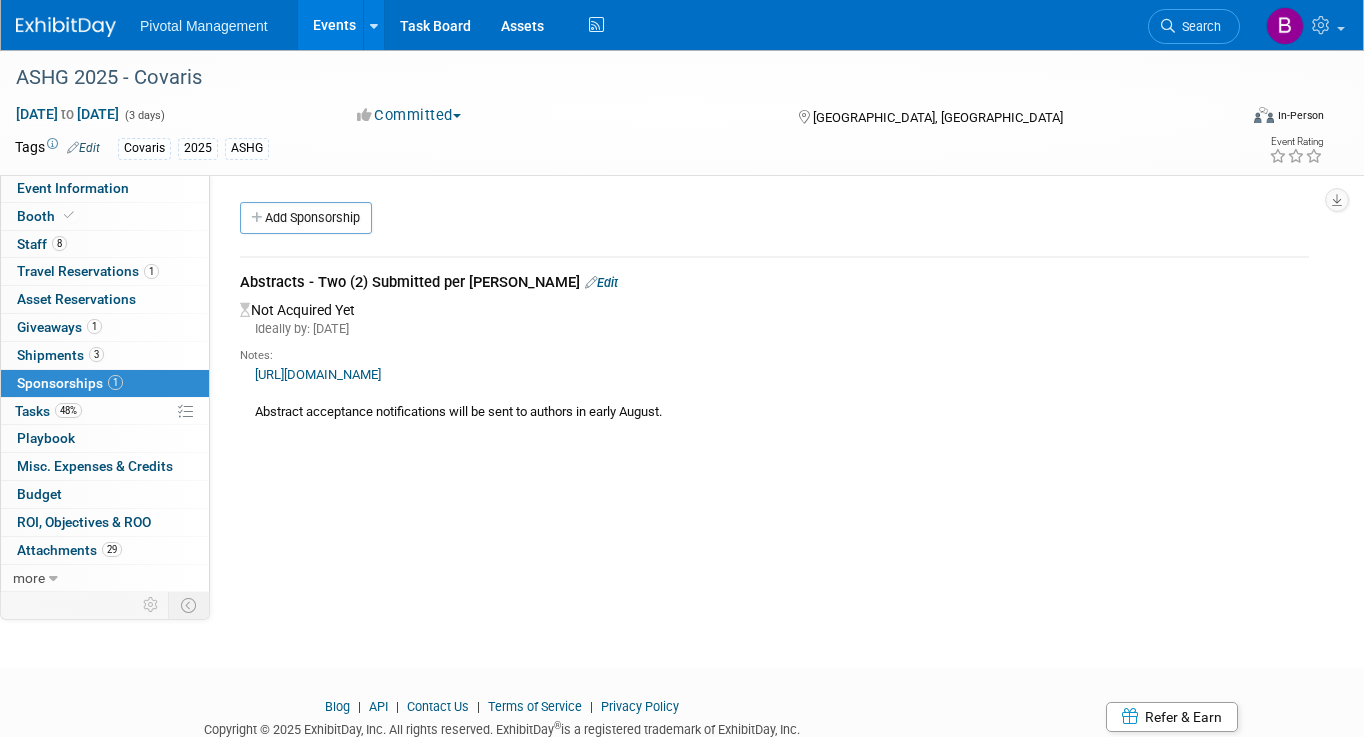 click on "Abstracts - Two (2) Submitted per Elisabeth
Edit
Not Acquired Yet
Ideally by: Fri. Aug 8, 2025
Notes:
https://www.ashg.org/meetings/2025meeting/present/abstracts/ Abstract acceptance notifications will be sent to authors in early August." at bounding box center [774, 349] 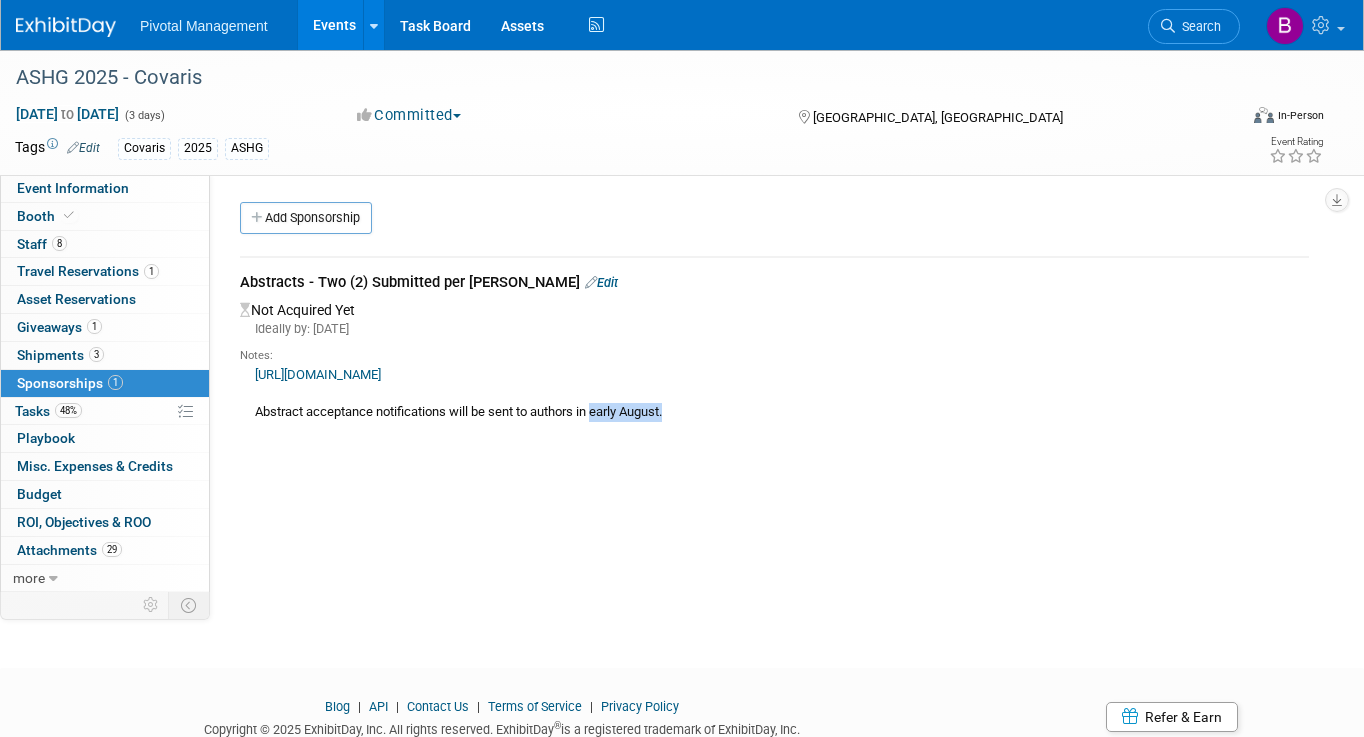 drag, startPoint x: 600, startPoint y: 411, endPoint x: 689, endPoint y: 416, distance: 89.140335 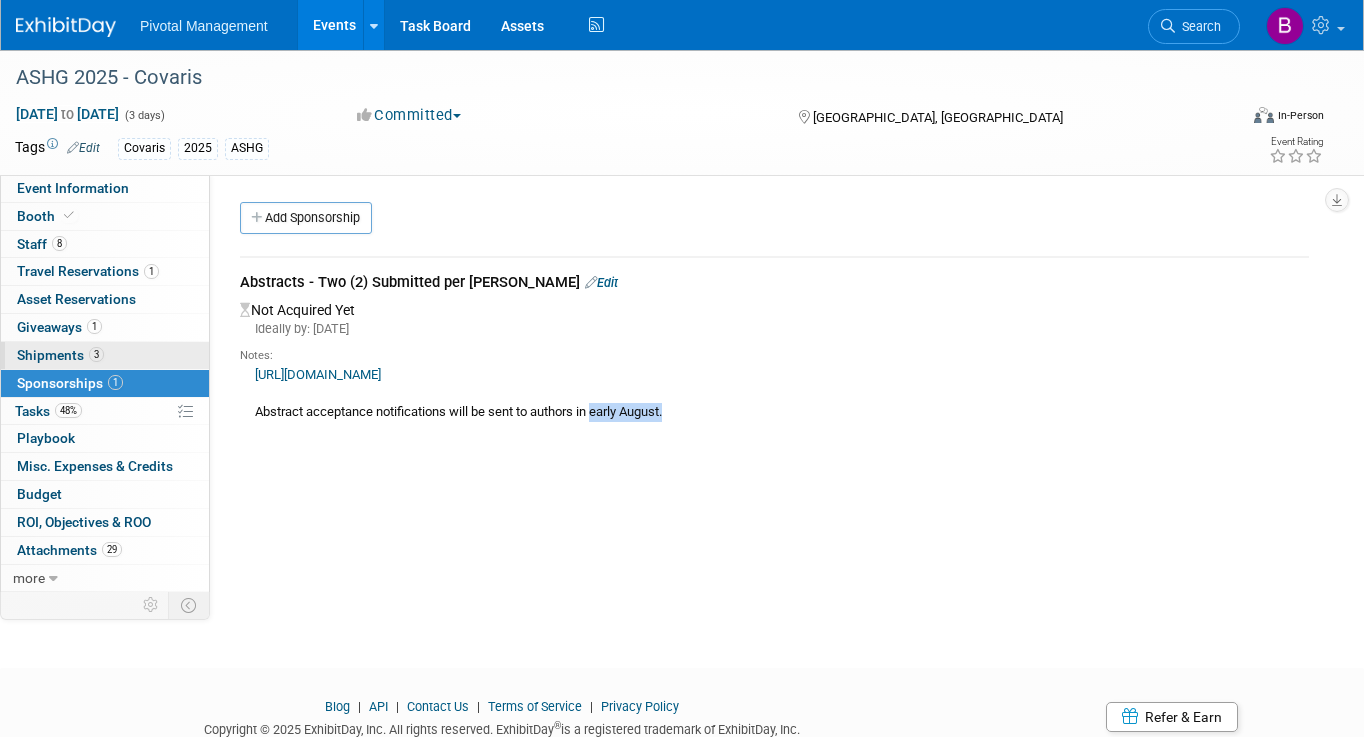 click on "3
Shipments 3" at bounding box center [105, 355] 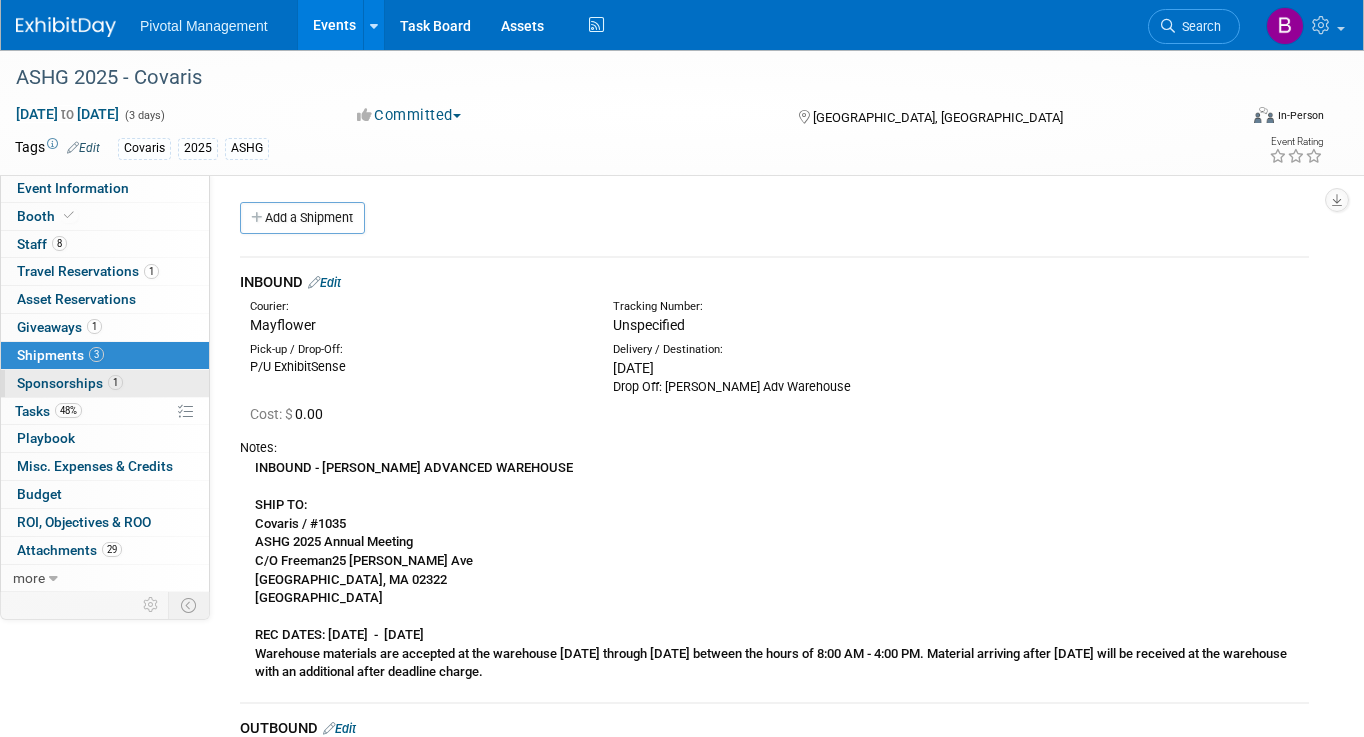 click on "1
Sponsorships 1" at bounding box center (105, 383) 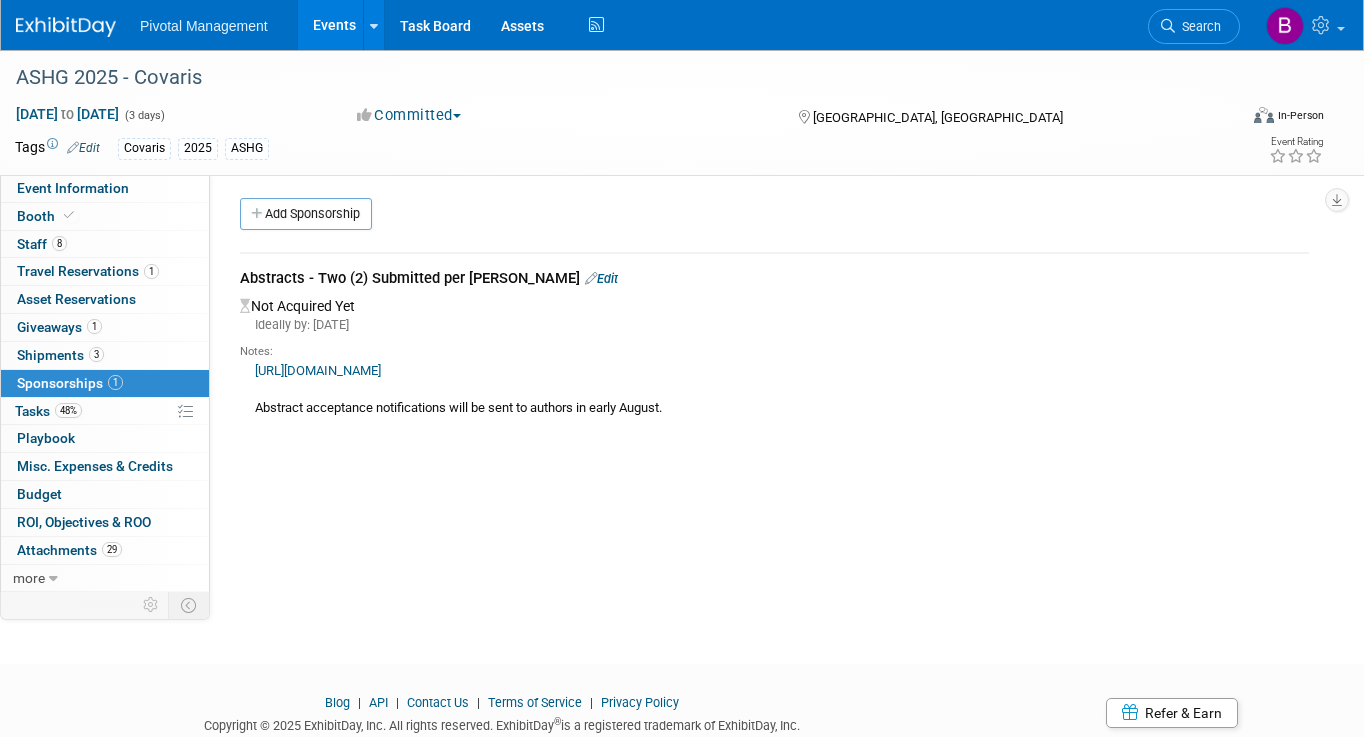 scroll, scrollTop: 0, scrollLeft: 0, axis: both 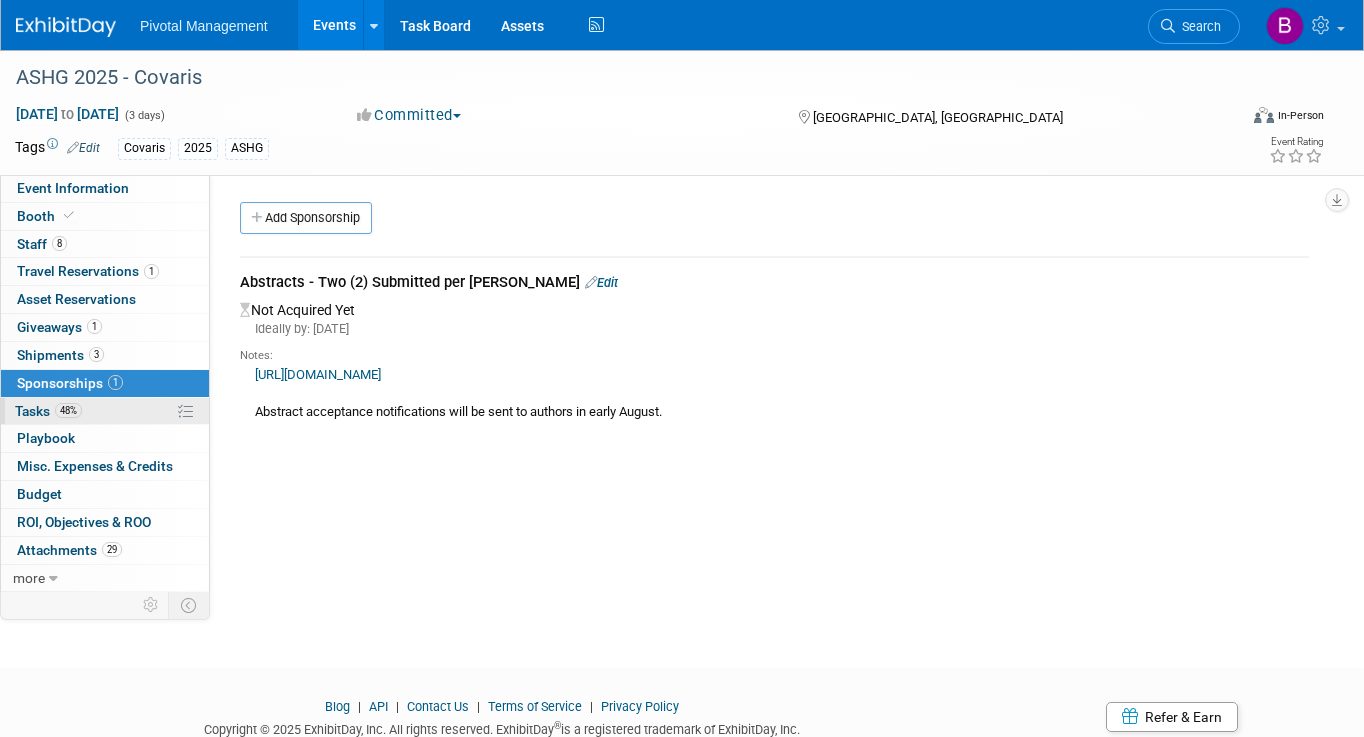 click on "48%
Tasks 48%" at bounding box center [105, 411] 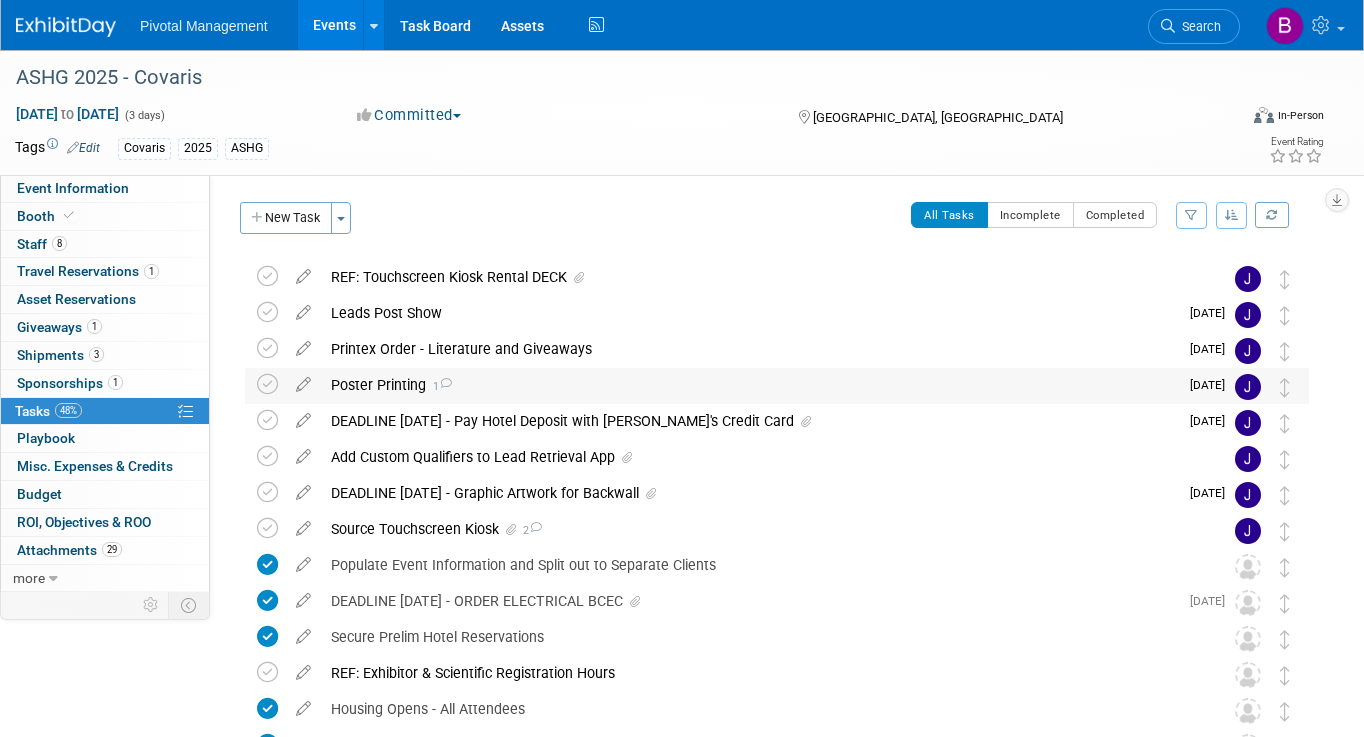 click on "Poster Printing
1" at bounding box center [749, 385] 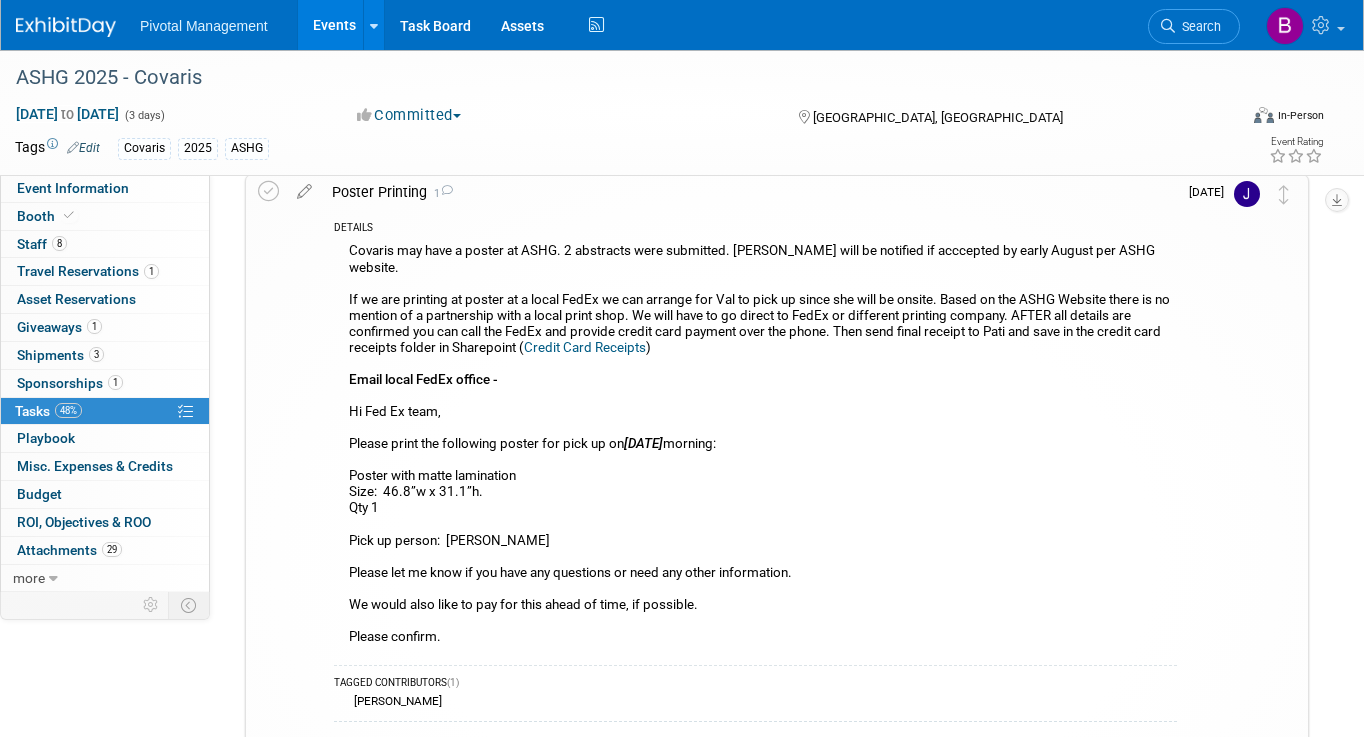 scroll, scrollTop: 187, scrollLeft: 0, axis: vertical 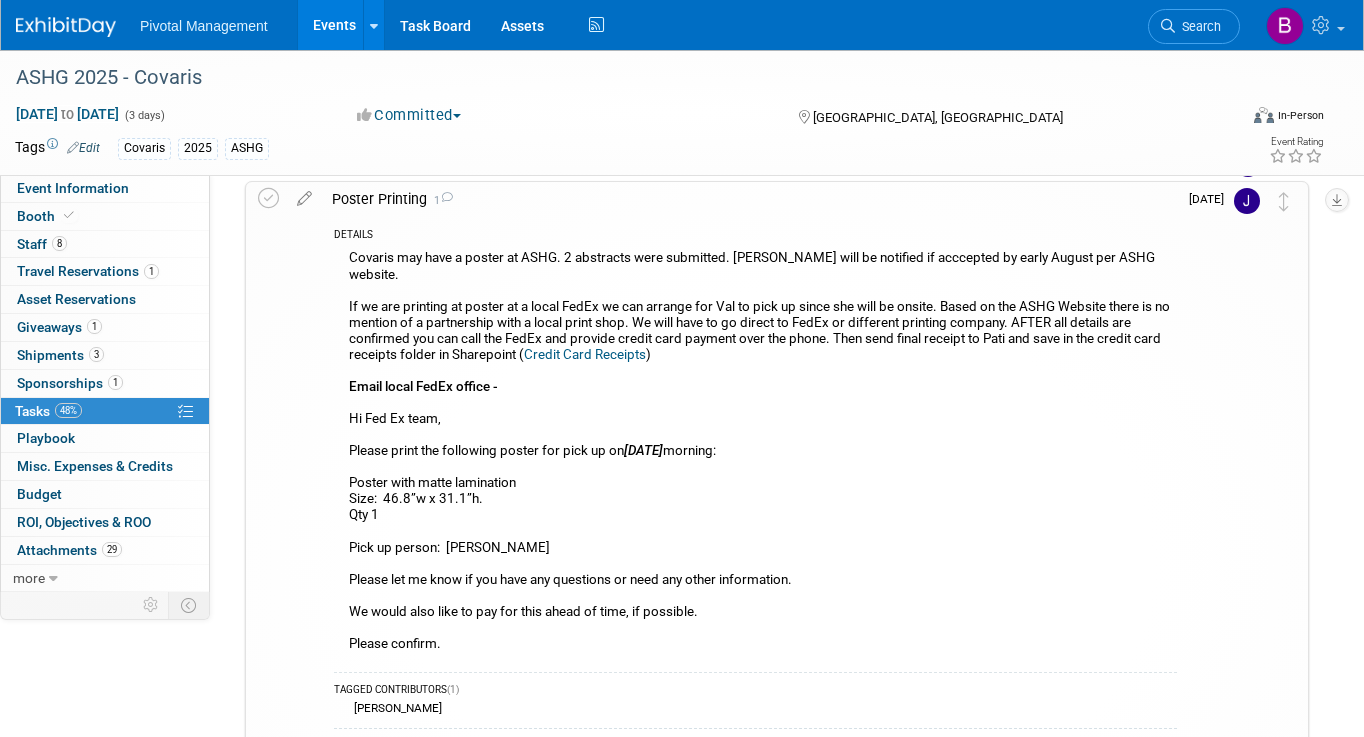 click at bounding box center [304, 564] 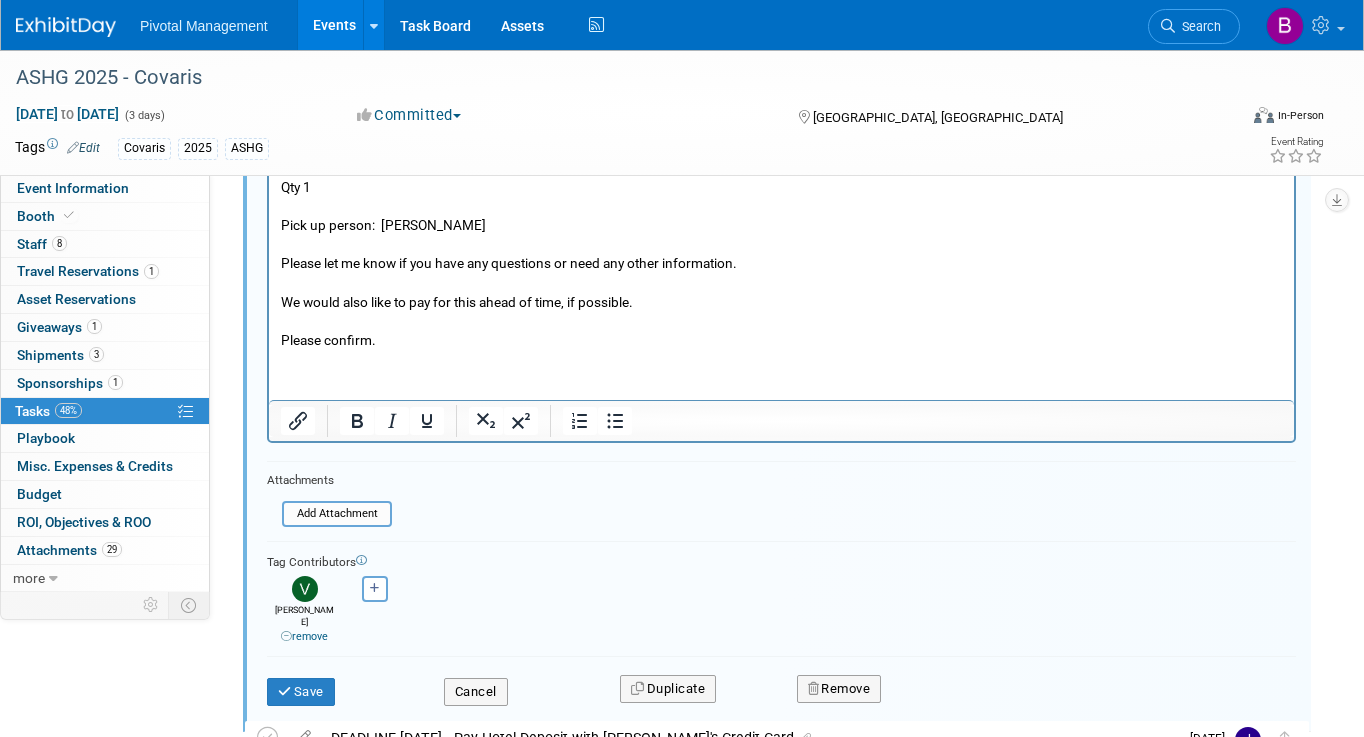 scroll, scrollTop: 653, scrollLeft: 0, axis: vertical 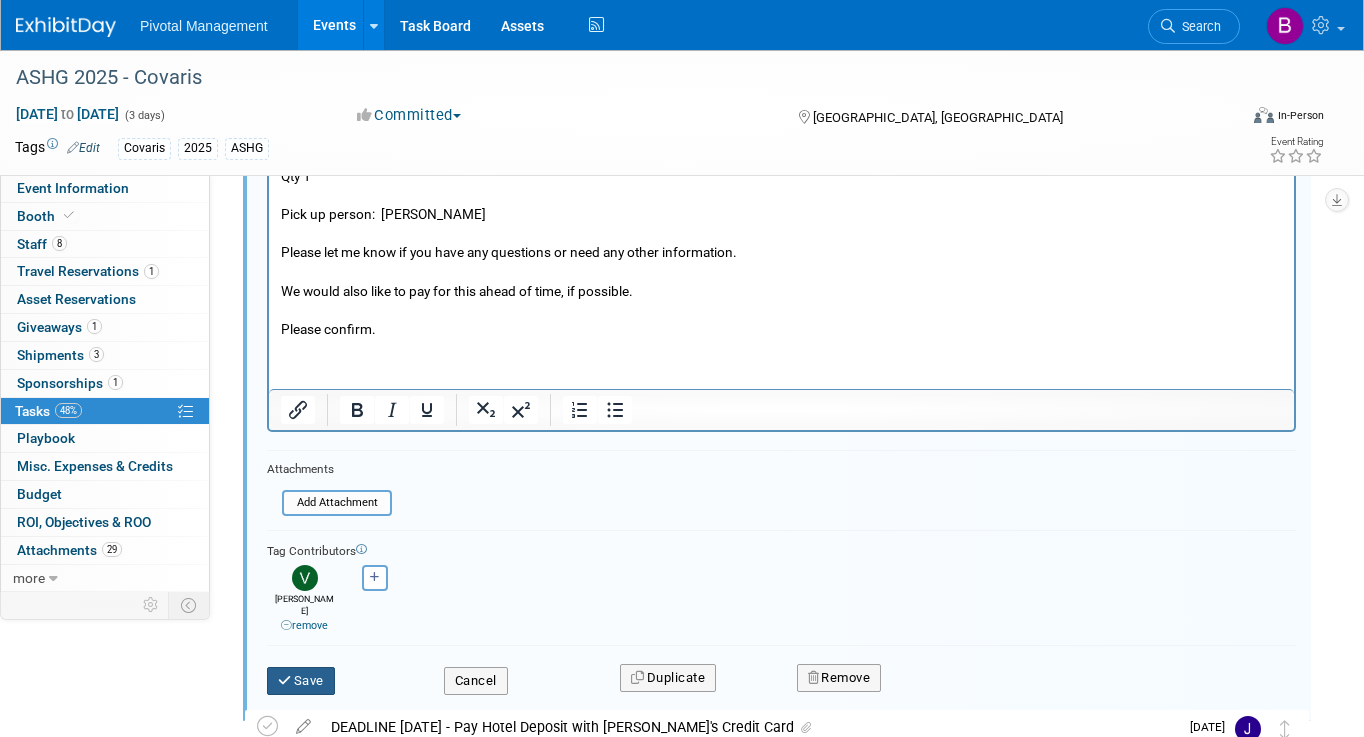 click on "Save" at bounding box center (301, 681) 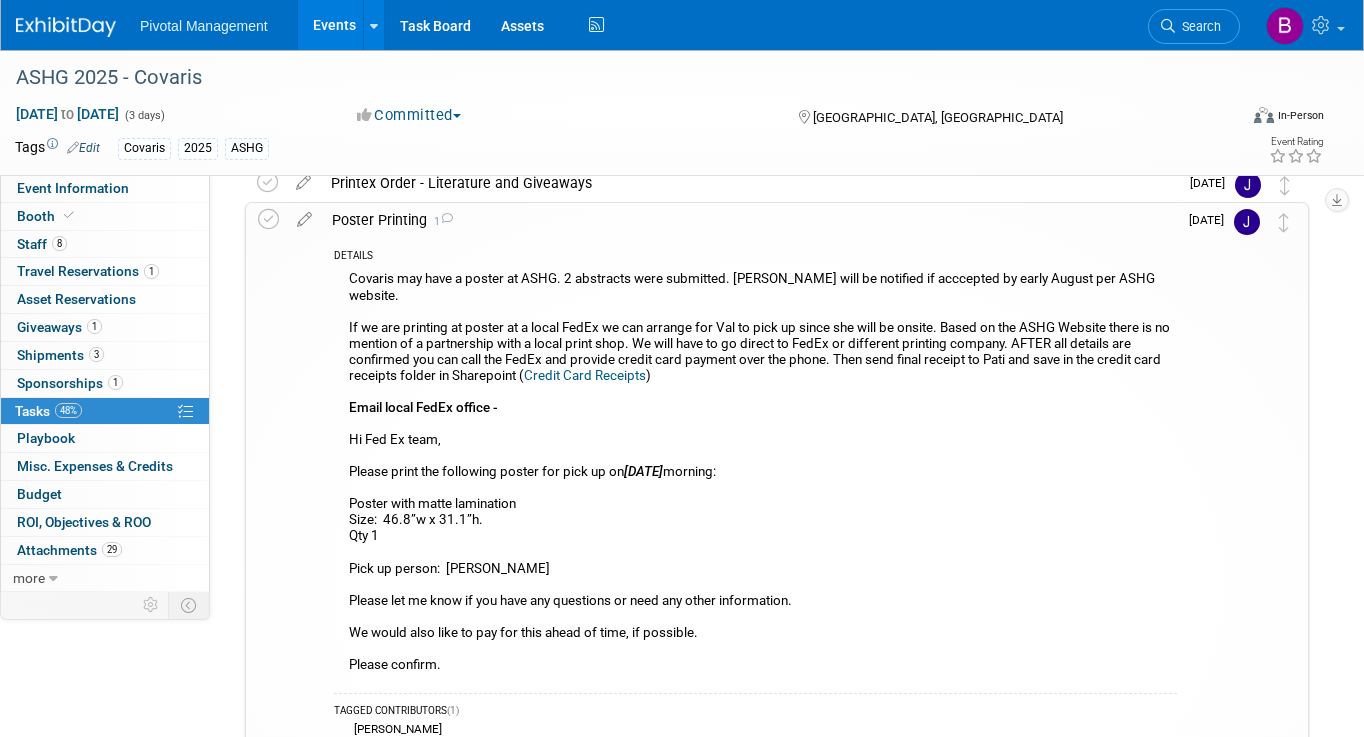 scroll, scrollTop: 184, scrollLeft: 0, axis: vertical 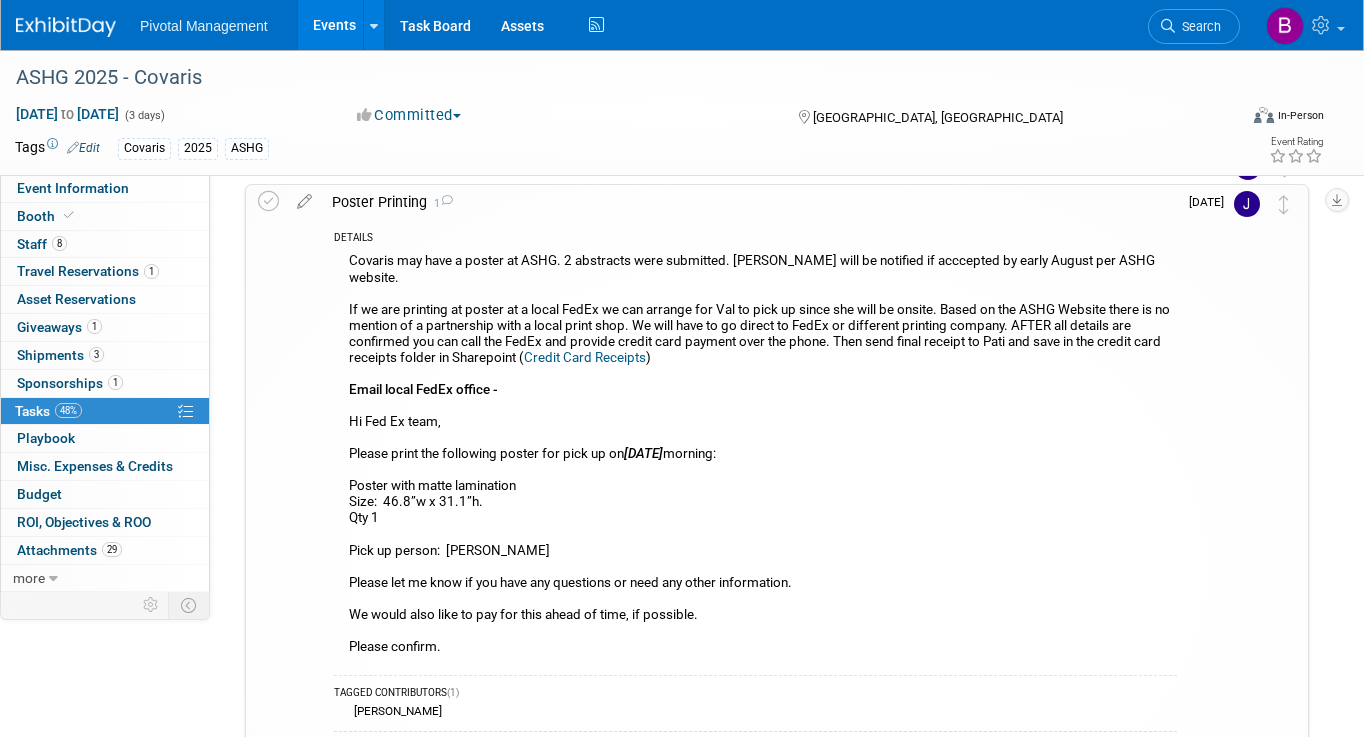 drag, startPoint x: 343, startPoint y: 402, endPoint x: 549, endPoint y: 629, distance: 306.5371 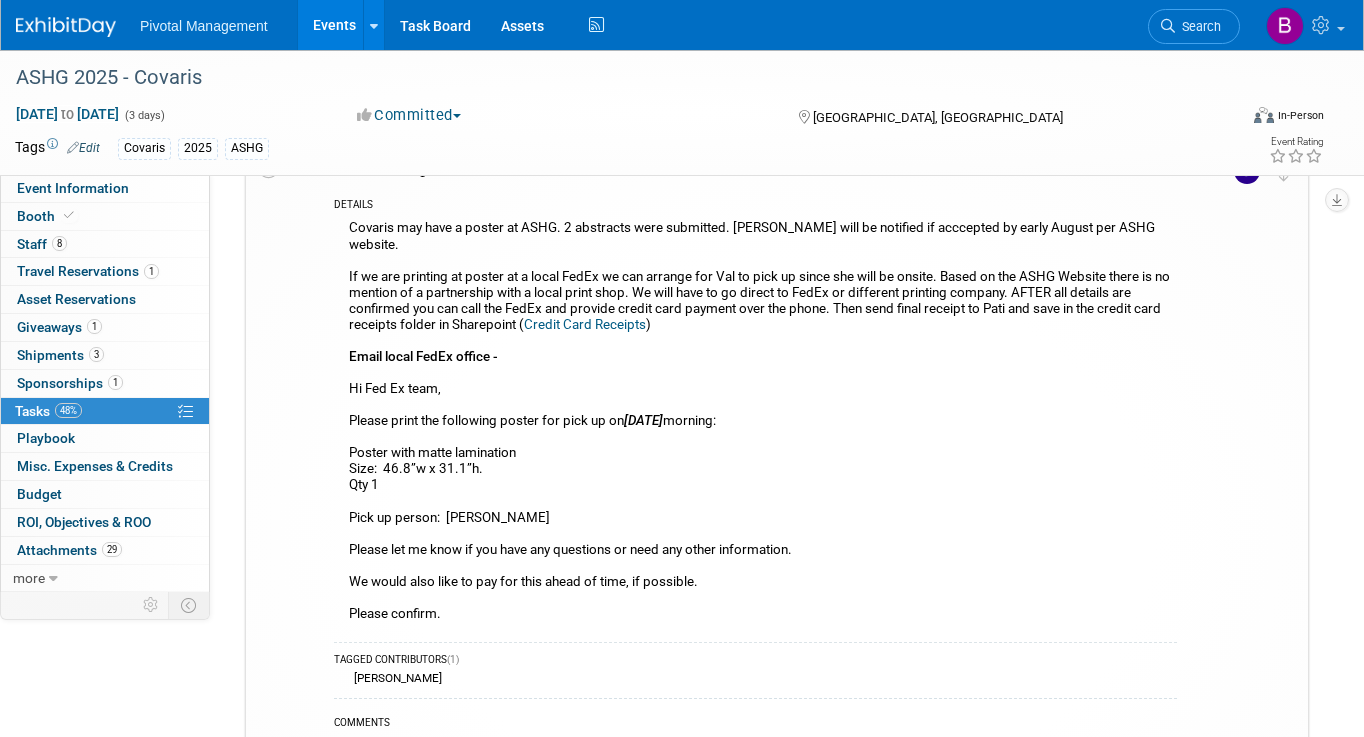 scroll, scrollTop: 220, scrollLeft: 0, axis: vertical 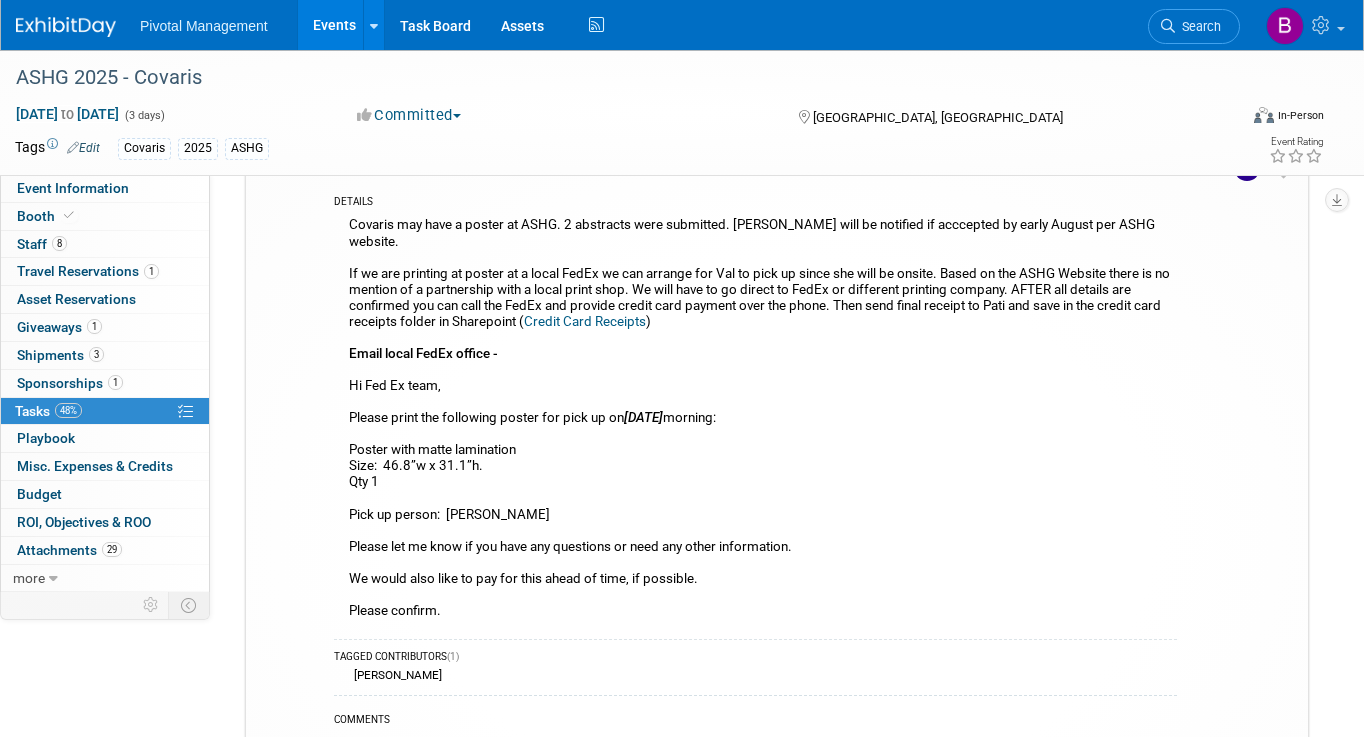 drag, startPoint x: 350, startPoint y: 263, endPoint x: 839, endPoint y: 317, distance: 491.97256 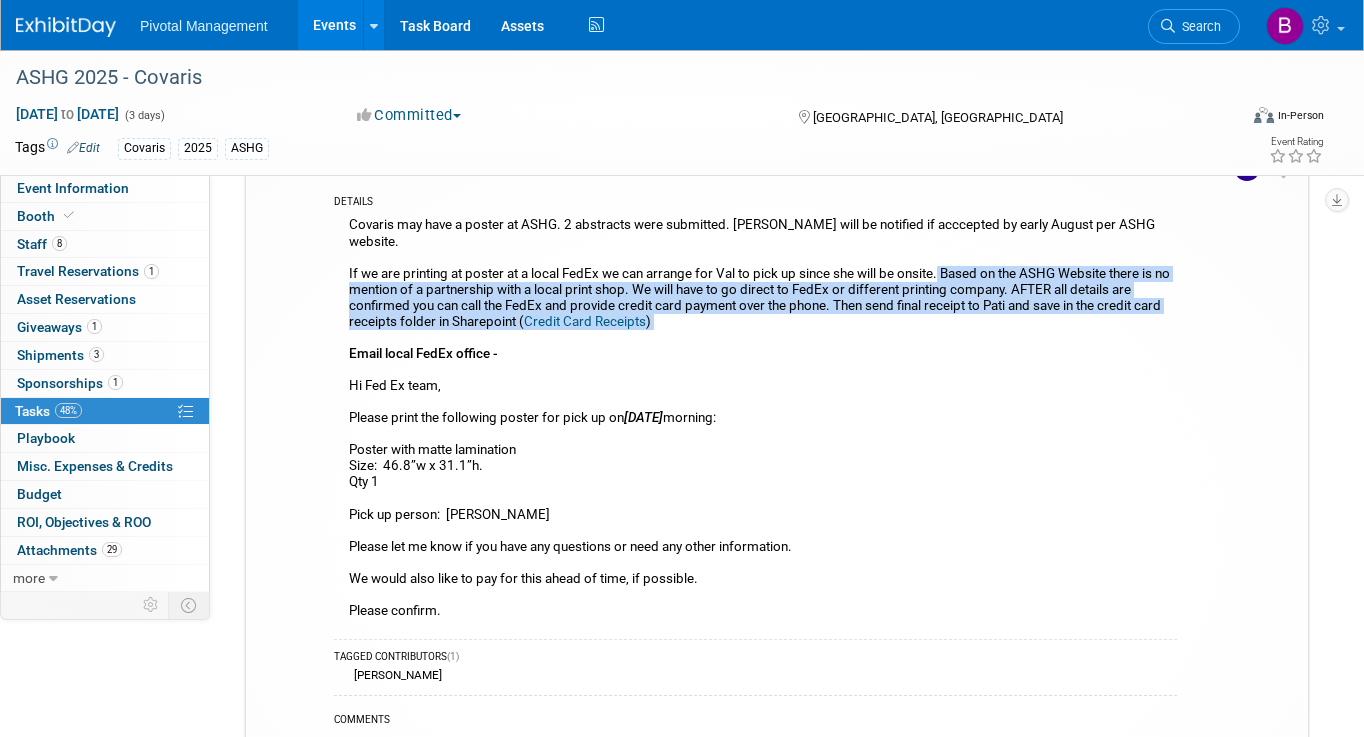 drag, startPoint x: 944, startPoint y: 255, endPoint x: 986, endPoint y: 317, distance: 74.88658 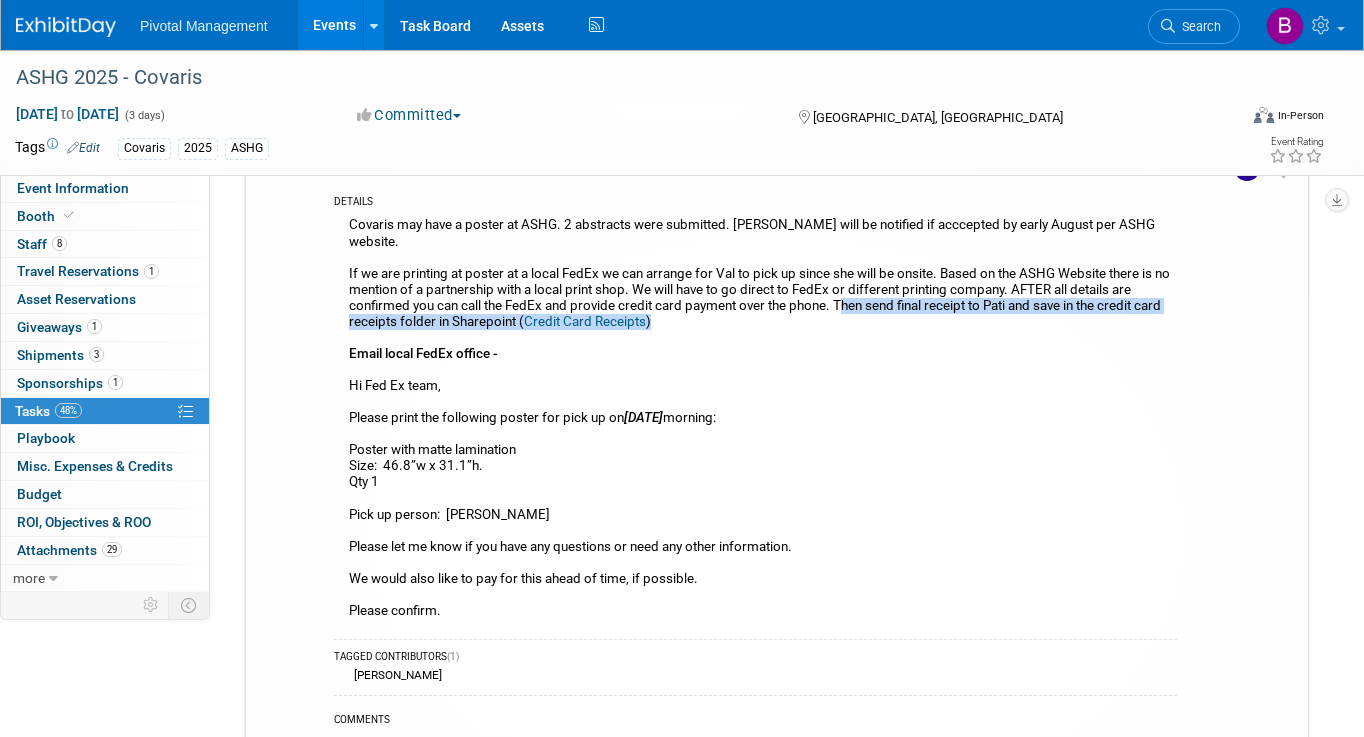 drag, startPoint x: 844, startPoint y: 292, endPoint x: 920, endPoint y: 298, distance: 76.23647 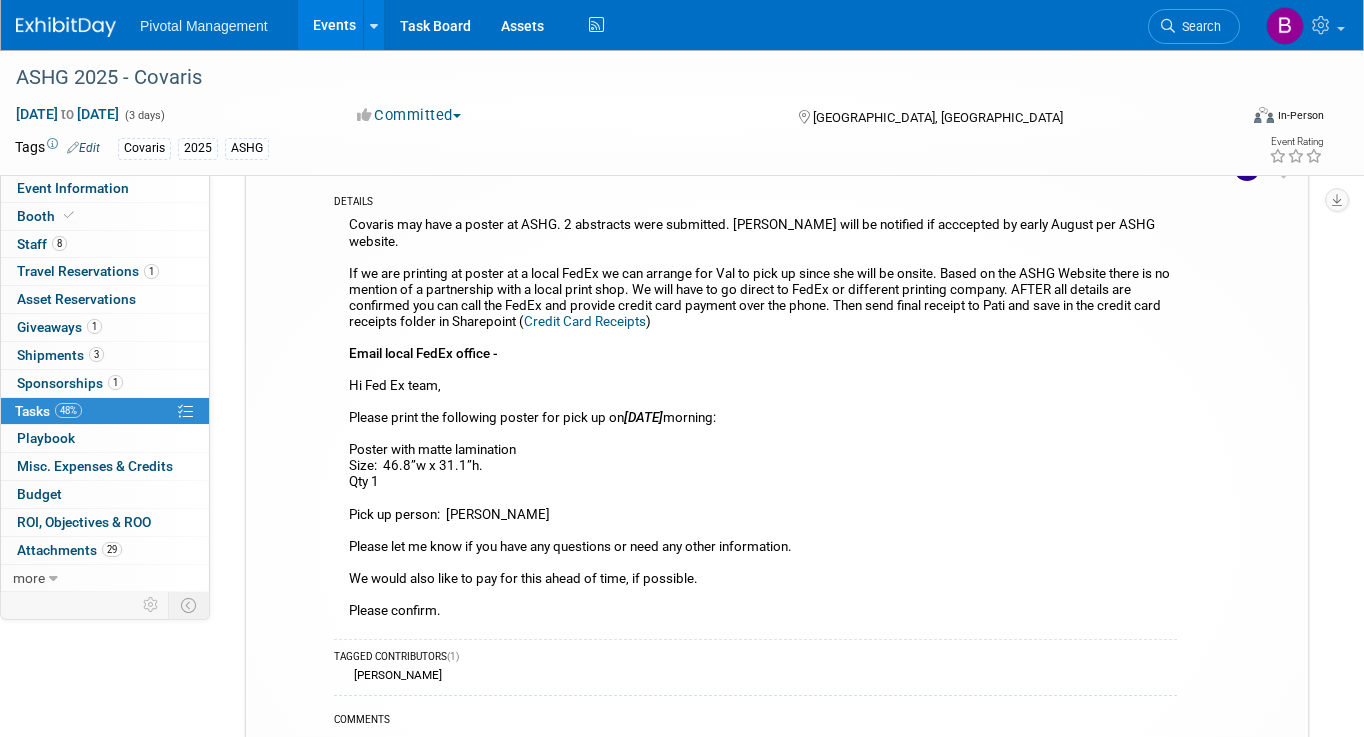 click on "Covaris may have a poster at ASHG. 2 abstracts were submitted. Covaris will be notified if acccepted by early August per ASHG website. If we are printing at poster at a local FedEx we can arrange for Val to pick up since she will be onsite. Based on the ASHG Website there is no mention of a partnership with a local print shop. We will have to go direct to FedEx or different printing company. AFTER all details are confirmed you can call the FedEx and provide credit card payment over the phone. Then send final receipt to Pati and save in the credit card receipts folder in Sharepoint ( Credit Card Receipts ) Email local FedEx office -  Hi Fed Ex team,   Please print the following poster for pick up on  Monday, Oct 13th  morning:   Poster with matte lamination Size:  46.8”w x 31.1”h. Qty 1   Pick up person:  Valerie Weld  Please let me know if you have any questions or need any other information.   We would also like to pay for this ahead of time, if possible.   Please confirm." at bounding box center [755, 420] 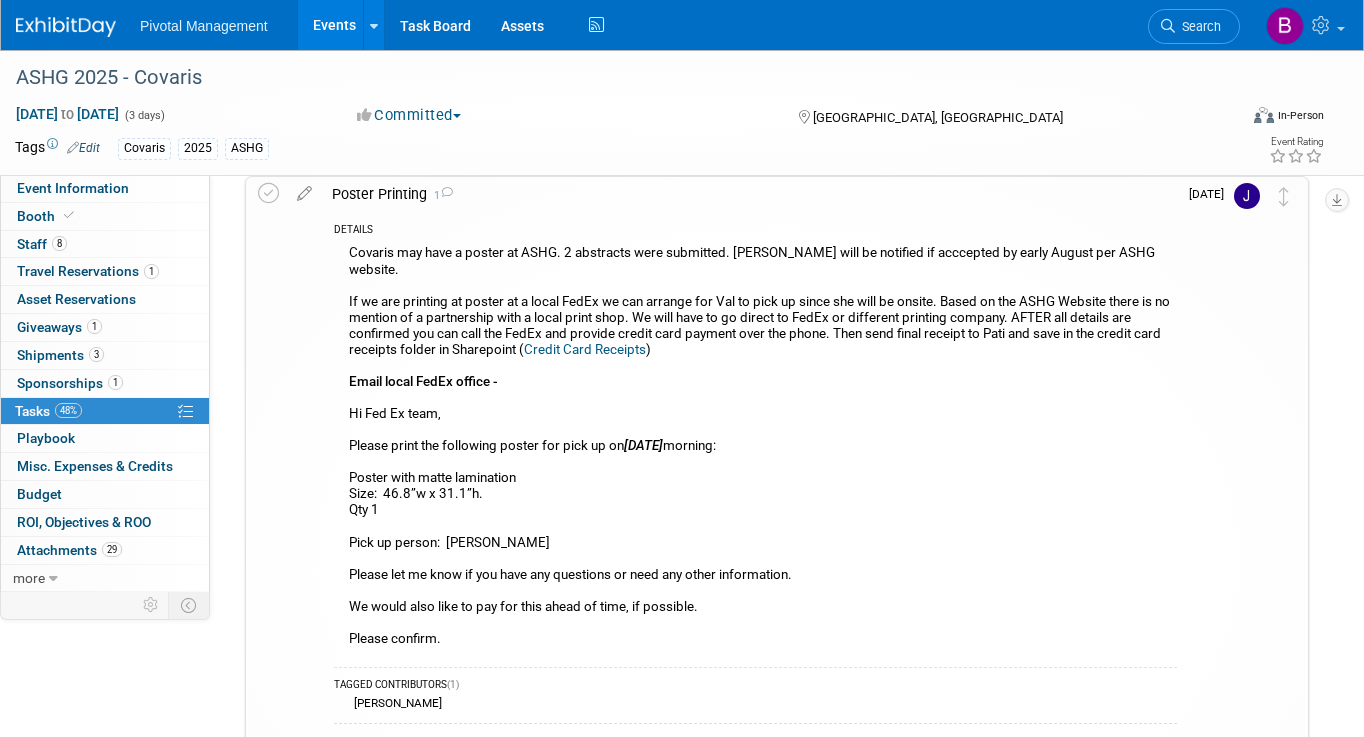 scroll, scrollTop: 185, scrollLeft: 0, axis: vertical 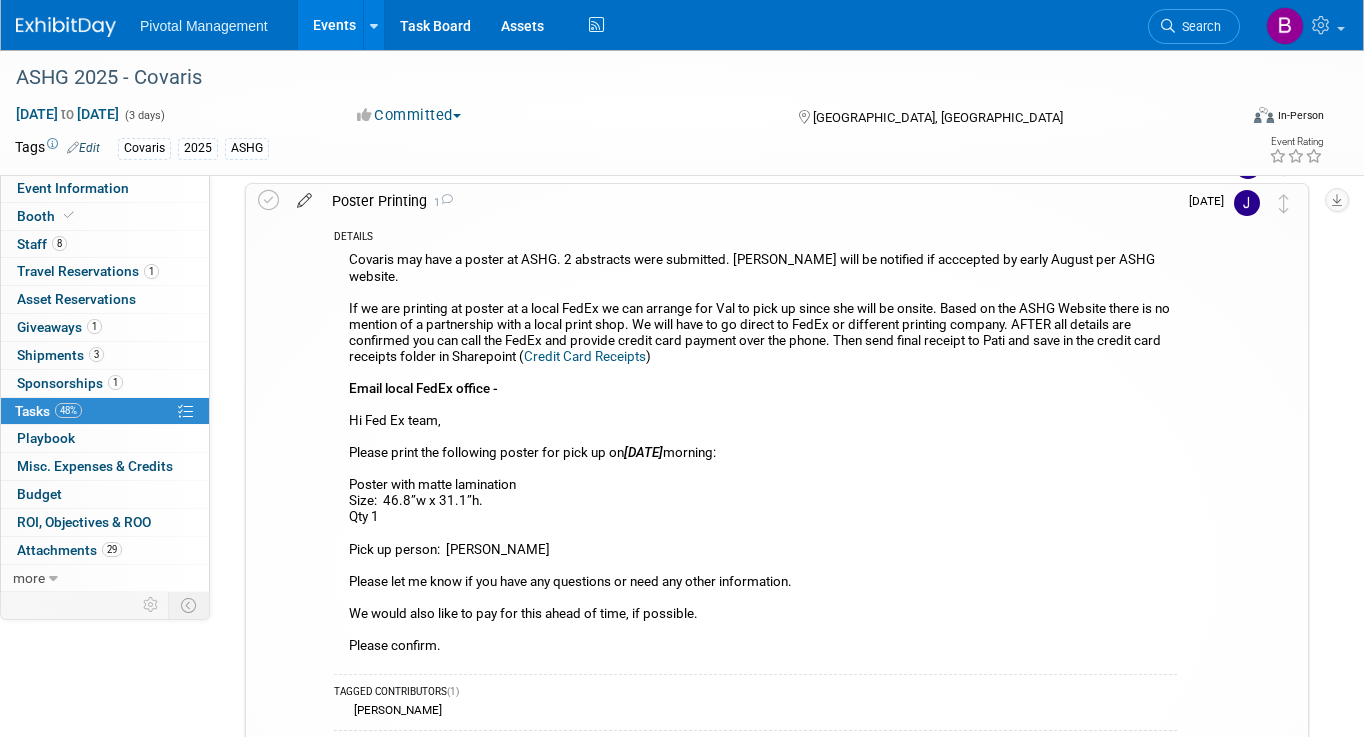 click at bounding box center [304, 201] 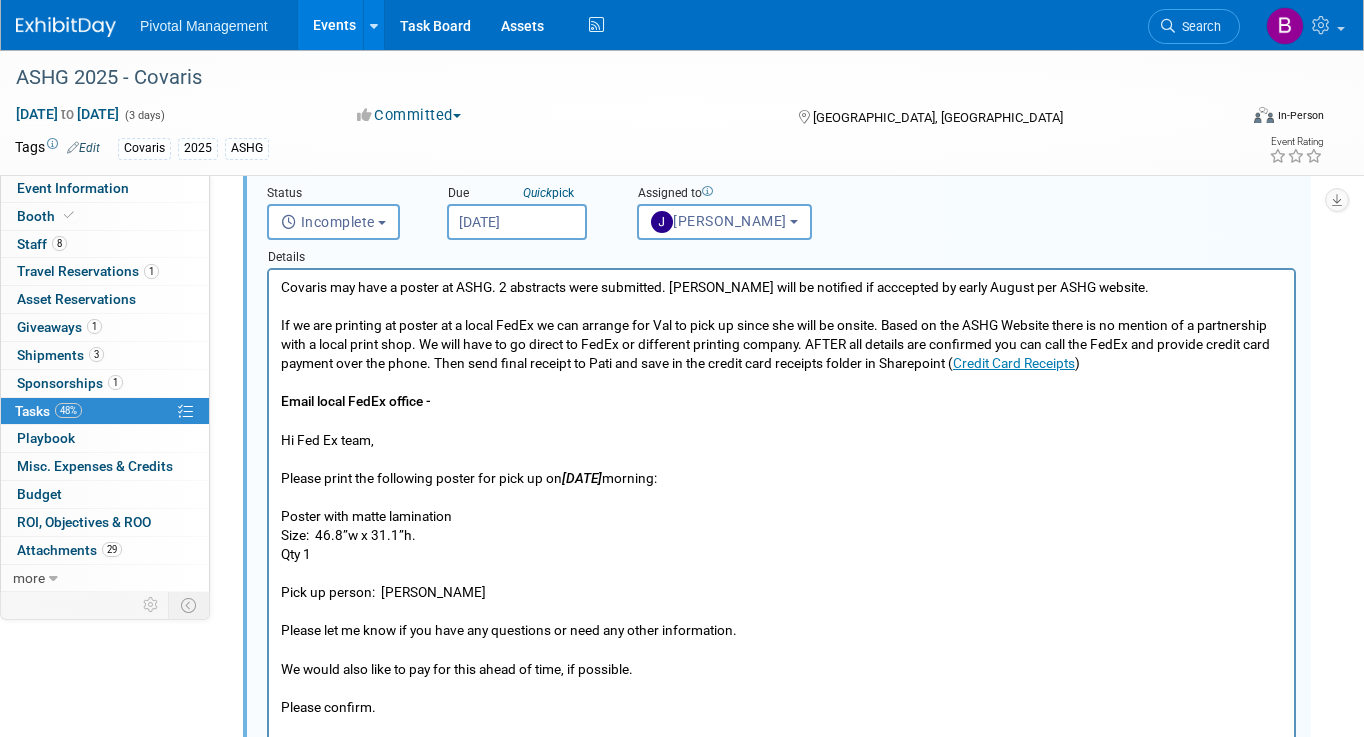 scroll, scrollTop: 296, scrollLeft: 0, axis: vertical 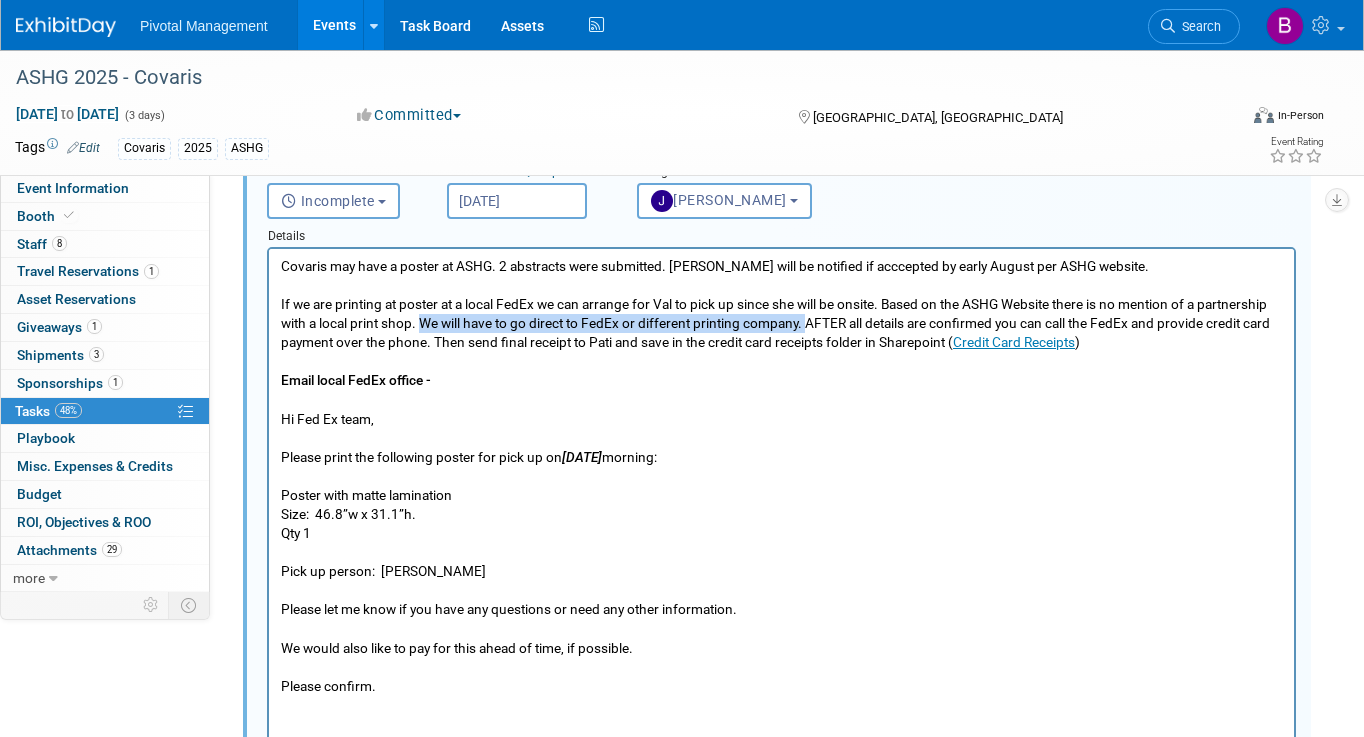 drag, startPoint x: 421, startPoint y: 320, endPoint x: 808, endPoint y: 324, distance: 387.02066 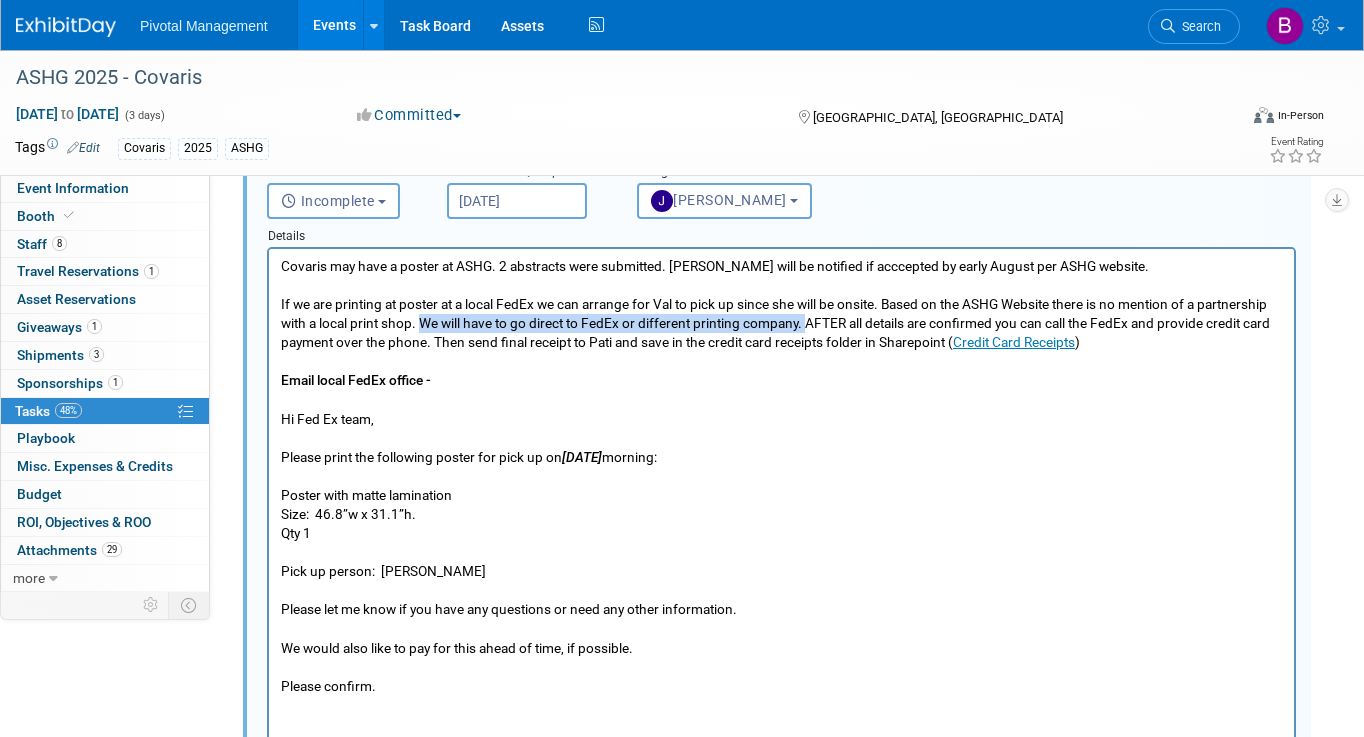click on "Covaris may have a poster at ASHG. 2 abstracts were submitted. Covaris will be notified if acccepted by early August per ASHG website. If we are printing at poster at a local FedEx we can arrange for Val to pick up since she will be onsite. Based on the ASHG Website there is no mention of a partnership with a local print shop. We will have to go direct to FedEx or different printing company. AFTER all details are confirmed you can call the FedEx and provide credit card payment over the phone. Then send final receipt to Pati and save in the credit card receipts folder in Sharepoint ( Credit Card Receipts ) Email local FedEx office -  Hi Fed Ex team,   Please print the following poster for pick up on  Monday, Oct 13th  morning:   Poster with matte lamination Size:  46.8”w x 31.1”h. Qty 1   Pick up person:  Valerie Weld  Please let me know if you have any questions or need any other information.   We would also like to pay for this ahead of time, if possible.   Please confirm." at bounding box center (782, 476) 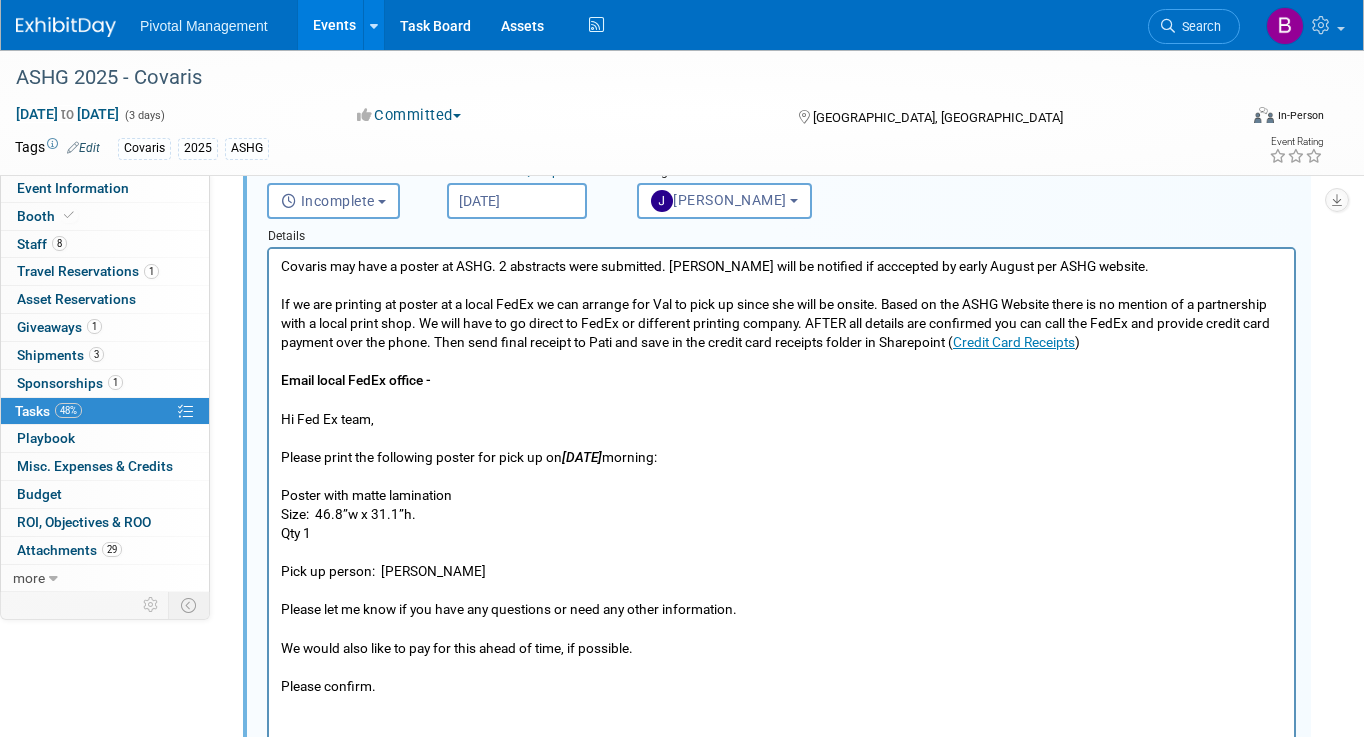 click on "Covaris may have a poster at ASHG. 2 abstracts were submitted. Covaris will be notified if acccepted by early August per ASHG website. If we are printing at poster at a local FedEx we can arrange for Val to pick up since she will be onsite. Based on the ASHG Website there is no mention of a partnership with a local print shop. We will have to go direct to FedEx or different printing company. AFTER all details are confirmed you can call the FedEx and provide credit card payment over the phone. Then send final receipt to Pati and save in the credit card receipts folder in Sharepoint ( Credit Card Receipts ) Email local FedEx office -  Hi Fed Ex team,   Please print the following poster for pick up on  Monday, Oct 13th  morning:   Poster with matte lamination Size:  46.8”w x 31.1”h. Qty 1   Pick up person:  Valerie Weld  Please let me know if you have any questions or need any other information.   We would also like to pay for this ahead of time, if possible.   Please confirm." at bounding box center [782, 476] 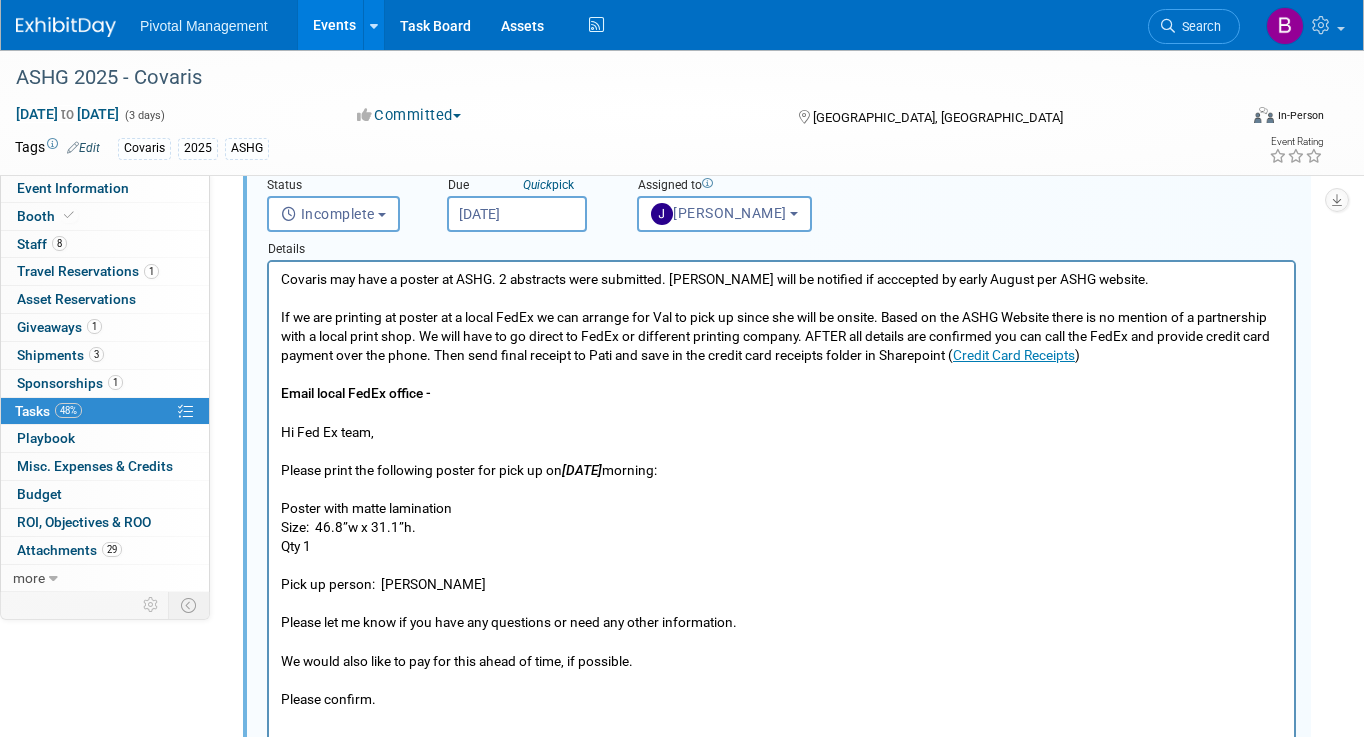 scroll, scrollTop: 267, scrollLeft: 0, axis: vertical 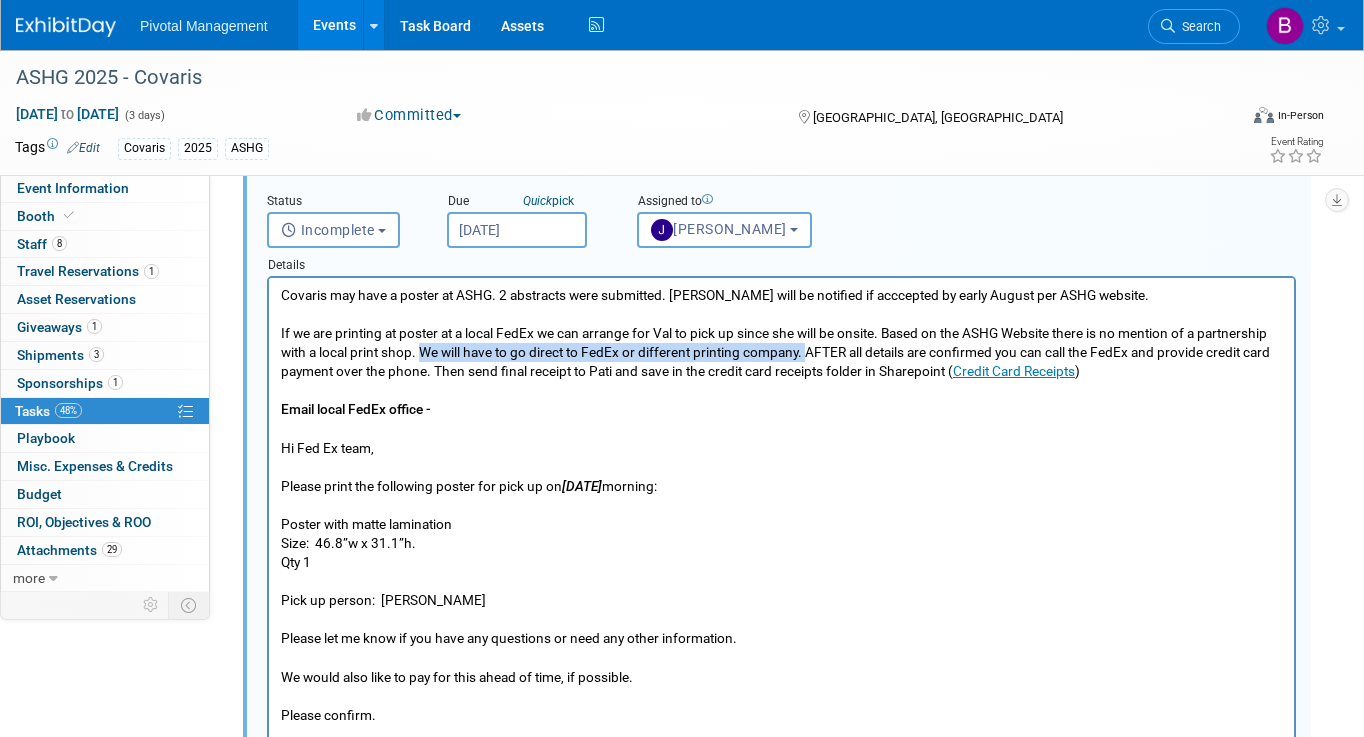 drag, startPoint x: 808, startPoint y: 354, endPoint x: 425, endPoint y: 362, distance: 383.08353 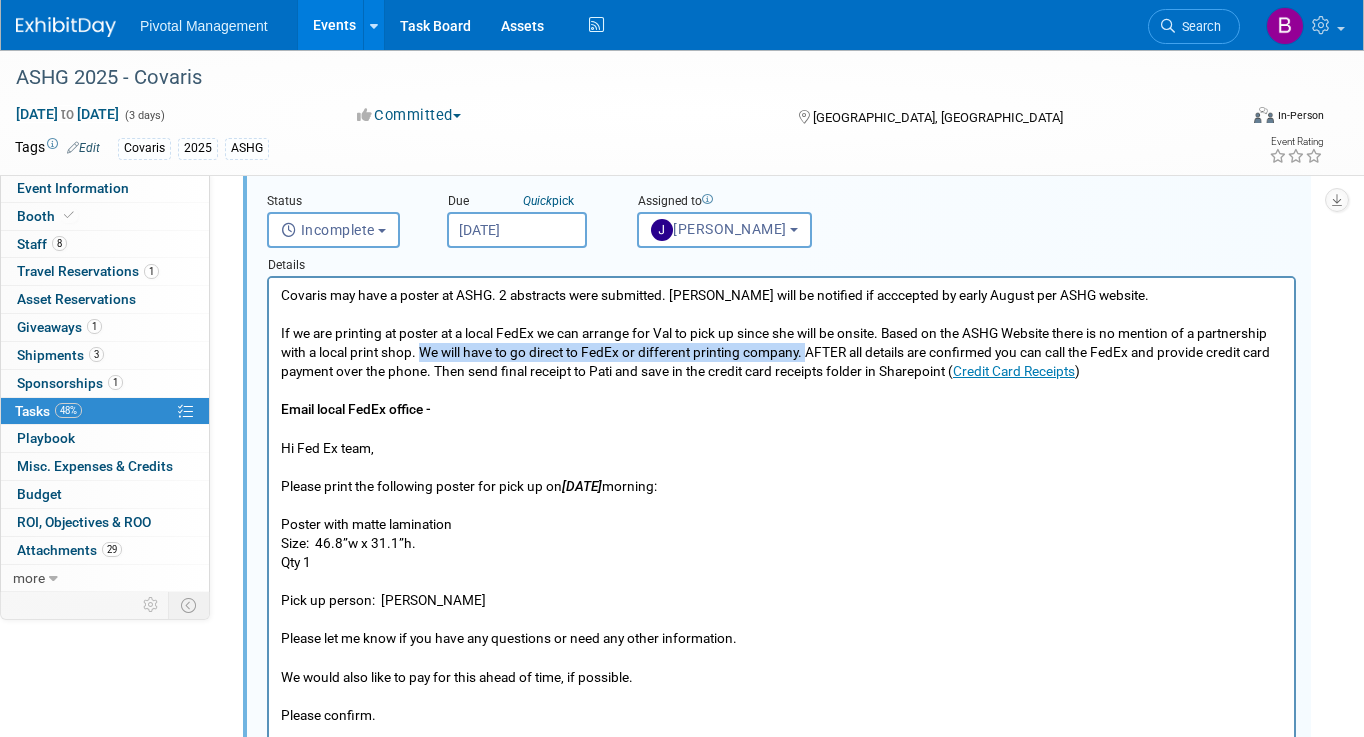 click on "Covaris may have a poster at ASHG. 2 abstracts were submitted. Covaris will be notified if acccepted by early August per ASHG website. If we are printing at poster at a local FedEx we can arrange for Val to pick up since she will be onsite. Based on the ASHG Website there is no mention of a partnership with a local print shop. We will have to go direct to FedEx or different printing company. AFTER all details are confirmed you can call the FedEx and provide credit card payment over the phone. Then send final receipt to Pati and save in the credit card receipts folder in Sharepoint ( Credit Card Receipts ) Email local FedEx office -  Hi Fed Ex team,   Please print the following poster for pick up on  Monday, Oct 13th  morning:   Poster with matte lamination Size:  46.8”w x 31.1”h. Qty 1   Pick up person:  Valerie Weld  Please let me know if you have any questions or need any other information.   We would also like to pay for this ahead of time, if possible.   Please confirm." at bounding box center (782, 505) 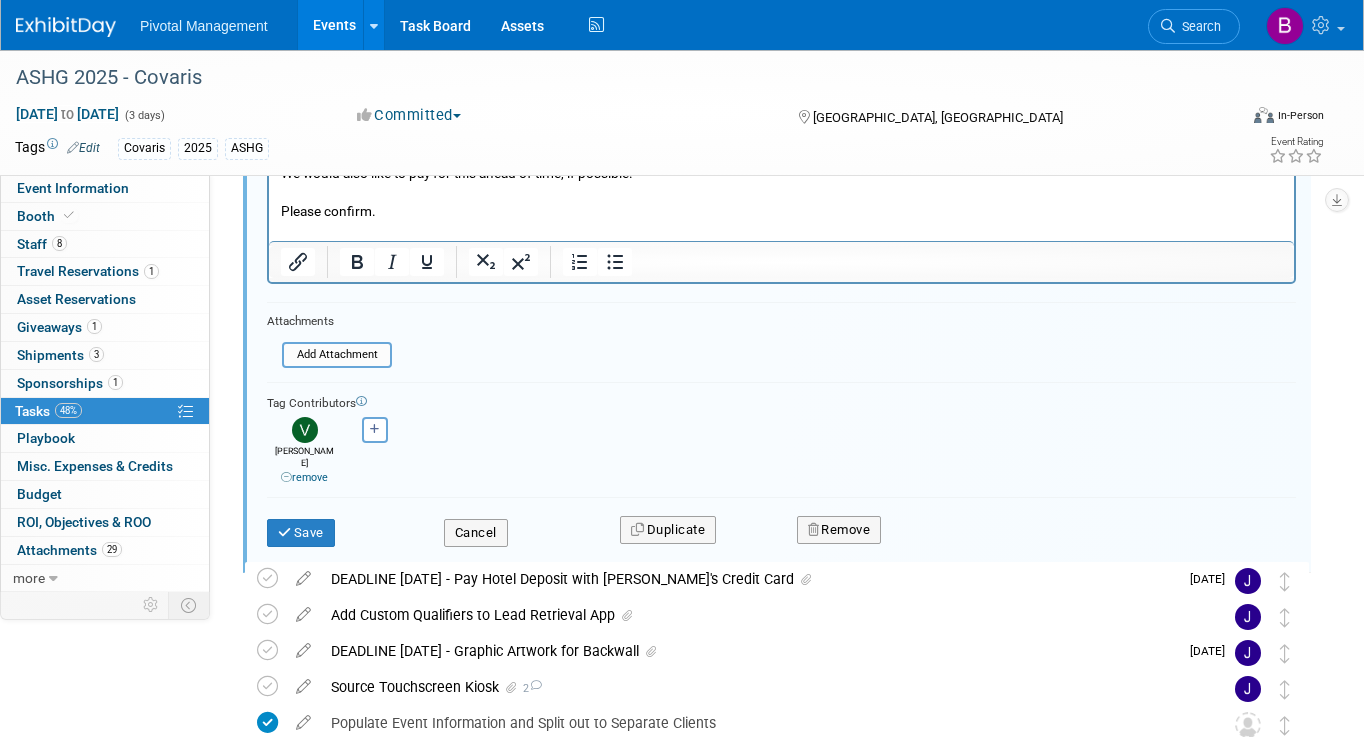 scroll, scrollTop: 834, scrollLeft: 0, axis: vertical 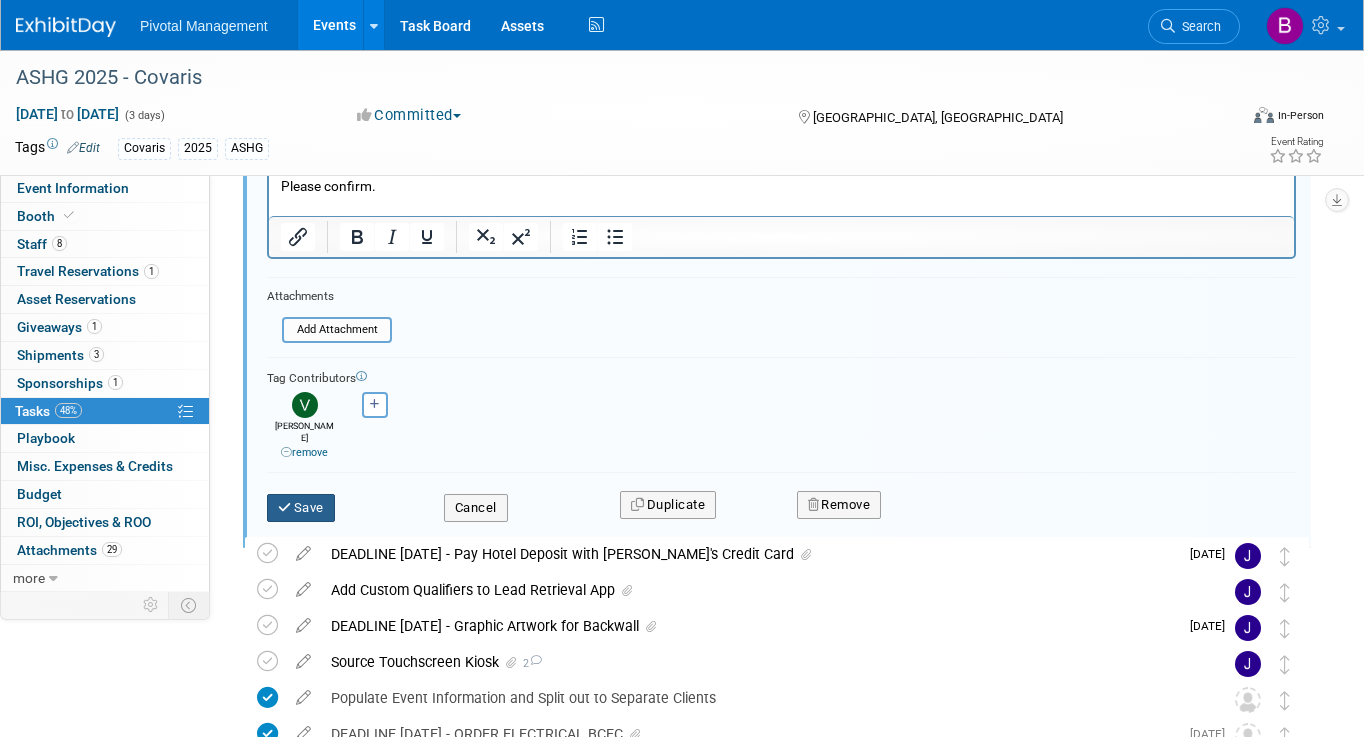 click on "Save" at bounding box center (301, 508) 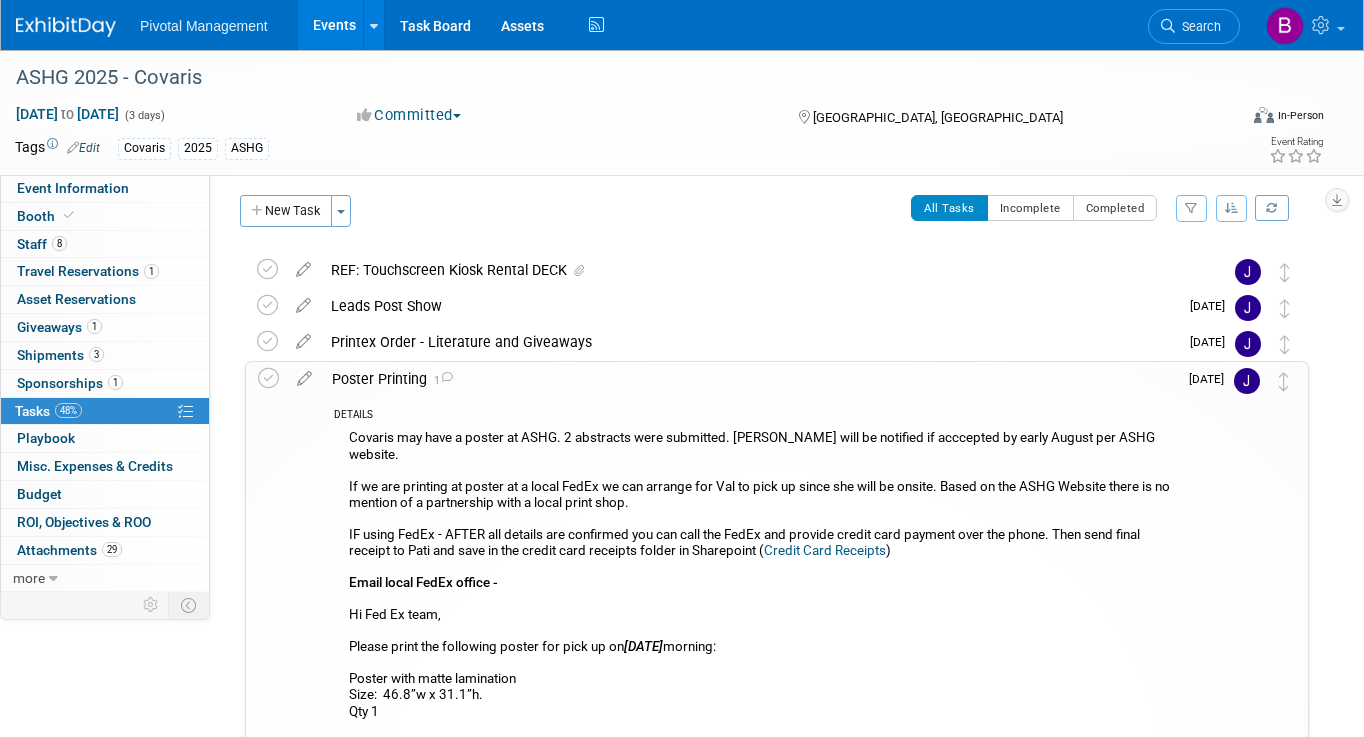 scroll, scrollTop: 1, scrollLeft: 0, axis: vertical 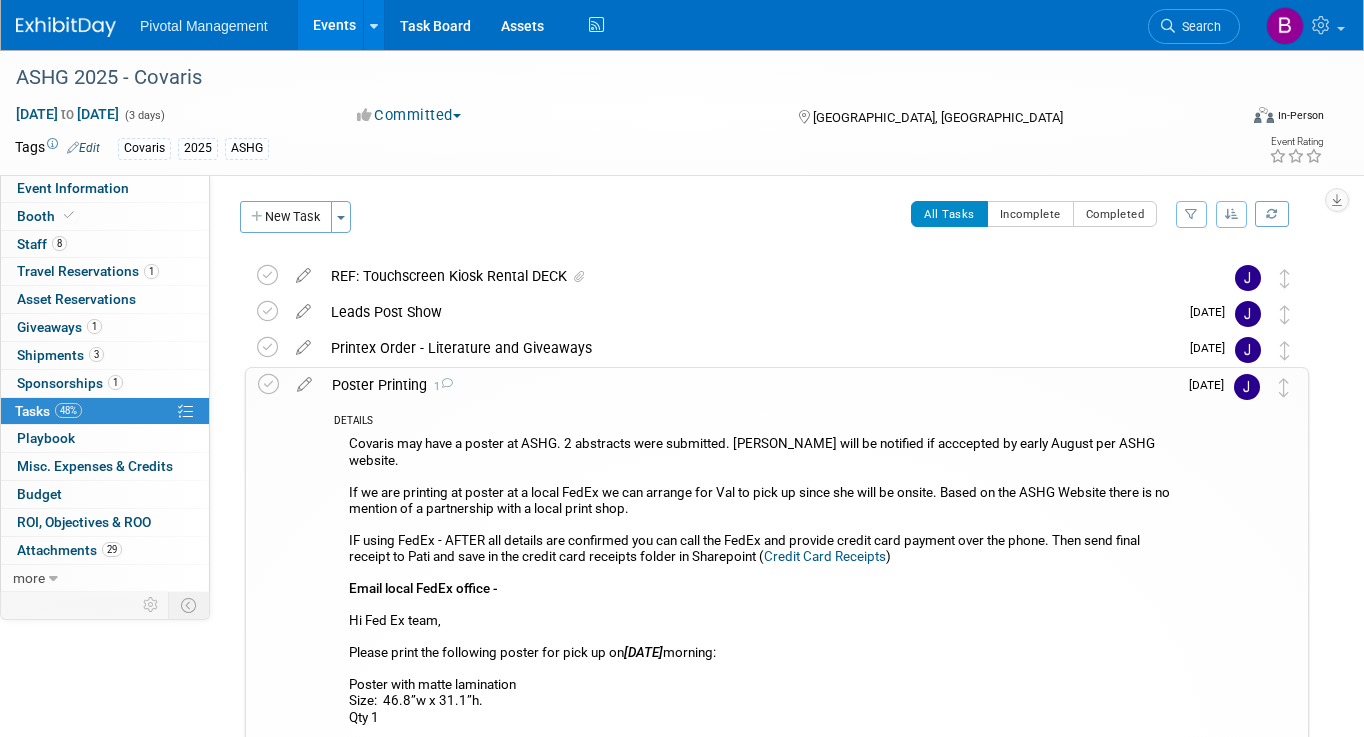 click on "Search" at bounding box center [1194, 24] 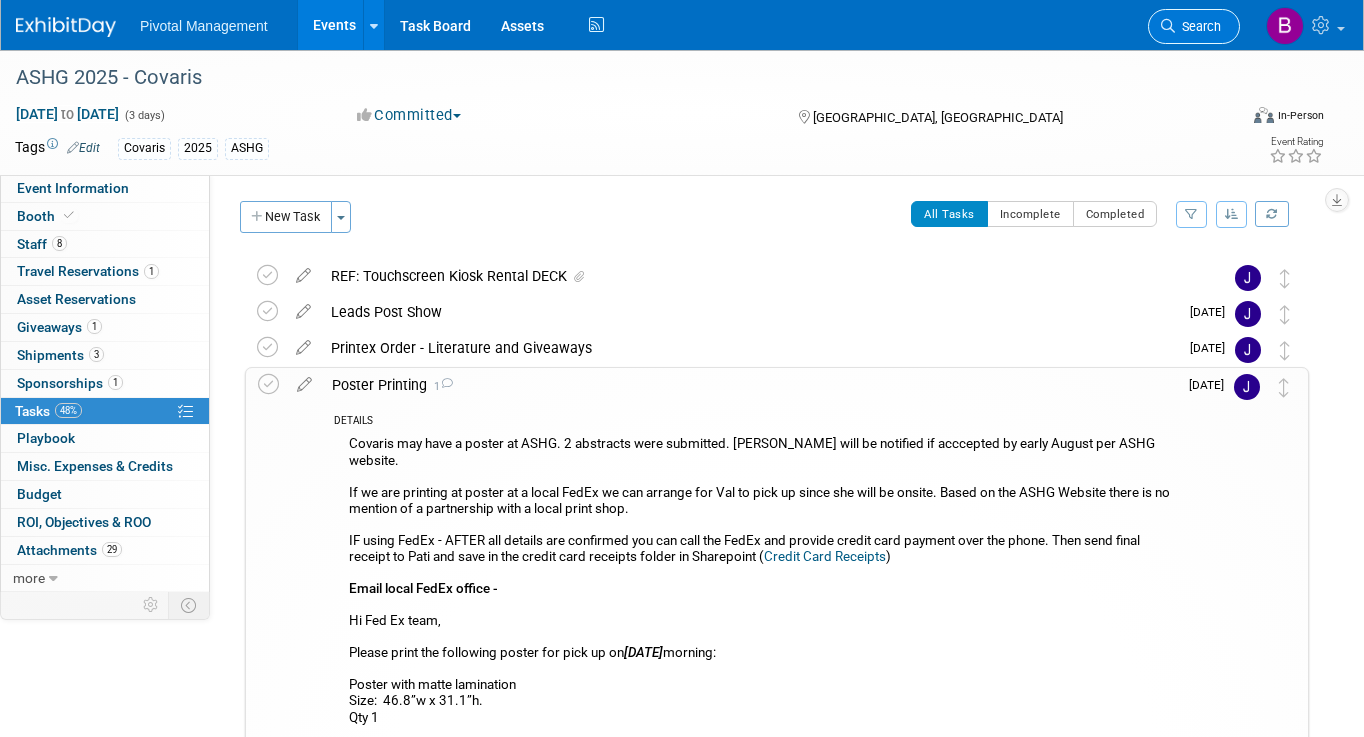click on "Search" at bounding box center [1198, 26] 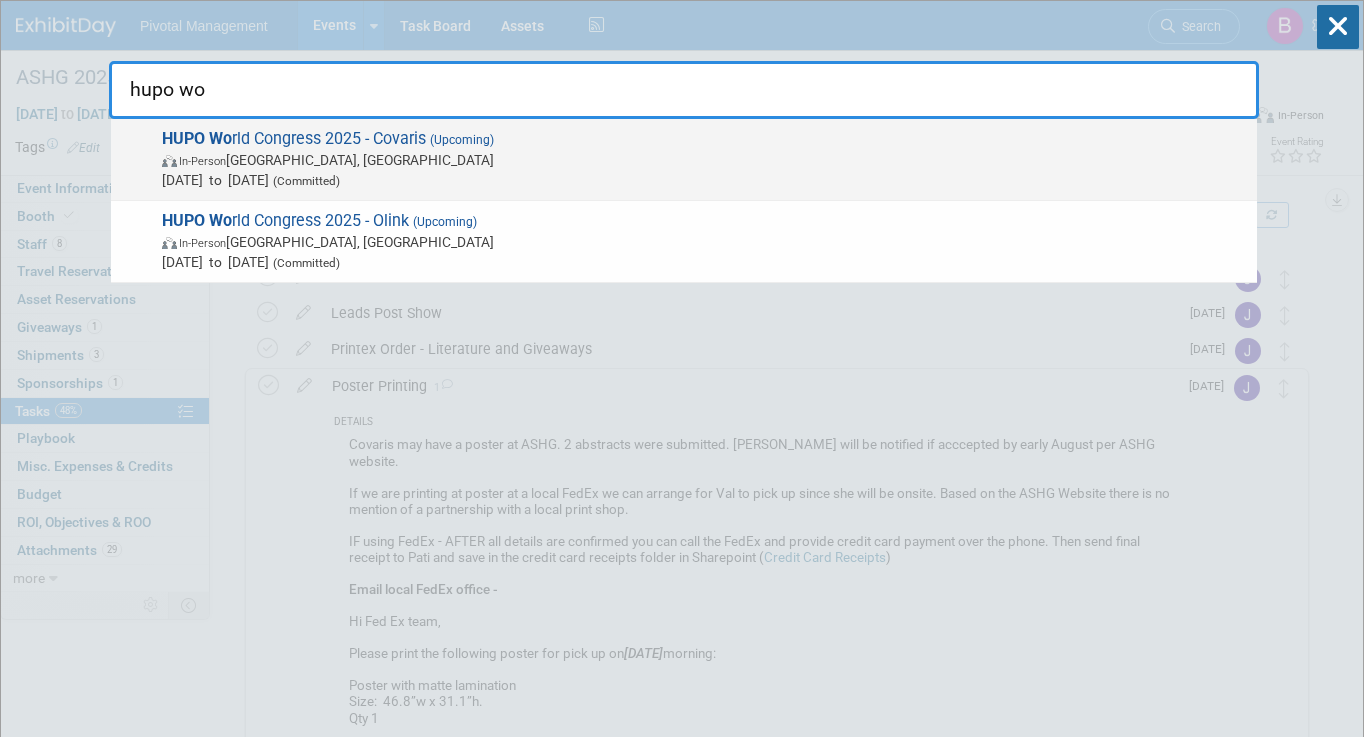 type on "hupo wo" 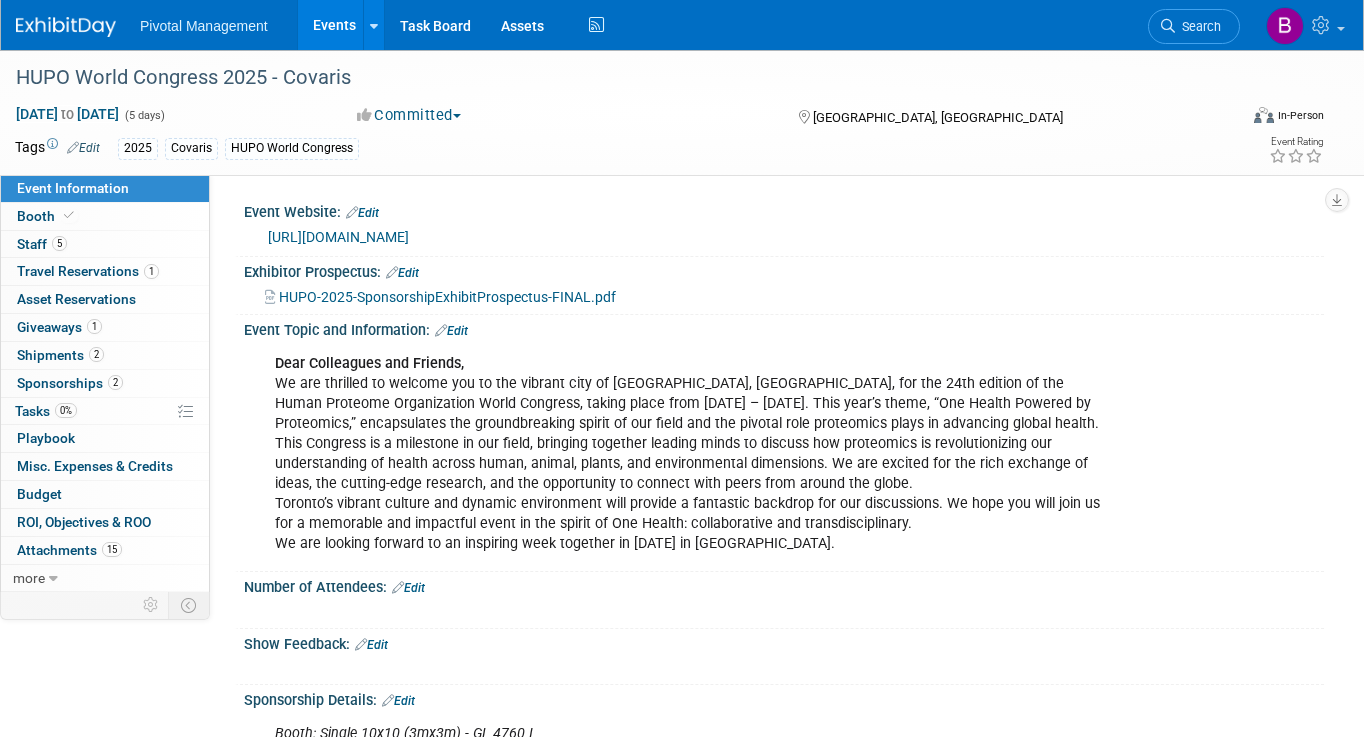 scroll, scrollTop: 0, scrollLeft: 0, axis: both 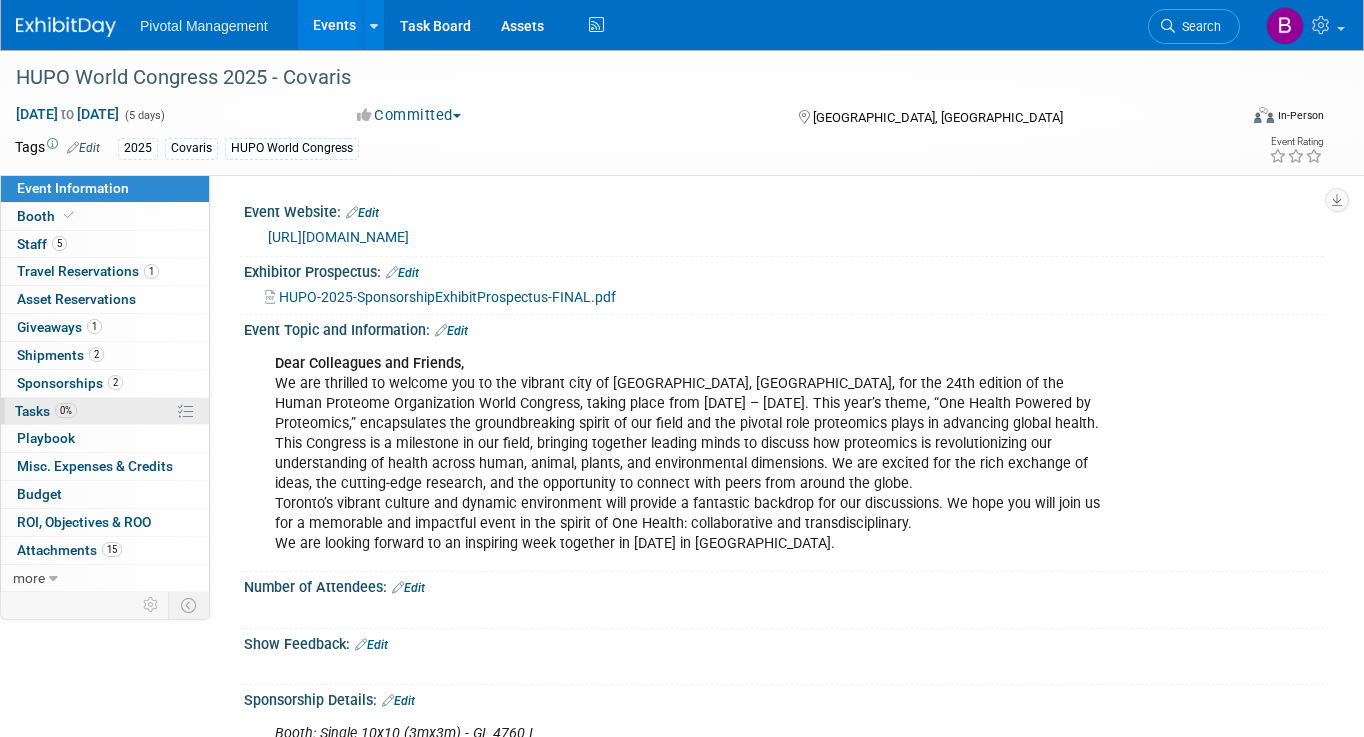 click on "0%
Tasks 0%" at bounding box center [105, 411] 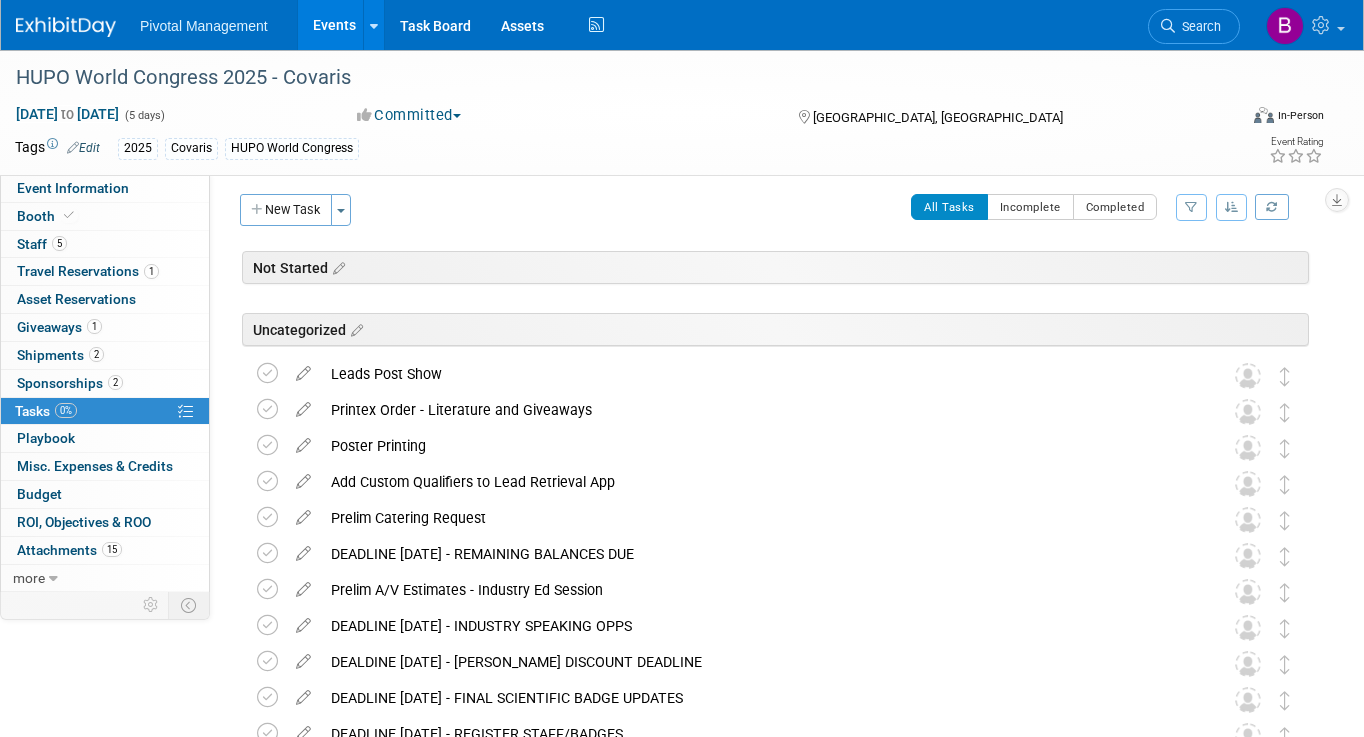 scroll, scrollTop: 0, scrollLeft: 0, axis: both 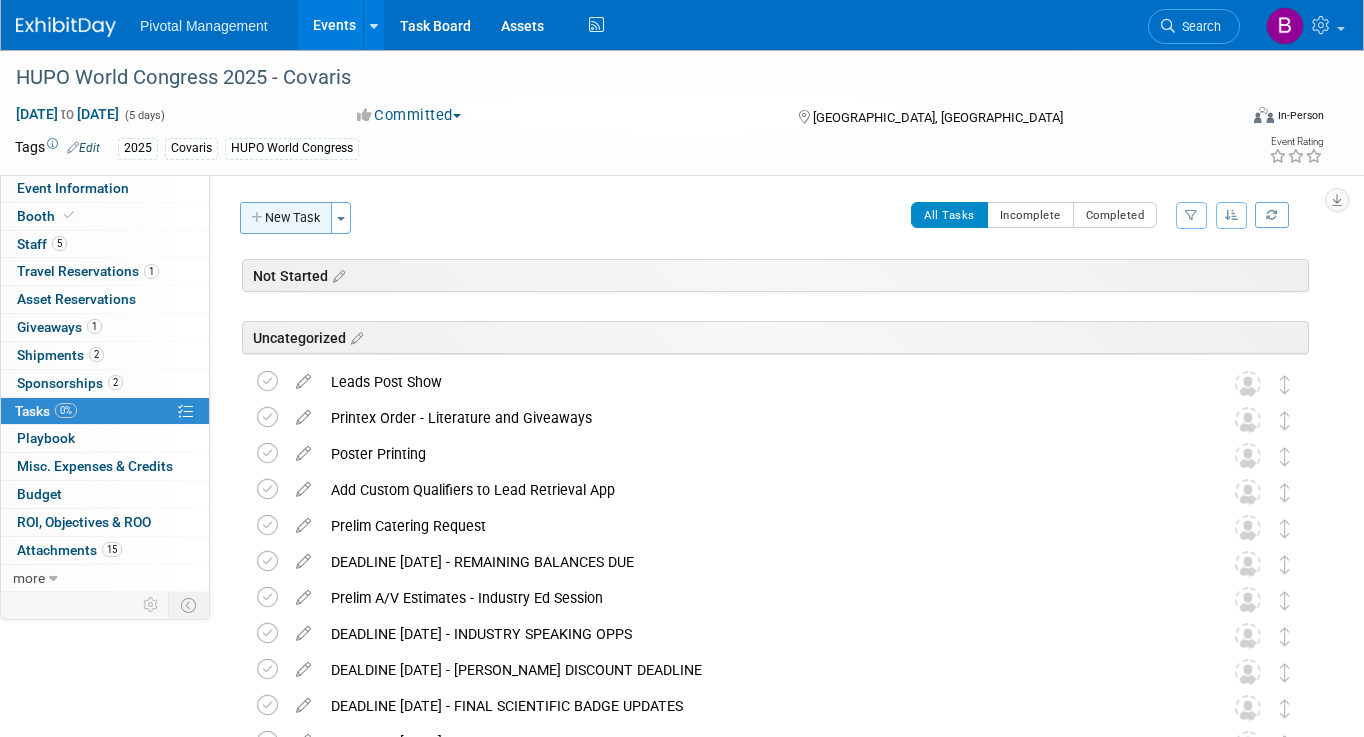 click on "New Task" at bounding box center [286, 218] 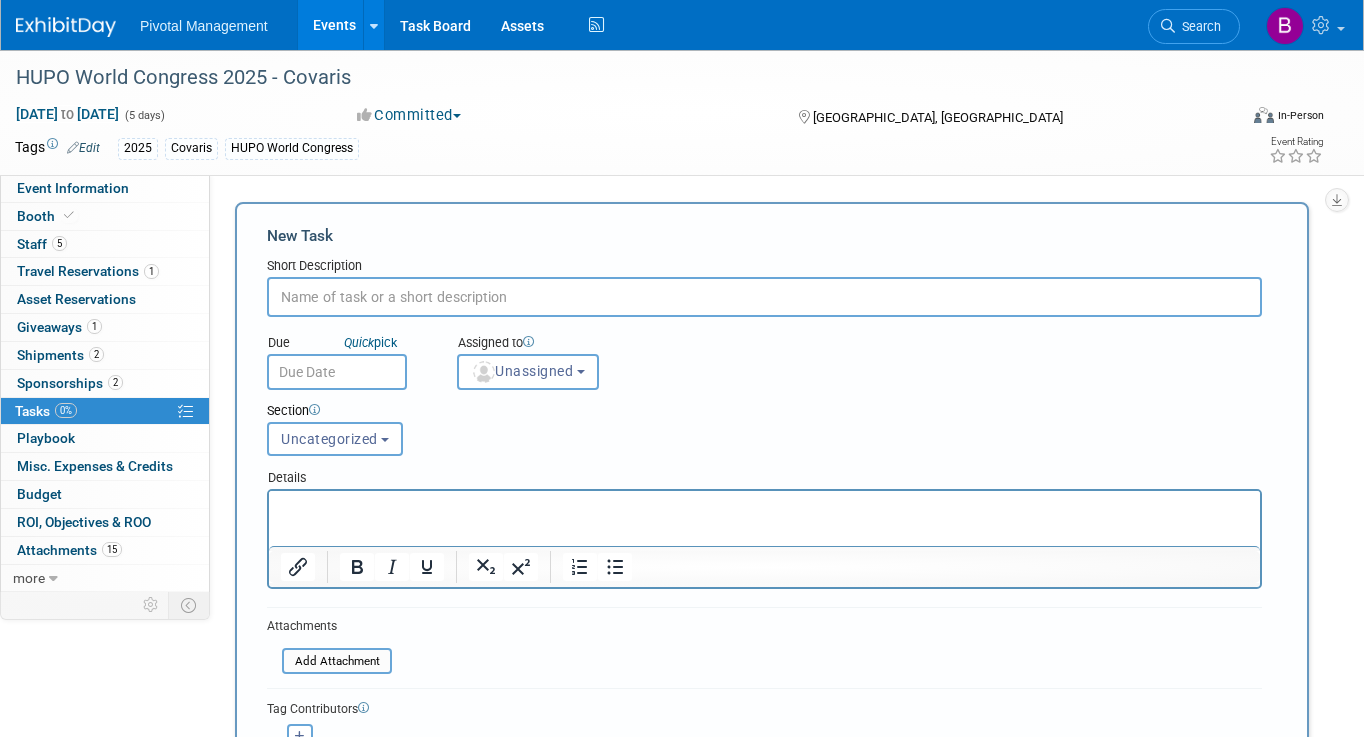 scroll, scrollTop: 0, scrollLeft: 0, axis: both 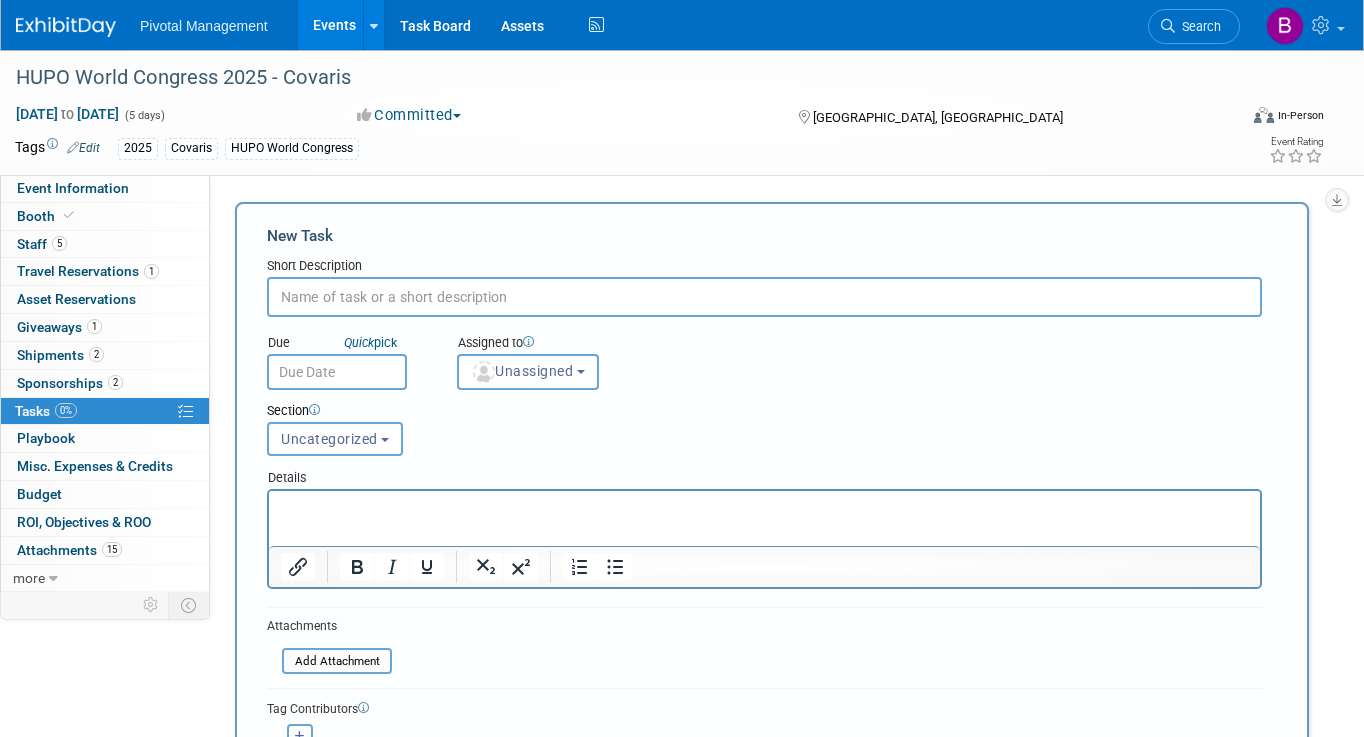 click at bounding box center (764, 297) 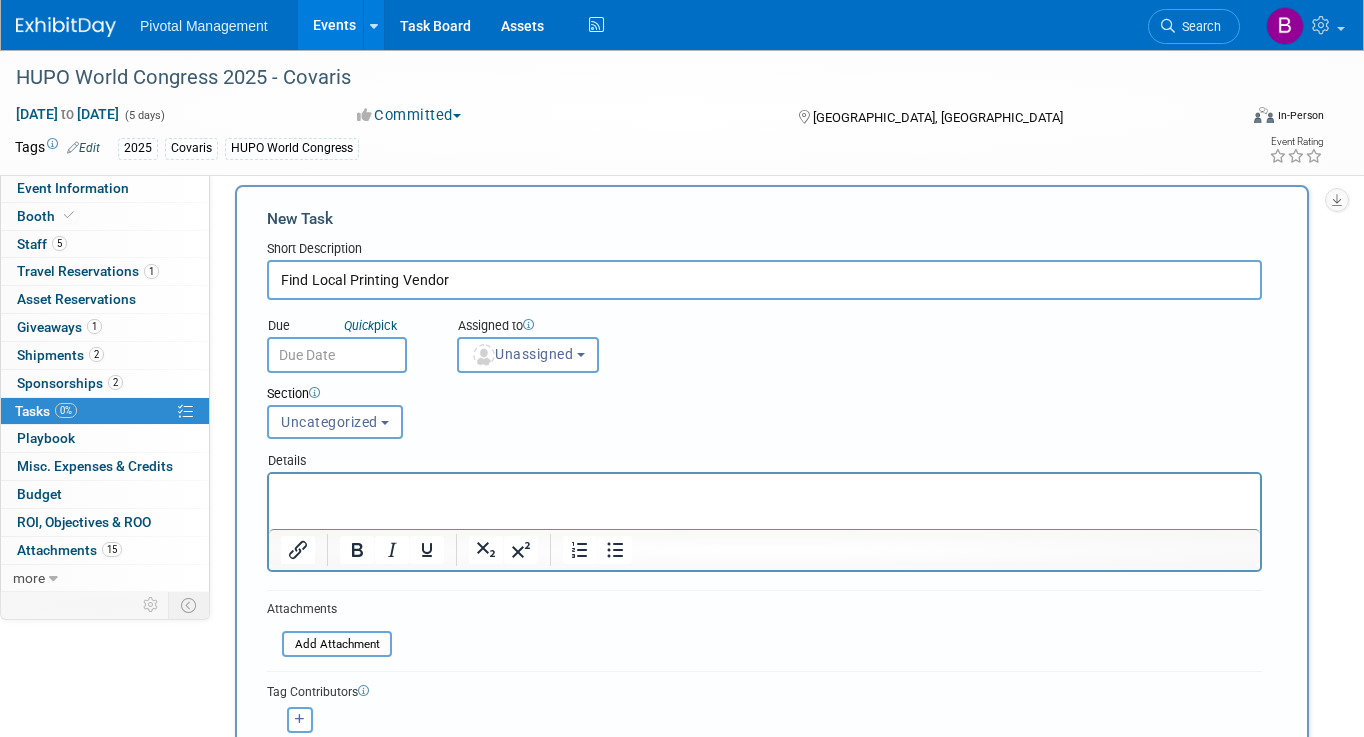 scroll, scrollTop: 3, scrollLeft: 0, axis: vertical 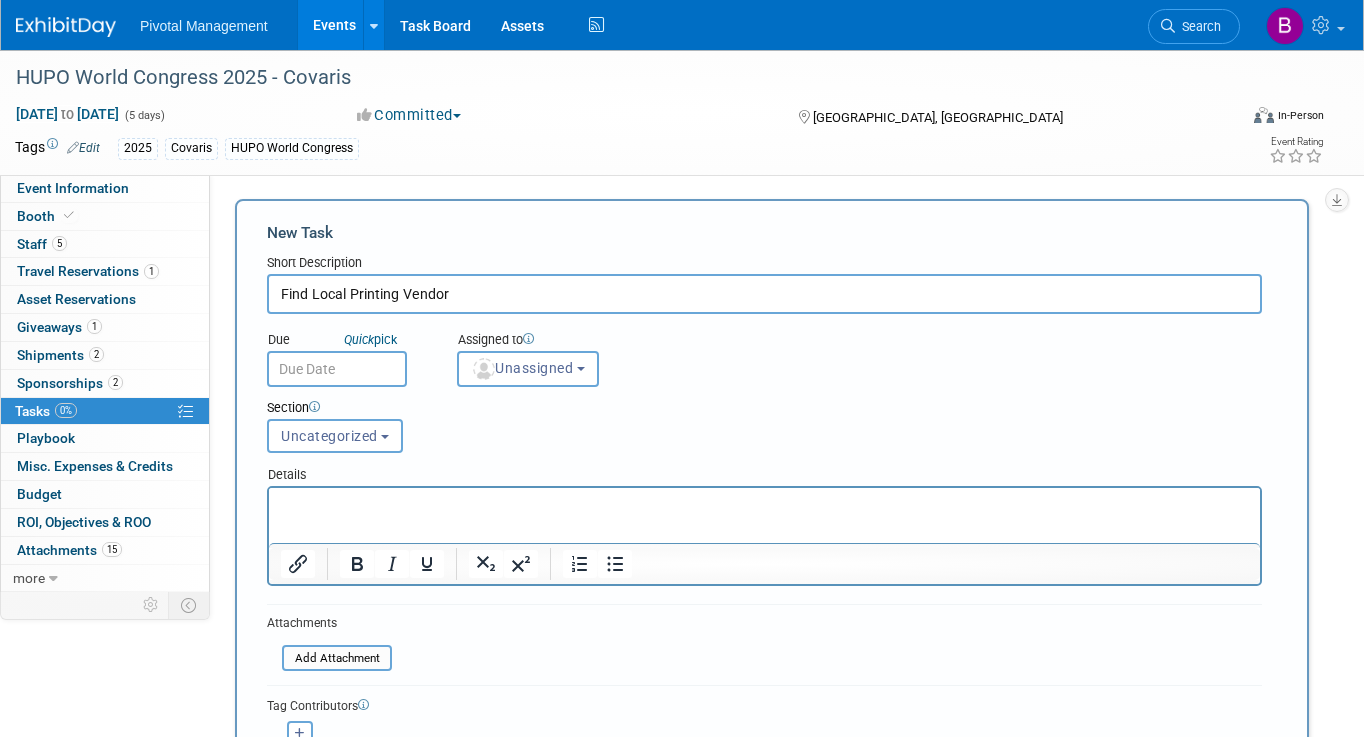 type on "Find Local Printing Vendor" 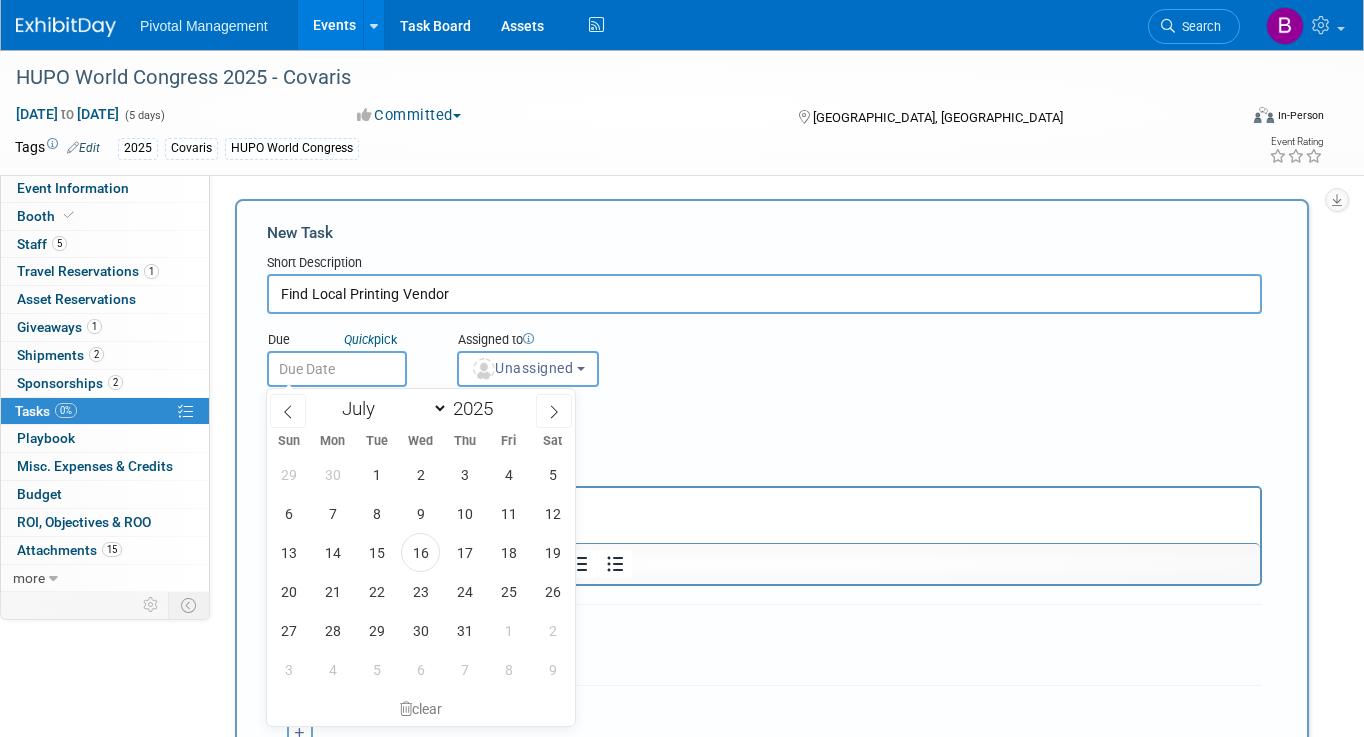 click at bounding box center [337, 369] 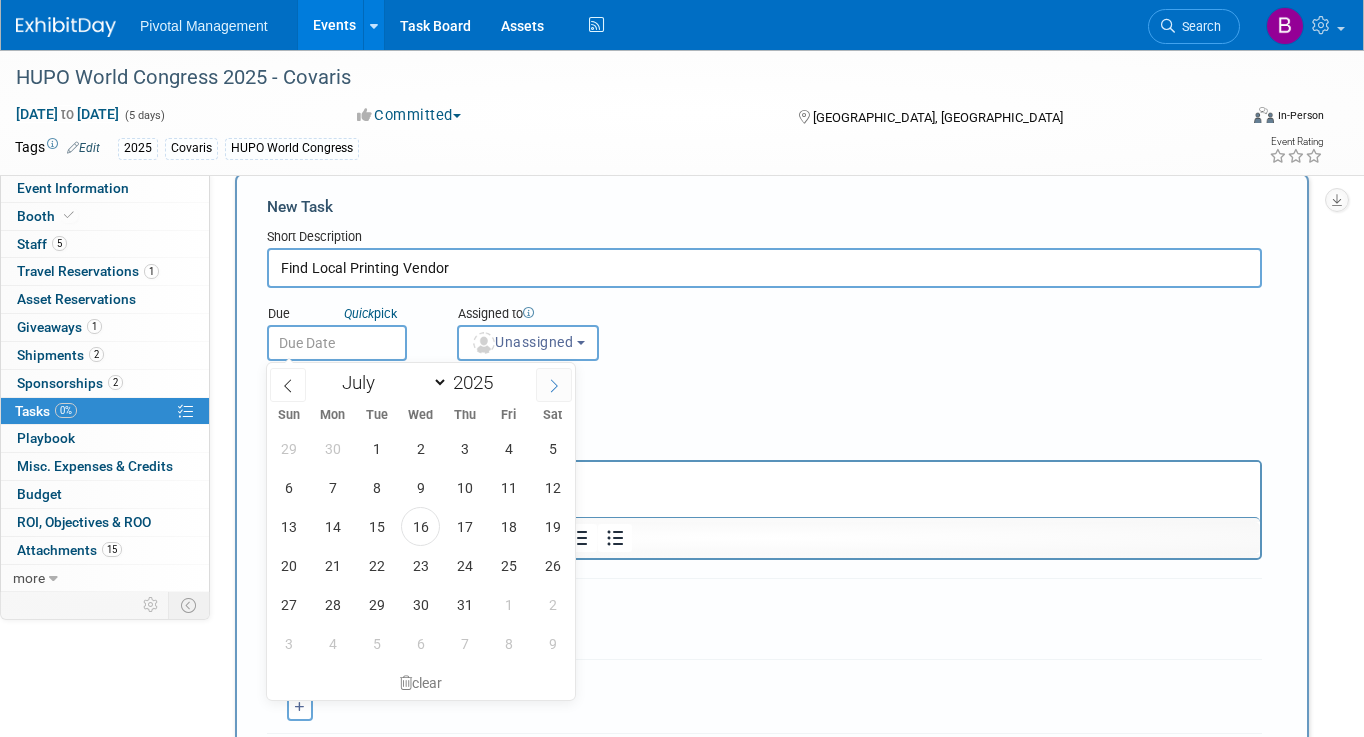 click at bounding box center (554, 385) 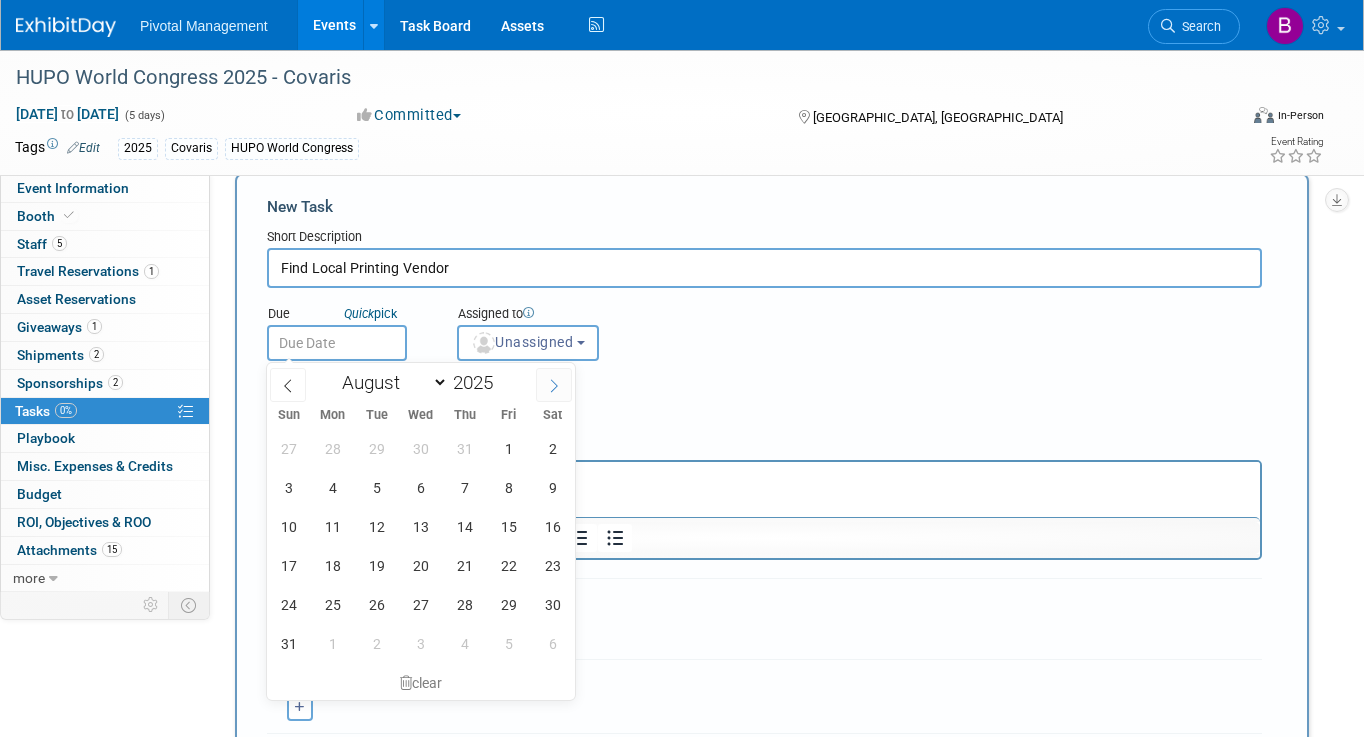 click at bounding box center [554, 385] 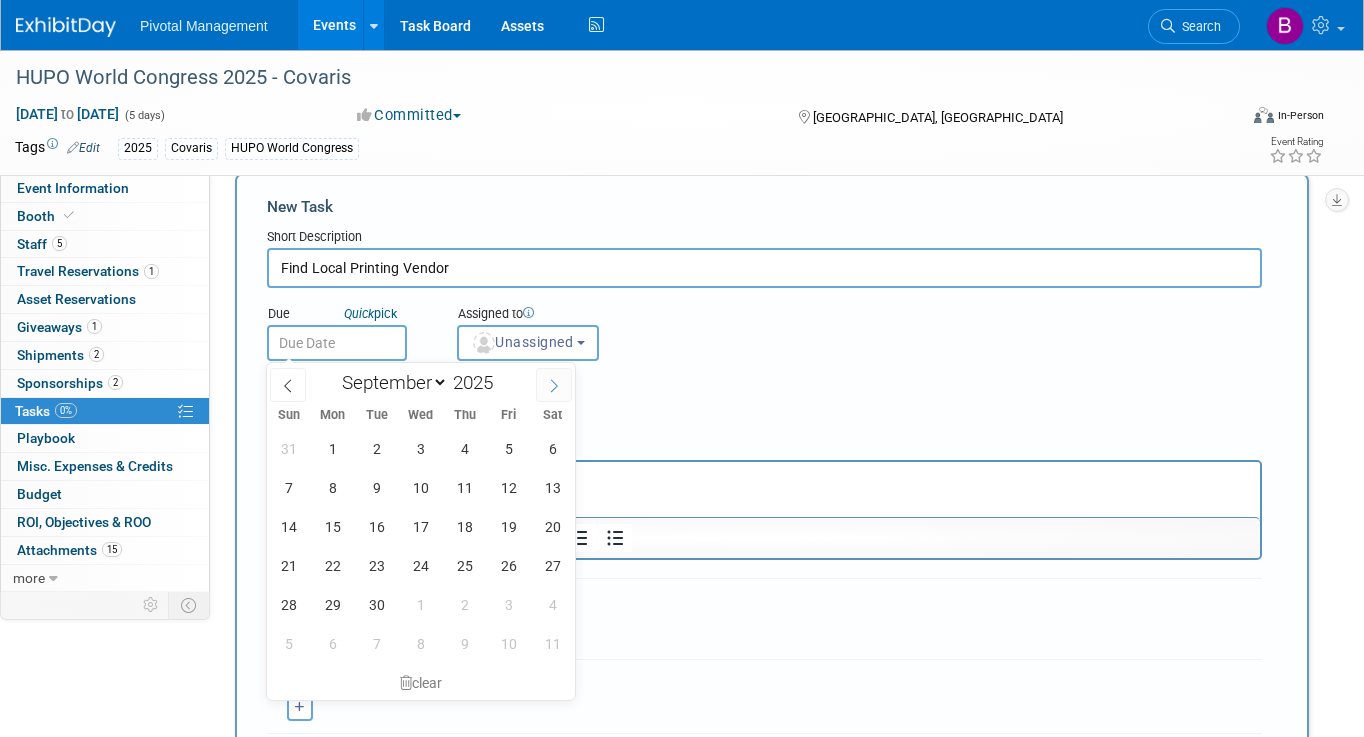 click at bounding box center [554, 385] 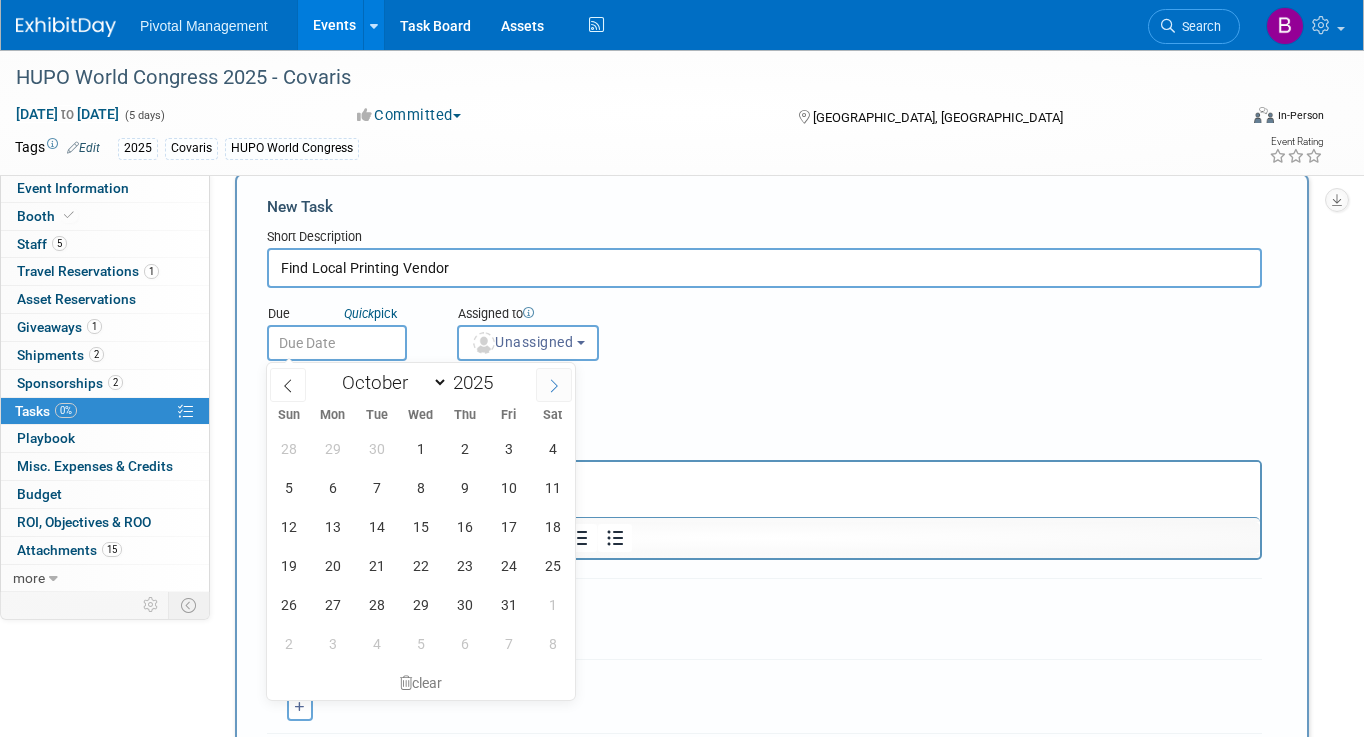 click at bounding box center [554, 385] 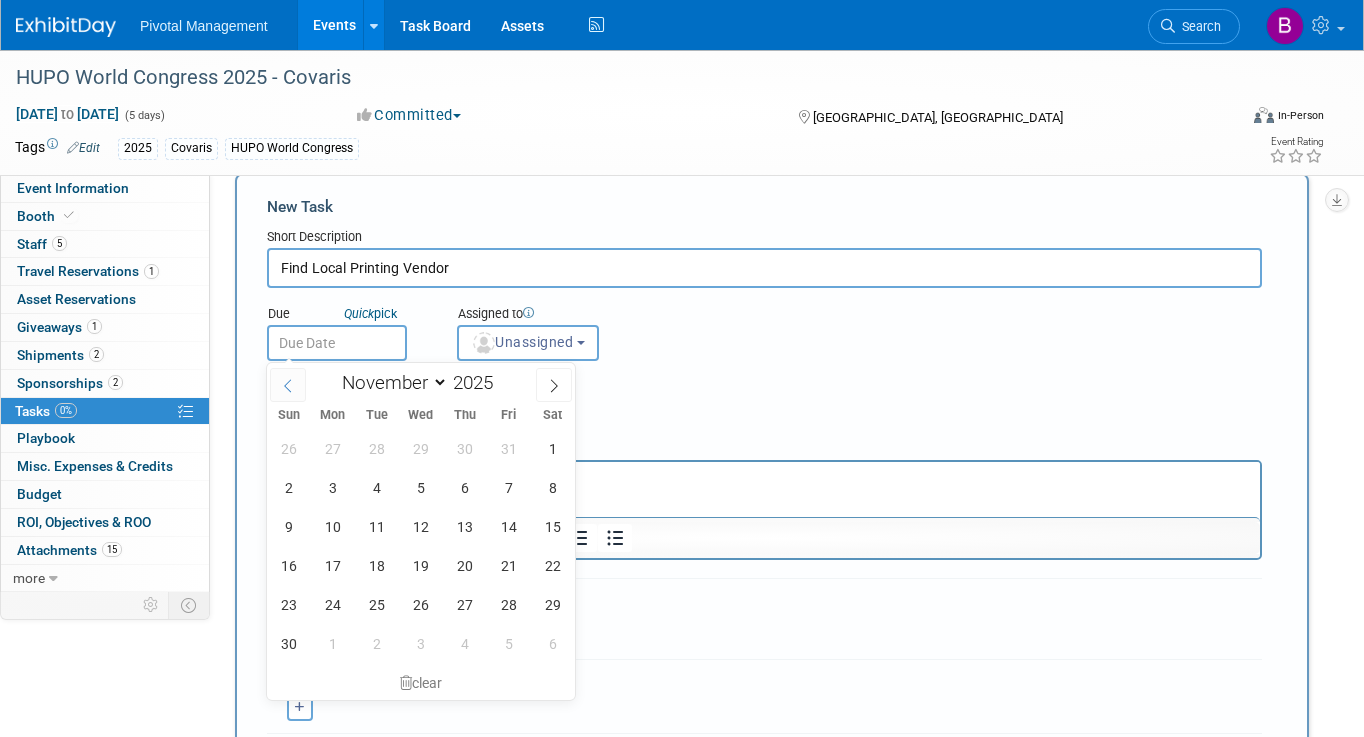 click 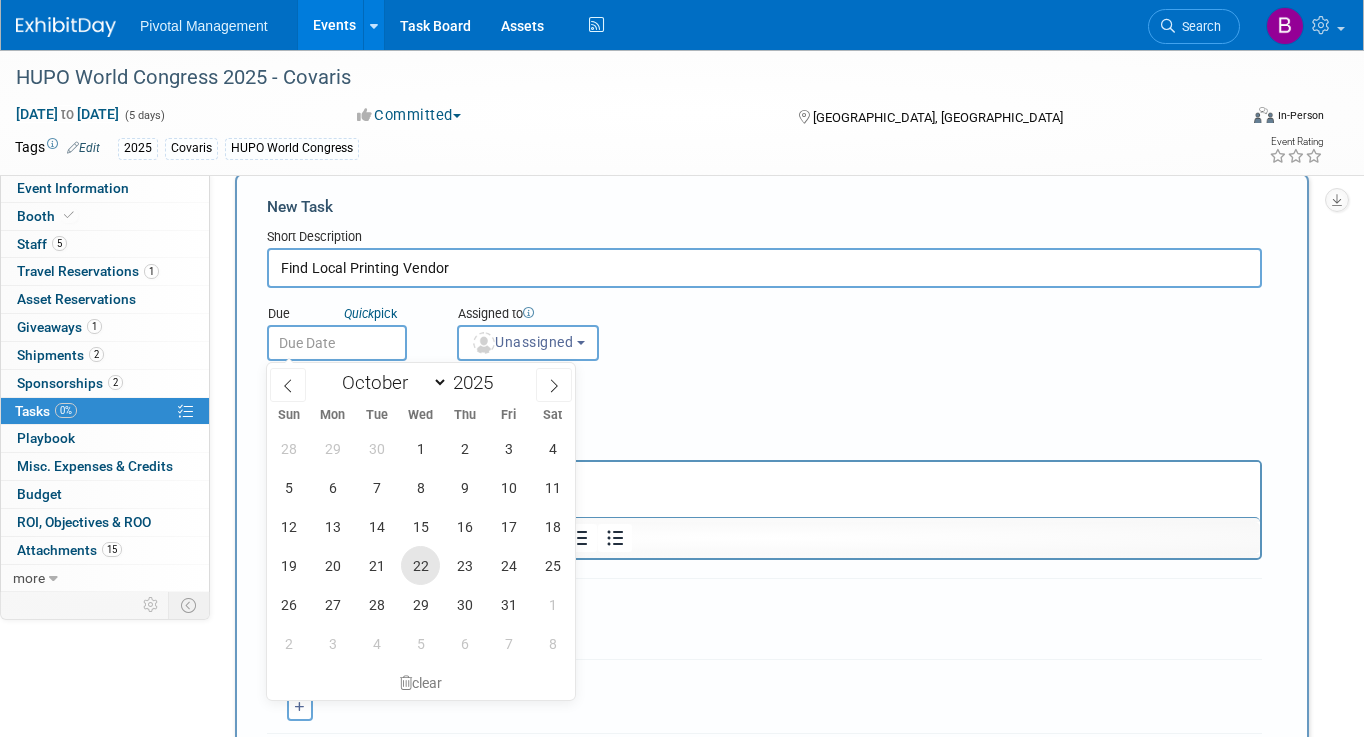 click on "22" at bounding box center (420, 565) 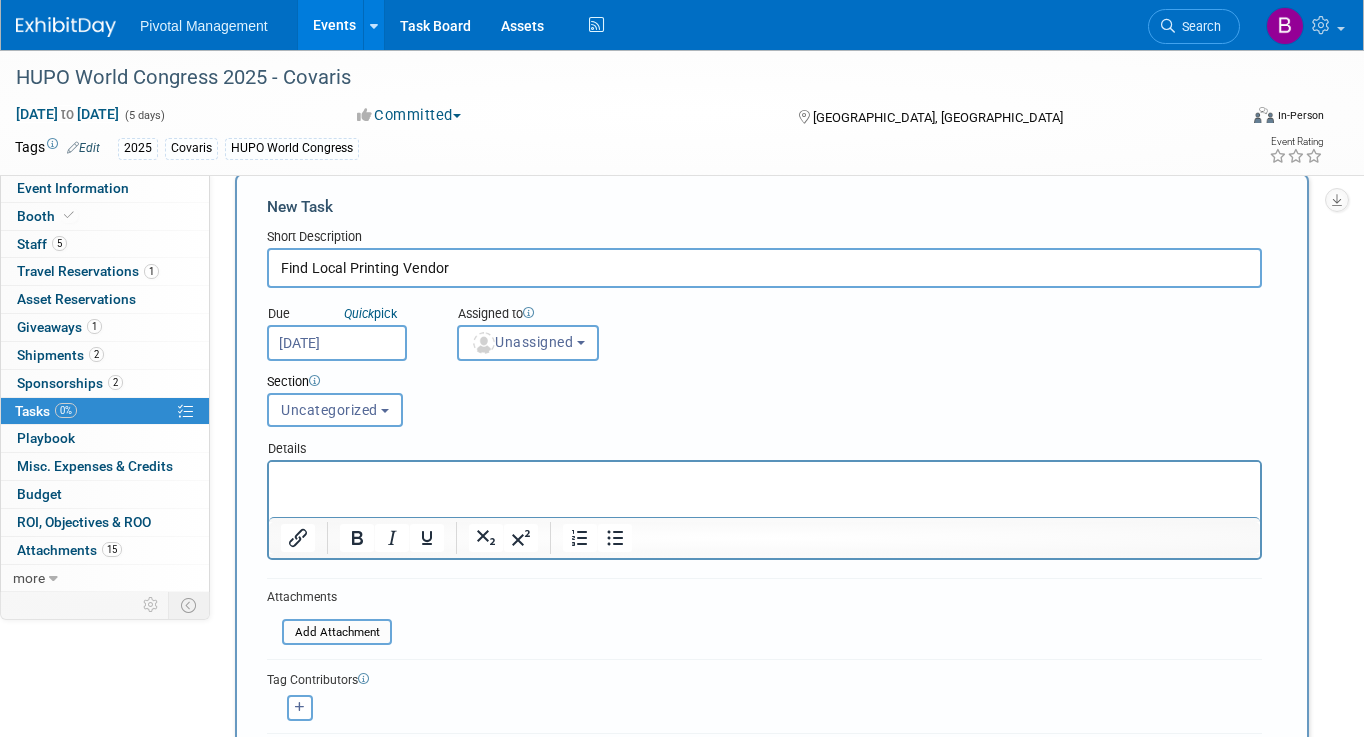 click at bounding box center (765, 480) 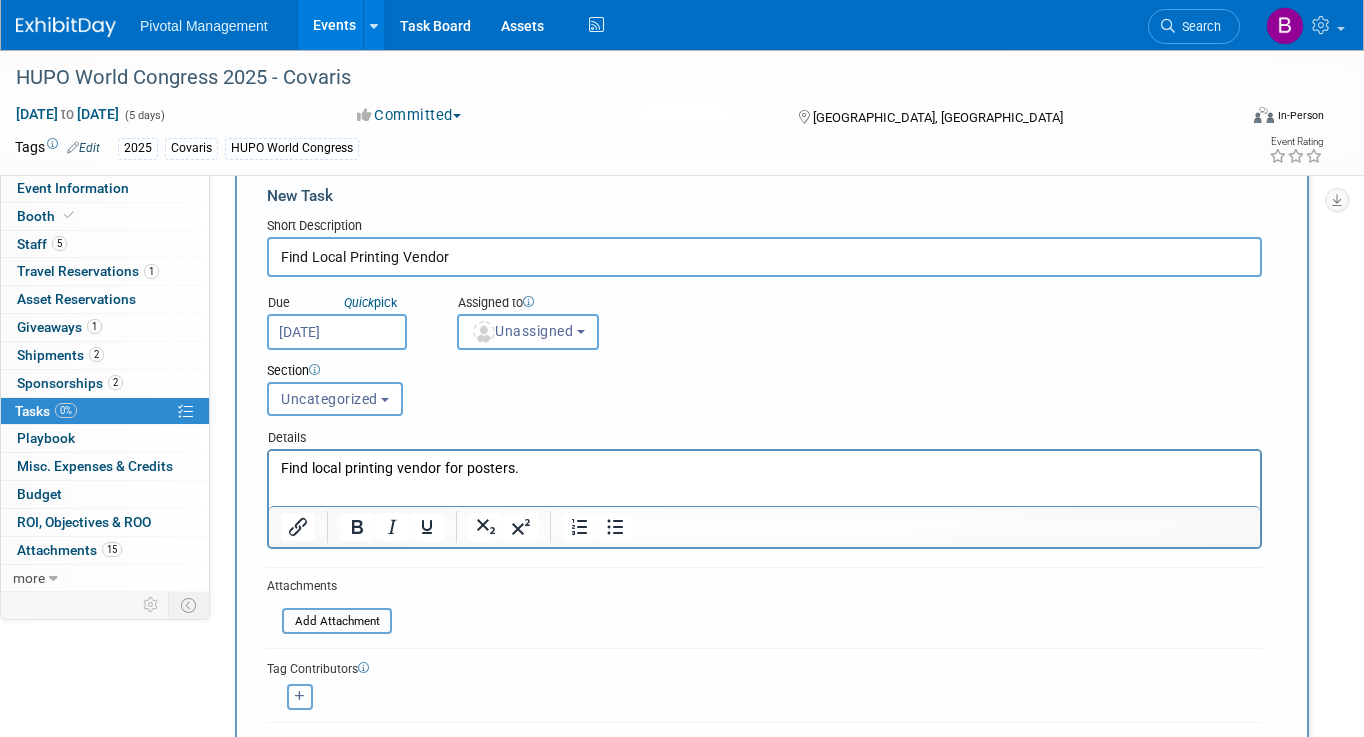scroll, scrollTop: 0, scrollLeft: 0, axis: both 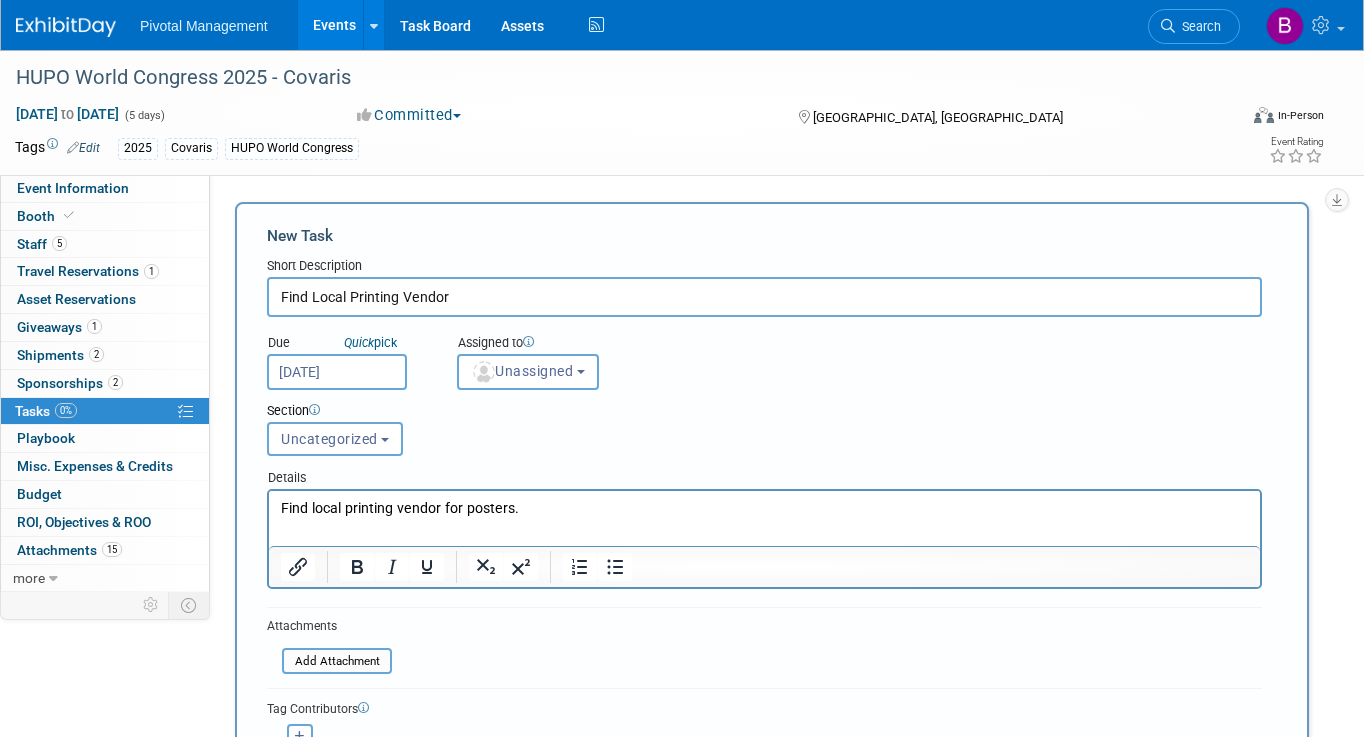 click on "Due  Quick  pick
Oct 22, 2025" at bounding box center (347, 357) 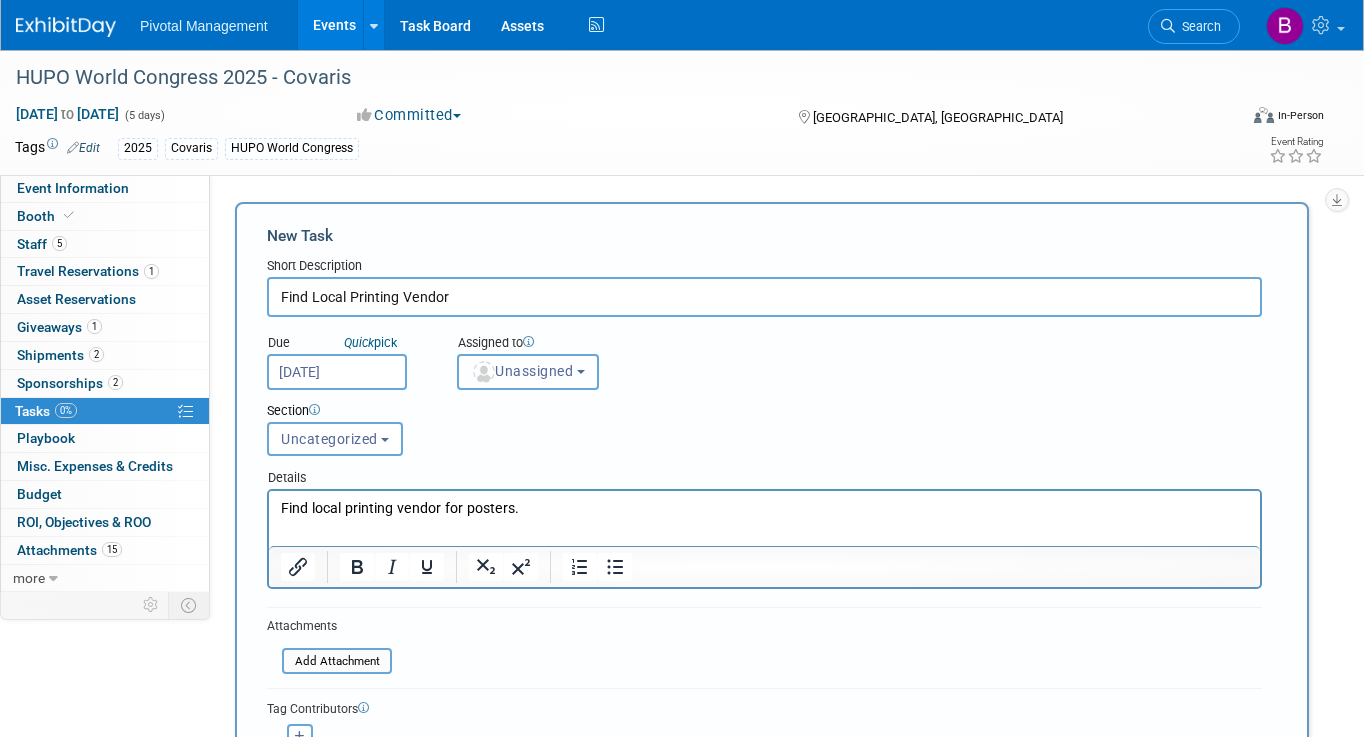 click on "Unassigned" at bounding box center (522, 371) 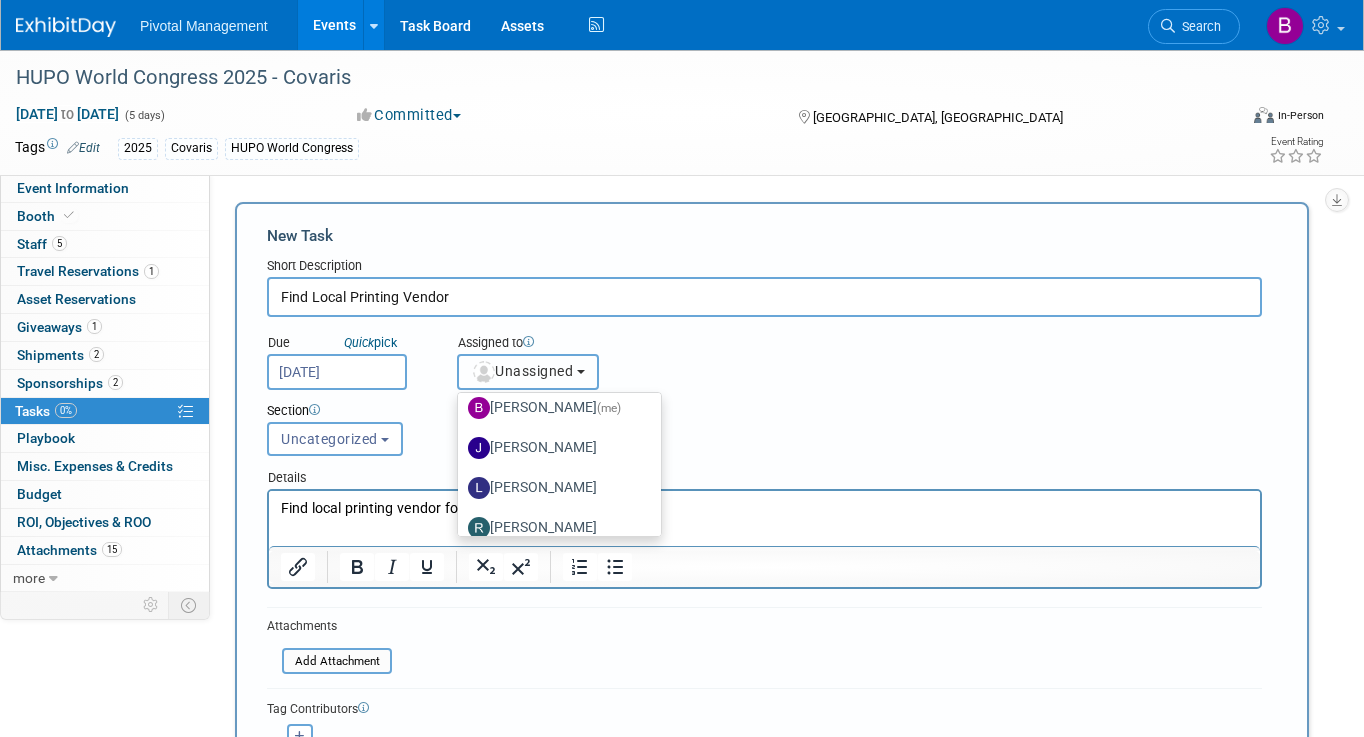 scroll, scrollTop: 91, scrollLeft: 0, axis: vertical 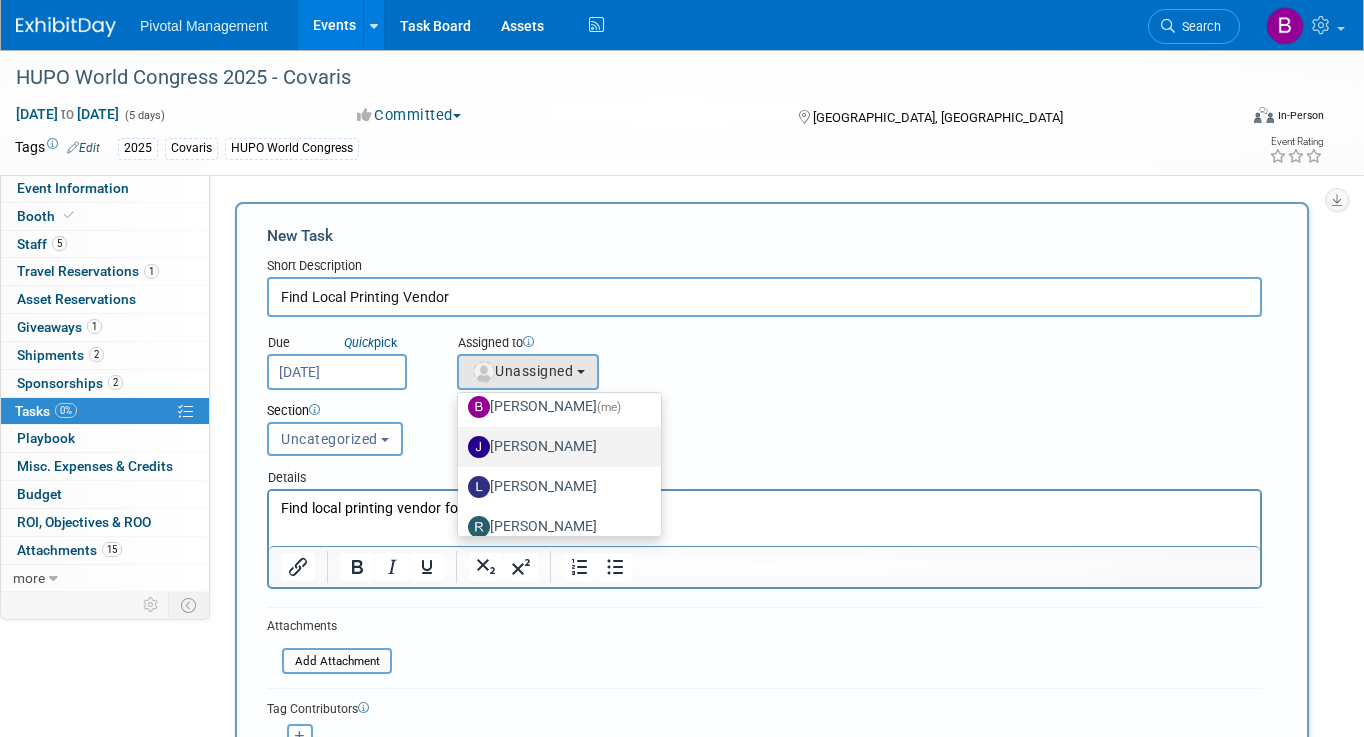 click on "[PERSON_NAME]" at bounding box center [554, 447] 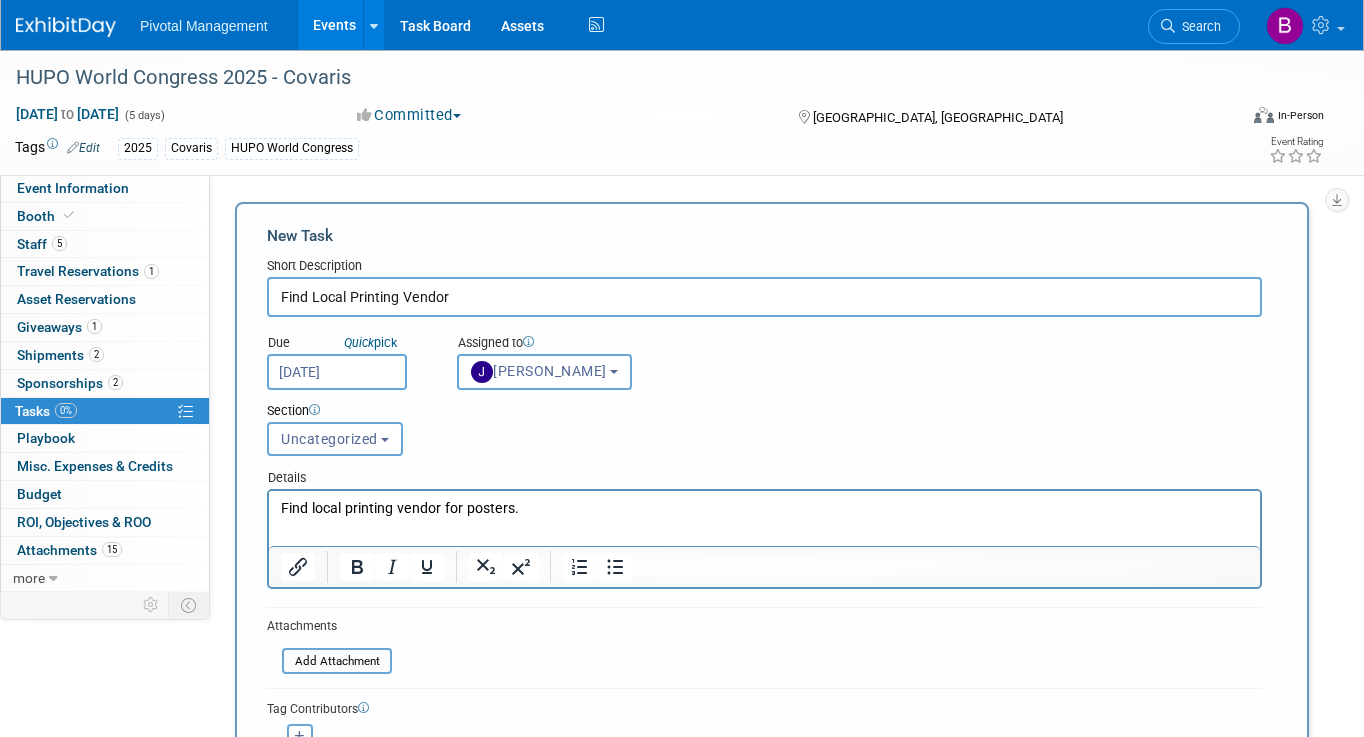 click on "Section
Uncategorized
Not Started
Uncategorized    Uncategorized  Not Started" at bounding box center (722, 425) 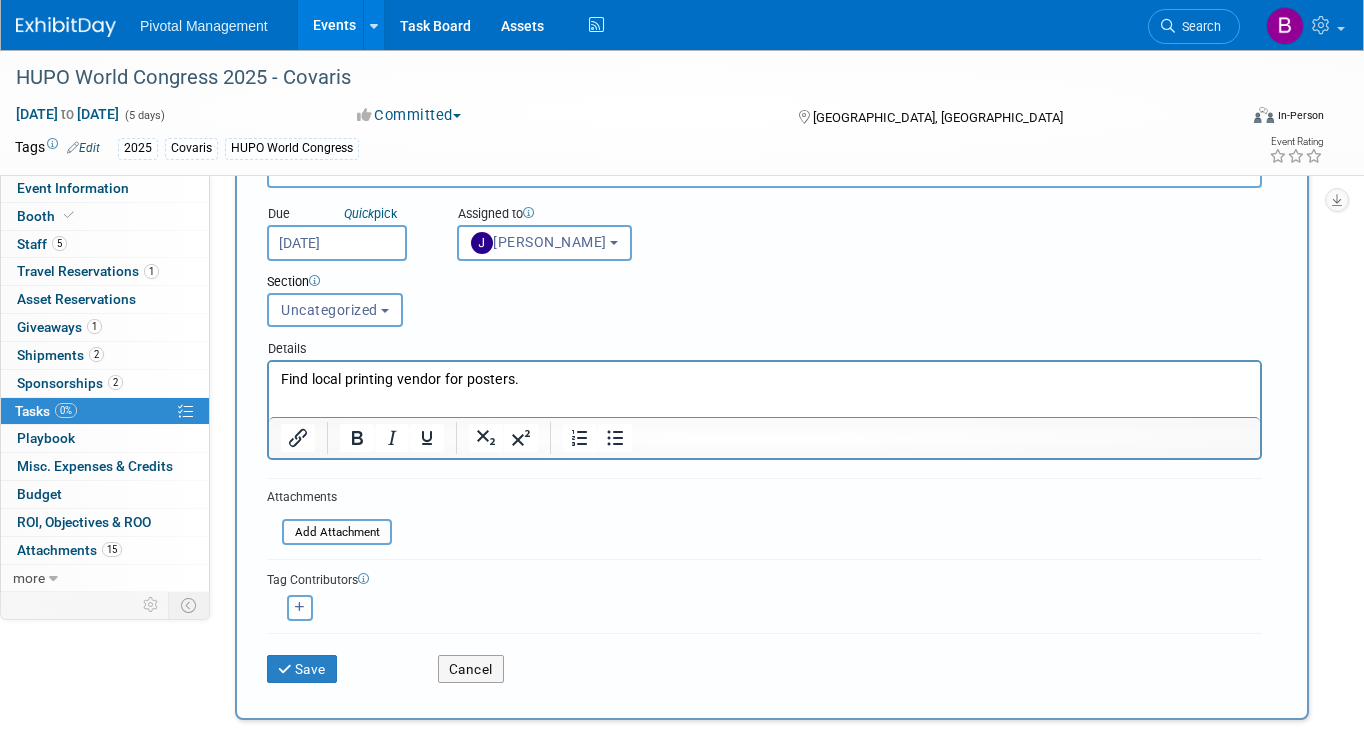 scroll, scrollTop: 140, scrollLeft: 0, axis: vertical 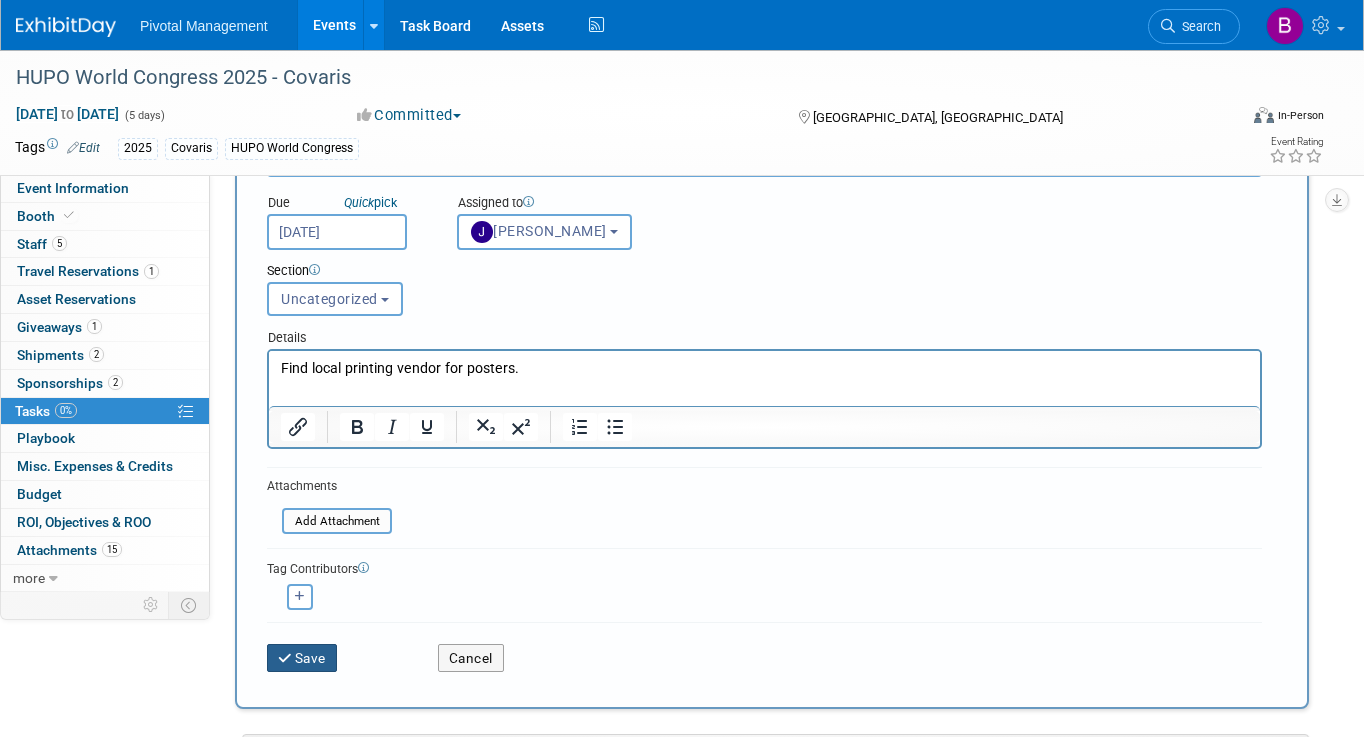 click at bounding box center [286, 659] 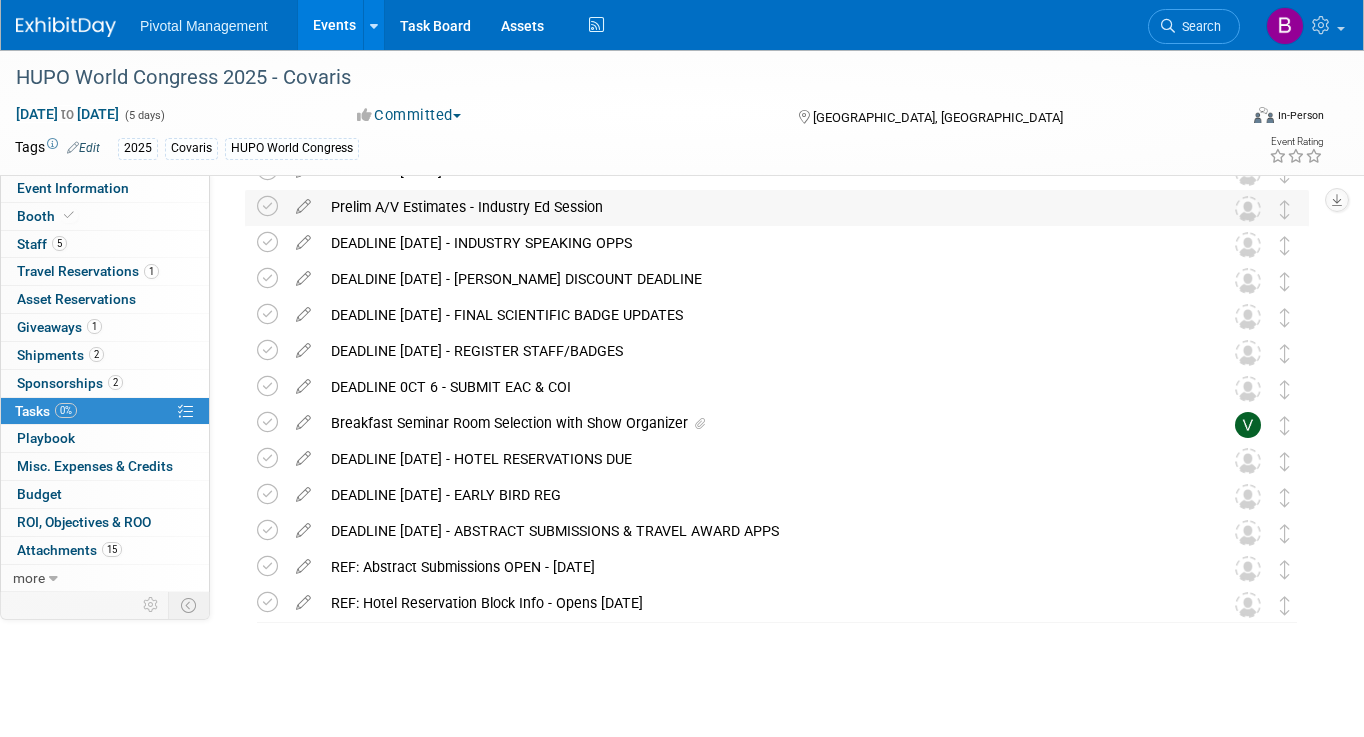 scroll, scrollTop: 428, scrollLeft: 0, axis: vertical 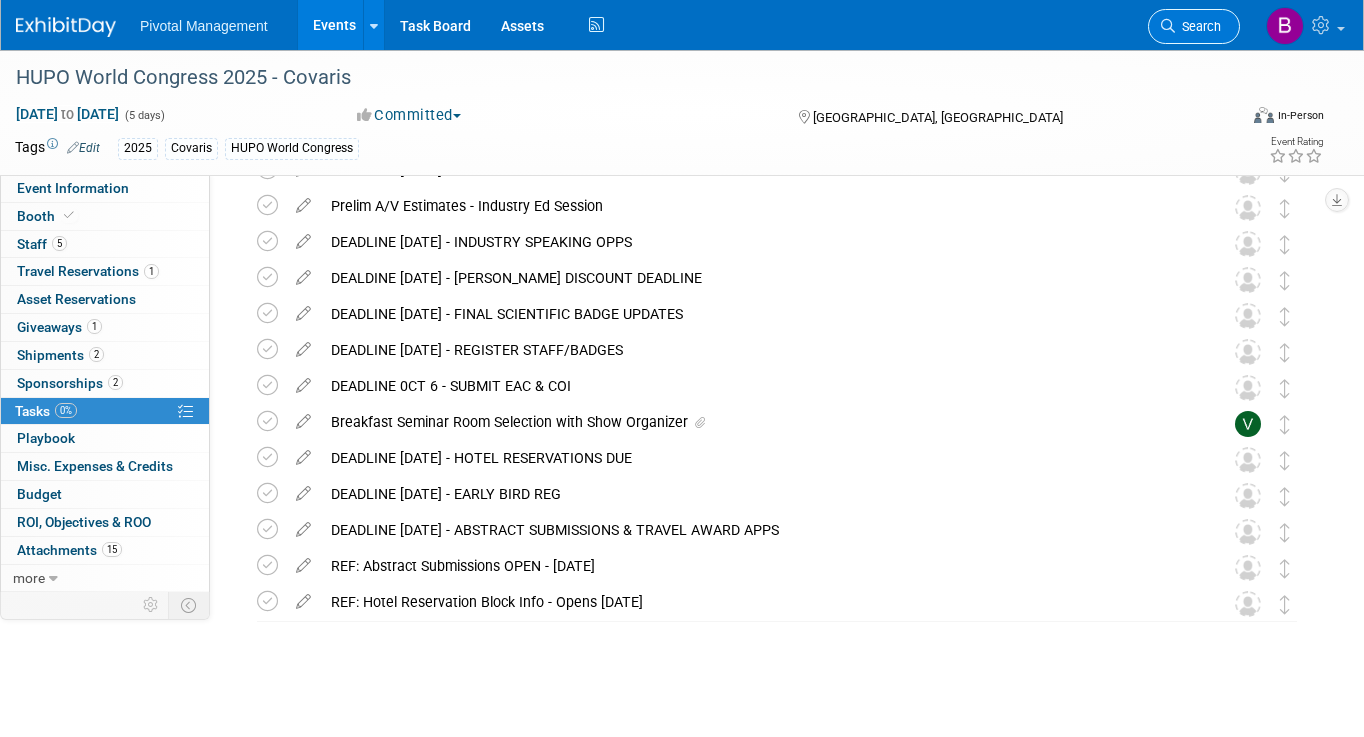 click on "Search" at bounding box center (1198, 26) 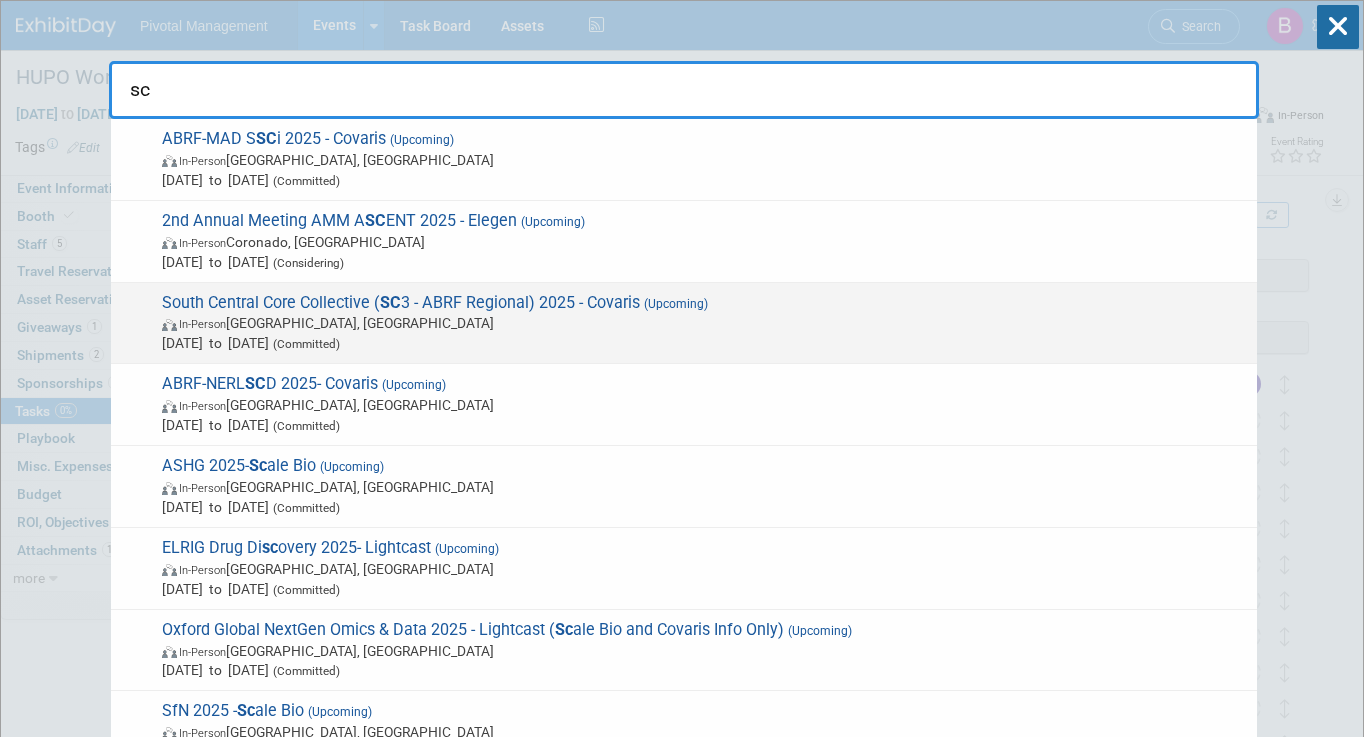 type on "sc" 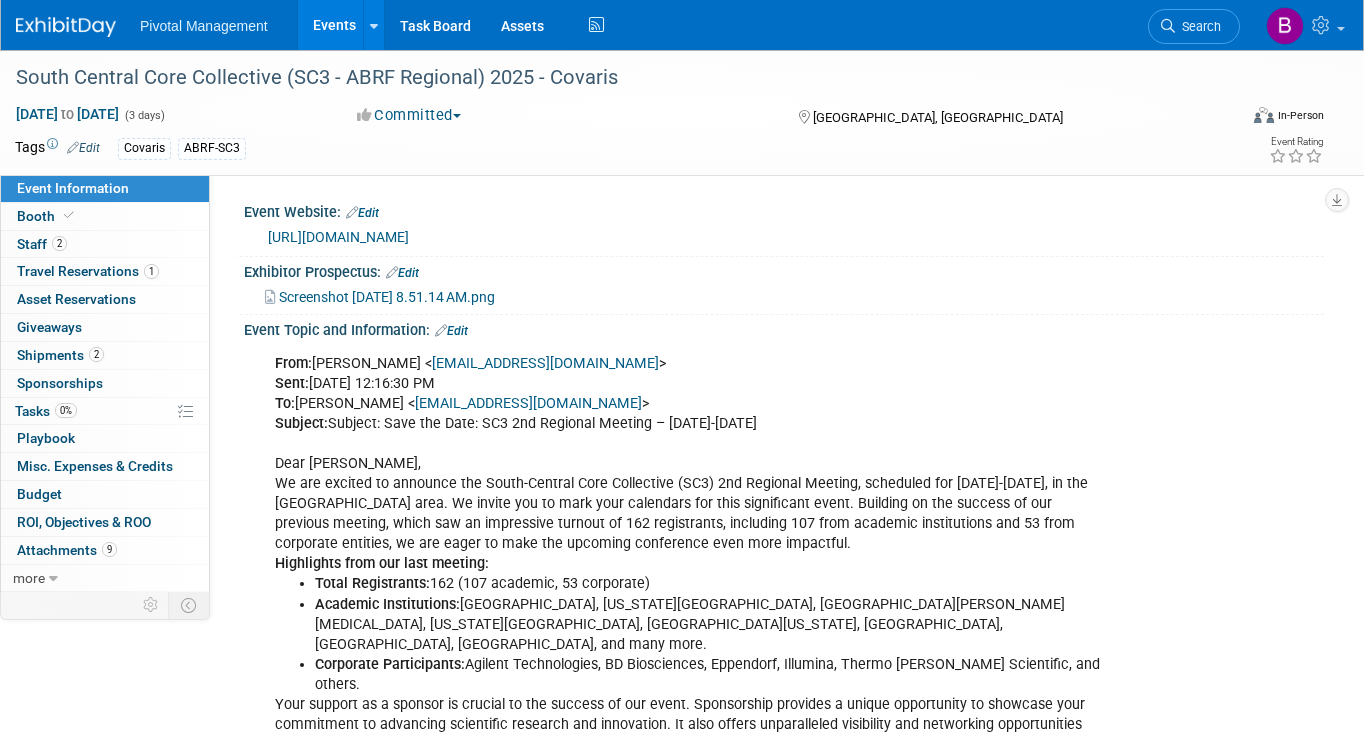scroll, scrollTop: 0, scrollLeft: 0, axis: both 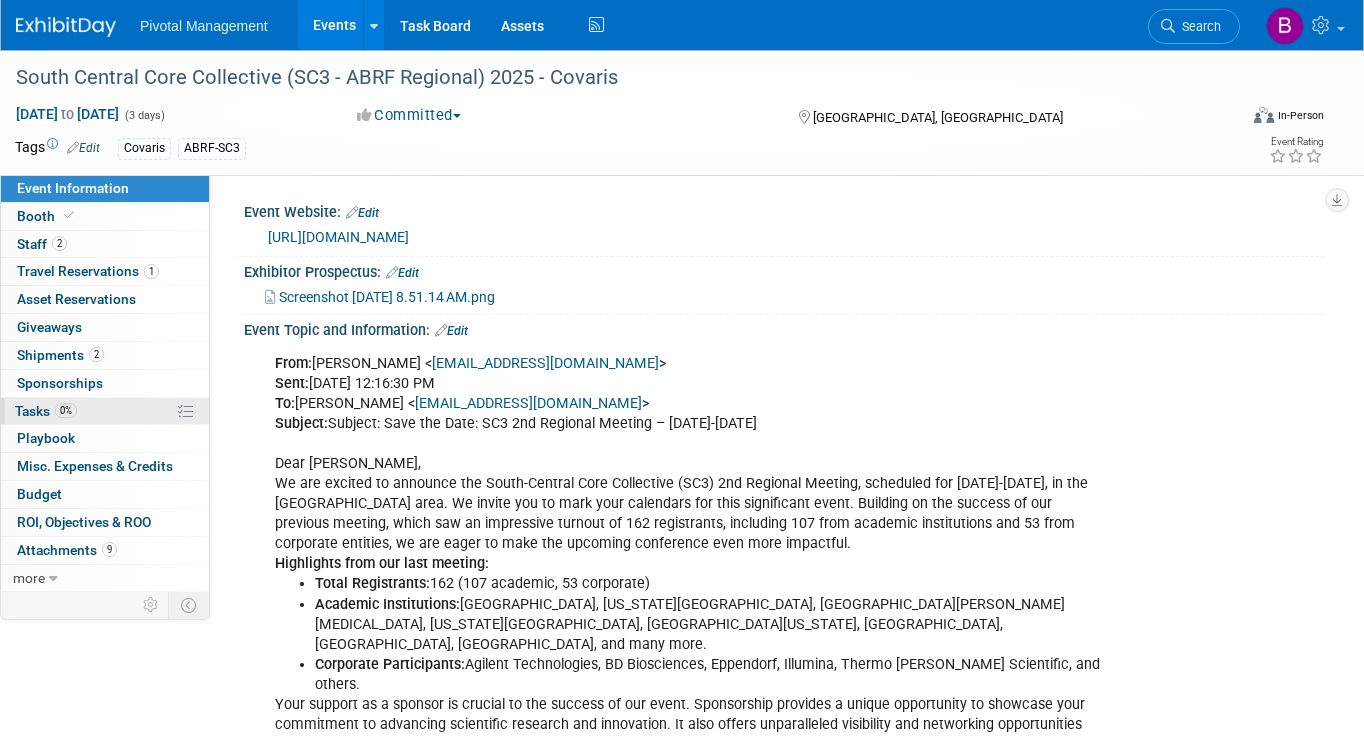 click on "0%
Tasks 0%" at bounding box center (105, 411) 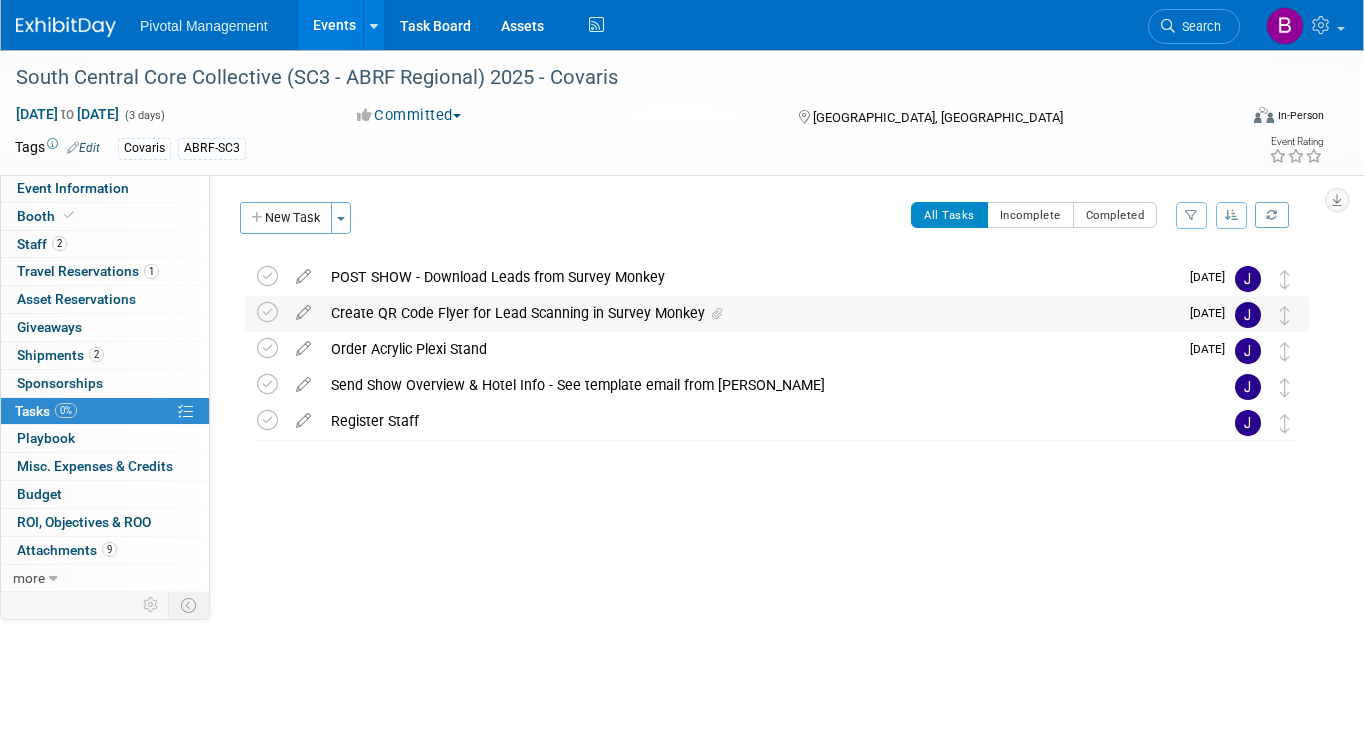 click on "Create QR Code Flyer for Lead Scanning in Survey Monkey" at bounding box center (749, 313) 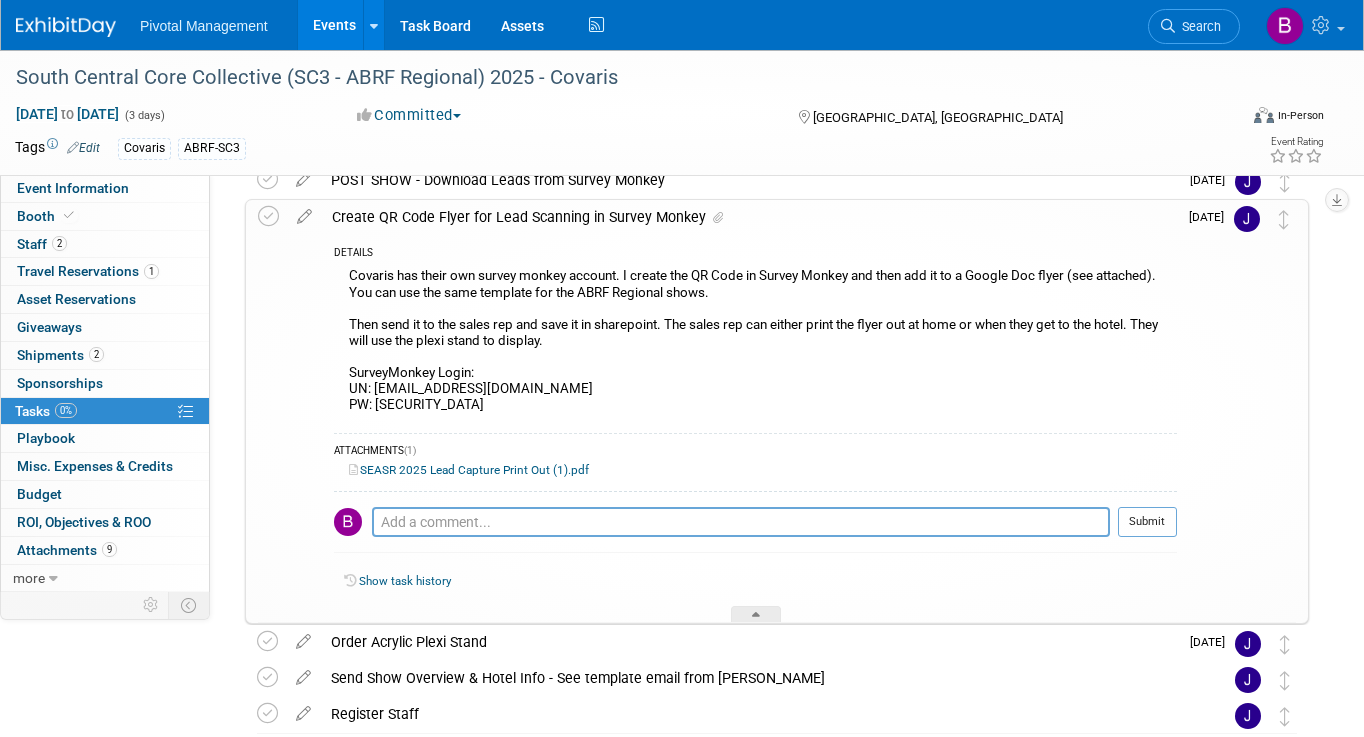 scroll, scrollTop: 98, scrollLeft: 0, axis: vertical 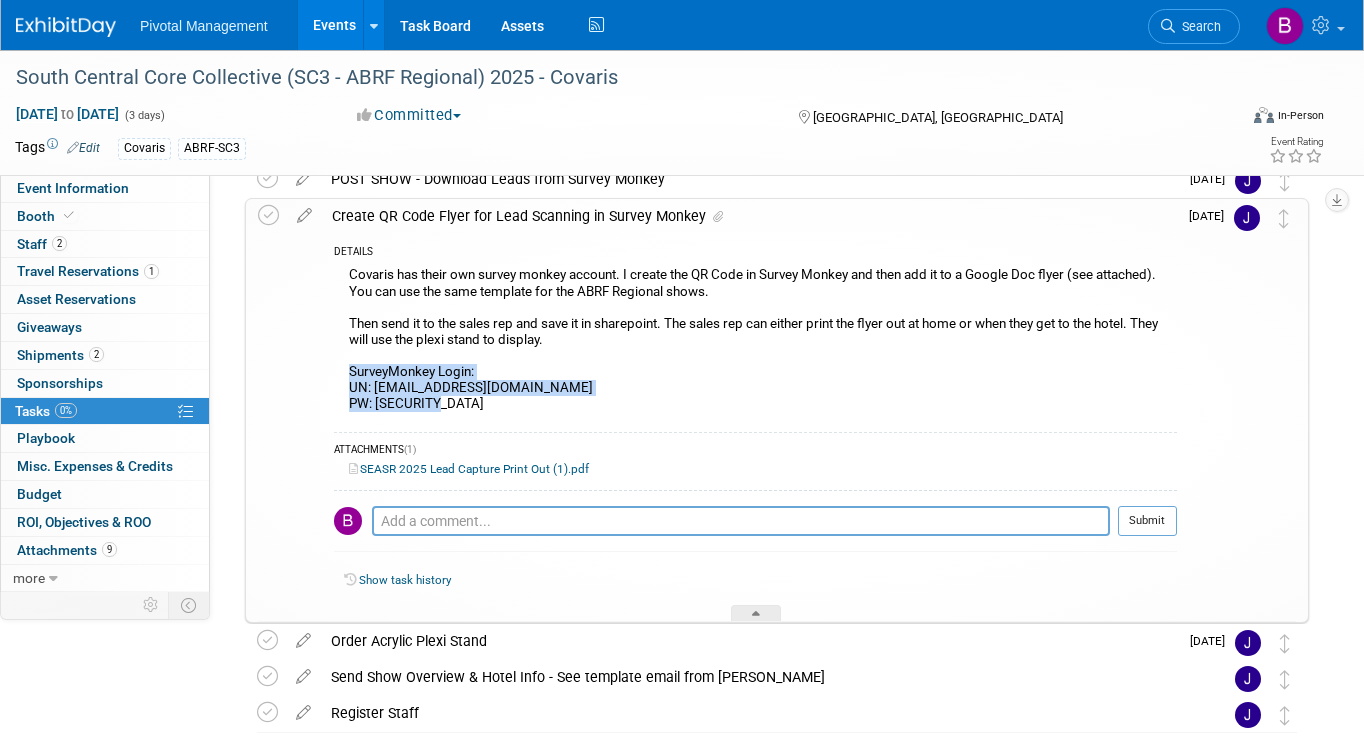drag, startPoint x: 460, startPoint y: 407, endPoint x: 336, endPoint y: 375, distance: 128.06248 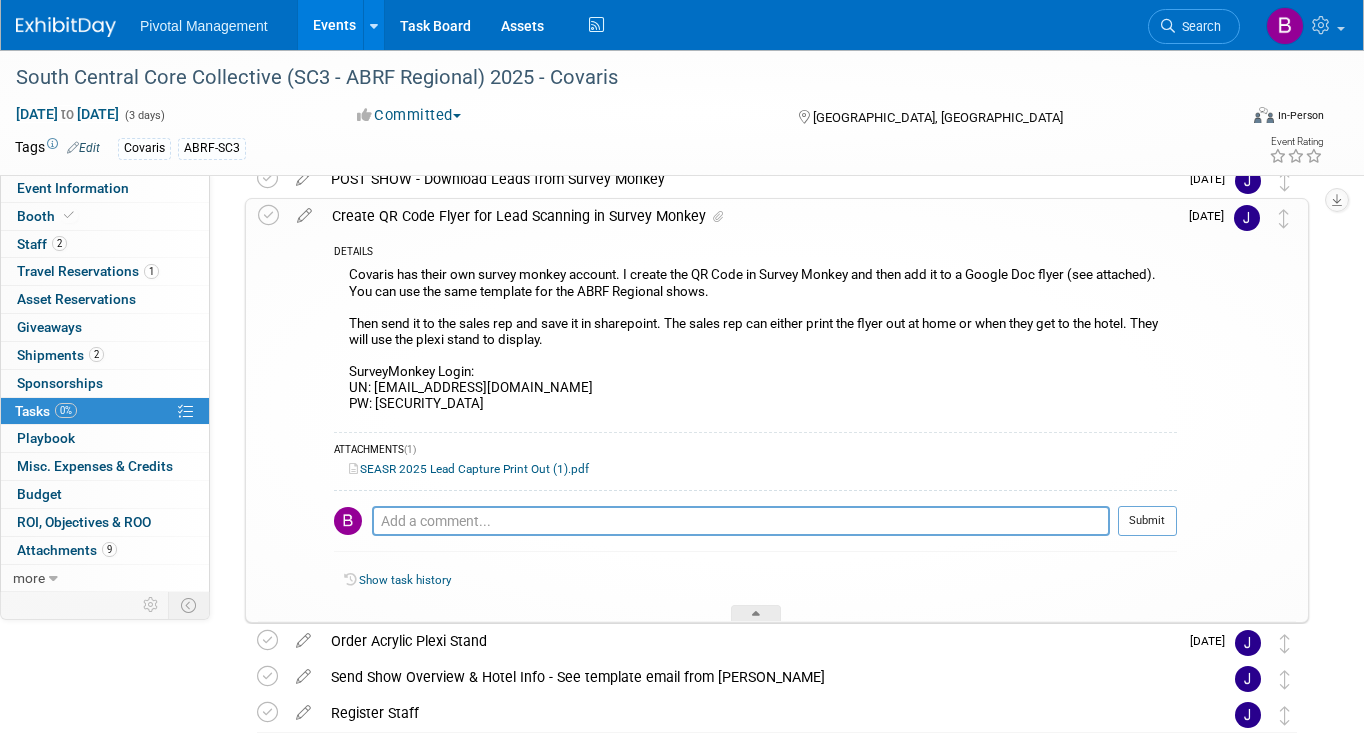 click on "SEASR 2025 Lead Capture Print Out (1).pdf" at bounding box center [469, 469] 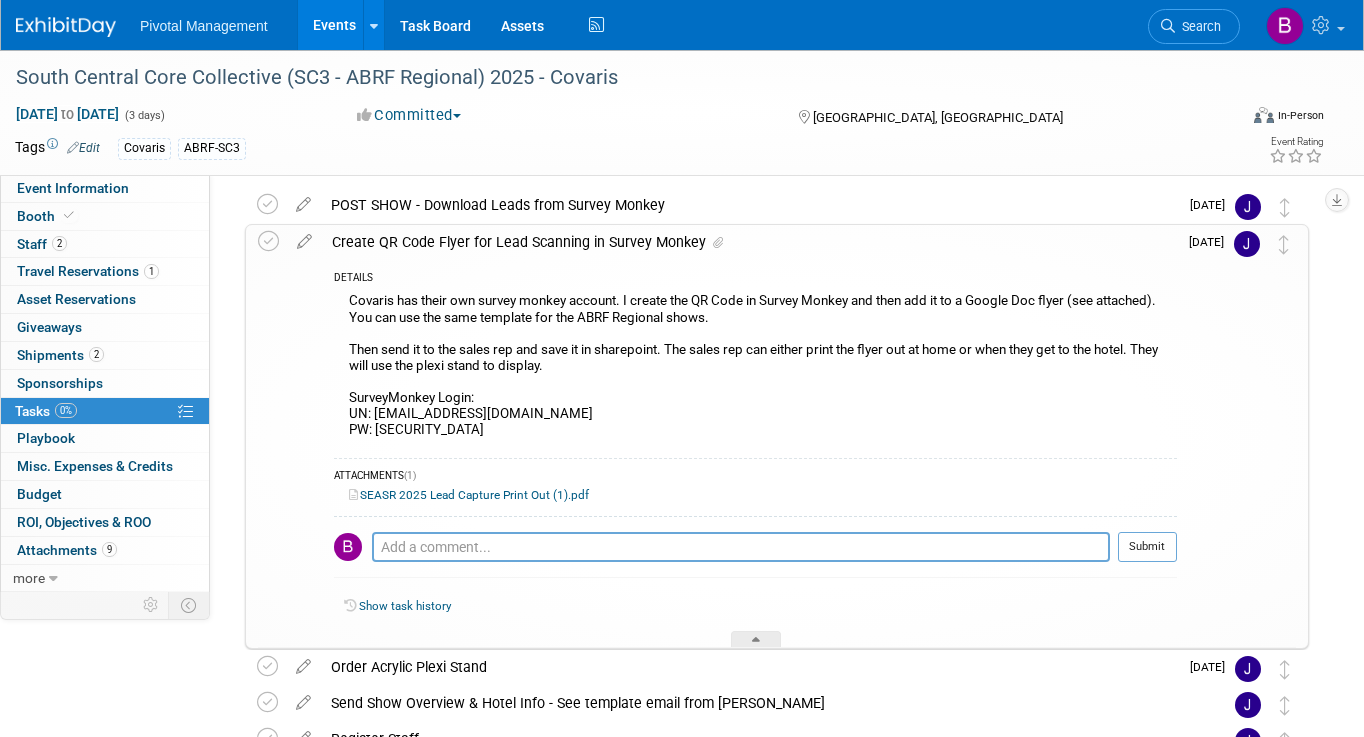 scroll, scrollTop: 70, scrollLeft: 0, axis: vertical 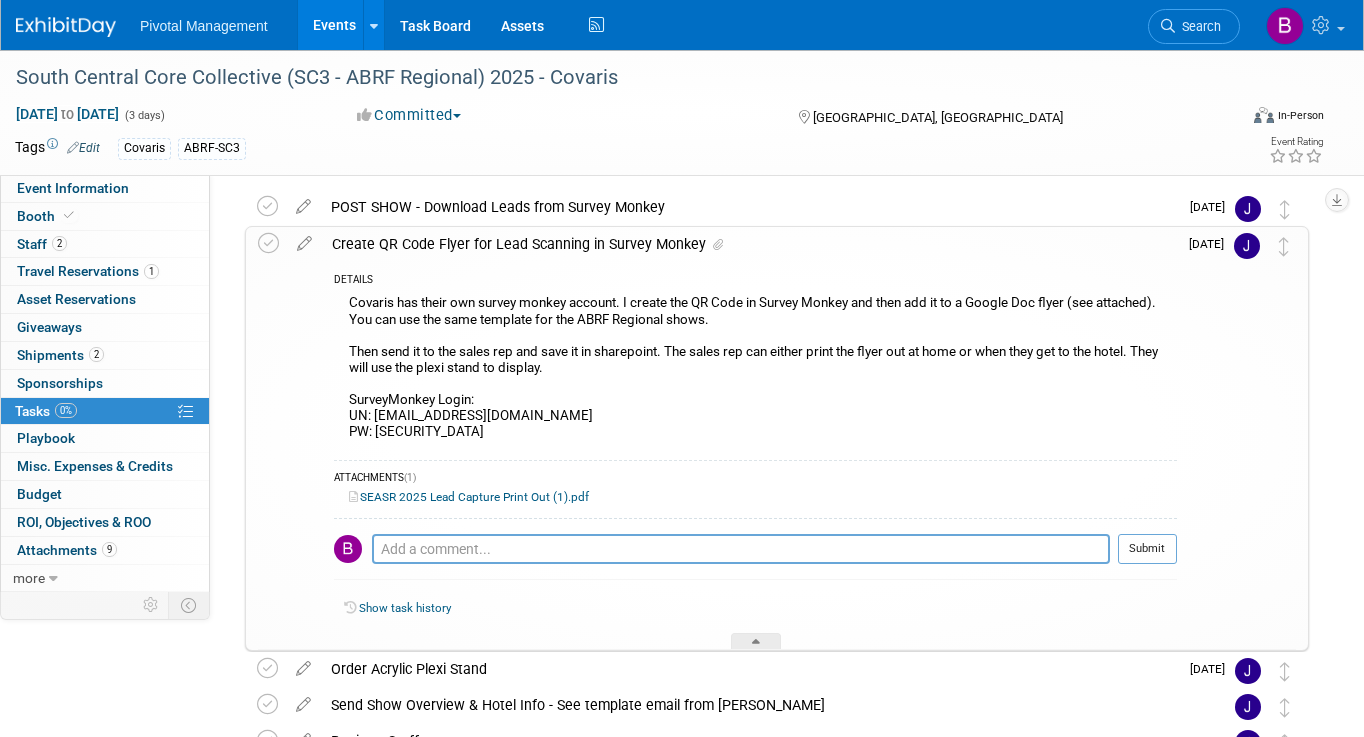 click on "Create QR Code Flyer for Lead Scanning in Survey Monkey" at bounding box center [749, 244] 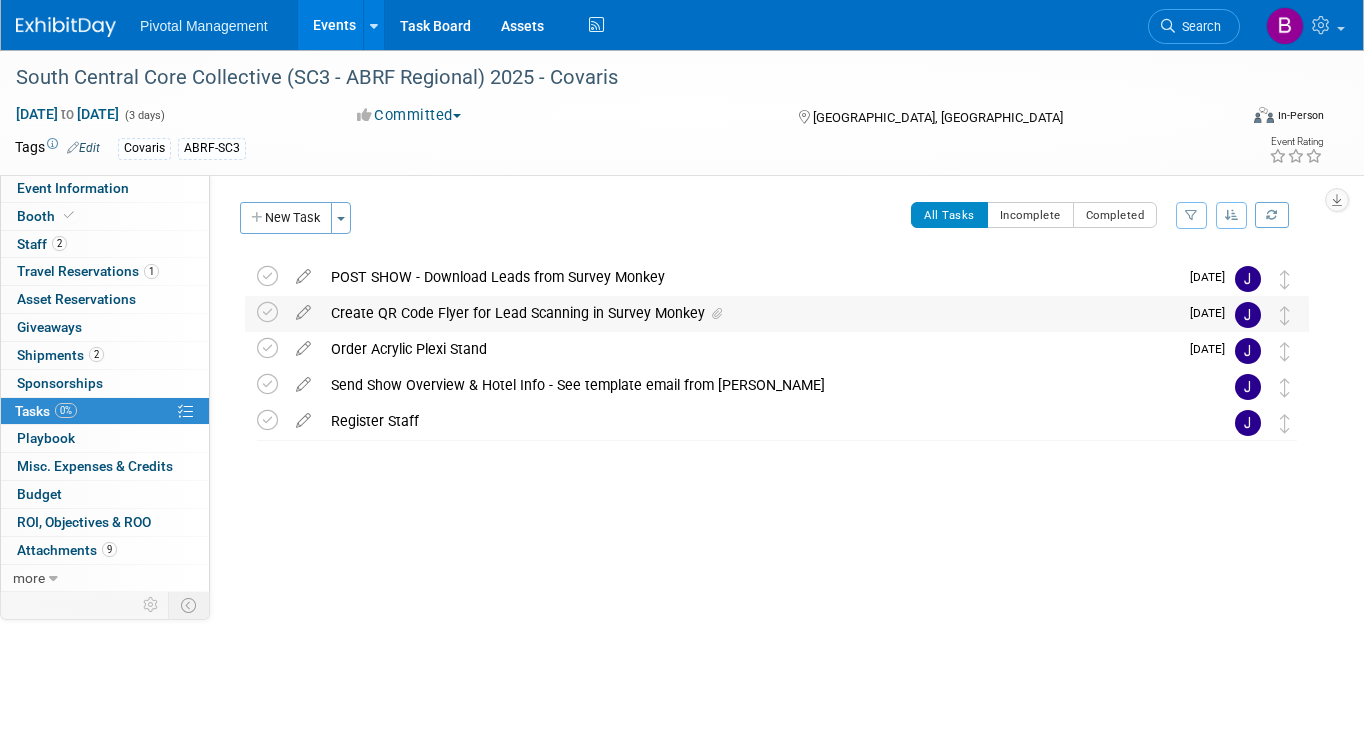 click on "Create QR Code Flyer for Lead Scanning in Survey Monkey" at bounding box center (749, 313) 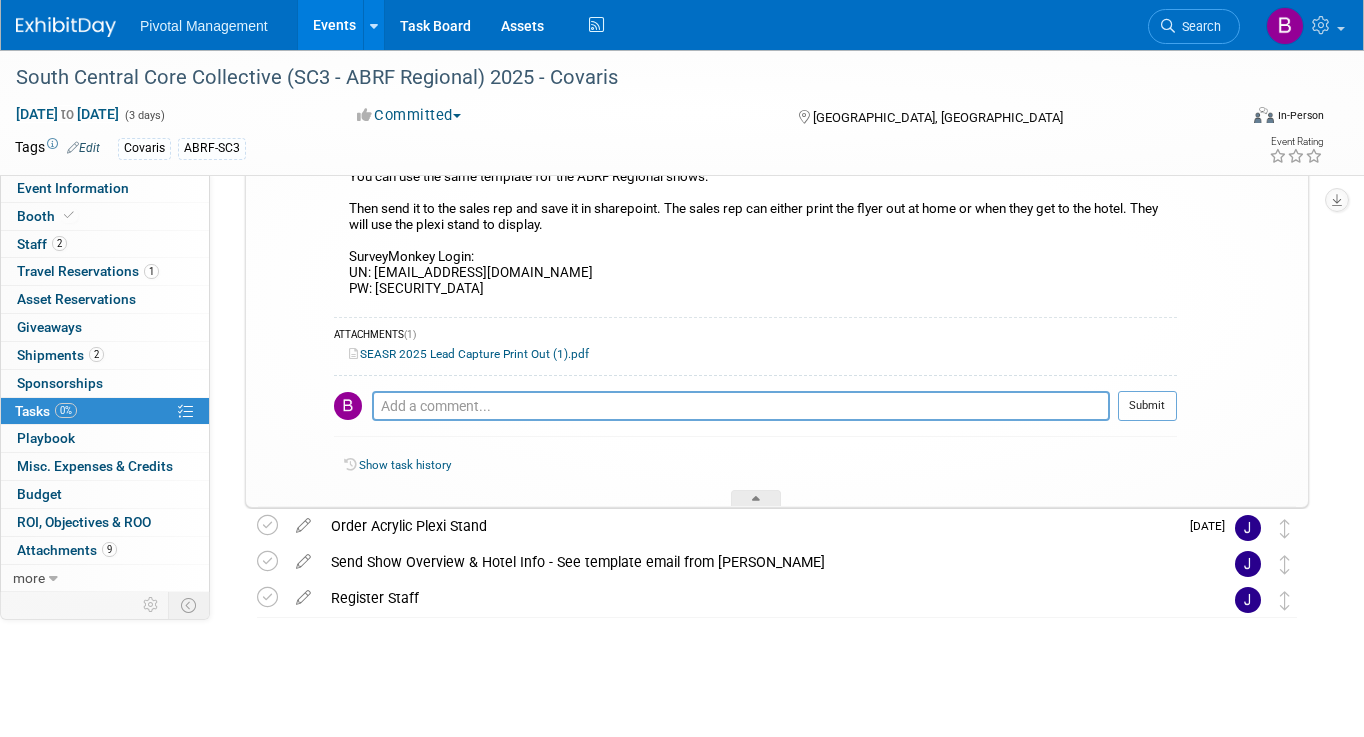 scroll, scrollTop: 215, scrollLeft: 0, axis: vertical 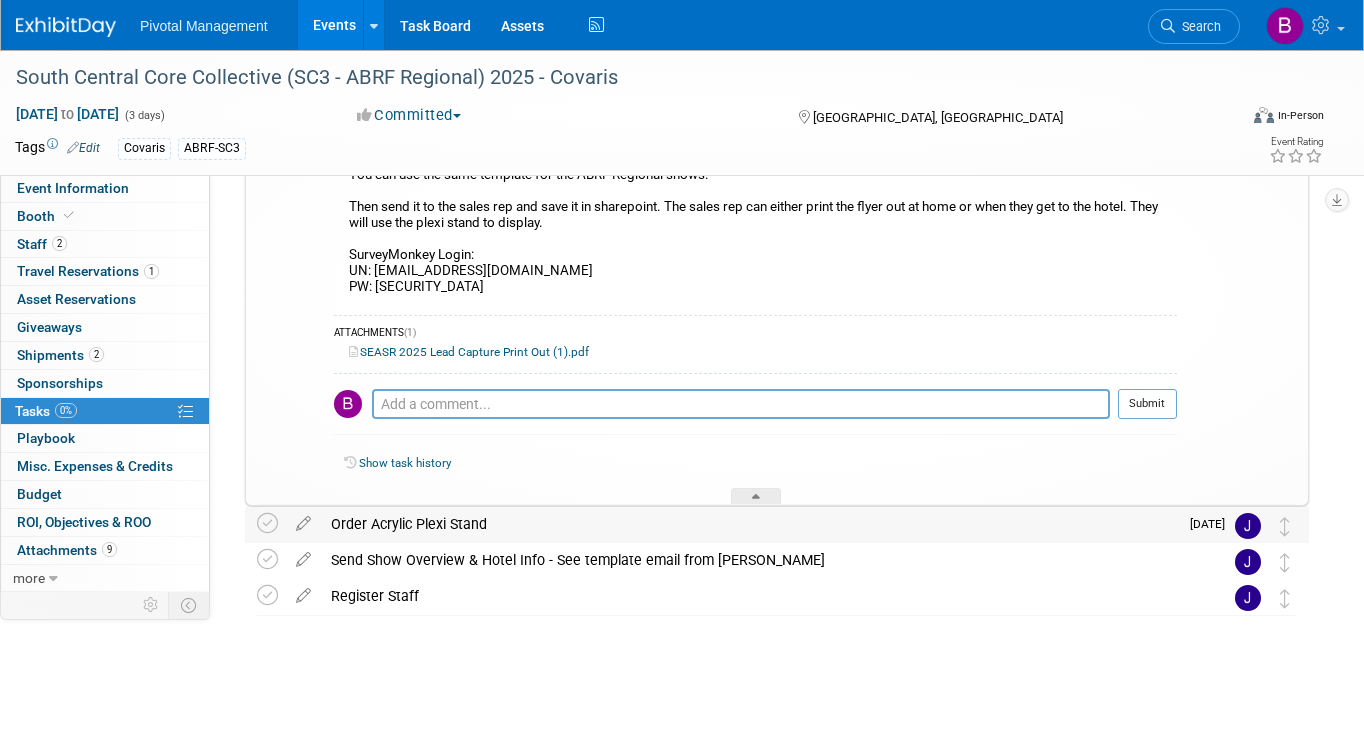 click on "Order Acrylic Plexi Stand" at bounding box center (749, 524) 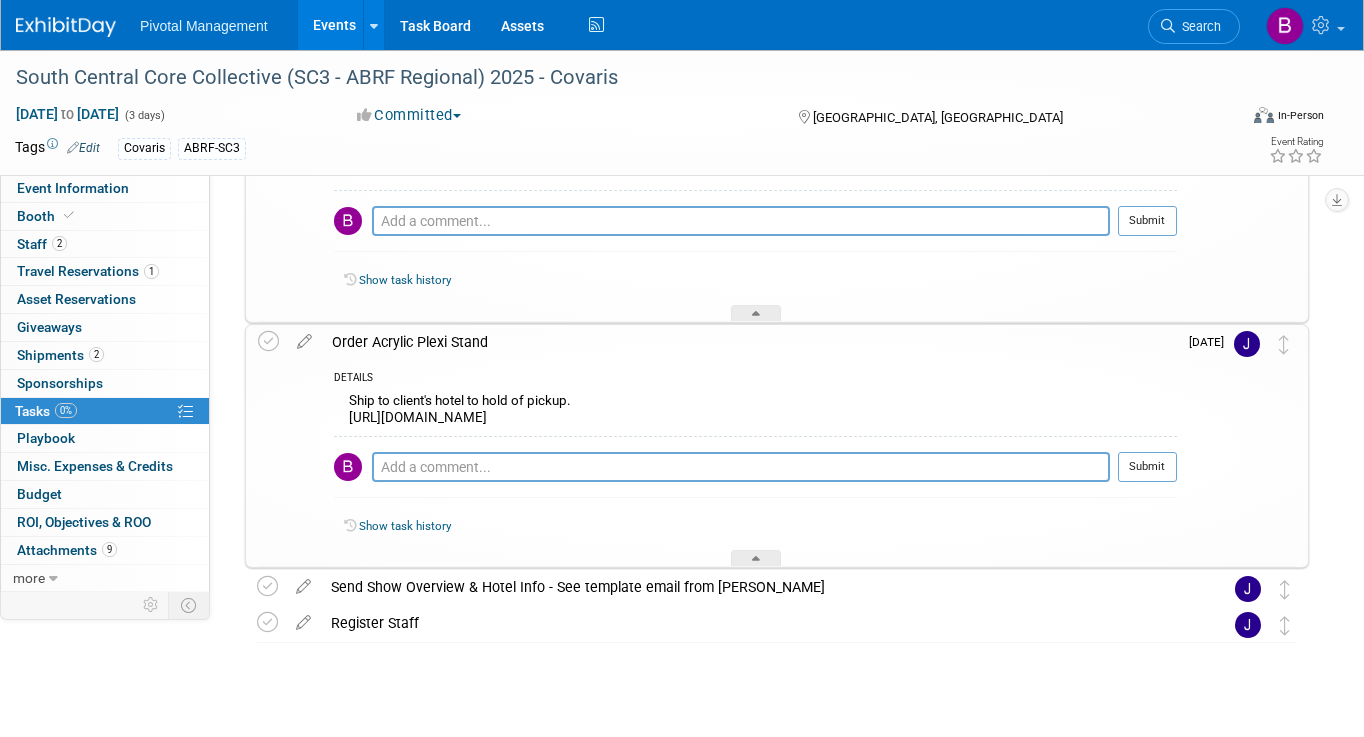 scroll, scrollTop: 425, scrollLeft: 0, axis: vertical 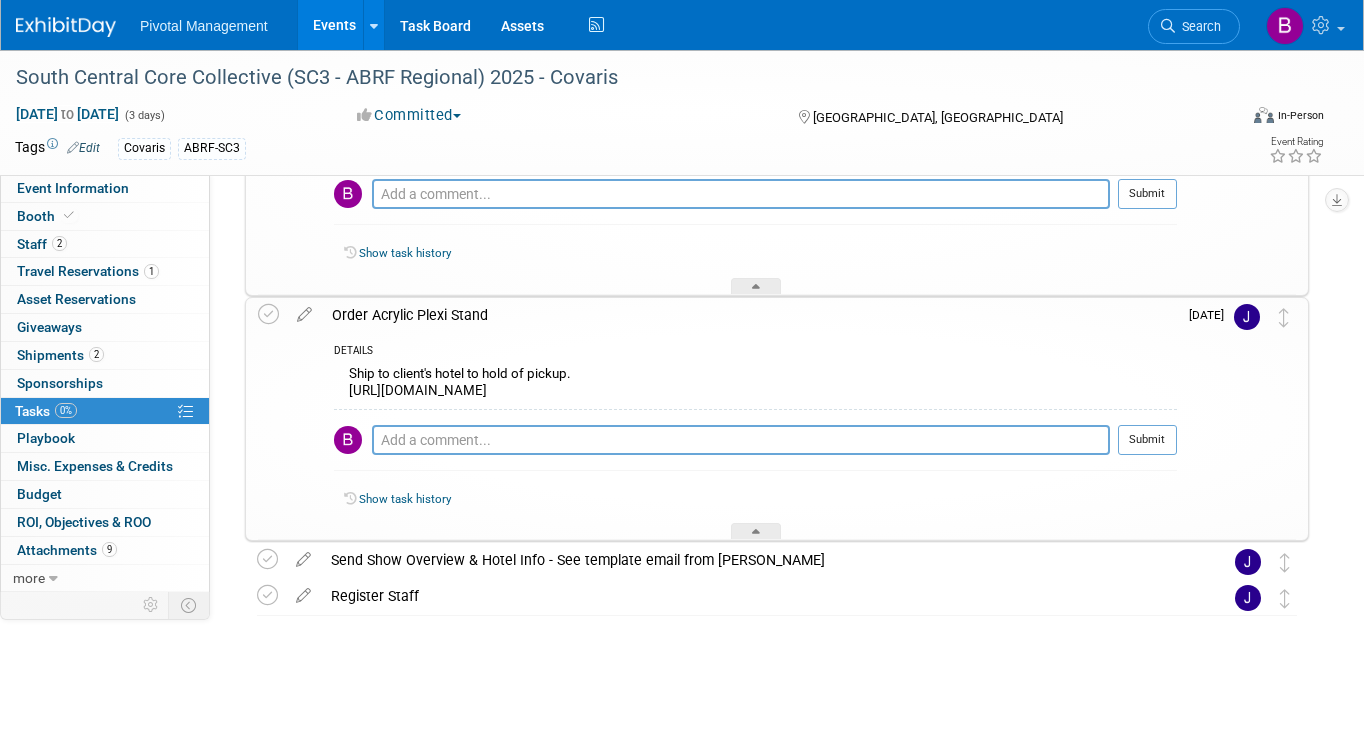 click on "Order Acrylic Plexi Stand" at bounding box center (749, 315) 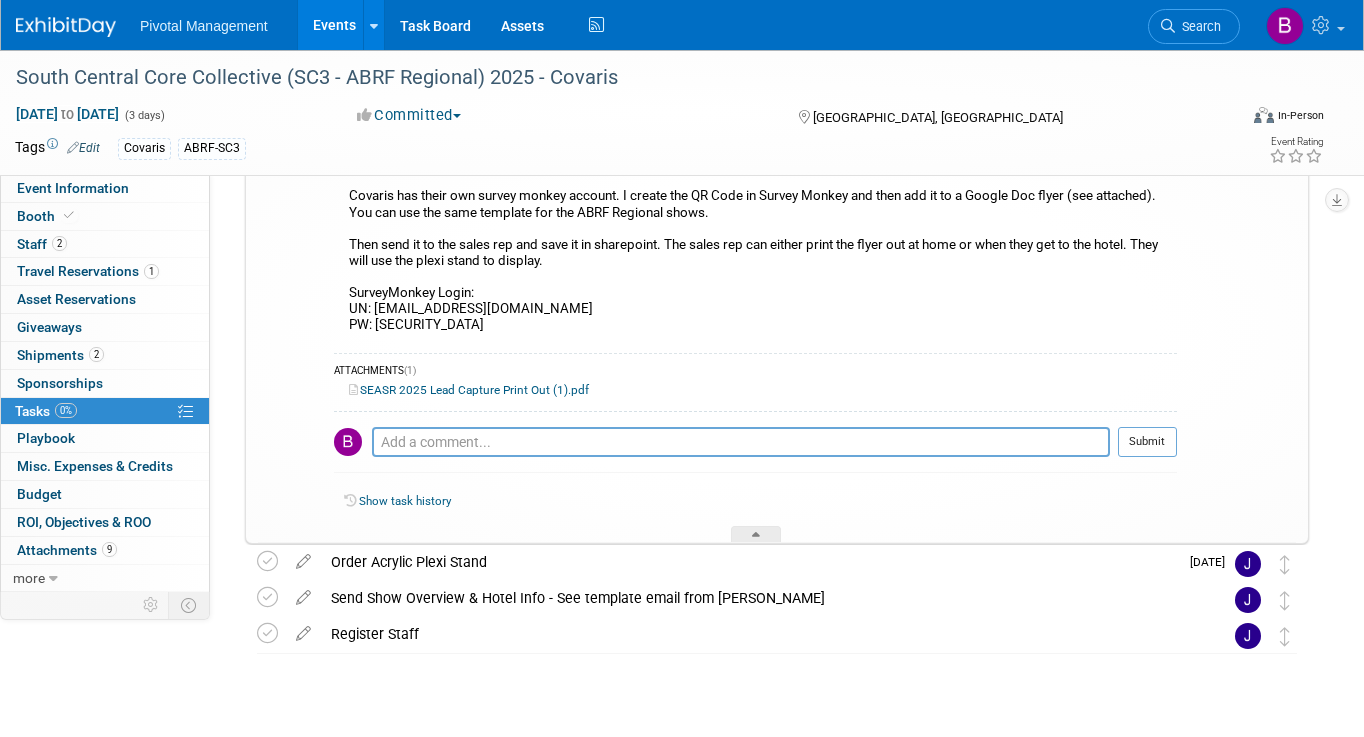 scroll, scrollTop: 215, scrollLeft: 0, axis: vertical 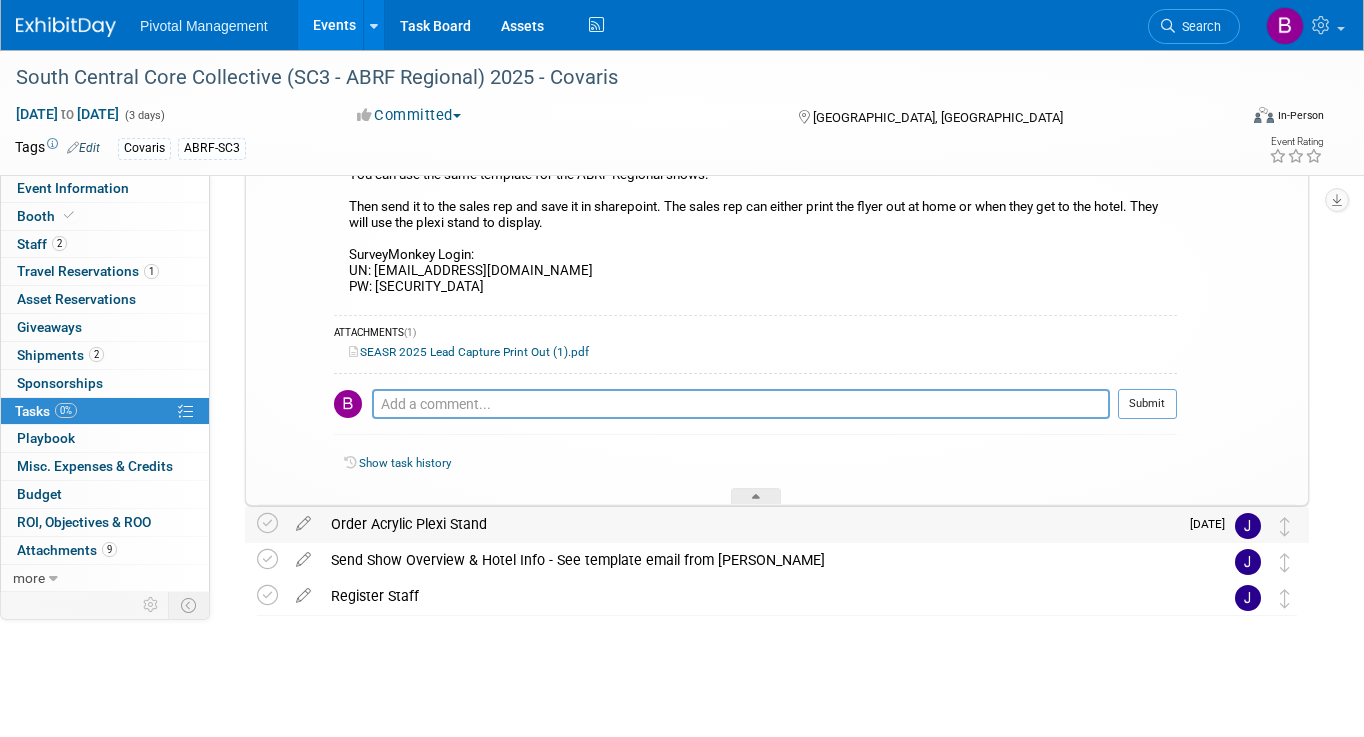 click on "Order Acrylic Plexi Stand" at bounding box center [749, 524] 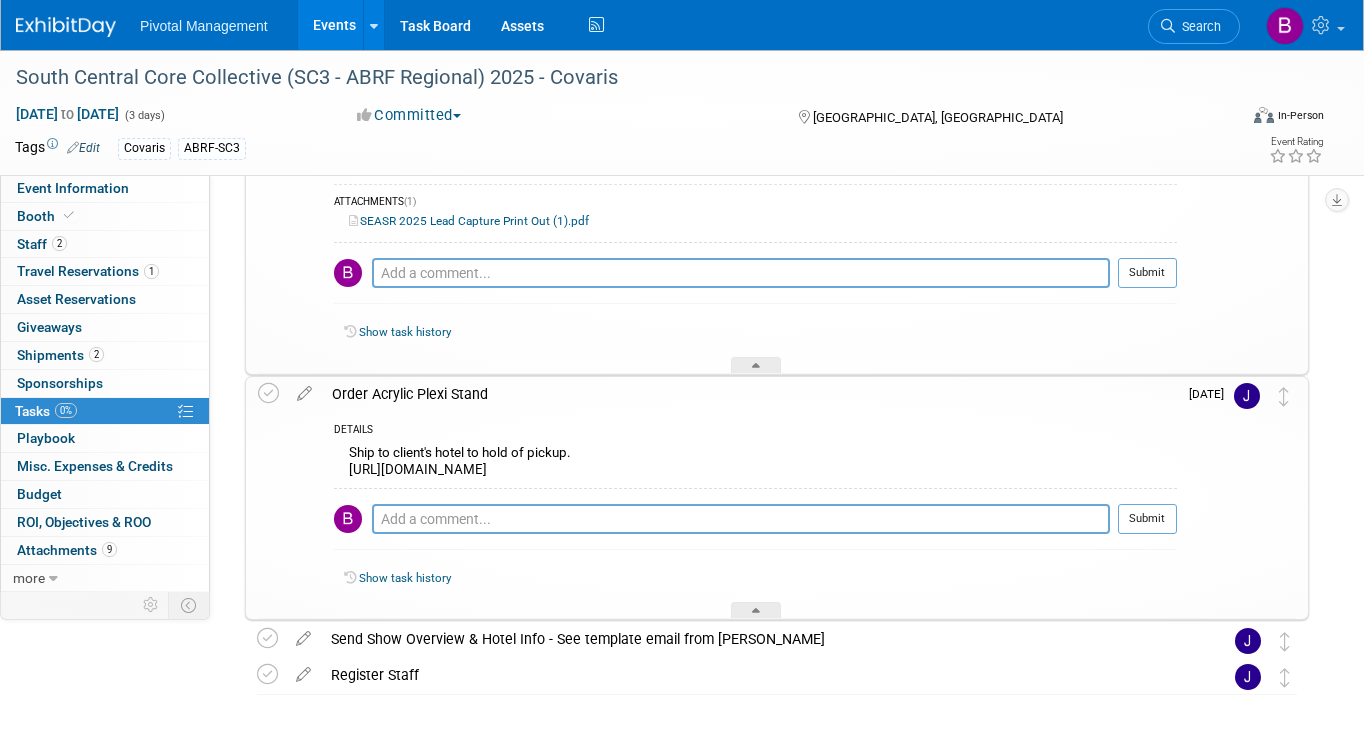 scroll, scrollTop: 425, scrollLeft: 0, axis: vertical 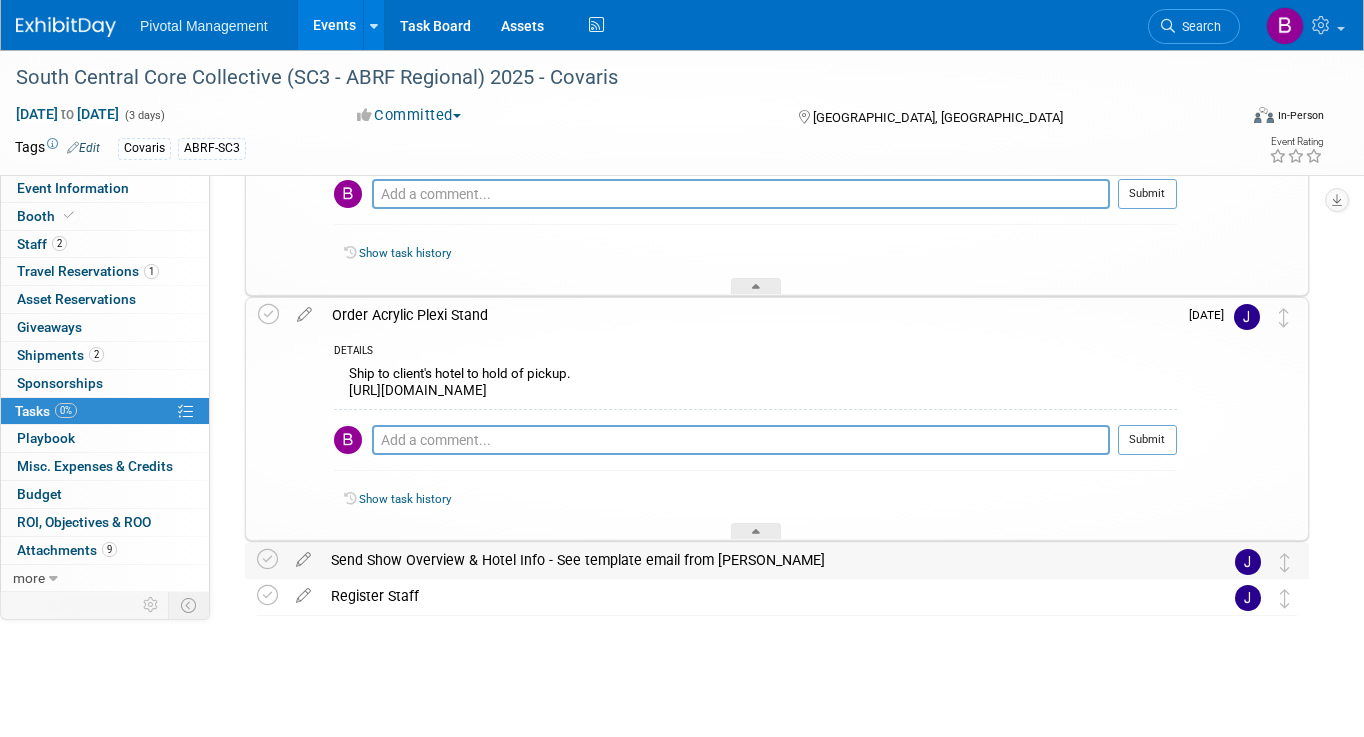 click on "Send Show Overview & Hotel Info - See template email from Briana" at bounding box center [758, 560] 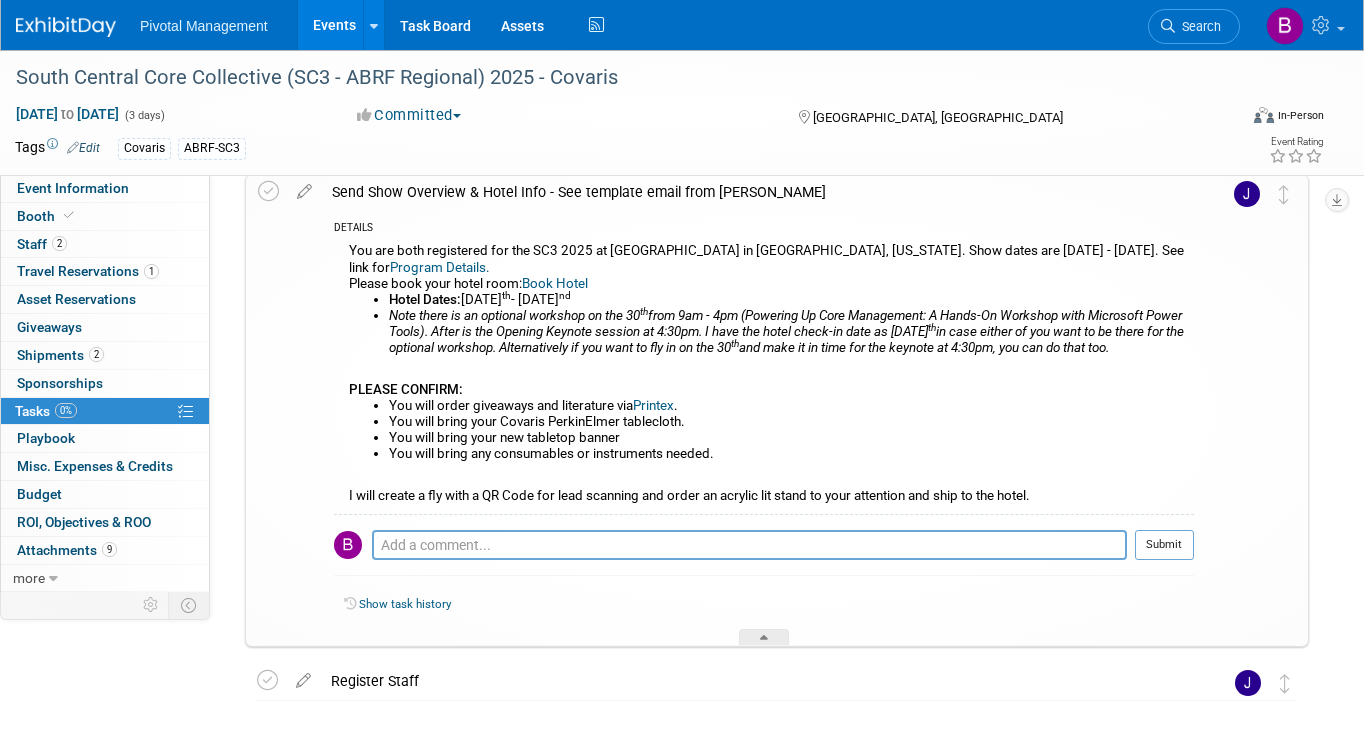 scroll, scrollTop: 765, scrollLeft: 0, axis: vertical 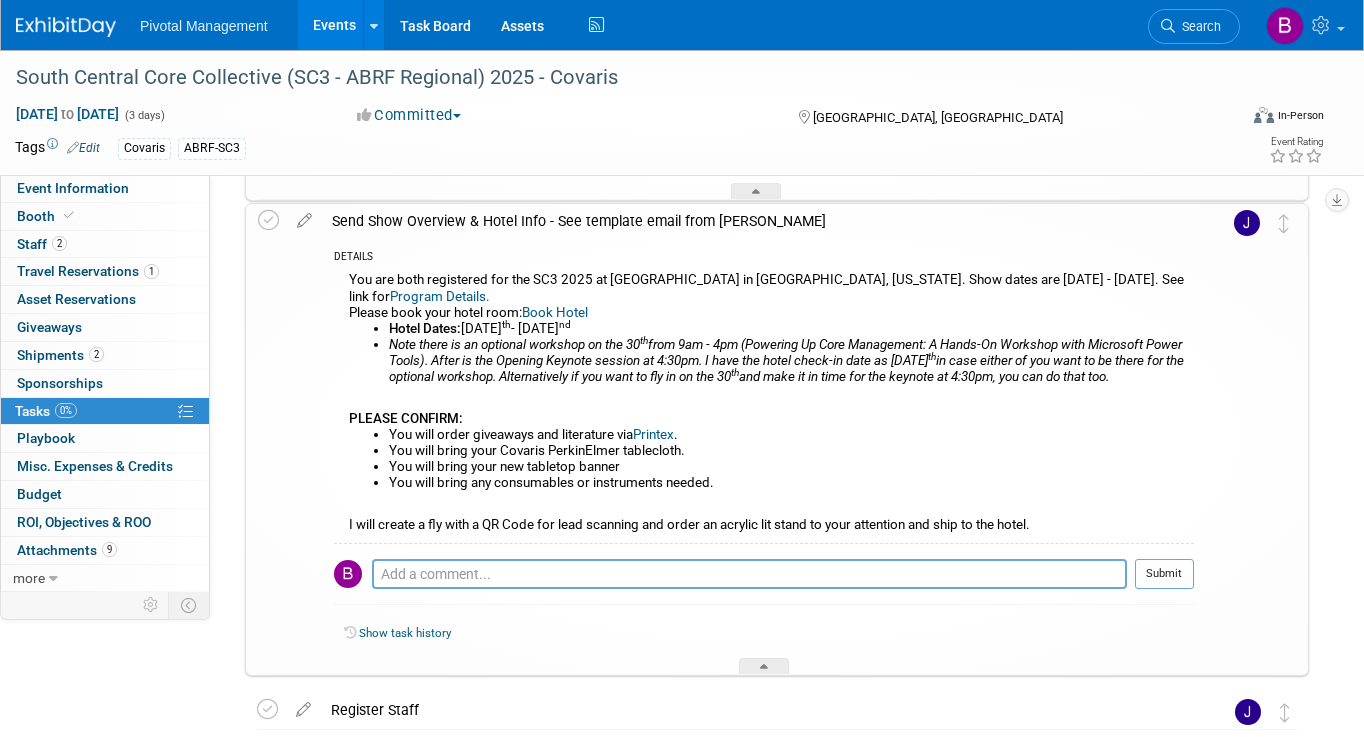 drag, startPoint x: 347, startPoint y: 277, endPoint x: 694, endPoint y: 391, distance: 365.2465 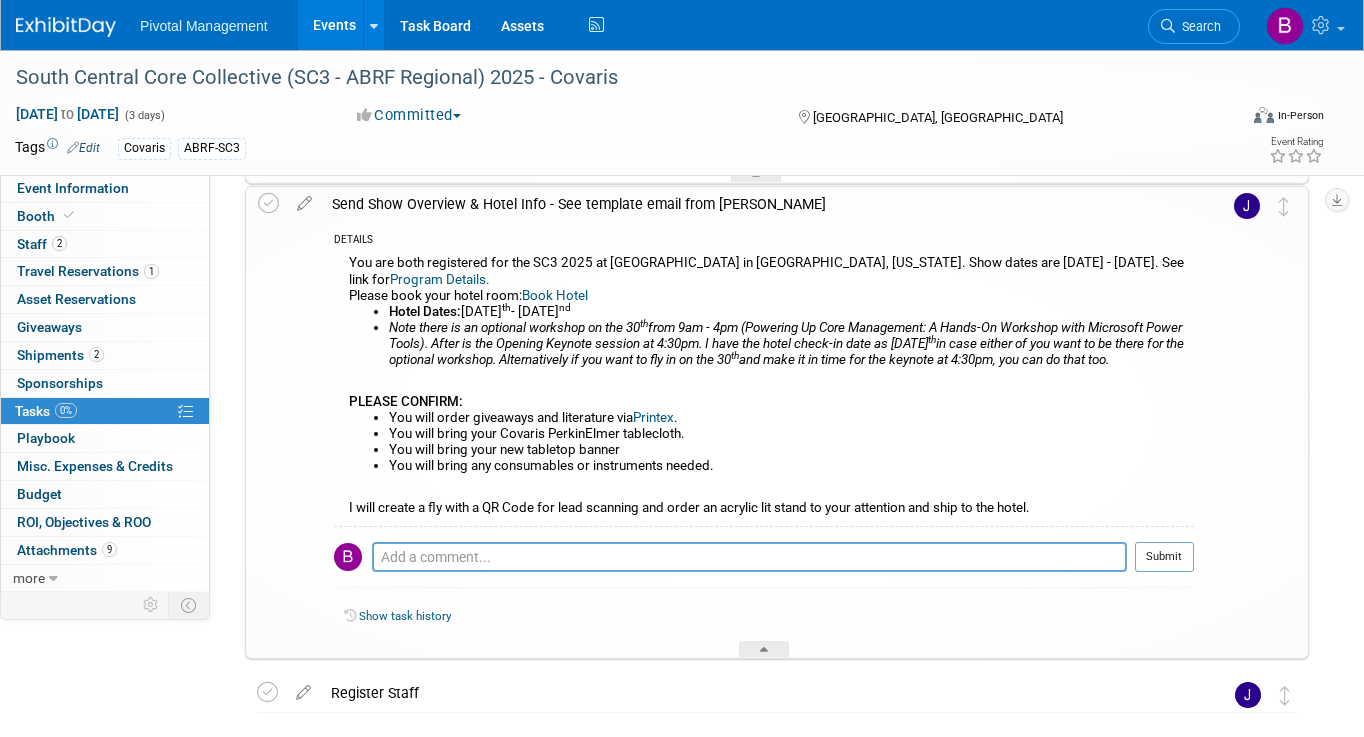 scroll, scrollTop: 787, scrollLeft: 0, axis: vertical 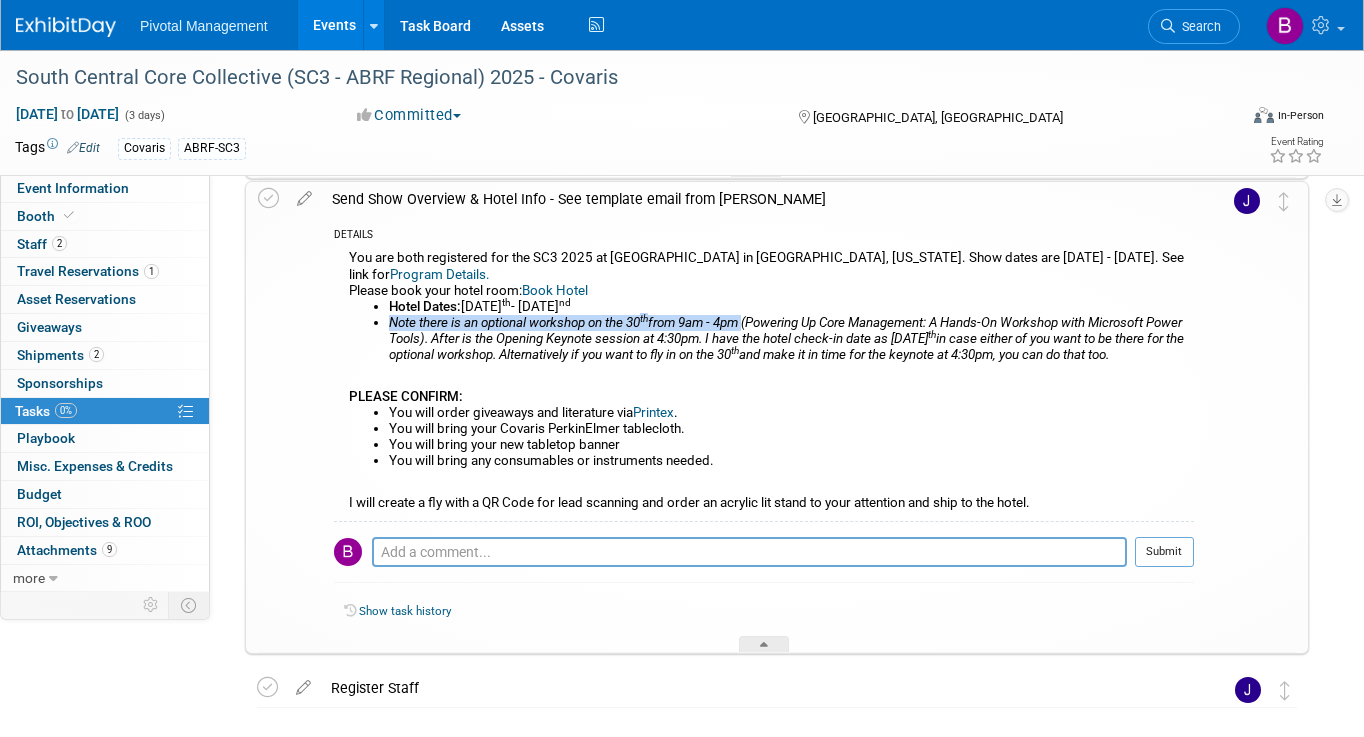 drag, startPoint x: 387, startPoint y: 323, endPoint x: 751, endPoint y: 328, distance: 364.03433 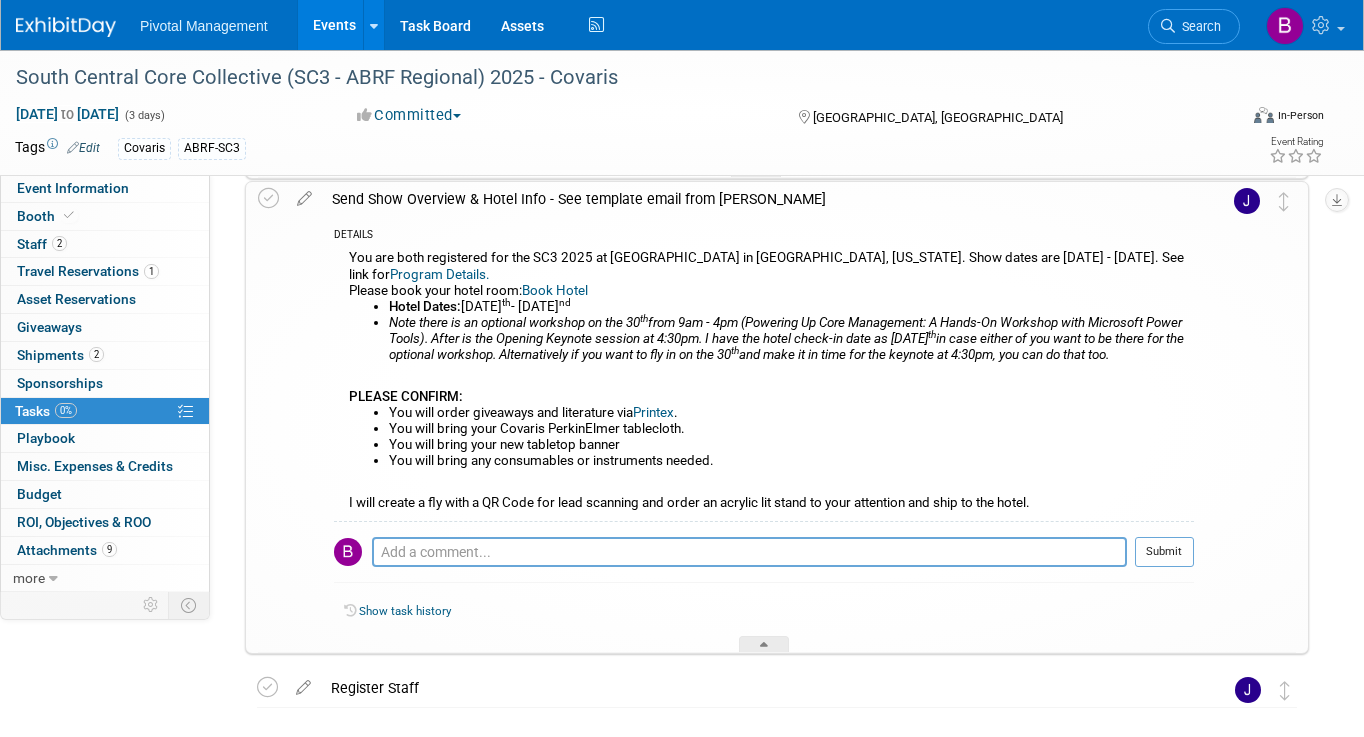 click on "You are both registered for the SC3 2025 at Pegasus Park in Dallas, Texas. Show dates are September 30th - October 2nd. See link for  Program Details. Please book your hotel room:  Book Hotel Hotel Dates:  Monday, Sept 29 th  - Thursday, Oct 2 nd   Note there is an optional workshop on the 30 th  from 9am - 4pm (Powering Up Core Management: A Hands-On Workshop with Microsoft Power Tools). After is the Opening Keynote session at 4:30pm. I have the hotel check-in date as Sept 29 th  in case either of you want to be there for the optional workshop. Alternatively i f you want to fly in on the 30 th  and make it in time for the keynote at 4:30pm, you can do that too. PLEASE CONFIRM: You will order giveaways and literature via  Printex . You will bring your Covaris PerkinElmer tablecloth. You will bring your new tabletop banner  You will bring any consumables or instruments needed." at bounding box center (764, 383) 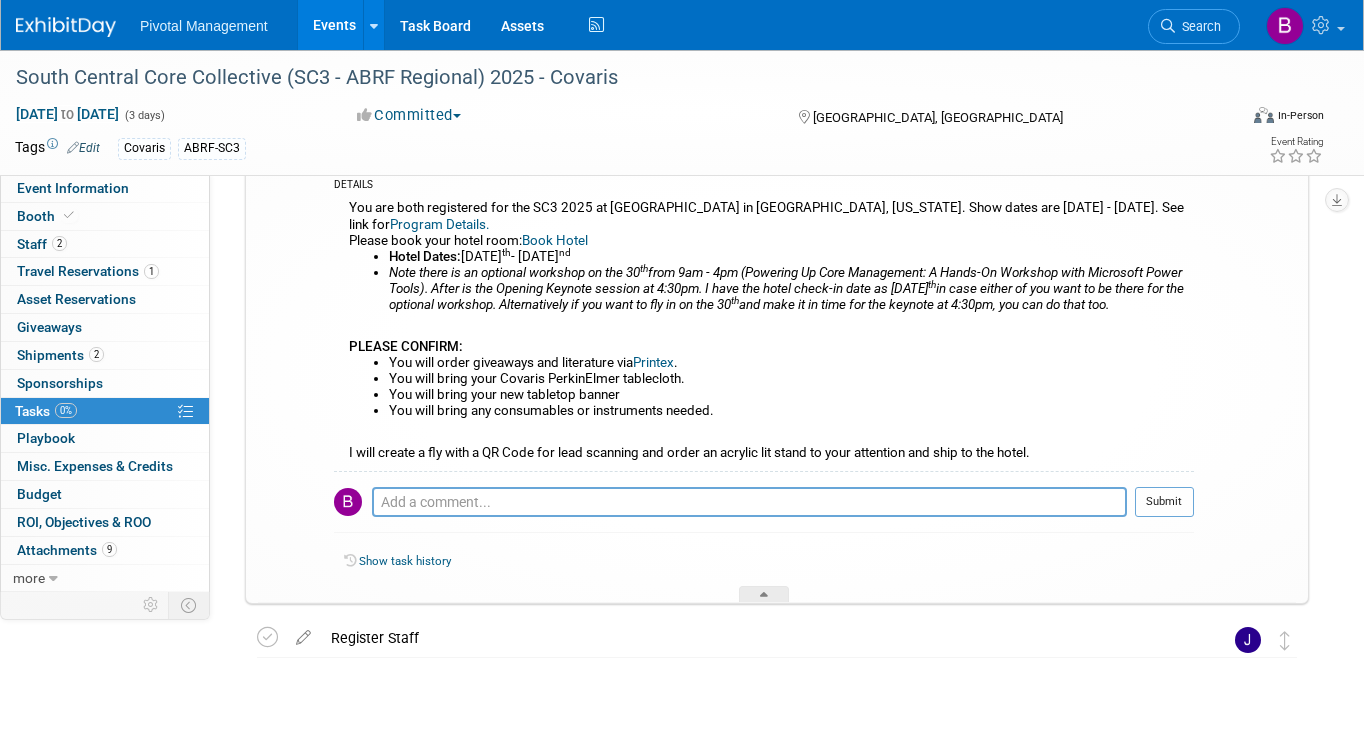 scroll, scrollTop: 879, scrollLeft: 0, axis: vertical 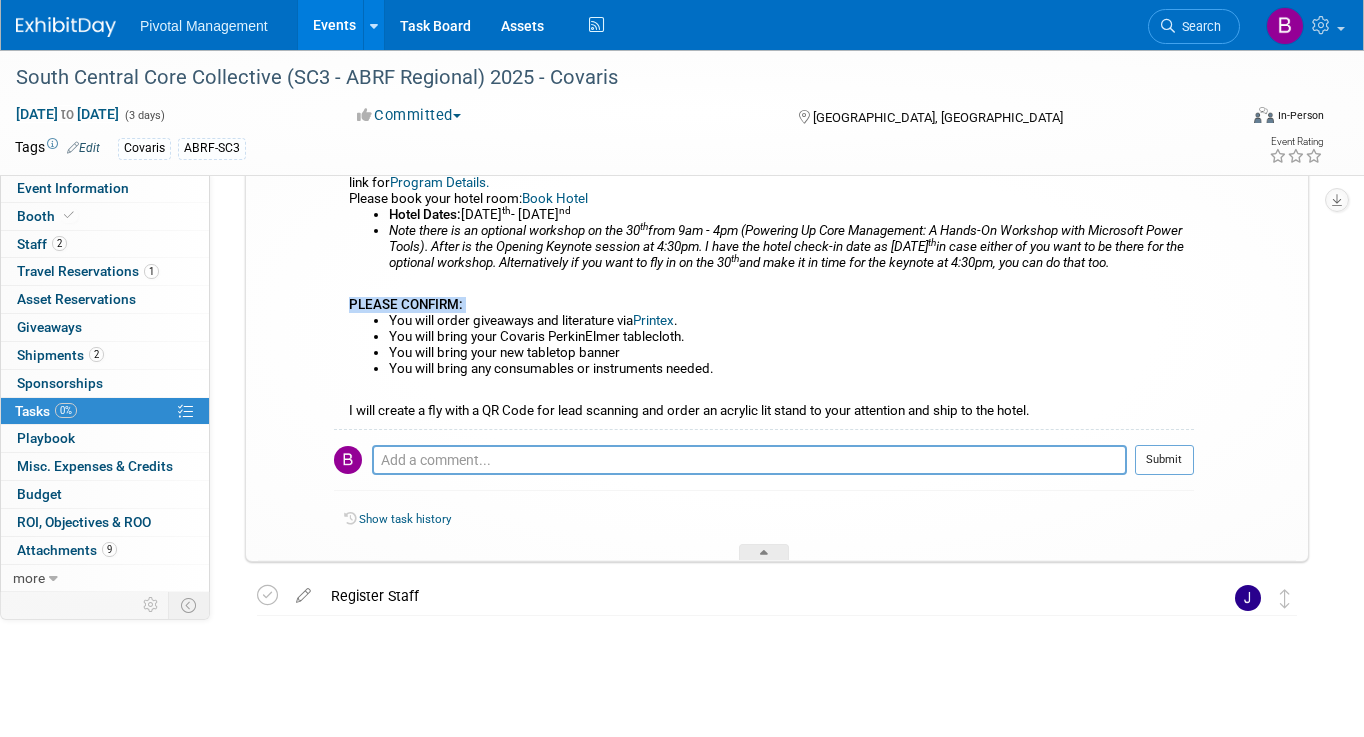 drag, startPoint x: 342, startPoint y: 321, endPoint x: 696, endPoint y: 399, distance: 362.4914 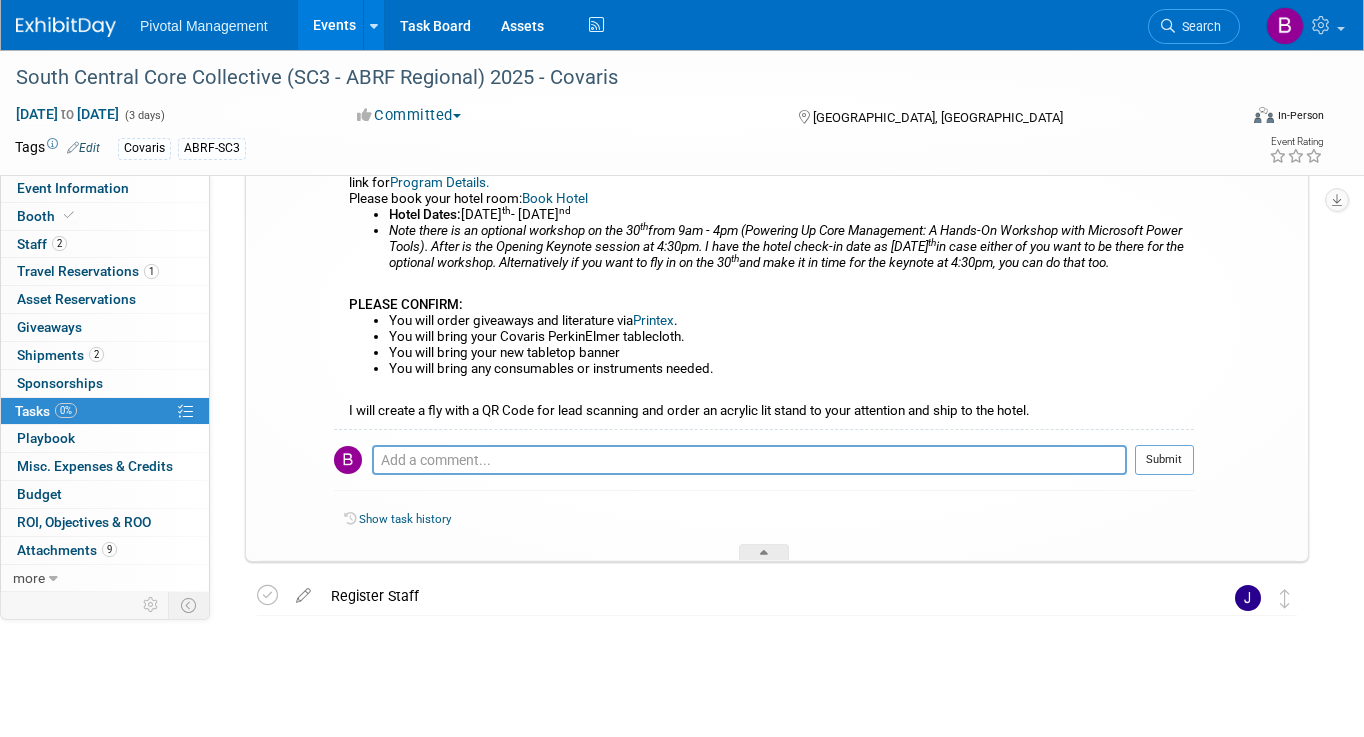 click on "You are both registered for the SC3 2025 at Pegasus Park in Dallas, Texas. Show dates are September 30th - October 2nd. See link for  Program Details. Please book your hotel room:  Book Hotel Hotel Dates:  Monday, Sept 29 th  - Thursday, Oct 2 nd   Note there is an optional workshop on the 30 th  from 9am - 4pm (Powering Up Core Management: A Hands-On Workshop with Microsoft Power Tools). After is the Opening Keynote session at 4:30pm. I have the hotel check-in date as Sept 29 th  in case either of you want to be there for the optional workshop. Alternatively i f you want to fly in on the 30 th  and make it in time for the keynote at 4:30pm, you can do that too. PLEASE CONFIRM: You will order giveaways and literature via  Printex . You will bring your Covaris PerkinElmer tablecloth. You will bring your new tabletop banner  You will bring any consumables or instruments needed." at bounding box center (764, 291) 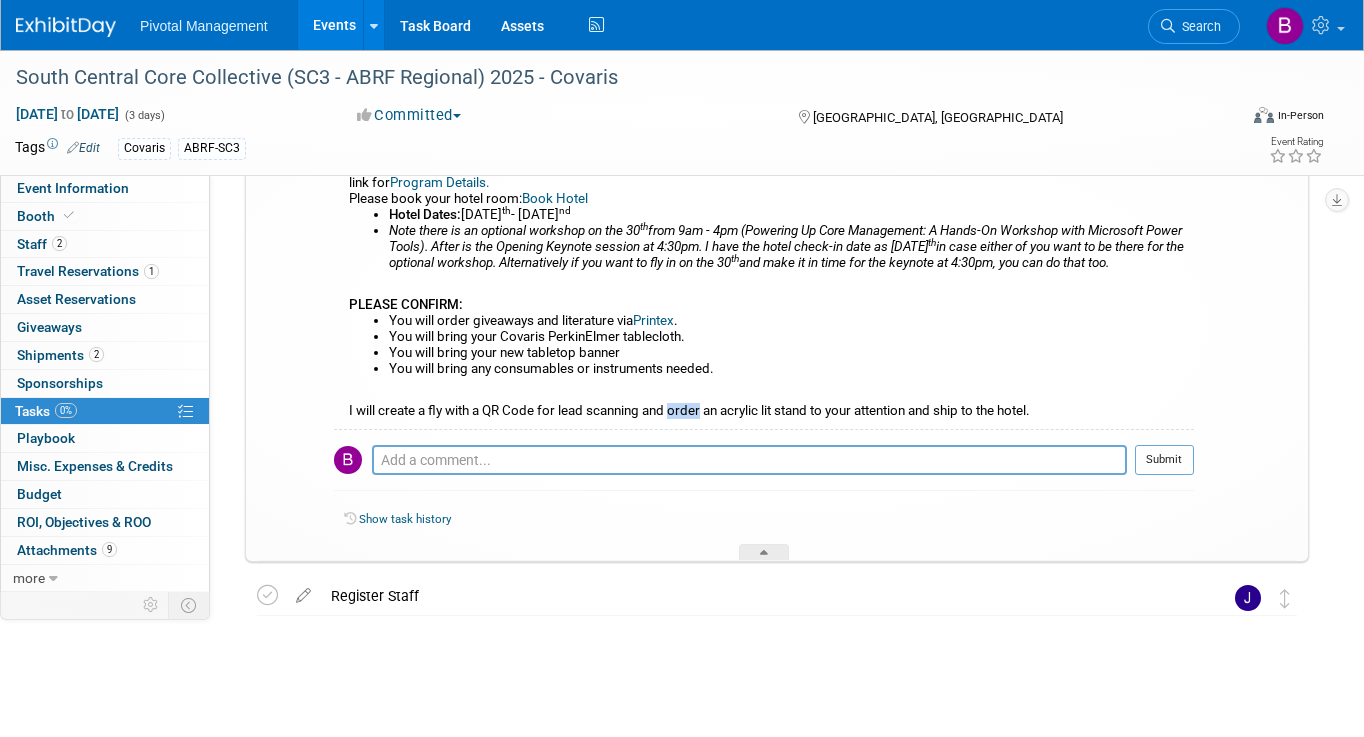 click on "You are both registered for the SC3 2025 at Pegasus Park in Dallas, Texas. Show dates are September 30th - October 2nd. See link for  Program Details. Please book your hotel room:  Book Hotel Hotel Dates:  Monday, Sept 29 th  - Thursday, Oct 2 nd   Note there is an optional workshop on the 30 th  from 9am - 4pm (Powering Up Core Management: A Hands-On Workshop with Microsoft Power Tools). After is the Opening Keynote session at 4:30pm. I have the hotel check-in date as Sept 29 th  in case either of you want to be there for the optional workshop. Alternatively i f you want to fly in on the 30 th  and make it in time for the keynote at 4:30pm, you can do that too. PLEASE CONFIRM: You will order giveaways and literature via  Printex . You will bring your Covaris PerkinElmer tablecloth. You will bring your new tabletop banner  You will bring any consumables or instruments needed." at bounding box center [764, 291] 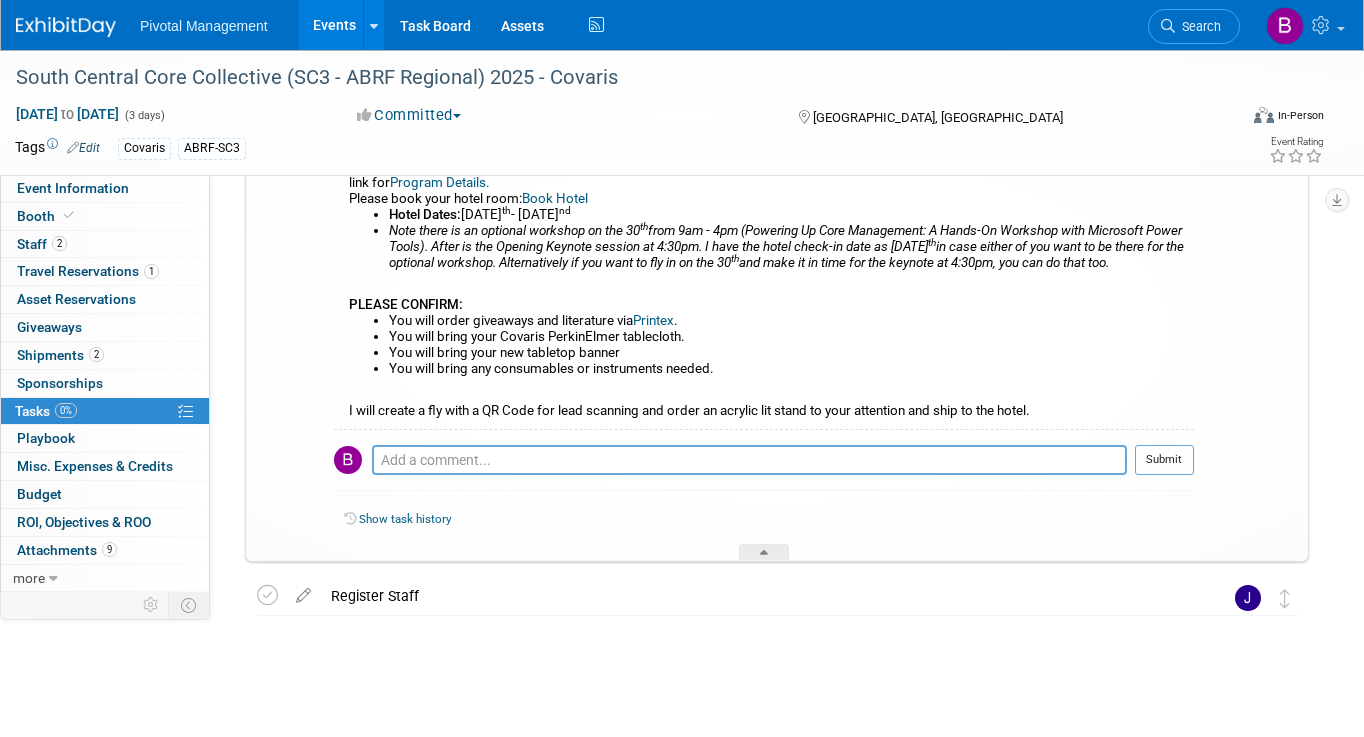 click on "You are both registered for the SC3 2025 at Pegasus Park in Dallas, Texas. Show dates are September 30th - October 2nd. See link for  Program Details. Please book your hotel room:  Book Hotel Hotel Dates:  Monday, Sept 29 th  - Thursday, Oct 2 nd   Note there is an optional workshop on the 30 th  from 9am - 4pm (Powering Up Core Management: A Hands-On Workshop with Microsoft Power Tools). After is the Opening Keynote session at 4:30pm. I have the hotel check-in date as Sept 29 th  in case either of you want to be there for the optional workshop. Alternatively i f you want to fly in on the 30 th  and make it in time for the keynote at 4:30pm, you can do that too. PLEASE CONFIRM: You will order giveaways and literature via  Printex . You will bring your Covaris PerkinElmer tablecloth. You will bring your new tabletop banner  You will bring any consumables or instruments needed." at bounding box center [764, 291] 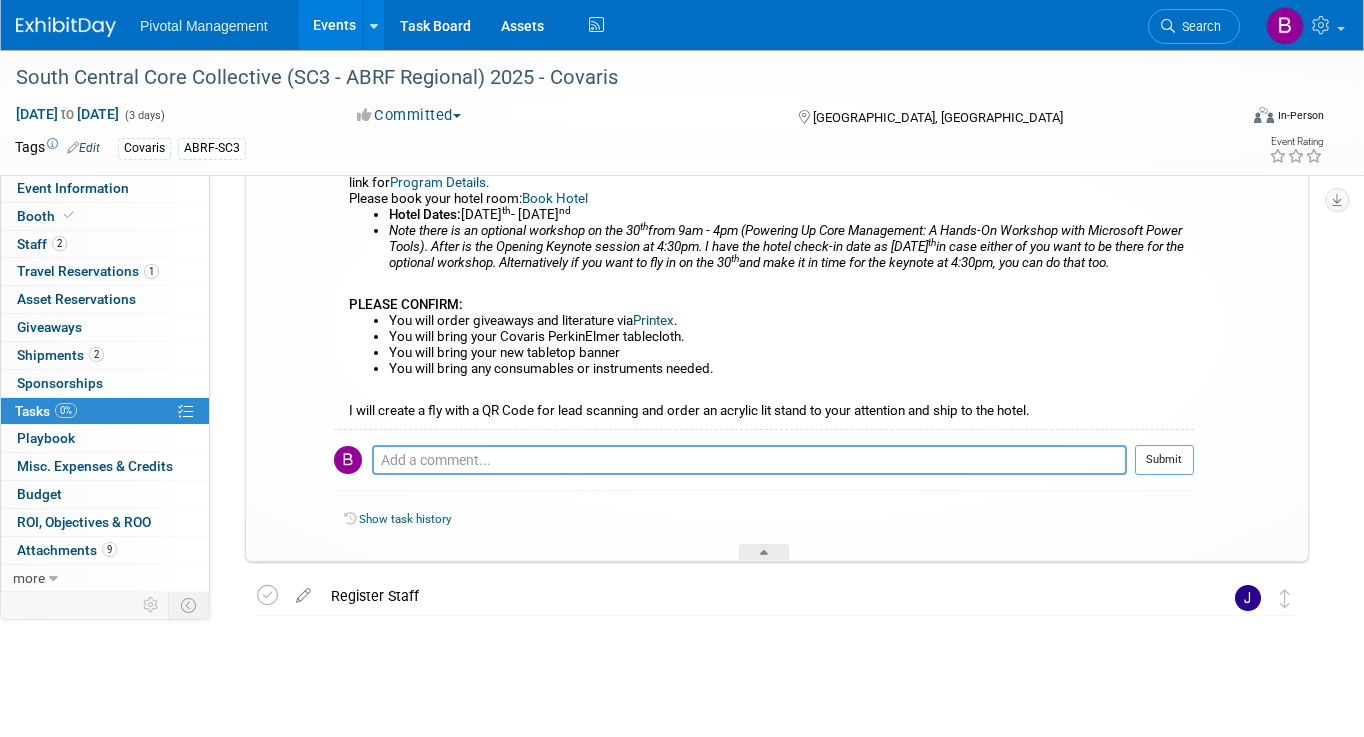 scroll, scrollTop: 878, scrollLeft: 0, axis: vertical 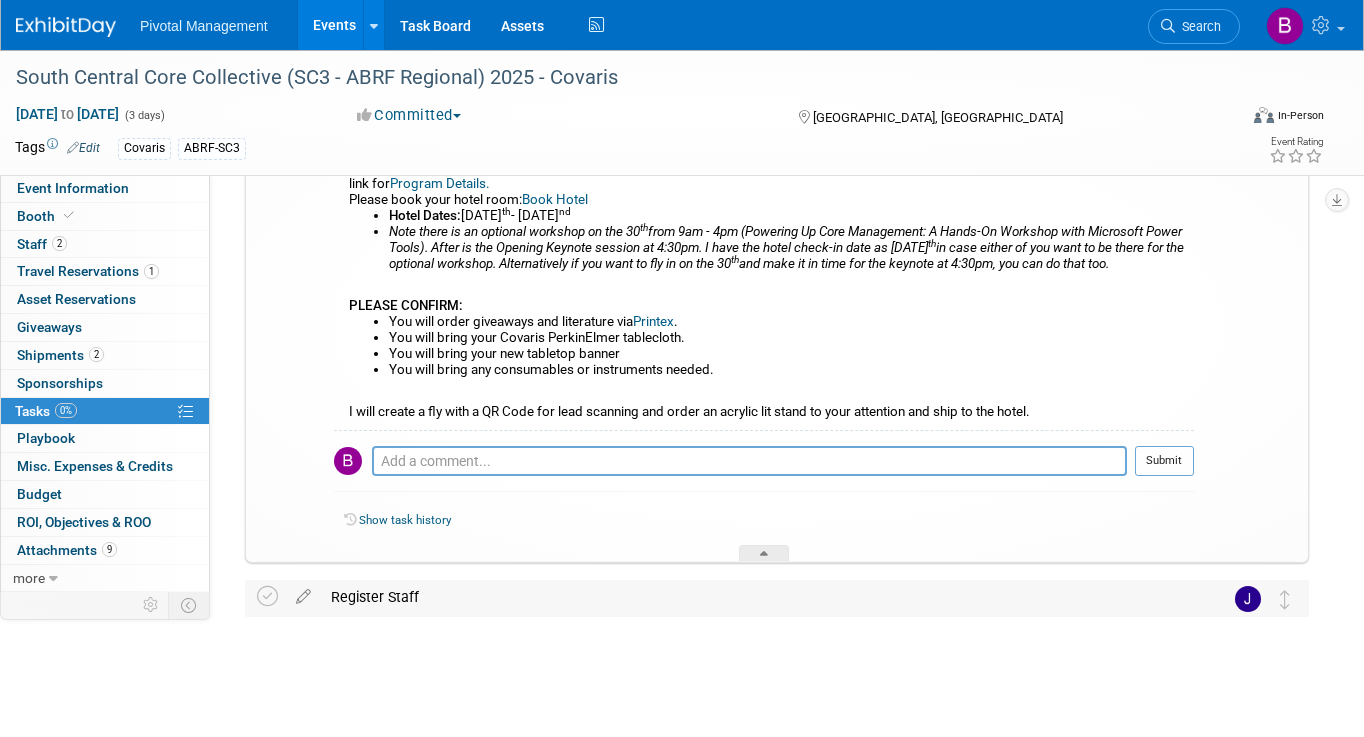 click on "Register Staff" at bounding box center (758, 597) 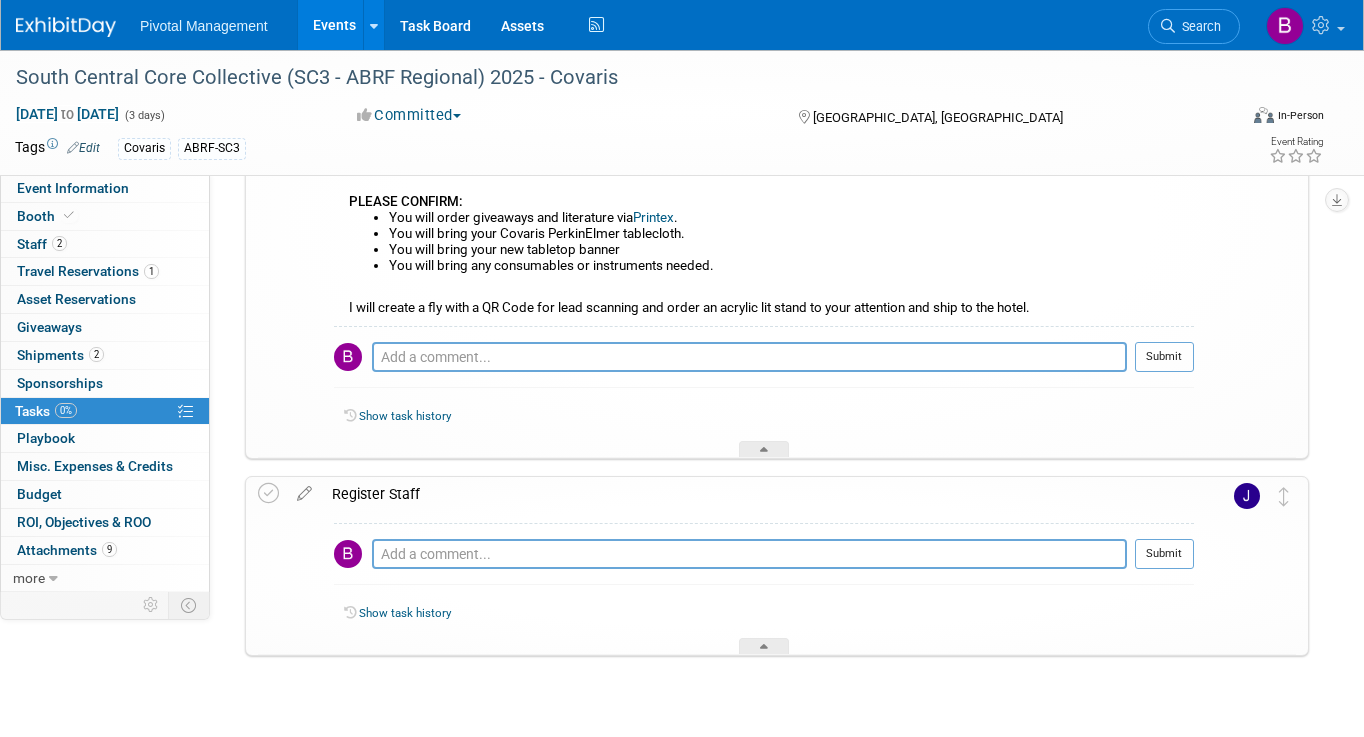 scroll, scrollTop: 1024, scrollLeft: 0, axis: vertical 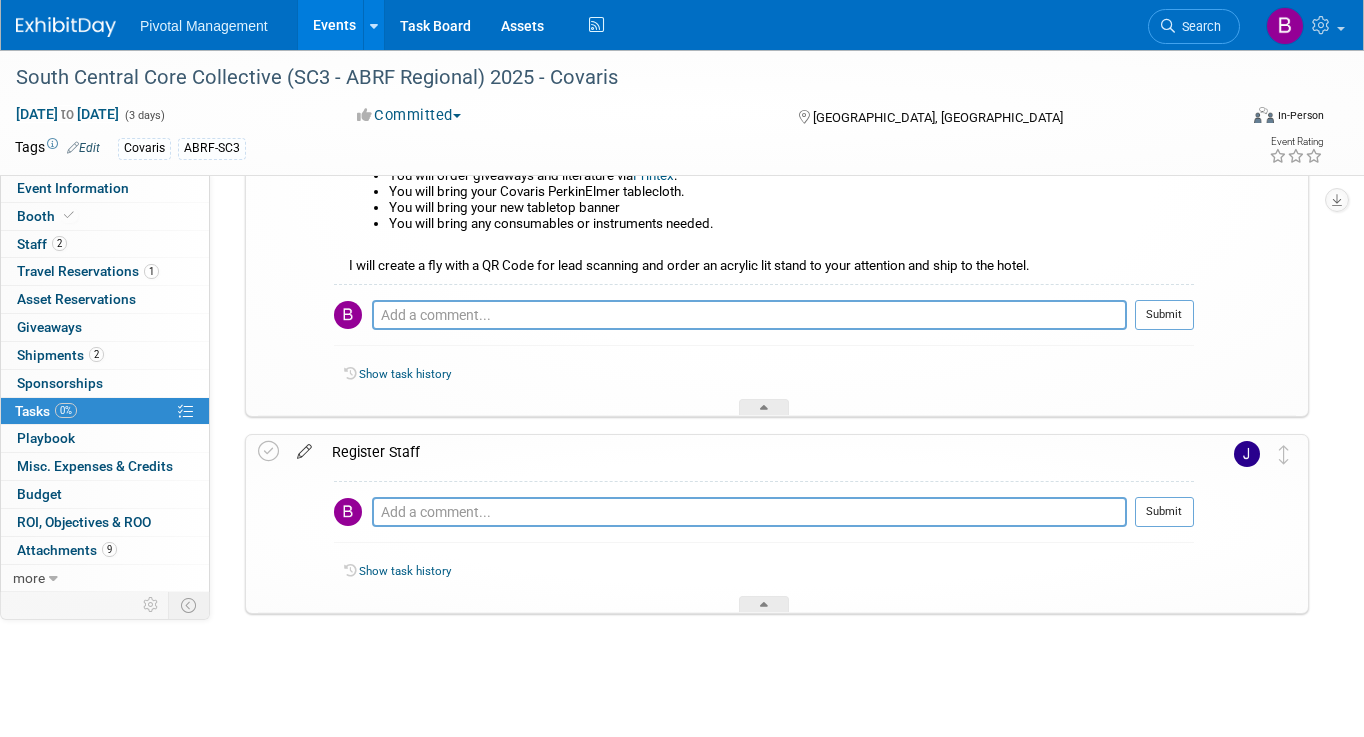 click at bounding box center (304, 447) 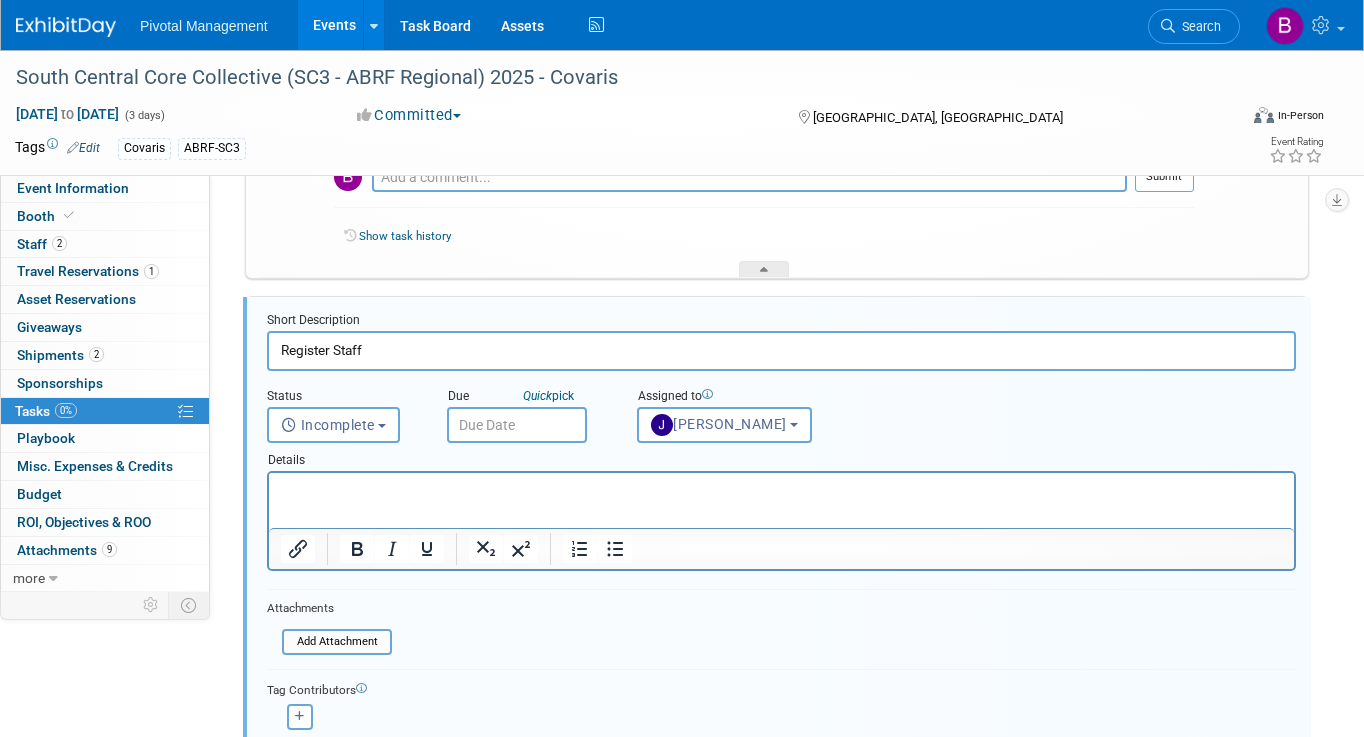 scroll, scrollTop: 1166, scrollLeft: 0, axis: vertical 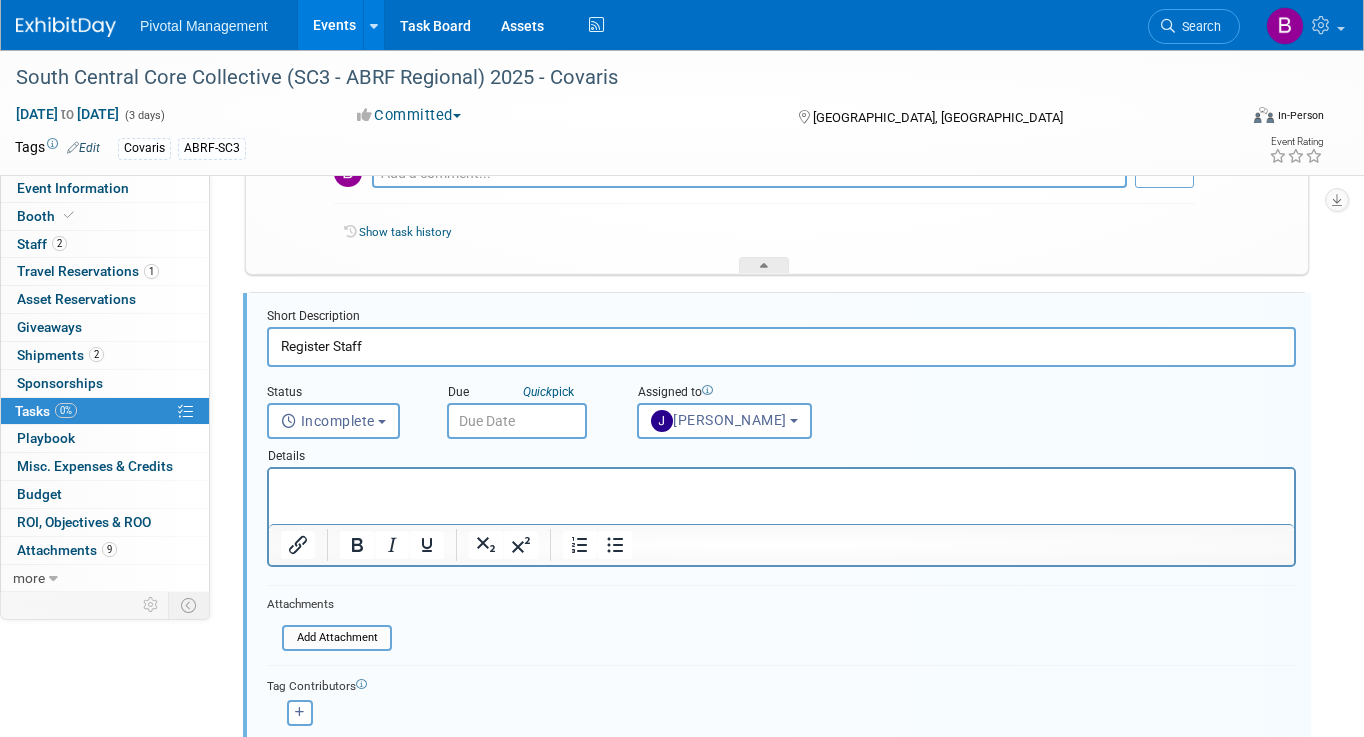click at bounding box center [782, 486] 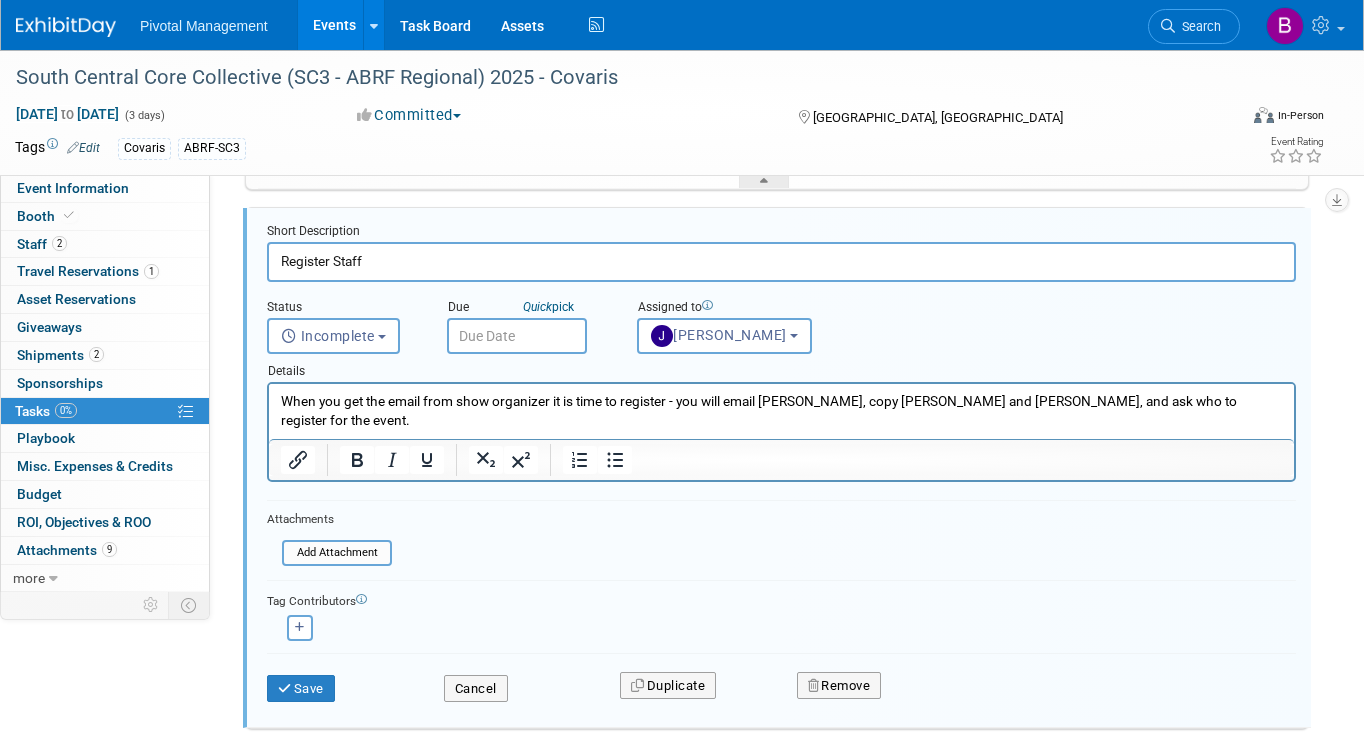 scroll, scrollTop: 1256, scrollLeft: 0, axis: vertical 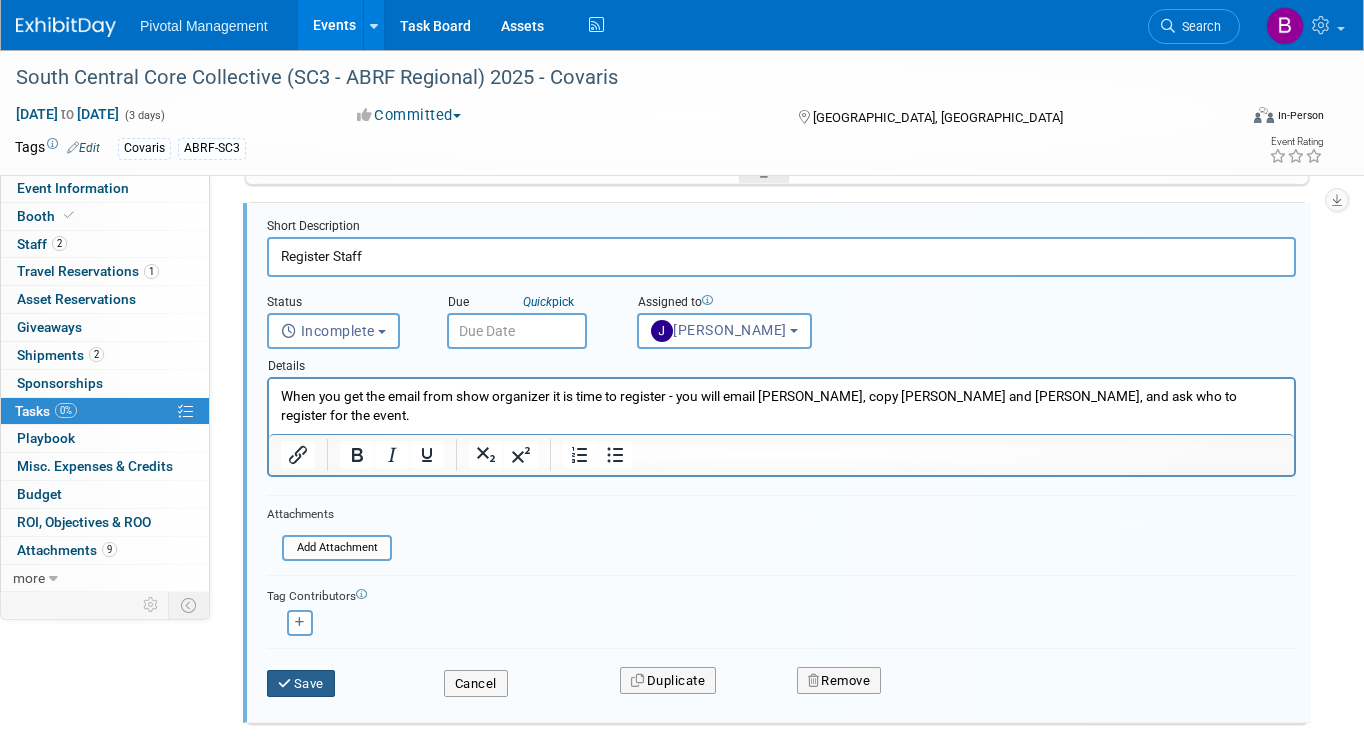 click on "Save" at bounding box center [301, 684] 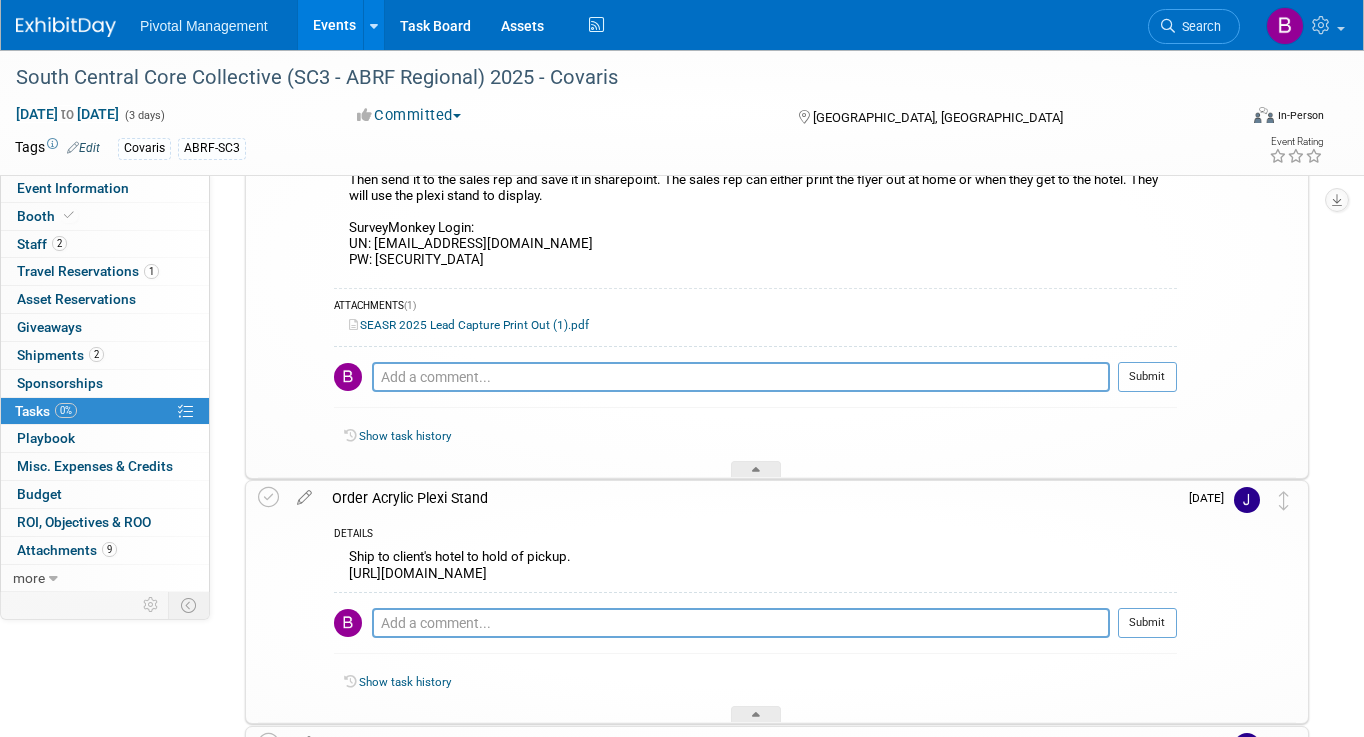scroll, scrollTop: 228, scrollLeft: 0, axis: vertical 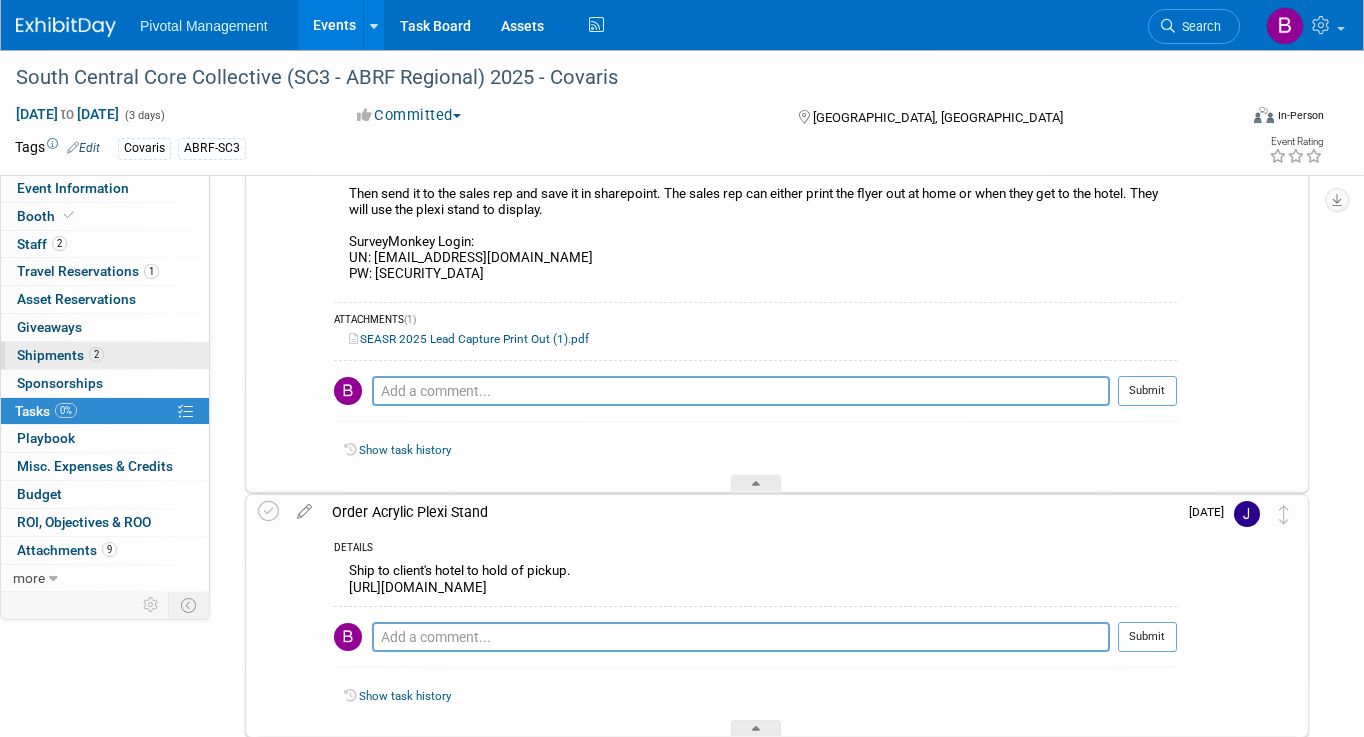 click on "2
Shipments 2" at bounding box center [105, 355] 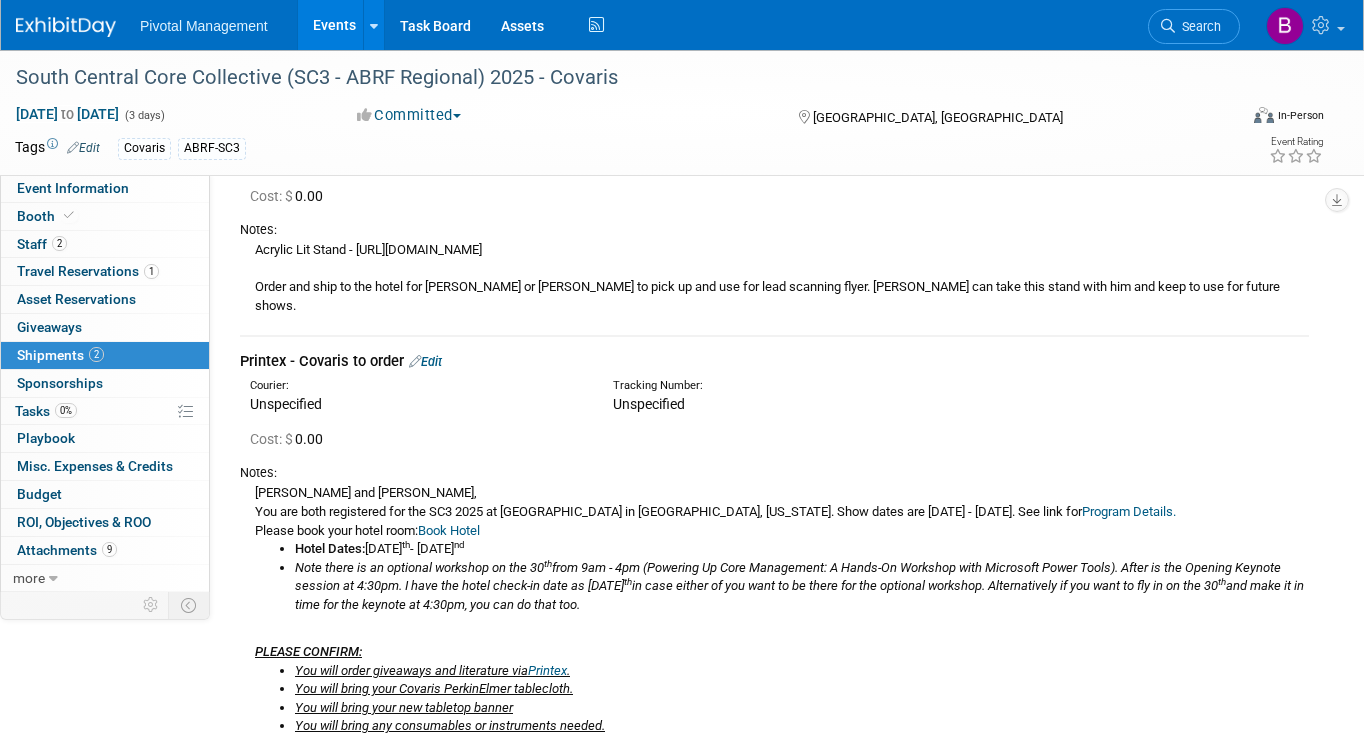 scroll, scrollTop: 151, scrollLeft: 0, axis: vertical 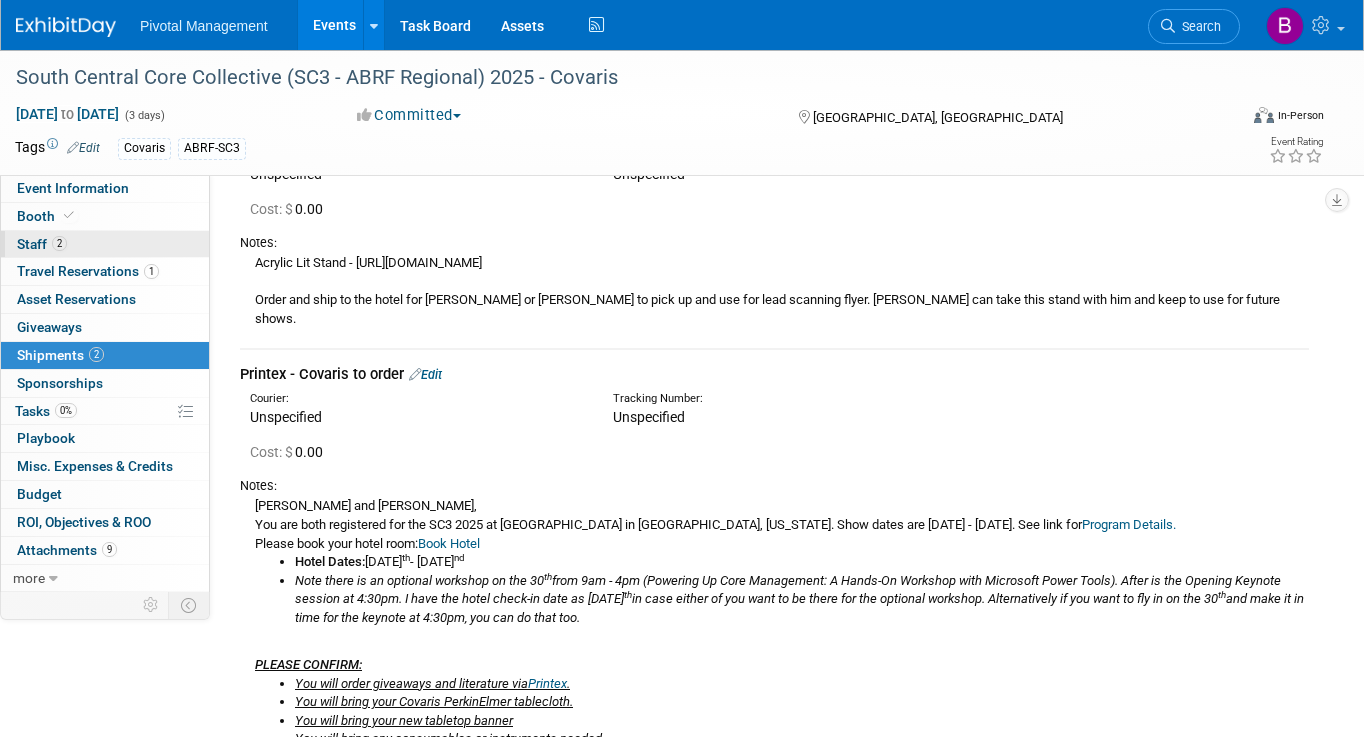 click on "2
Staff 2" at bounding box center (105, 244) 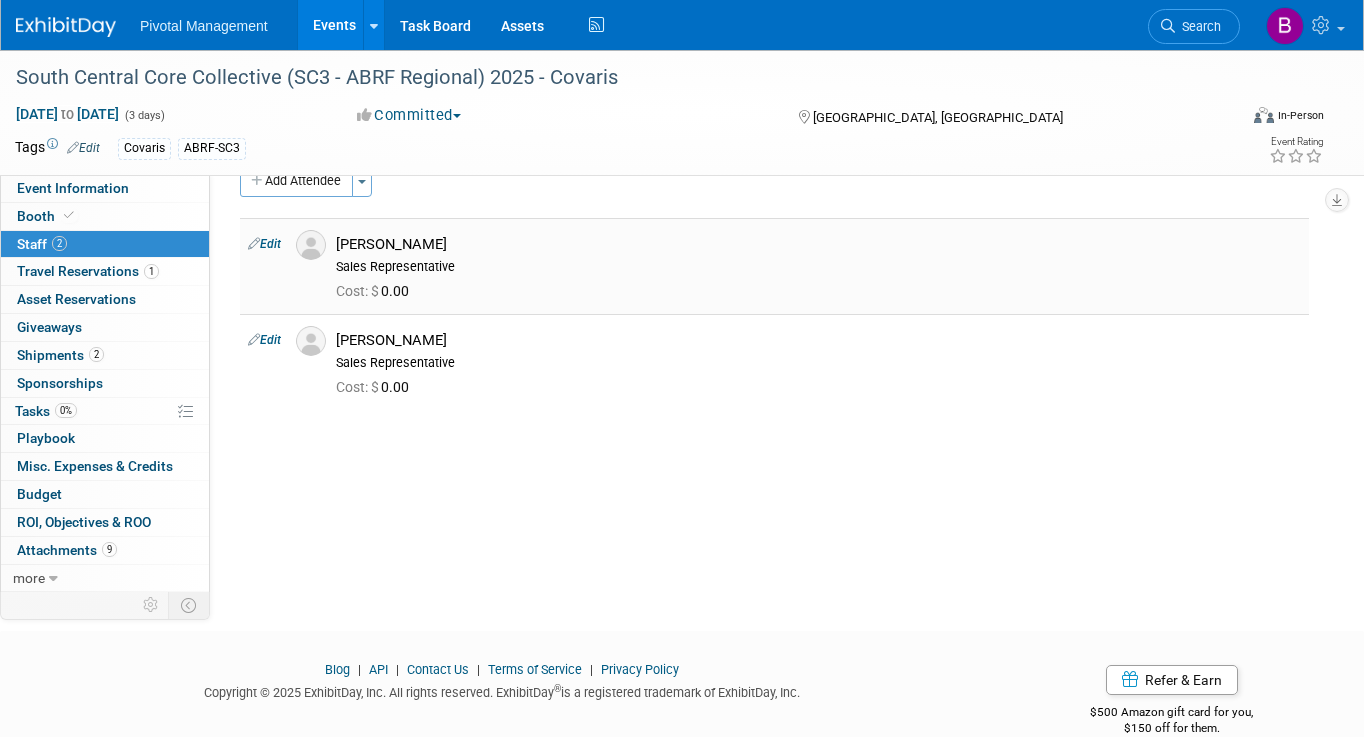 scroll, scrollTop: 0, scrollLeft: 0, axis: both 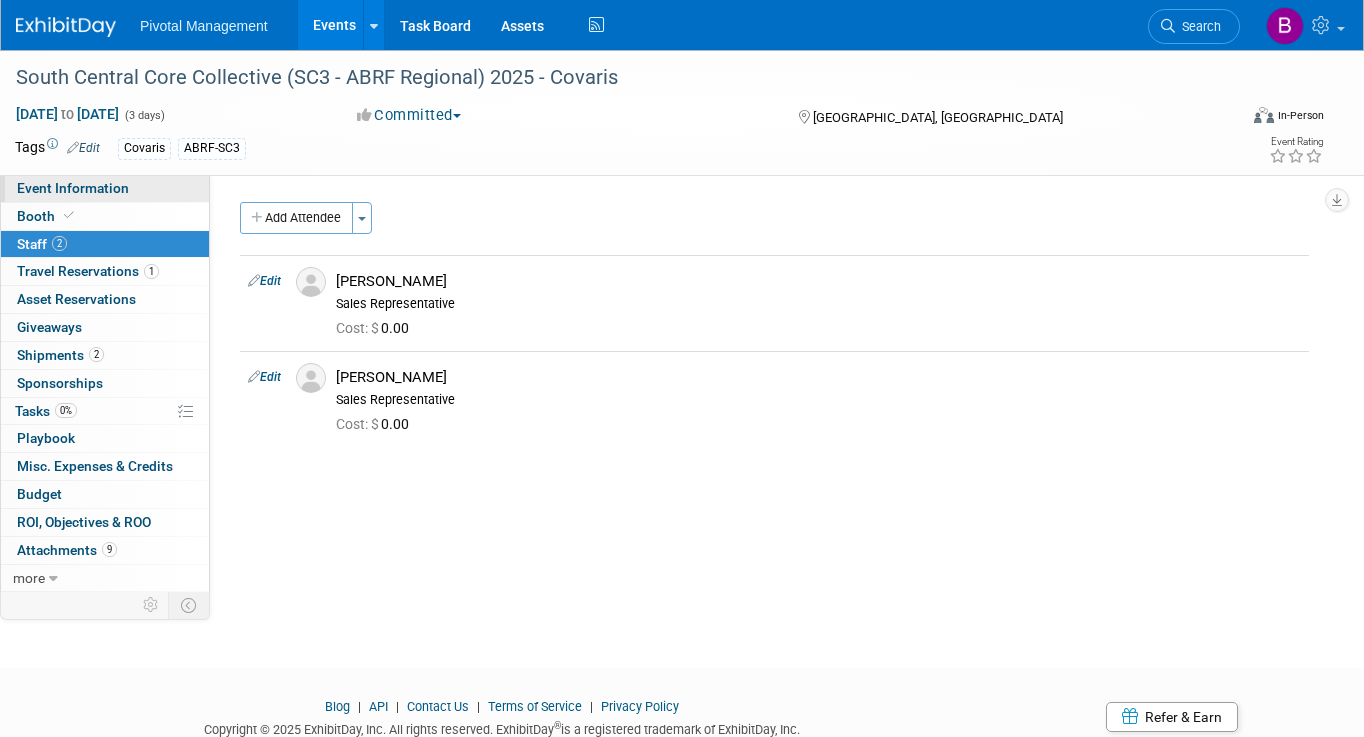 click on "Event Information" at bounding box center [105, 188] 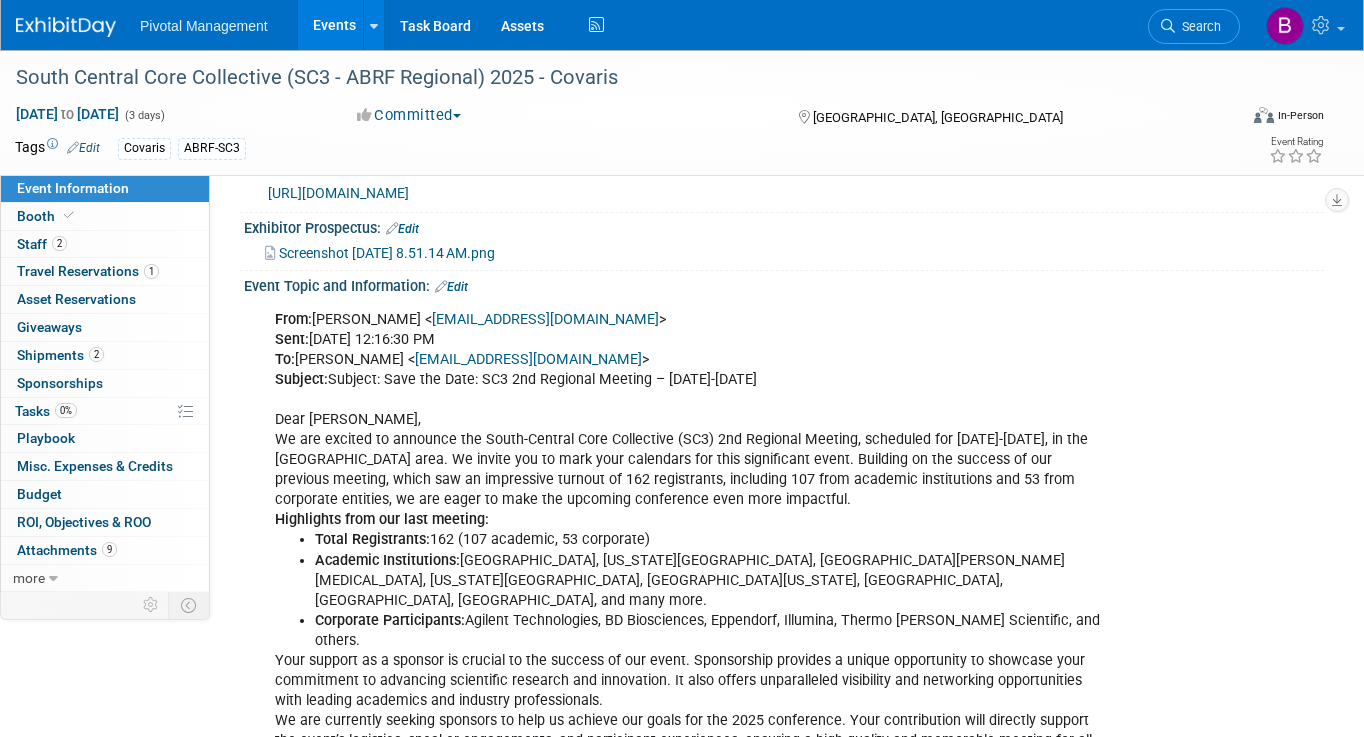 scroll, scrollTop: 0, scrollLeft: 0, axis: both 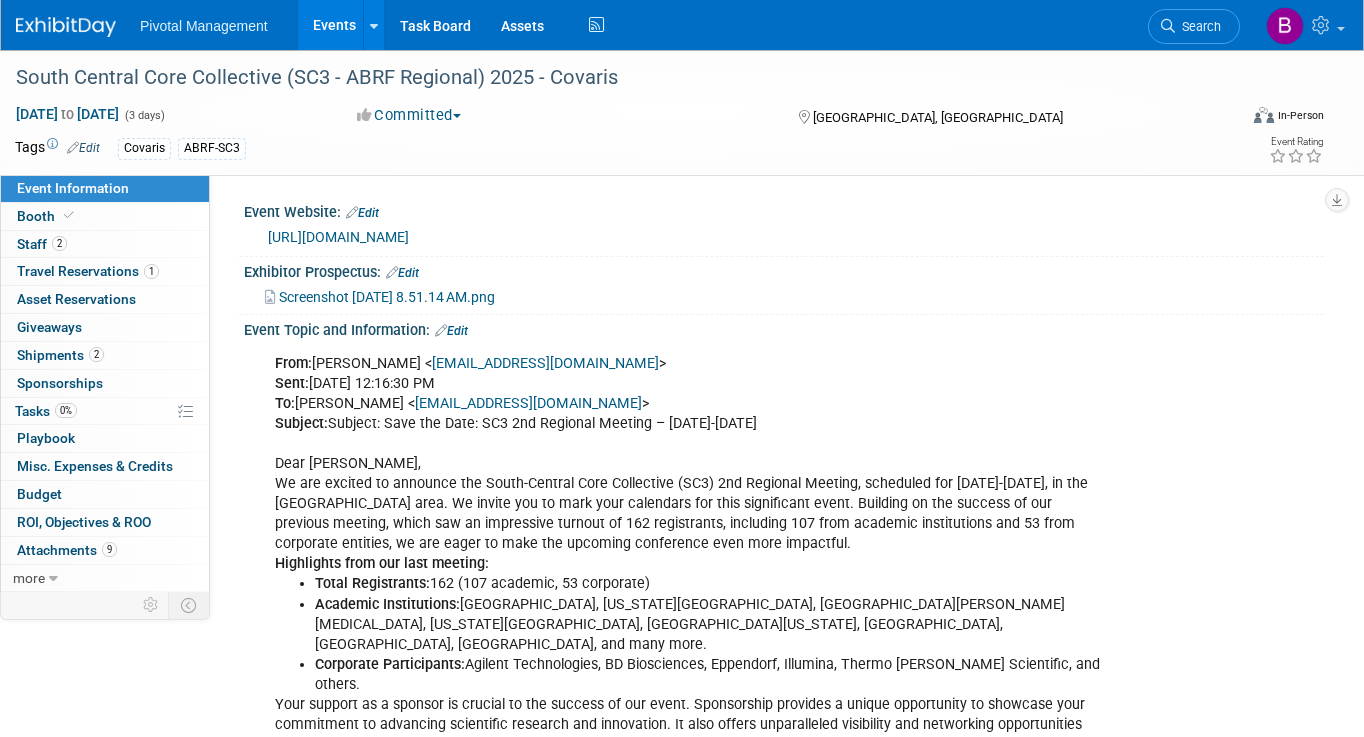 click on "Covaris
ABRF-SC3" at bounding box center [609, 149] 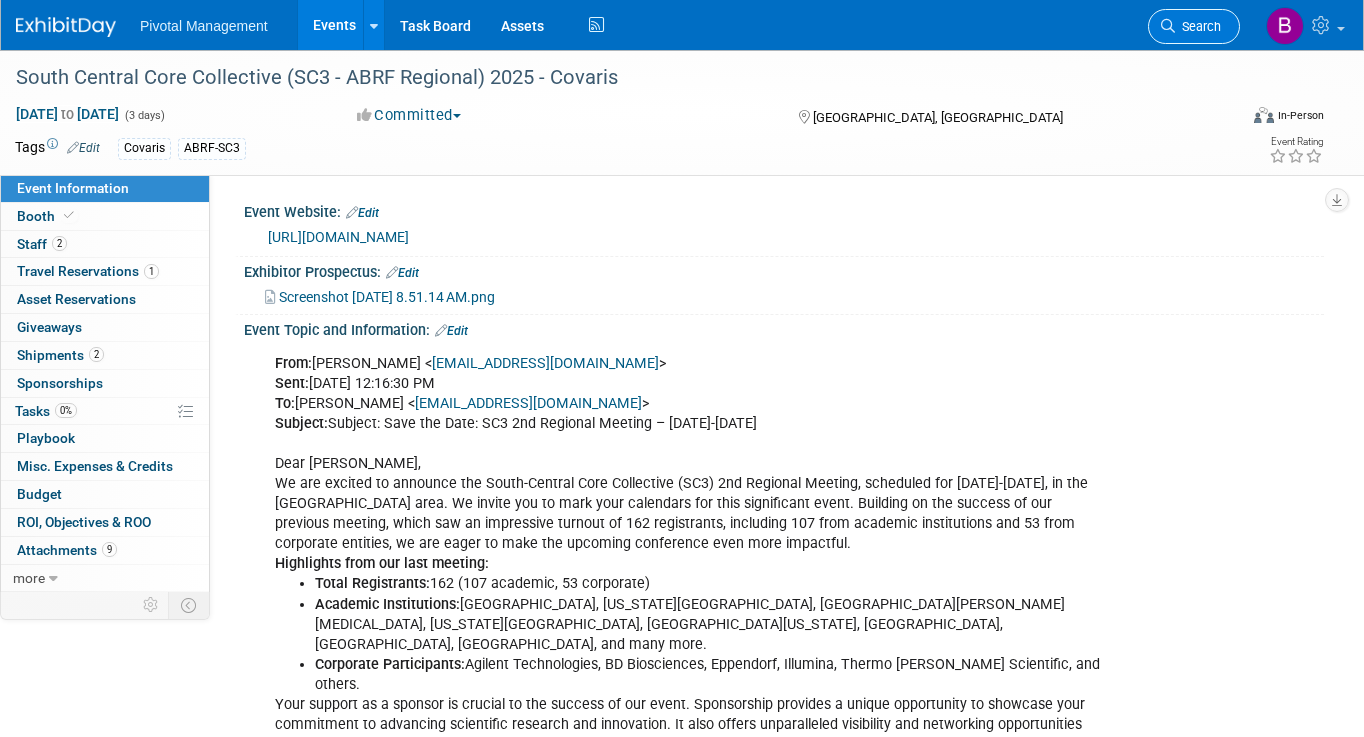 click on "Search" at bounding box center [1198, 26] 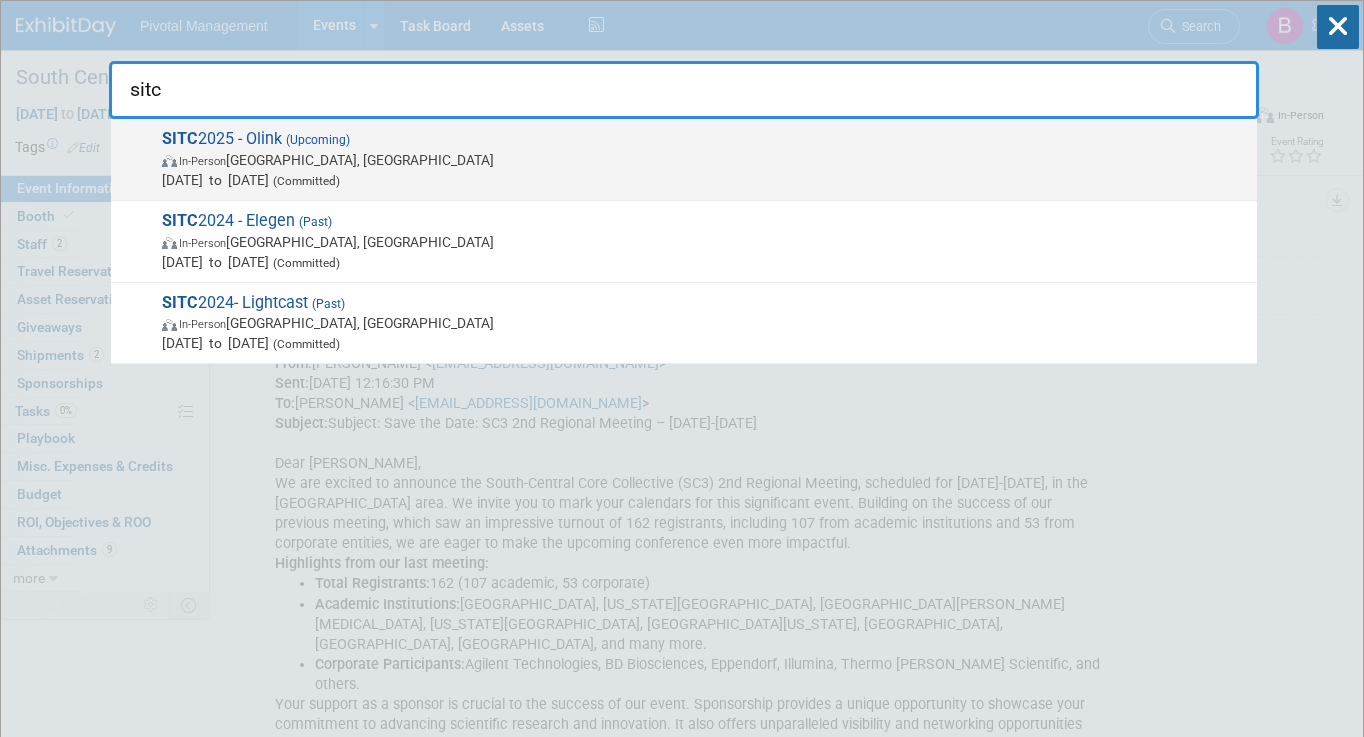 type on "sitc" 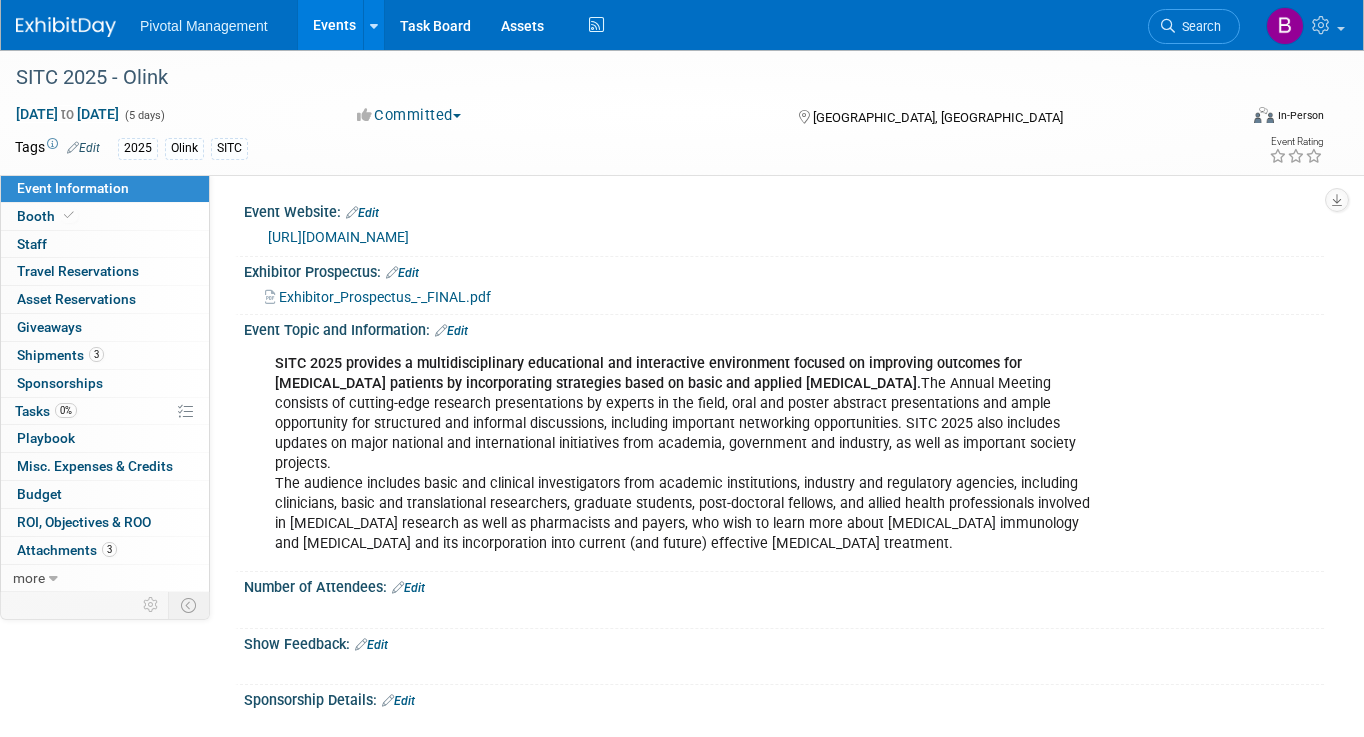scroll, scrollTop: 0, scrollLeft: 0, axis: both 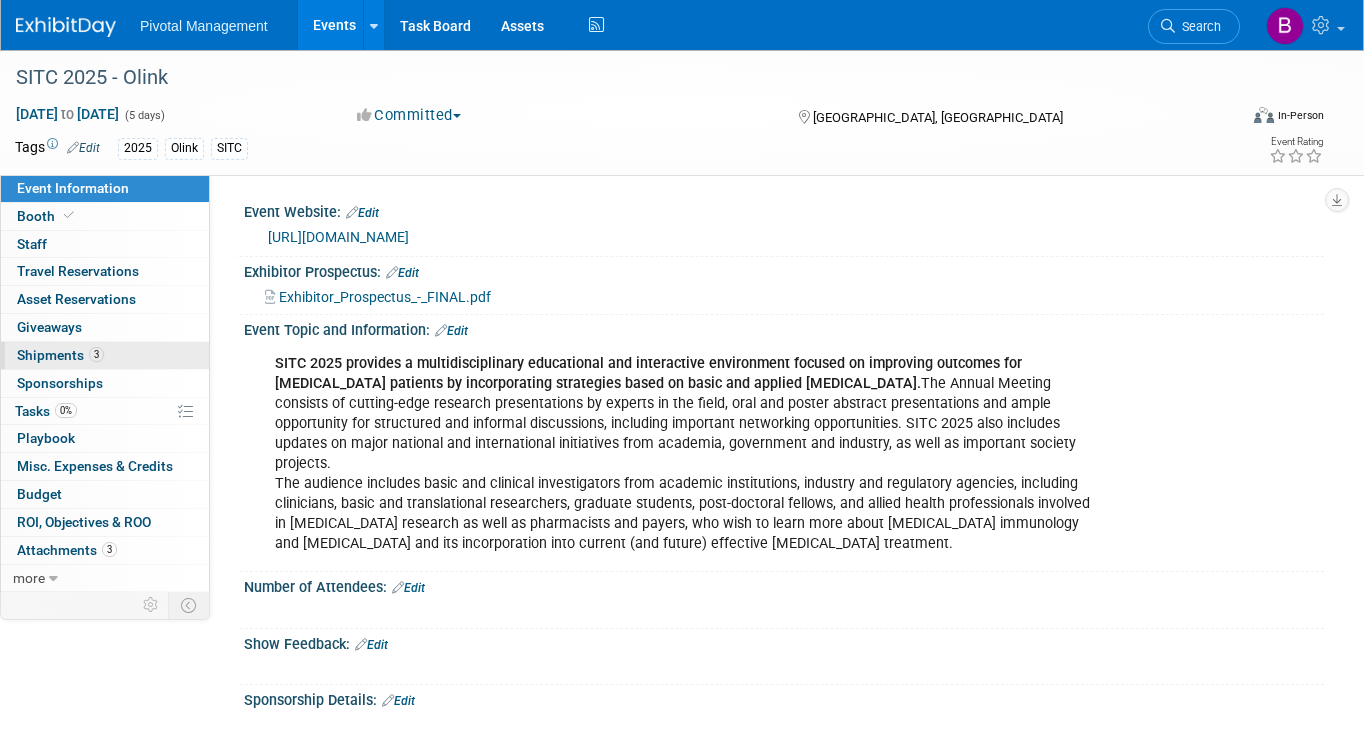 click on "3
Shipments 3" at bounding box center (105, 355) 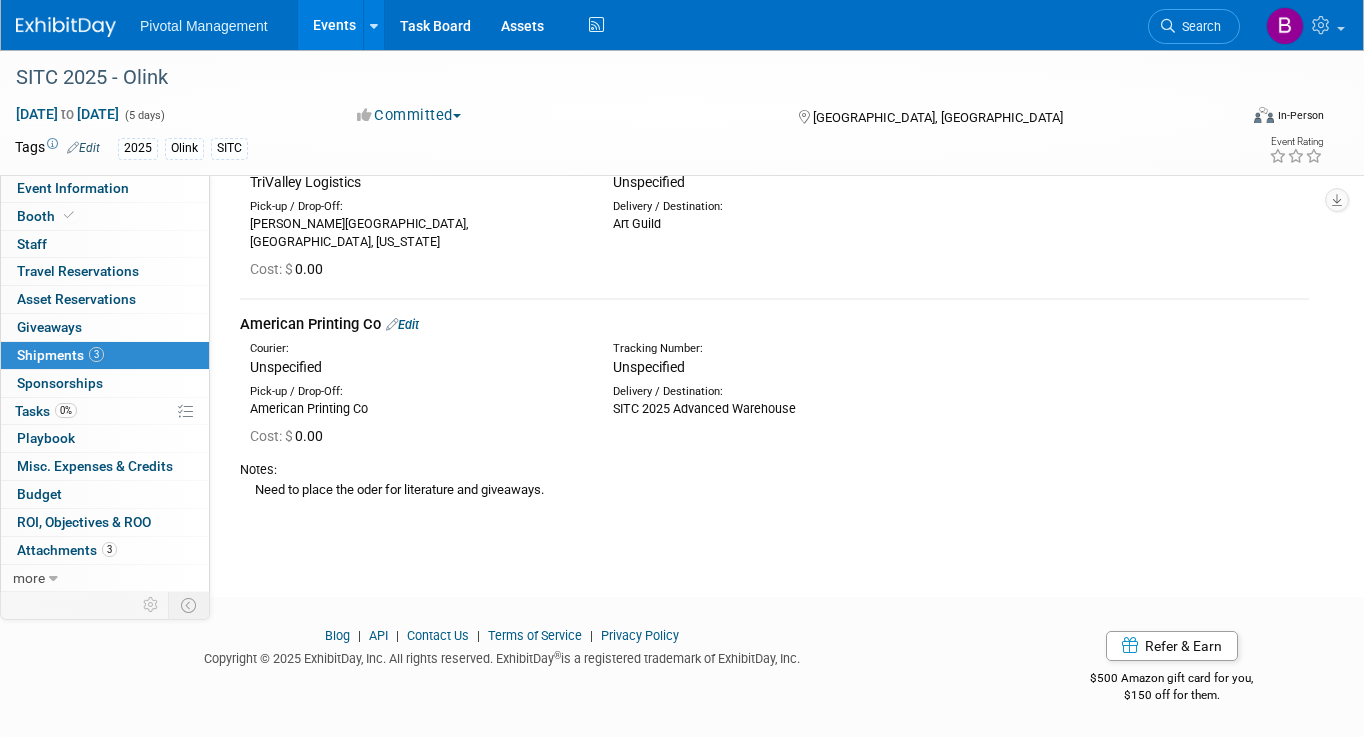 scroll, scrollTop: 1000, scrollLeft: 0, axis: vertical 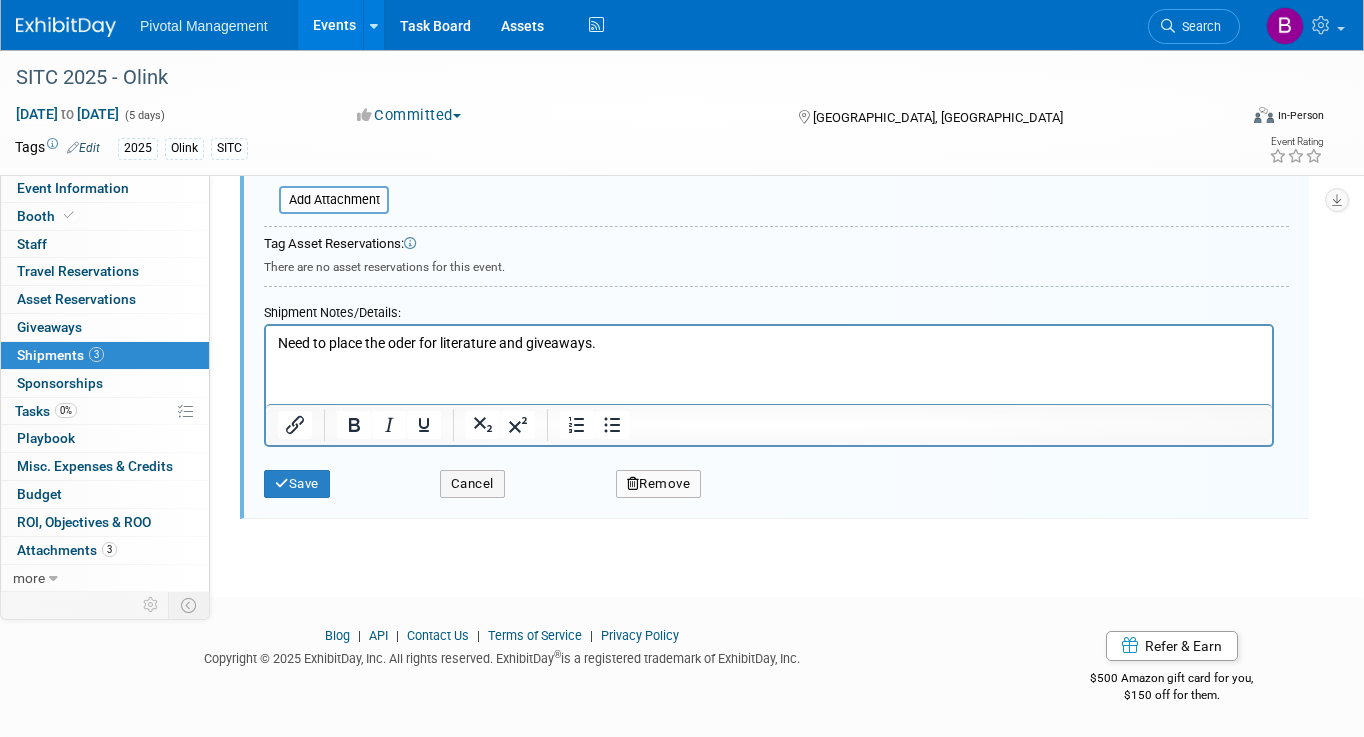 click on "Need to place the oder for literature and giveaways." at bounding box center [769, 344] 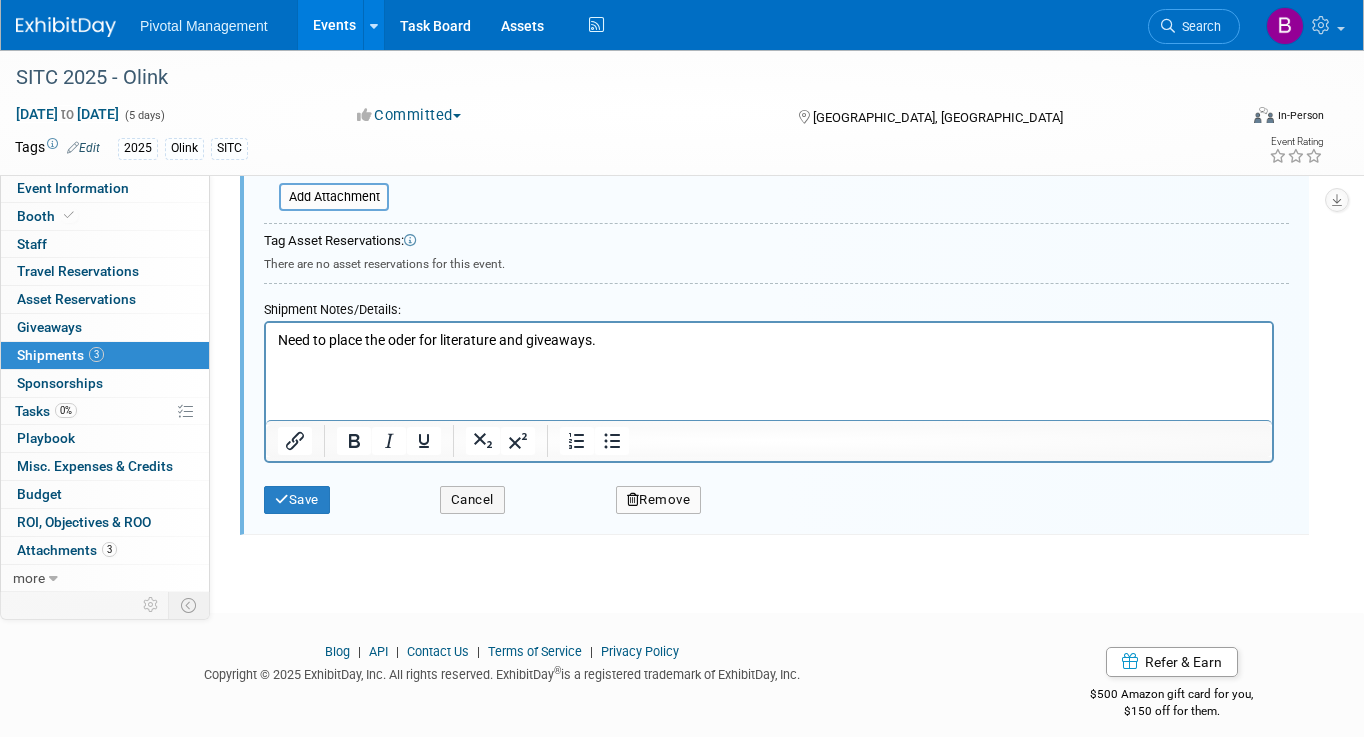 type 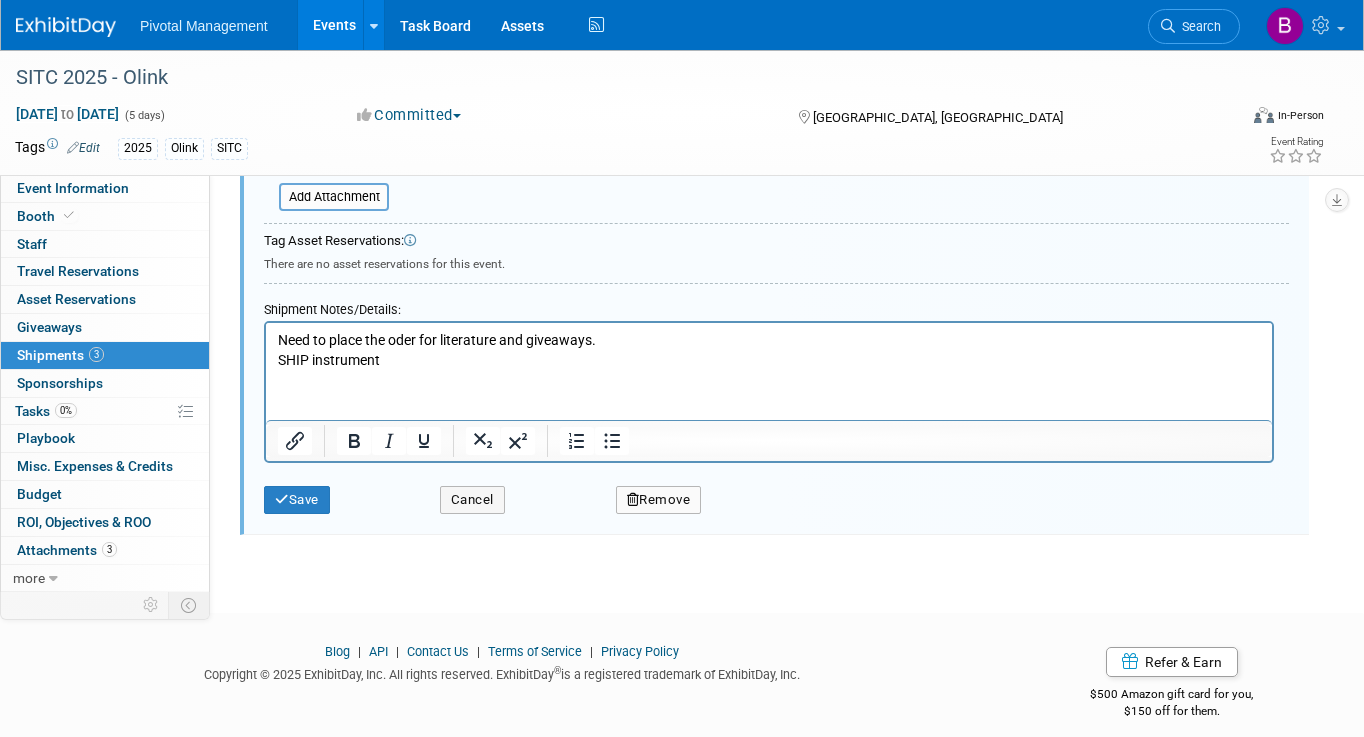 drag, startPoint x: 520, startPoint y: 358, endPoint x: 250, endPoint y: 373, distance: 270.41635 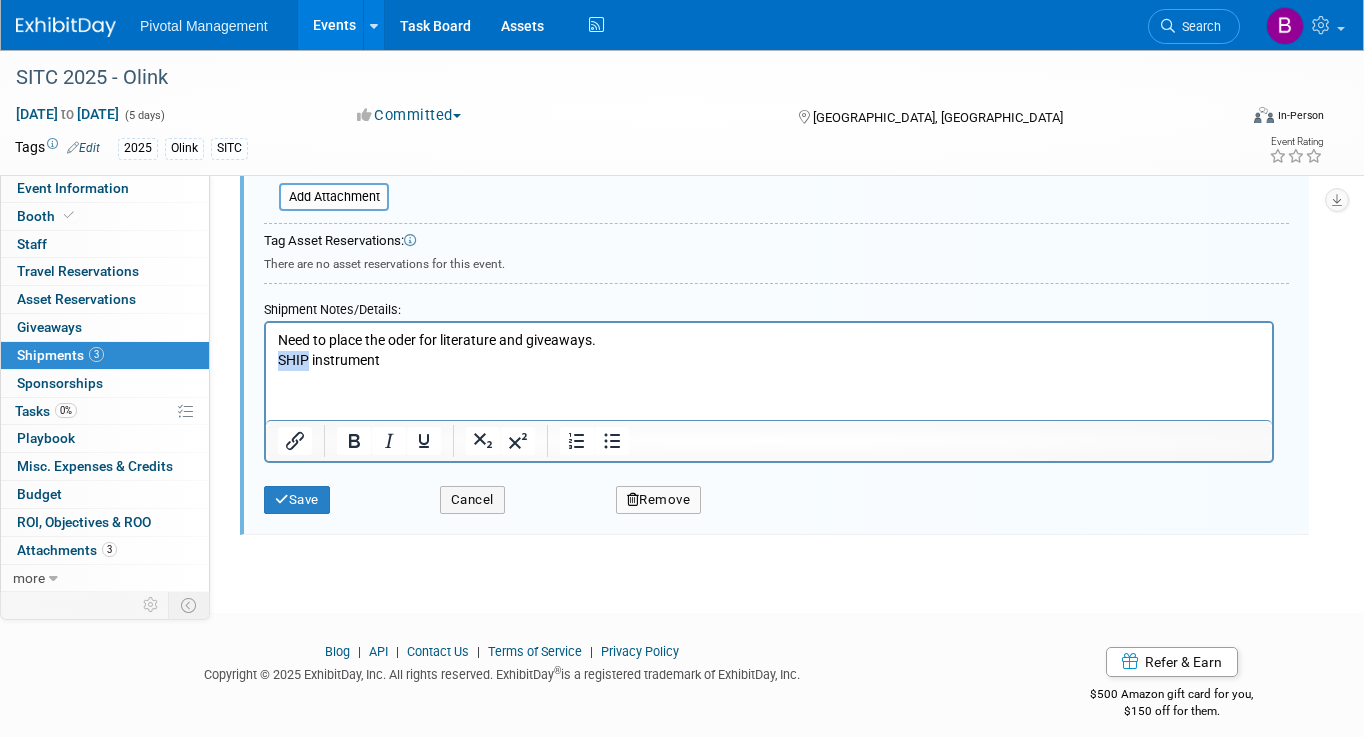 click on "SHIP instrument" at bounding box center (769, 361) 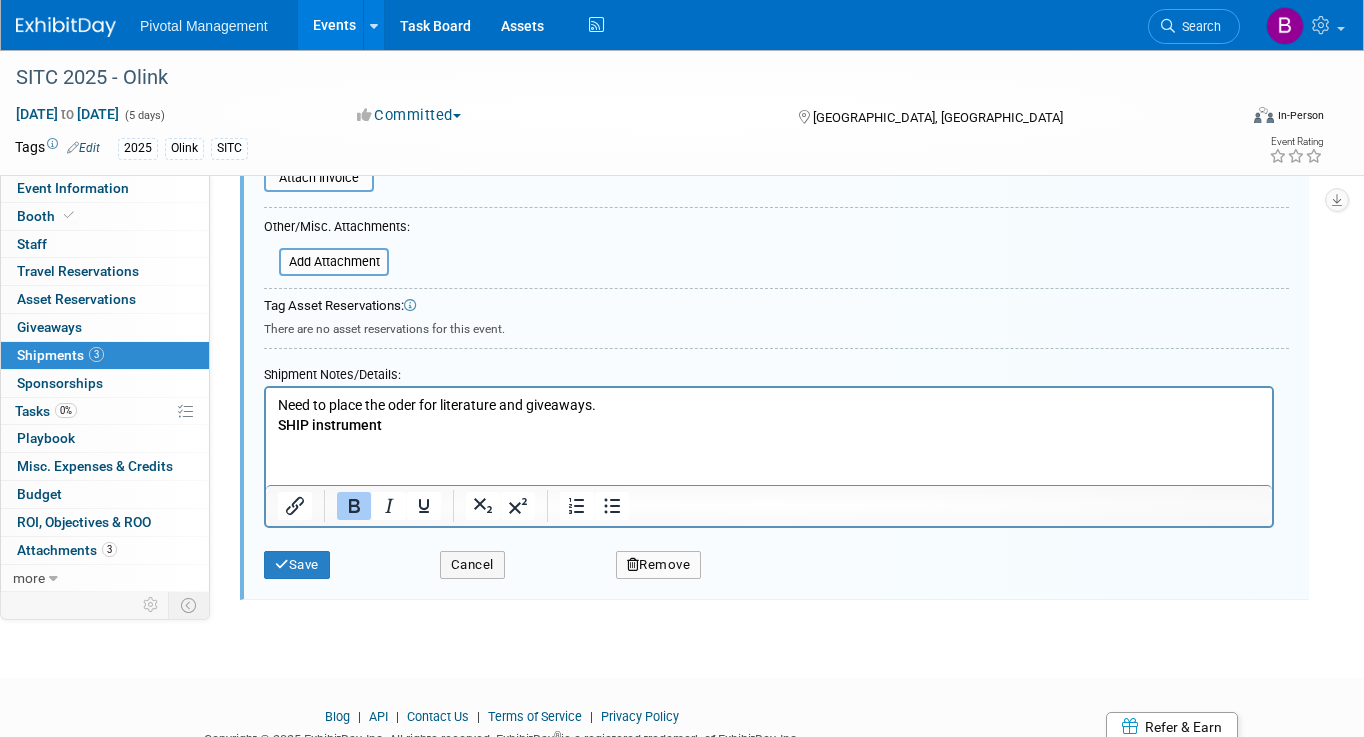 scroll, scrollTop: 1662, scrollLeft: 0, axis: vertical 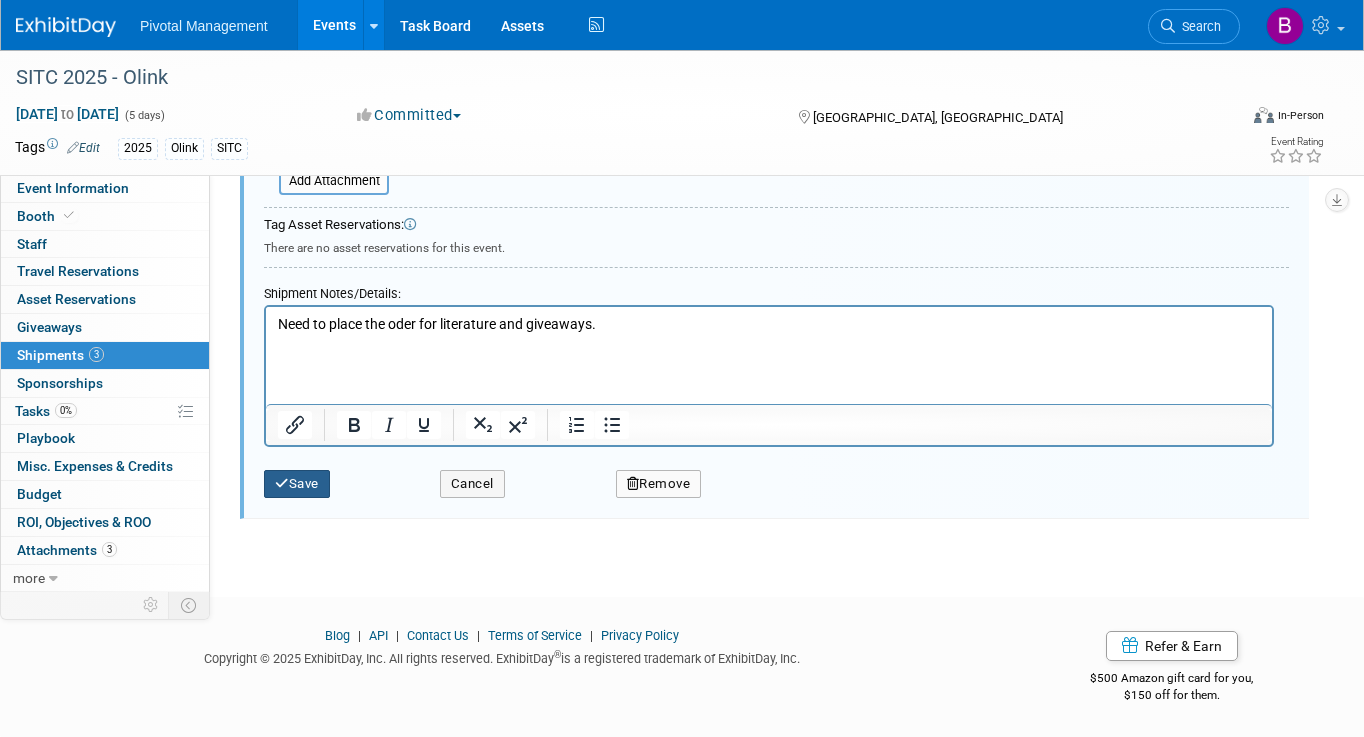 click on "Save" at bounding box center [297, 484] 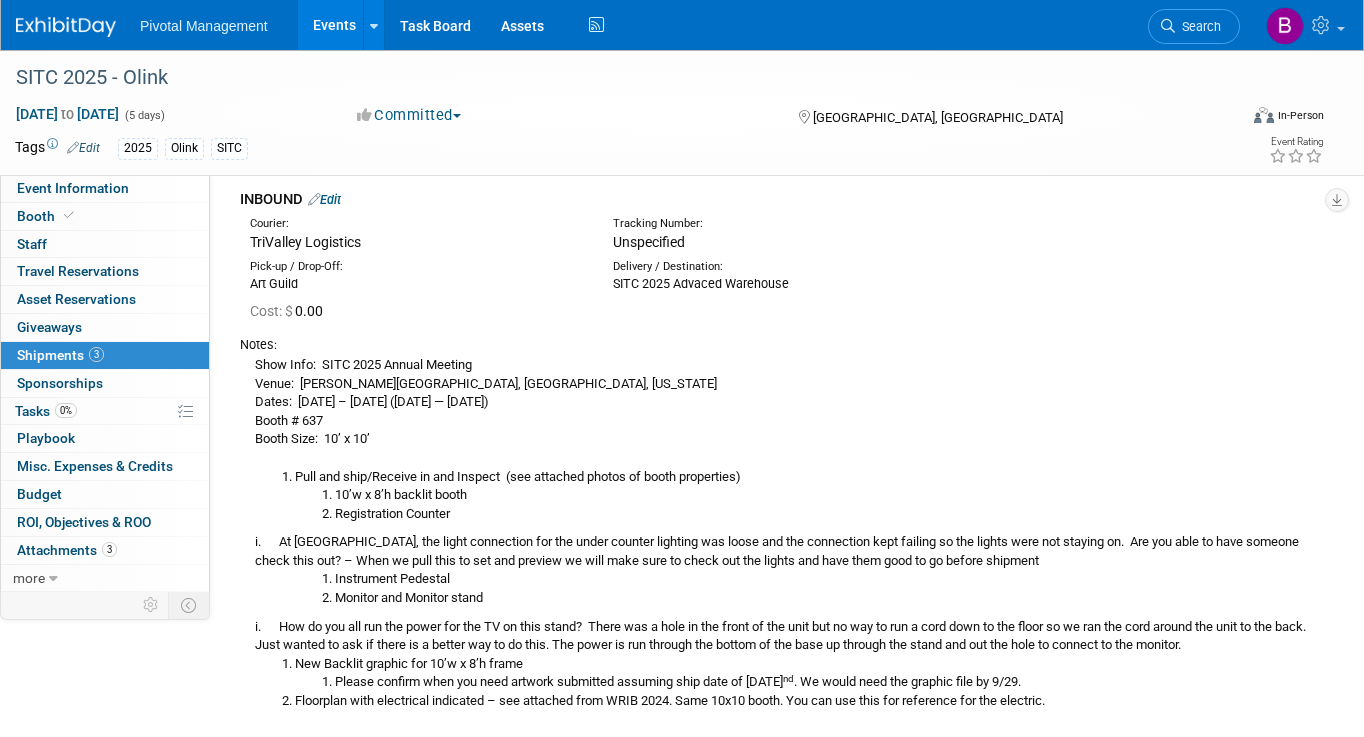scroll, scrollTop: 0, scrollLeft: 0, axis: both 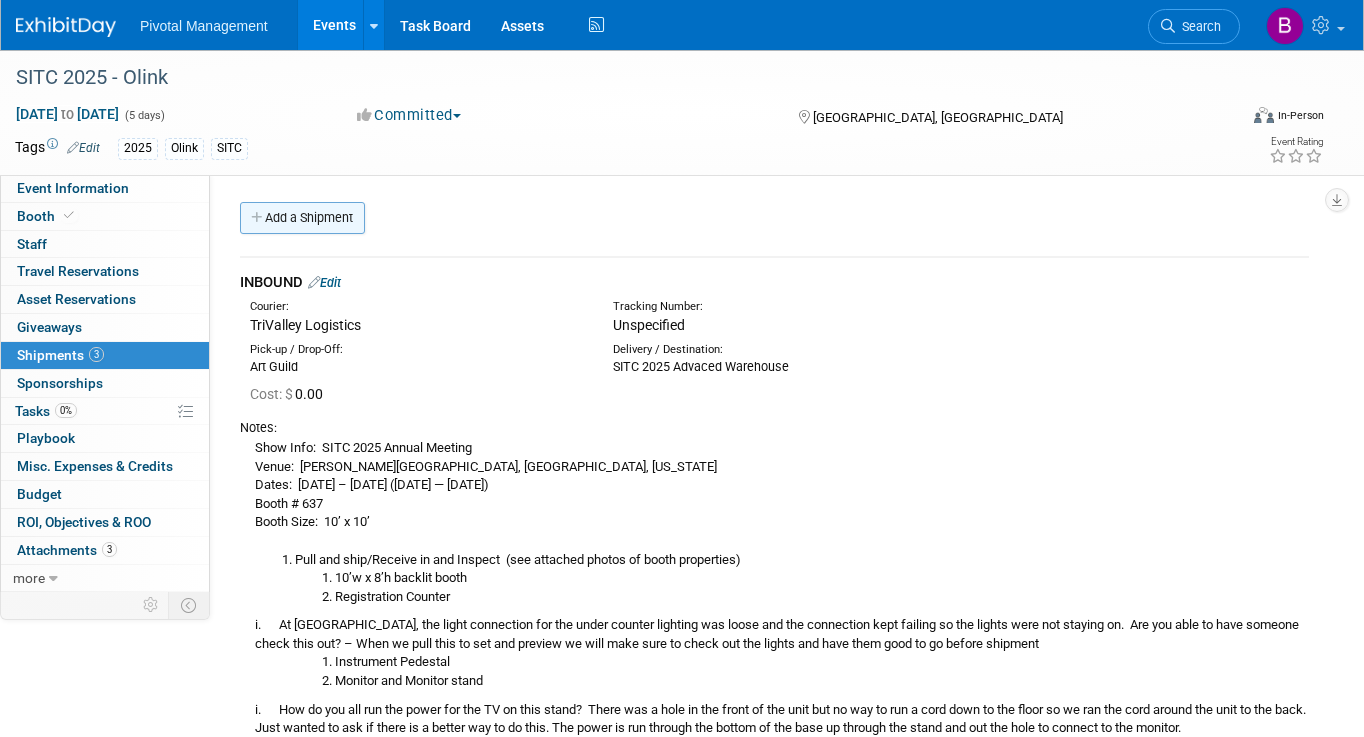 click on "Add a Shipment" at bounding box center (302, 218) 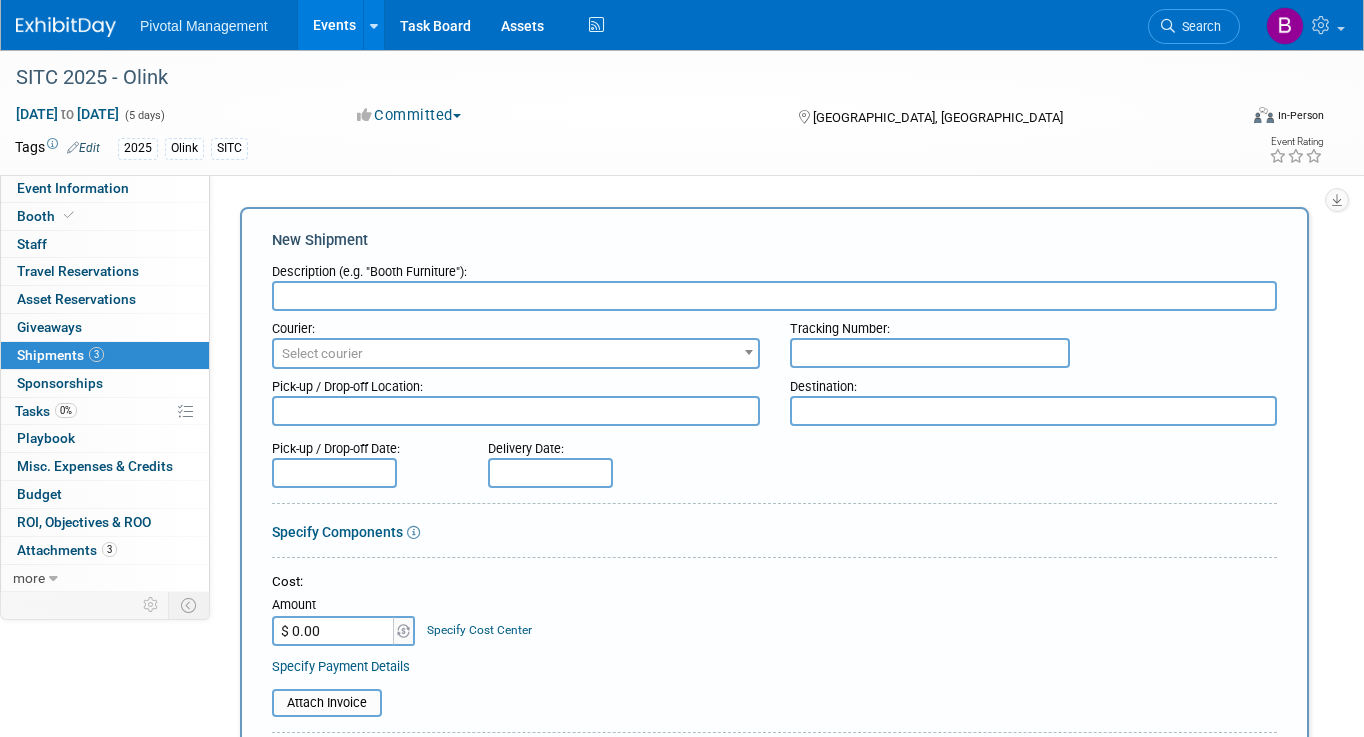 scroll, scrollTop: 0, scrollLeft: 0, axis: both 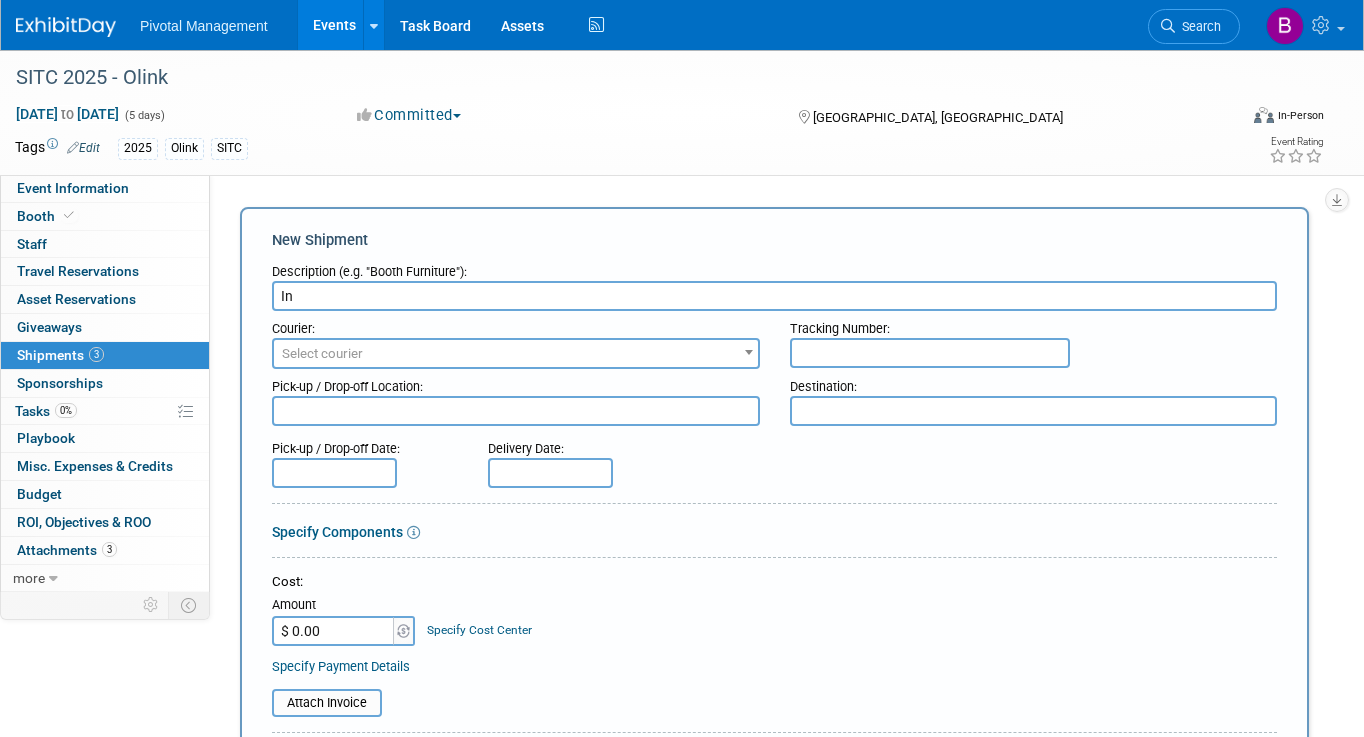 type on "I" 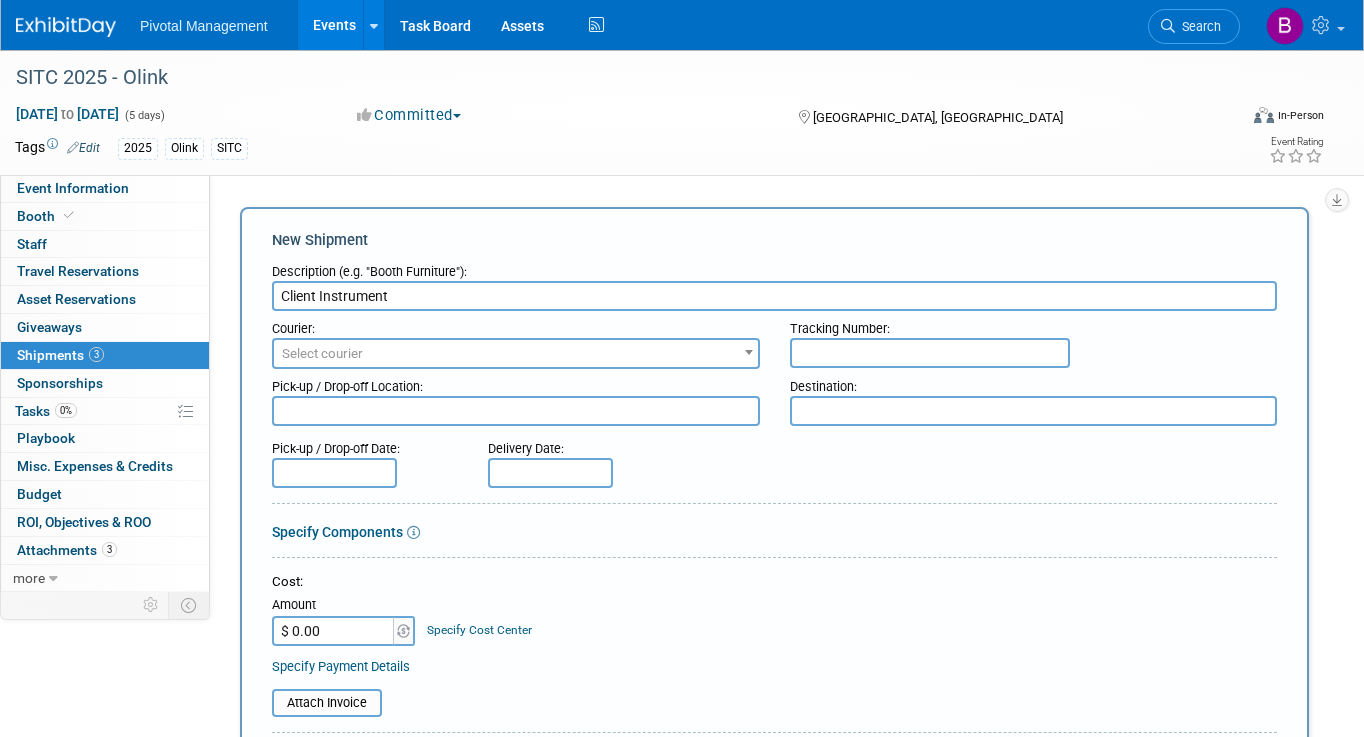 type on "Client Instrument" 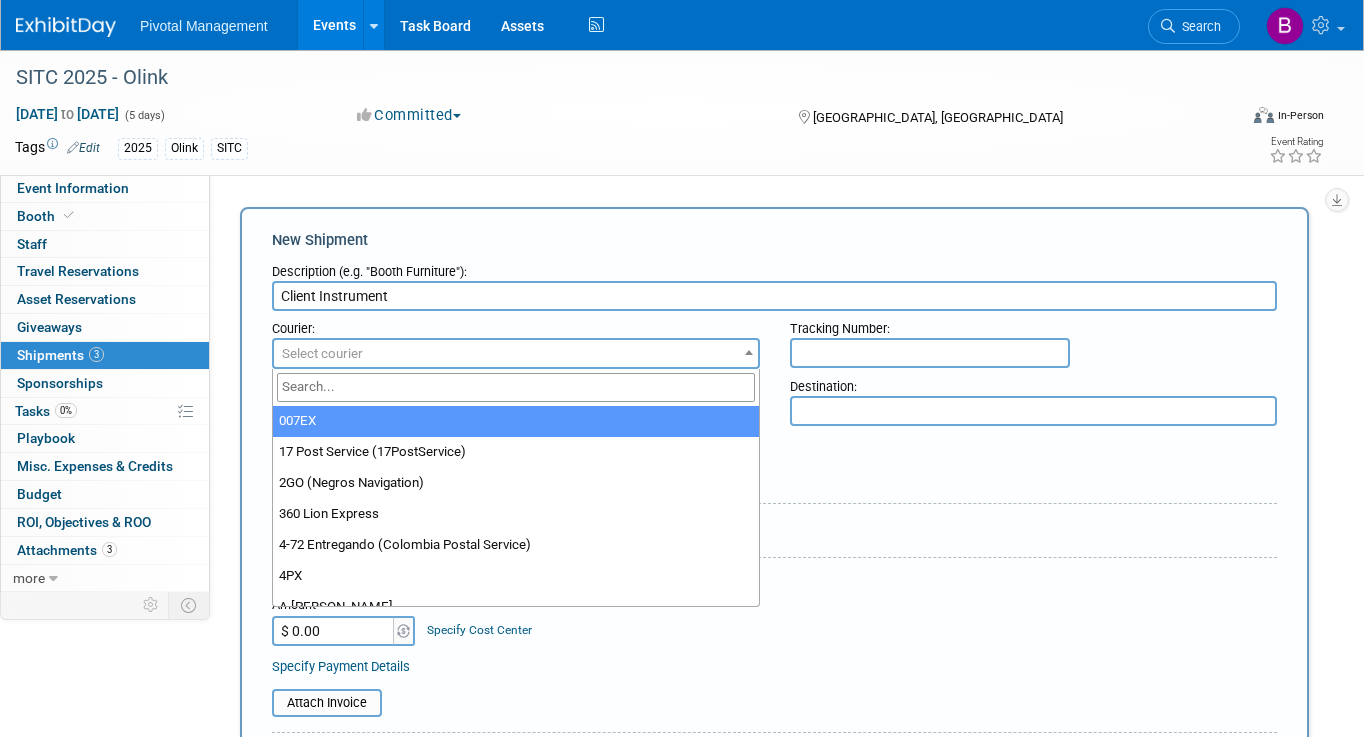 click on "Select courier" at bounding box center (322, 353) 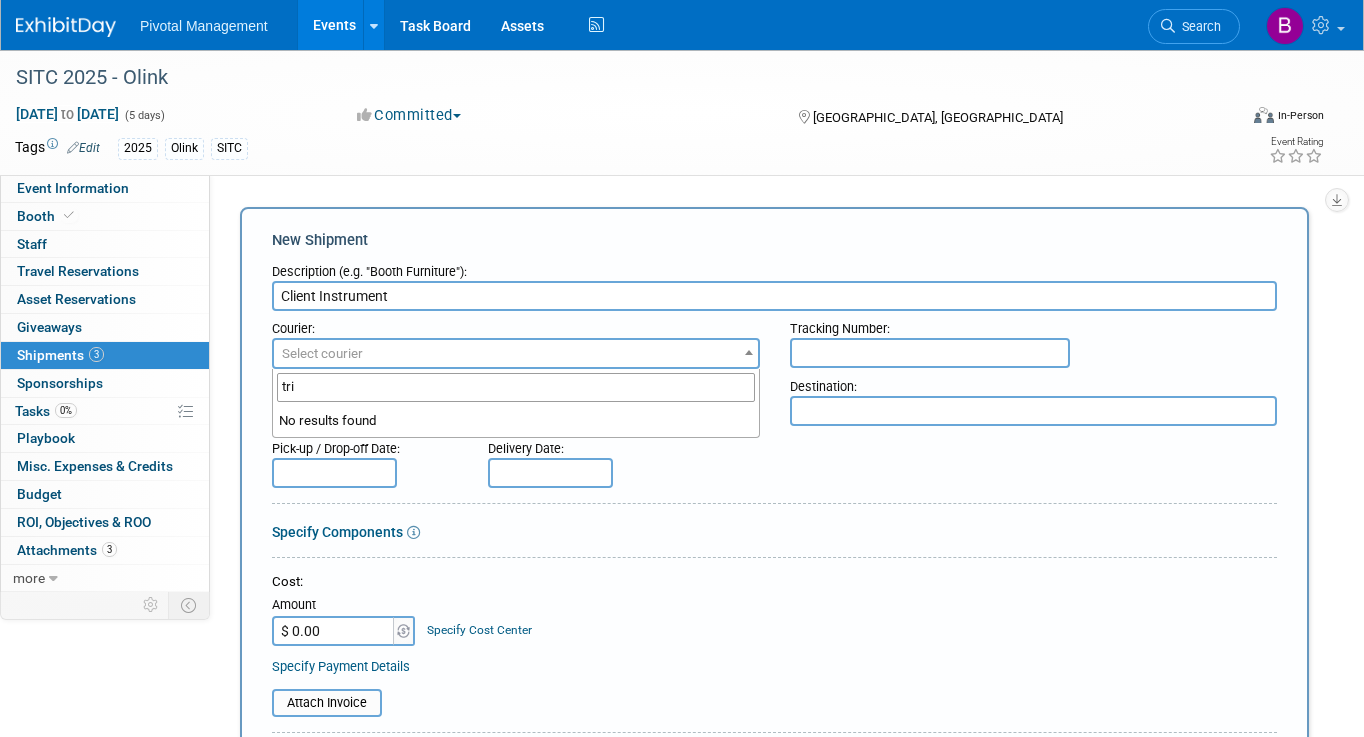 type on "triv" 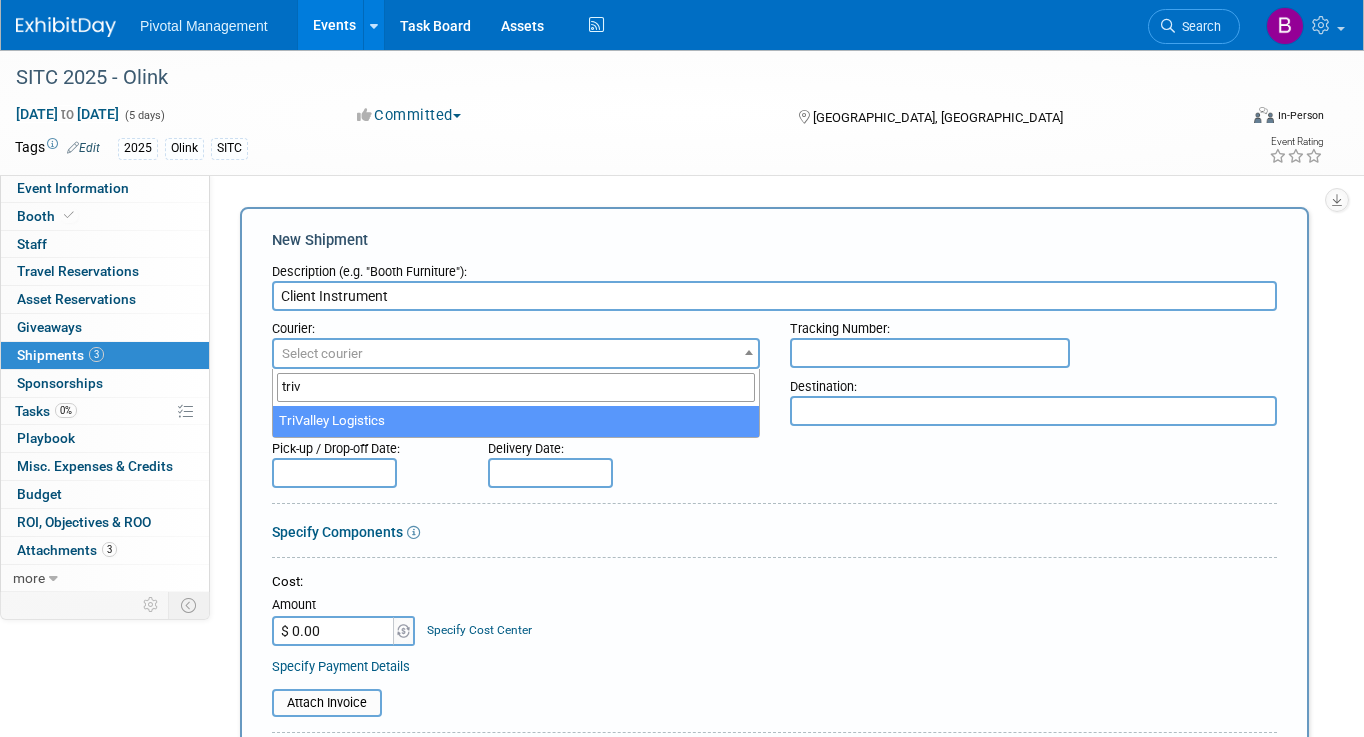 select on "576" 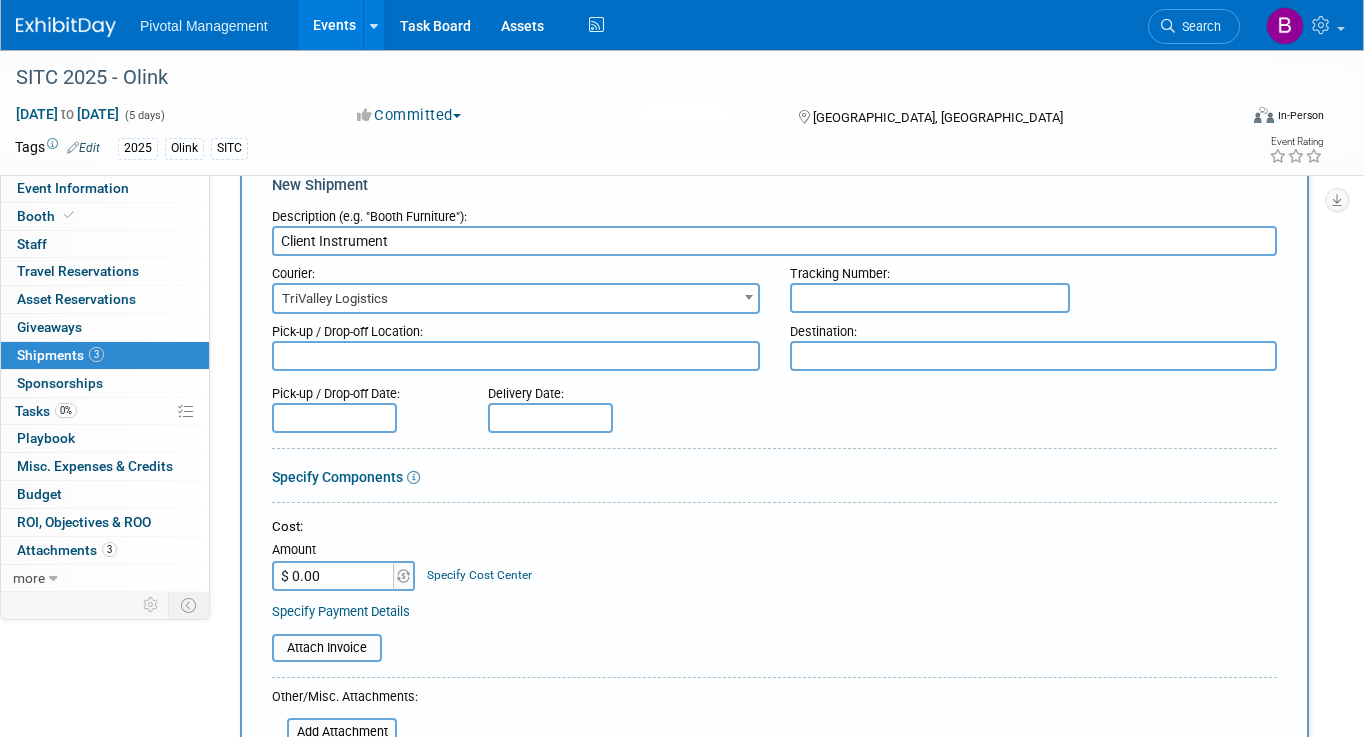 scroll, scrollTop: 57, scrollLeft: 0, axis: vertical 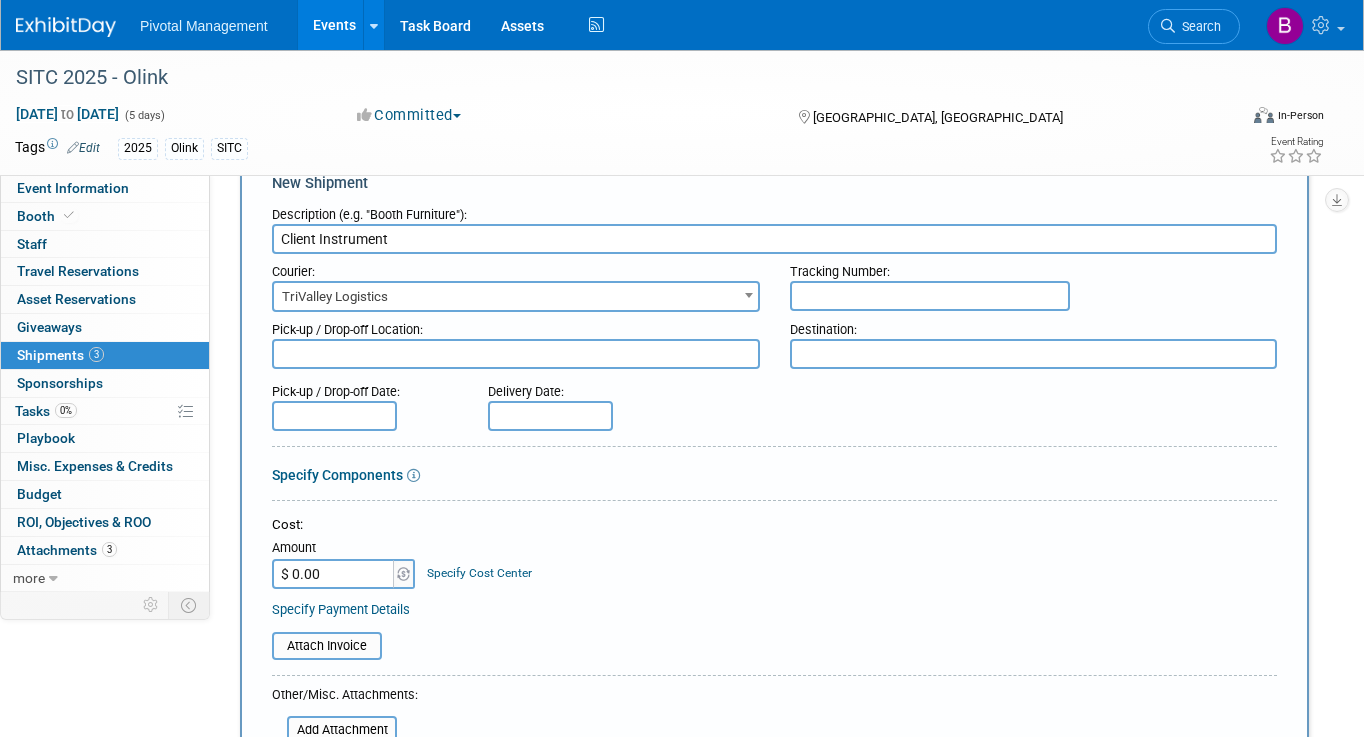 click at bounding box center (516, 354) 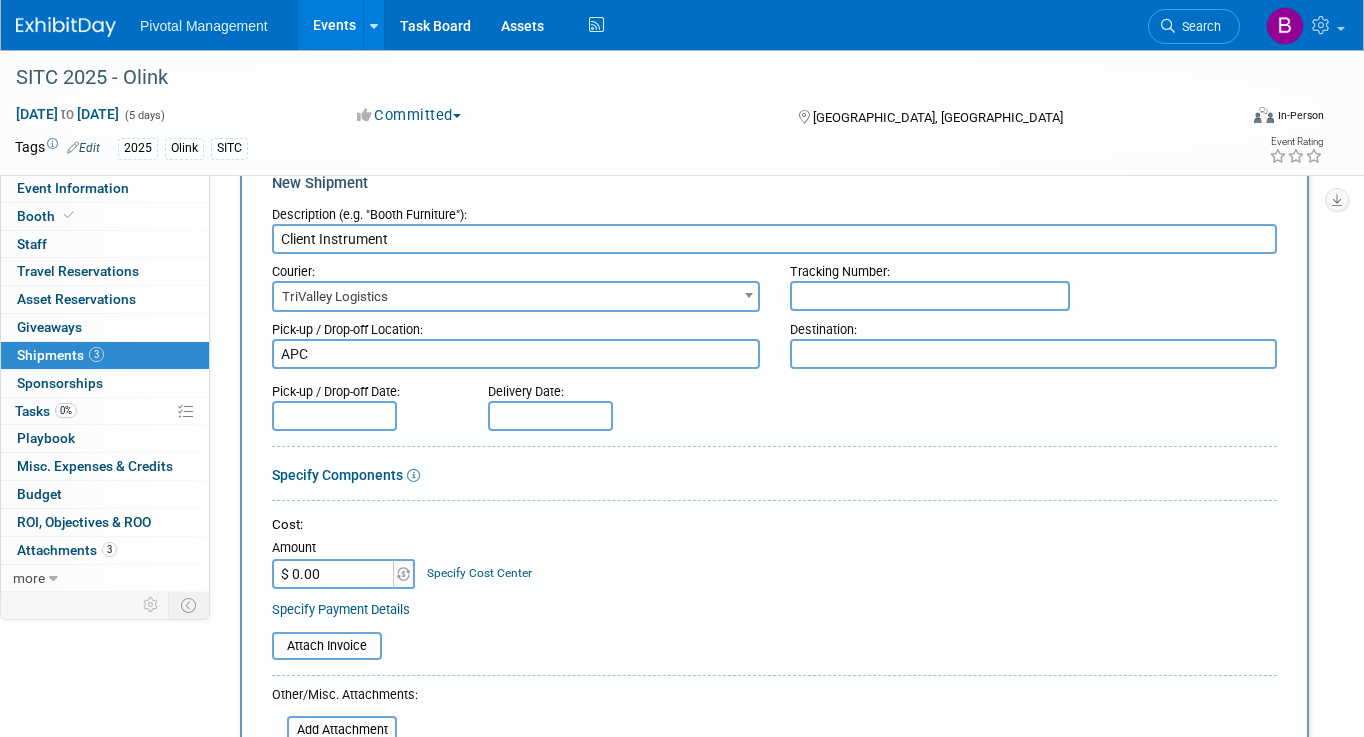 type on "APC" 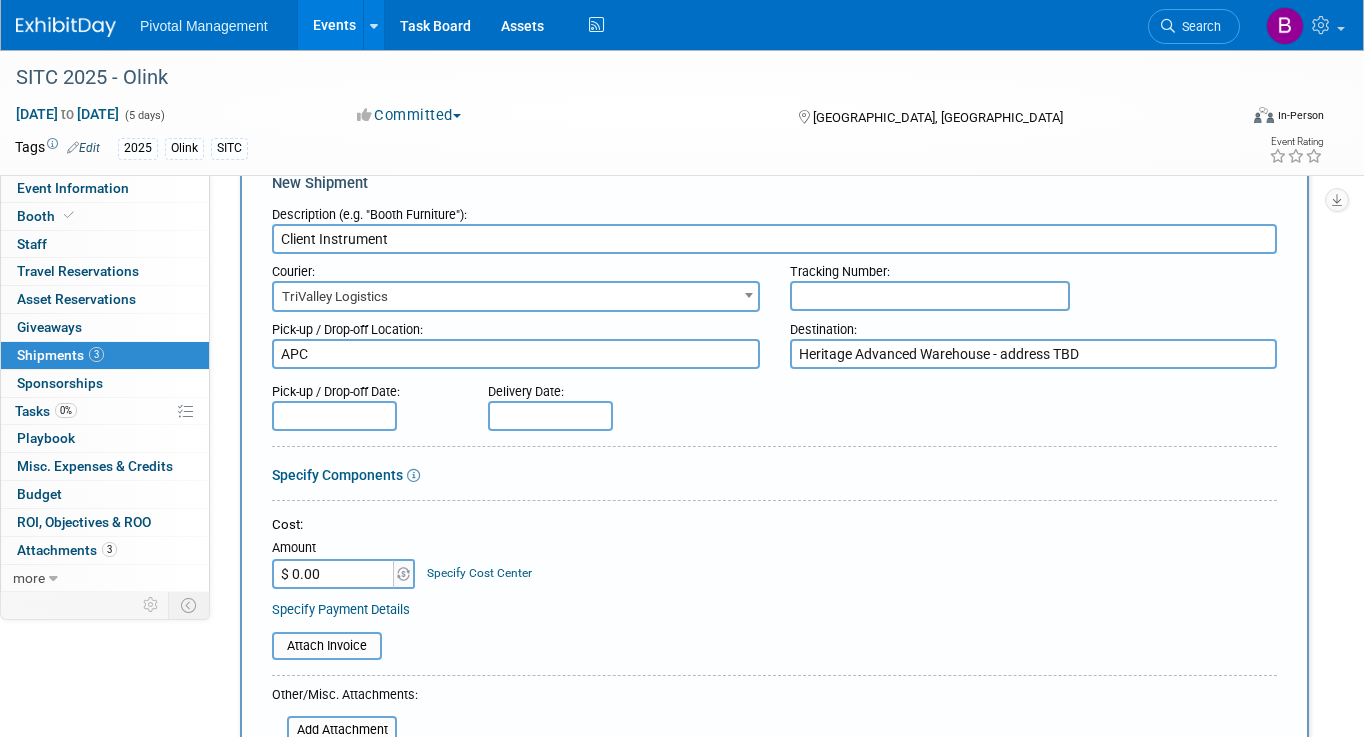 type on "Heritage Advanced Warehouse - address TBD" 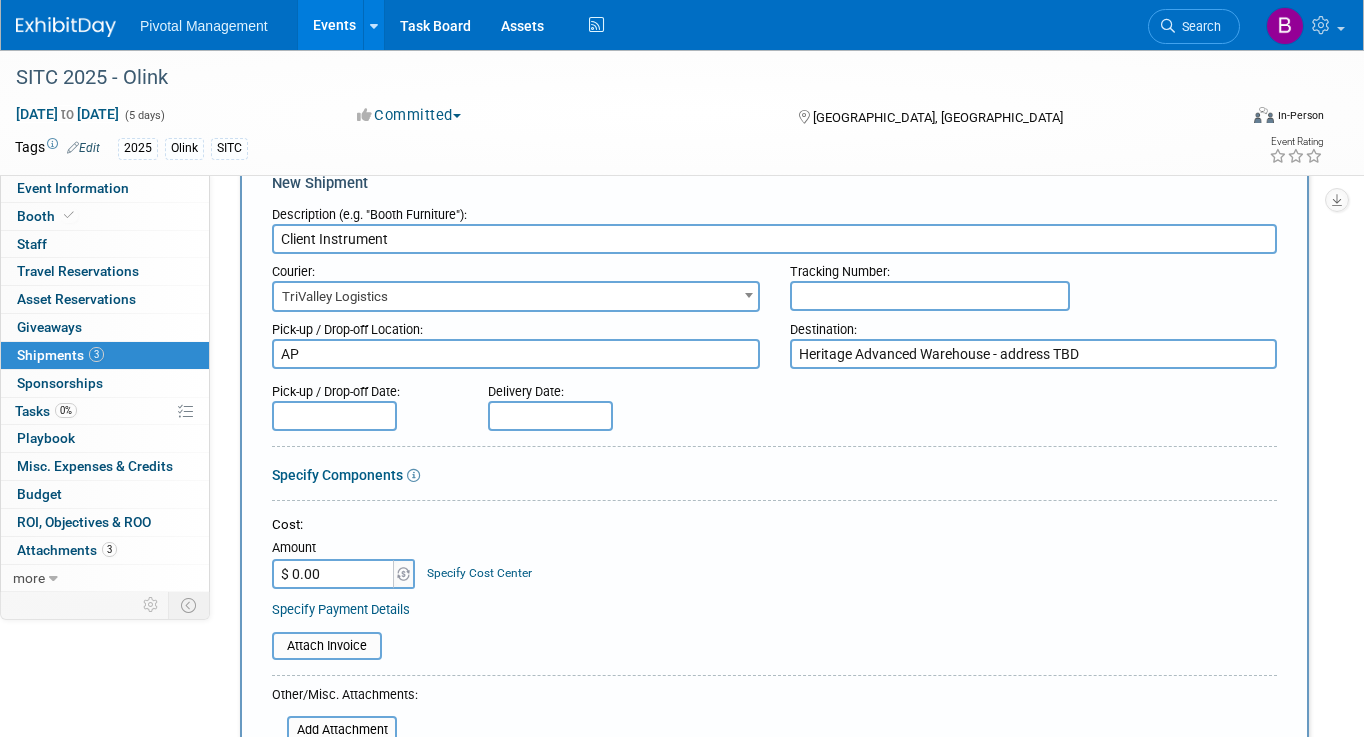 type on "A" 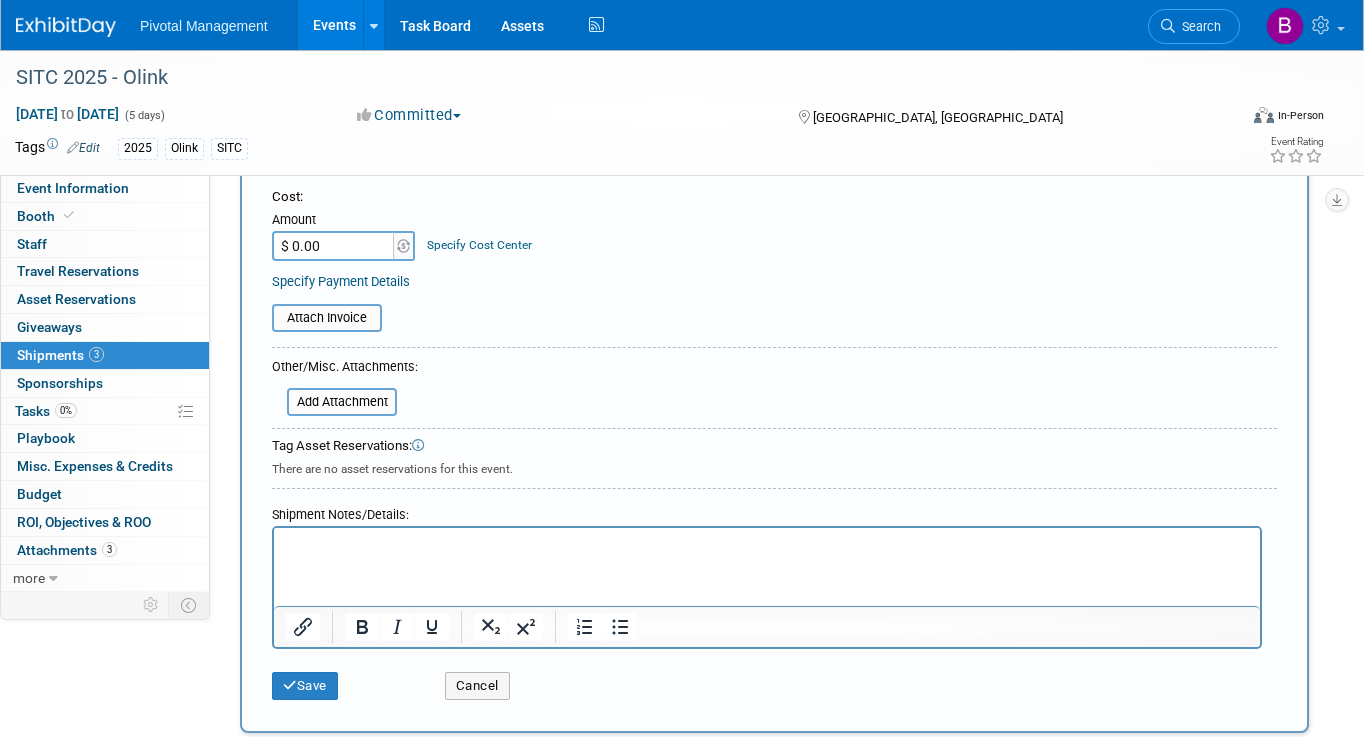 scroll, scrollTop: 395, scrollLeft: 0, axis: vertical 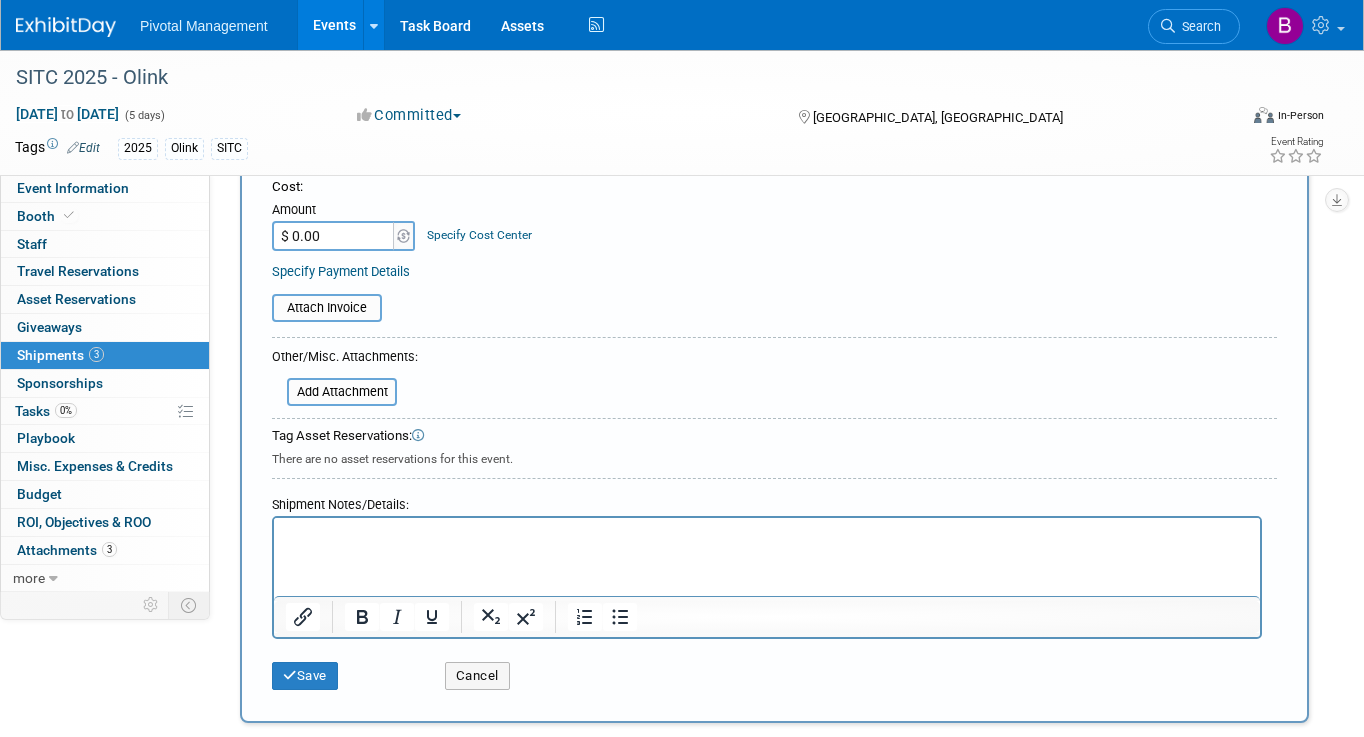 type on "American Printing Co" 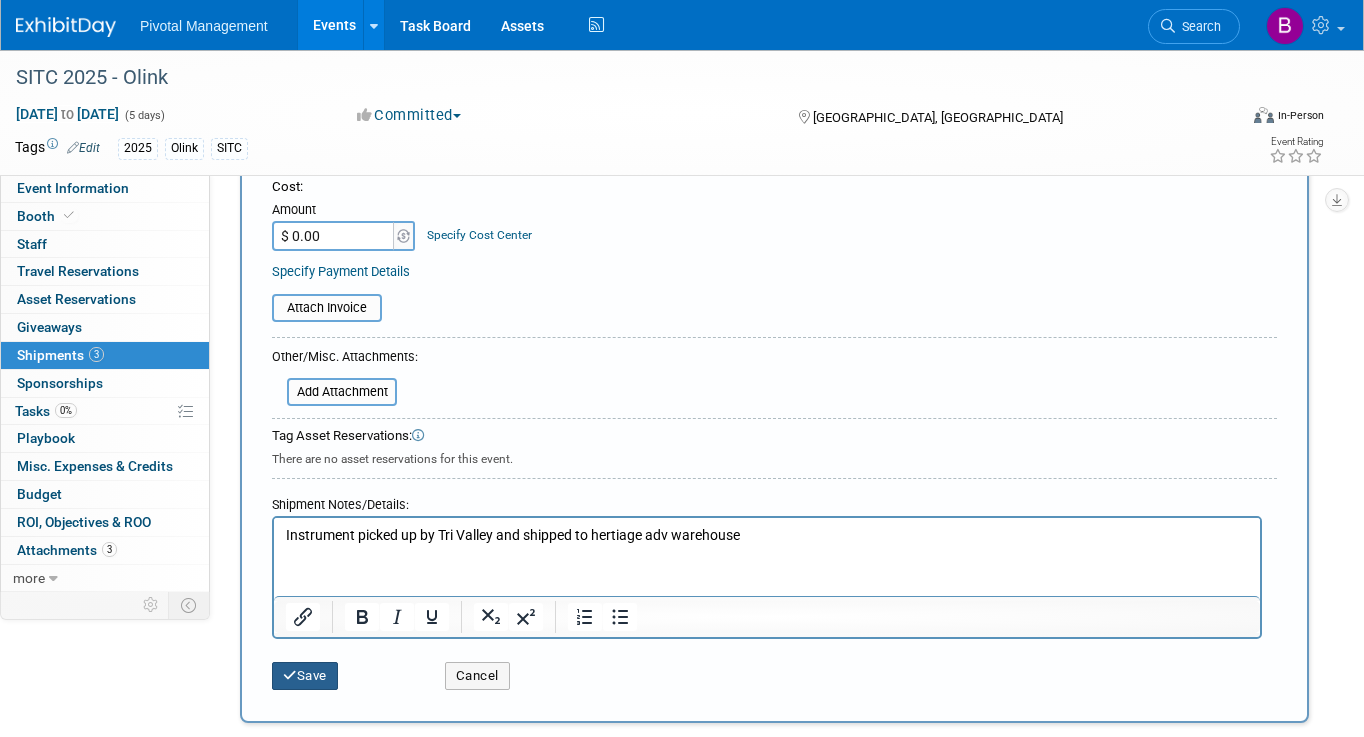 click on "Save" at bounding box center (305, 676) 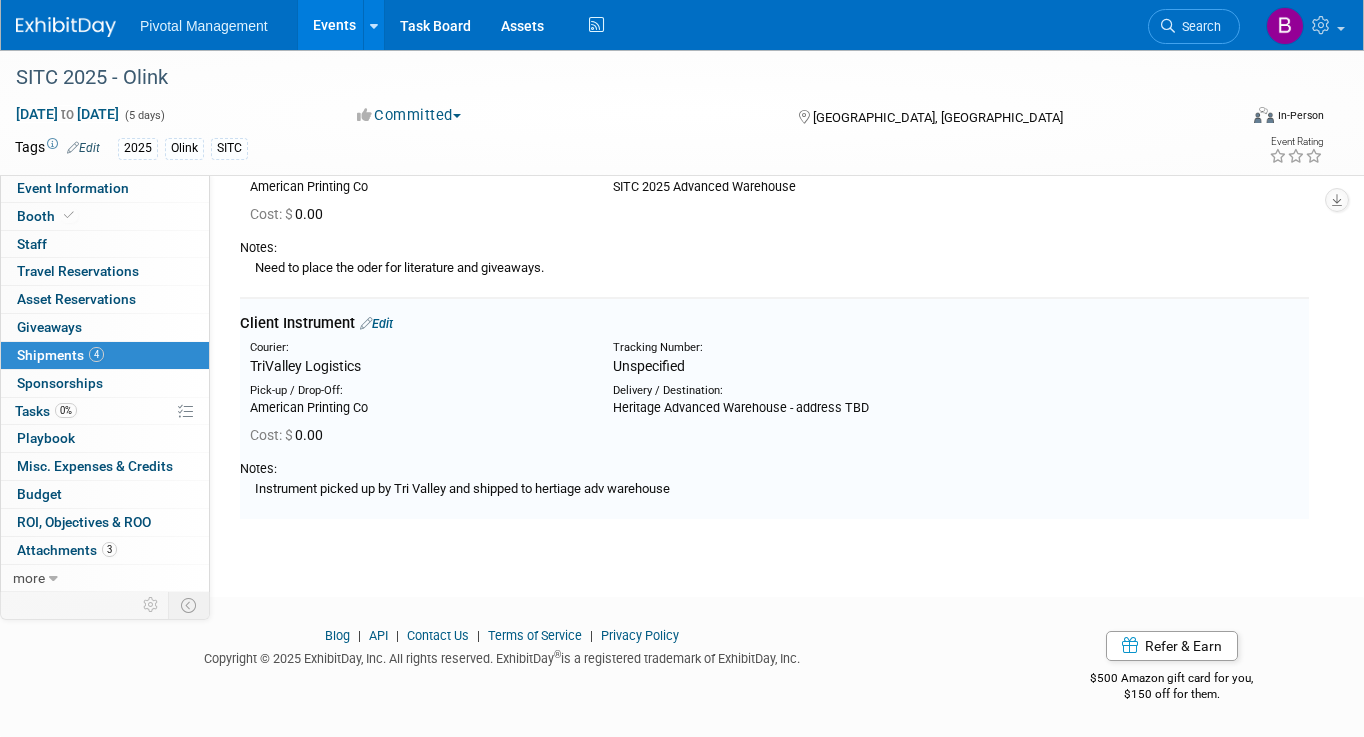 scroll, scrollTop: 1211, scrollLeft: 0, axis: vertical 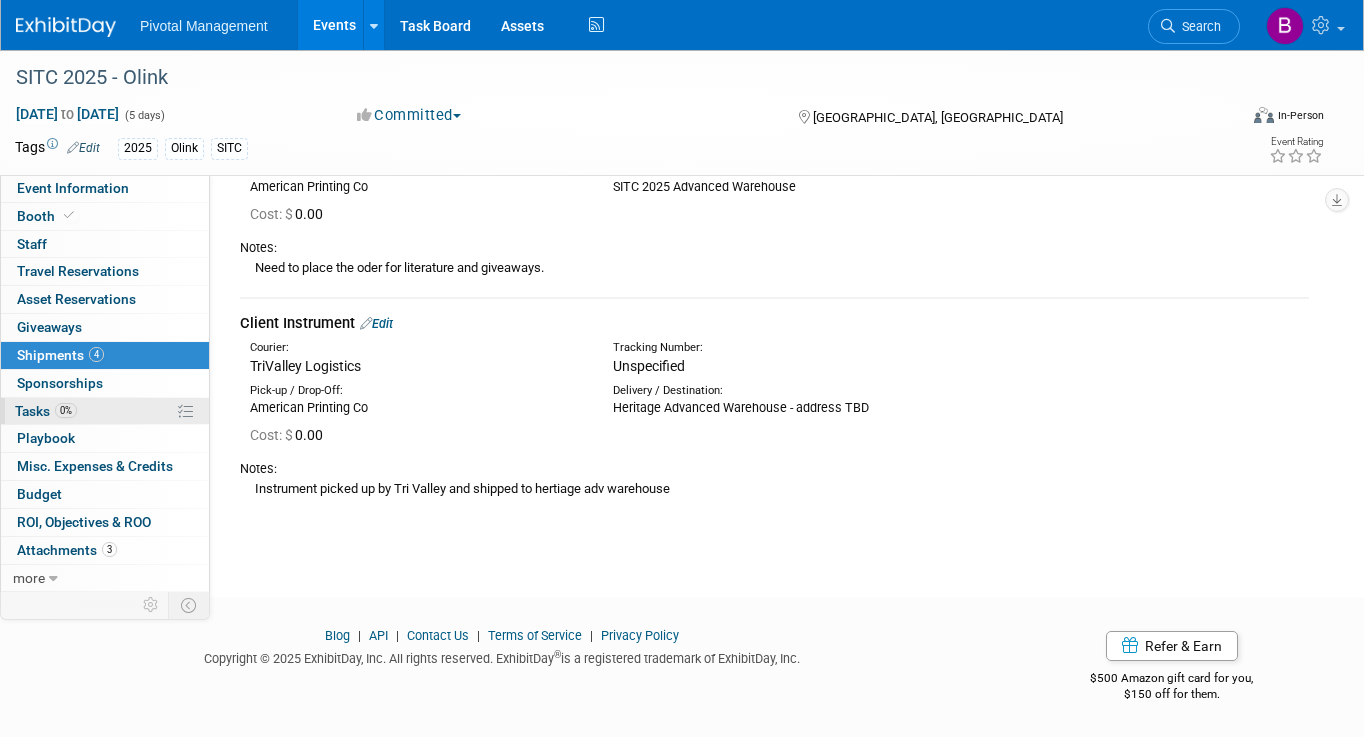 click on "0%
Tasks 0%" at bounding box center (105, 411) 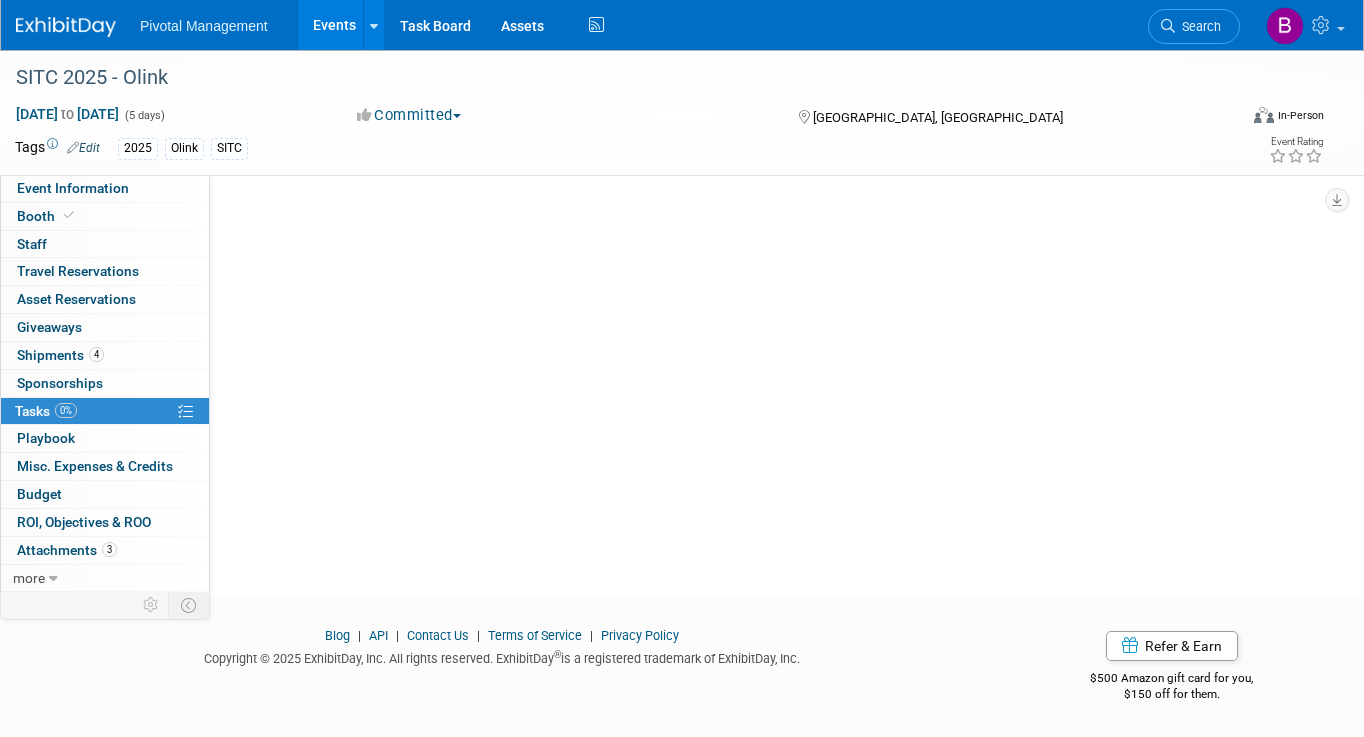 scroll, scrollTop: 0, scrollLeft: 0, axis: both 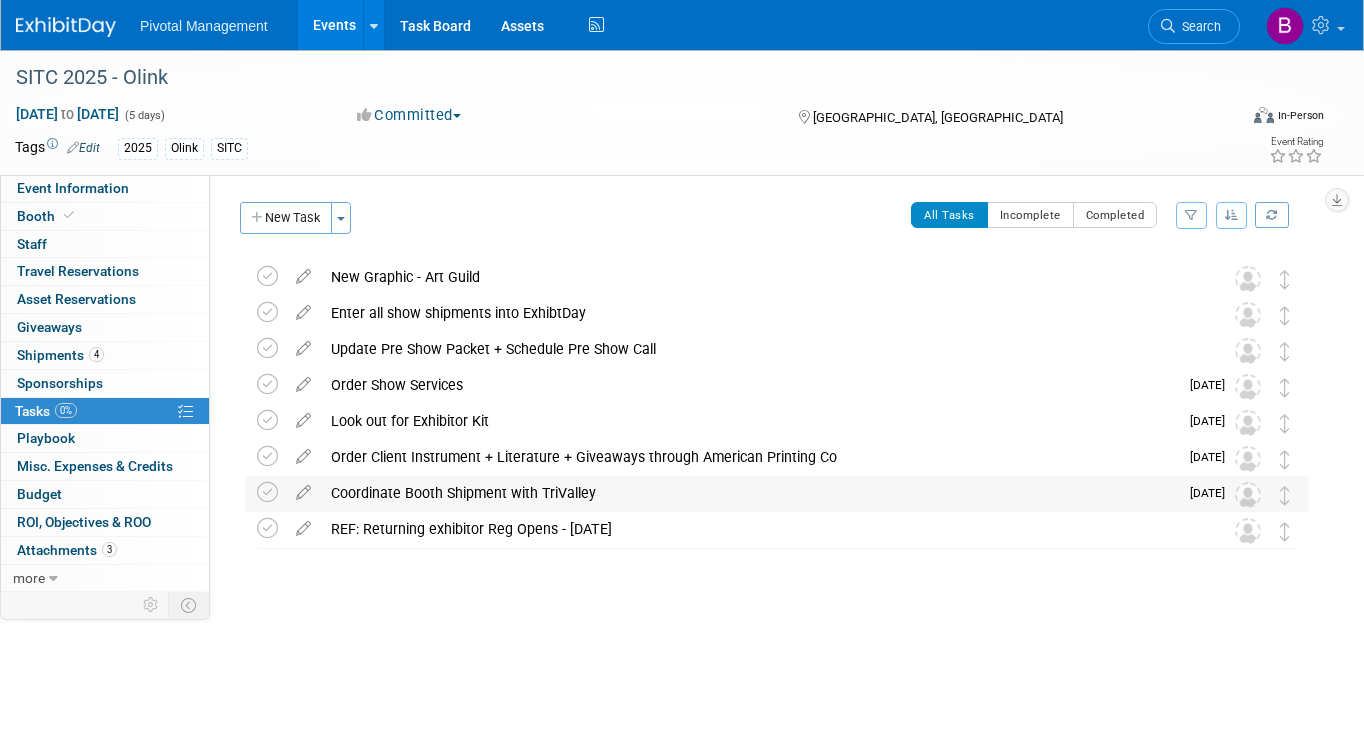 click on "Coordinate Booth Shipment with TriValley" at bounding box center (749, 493) 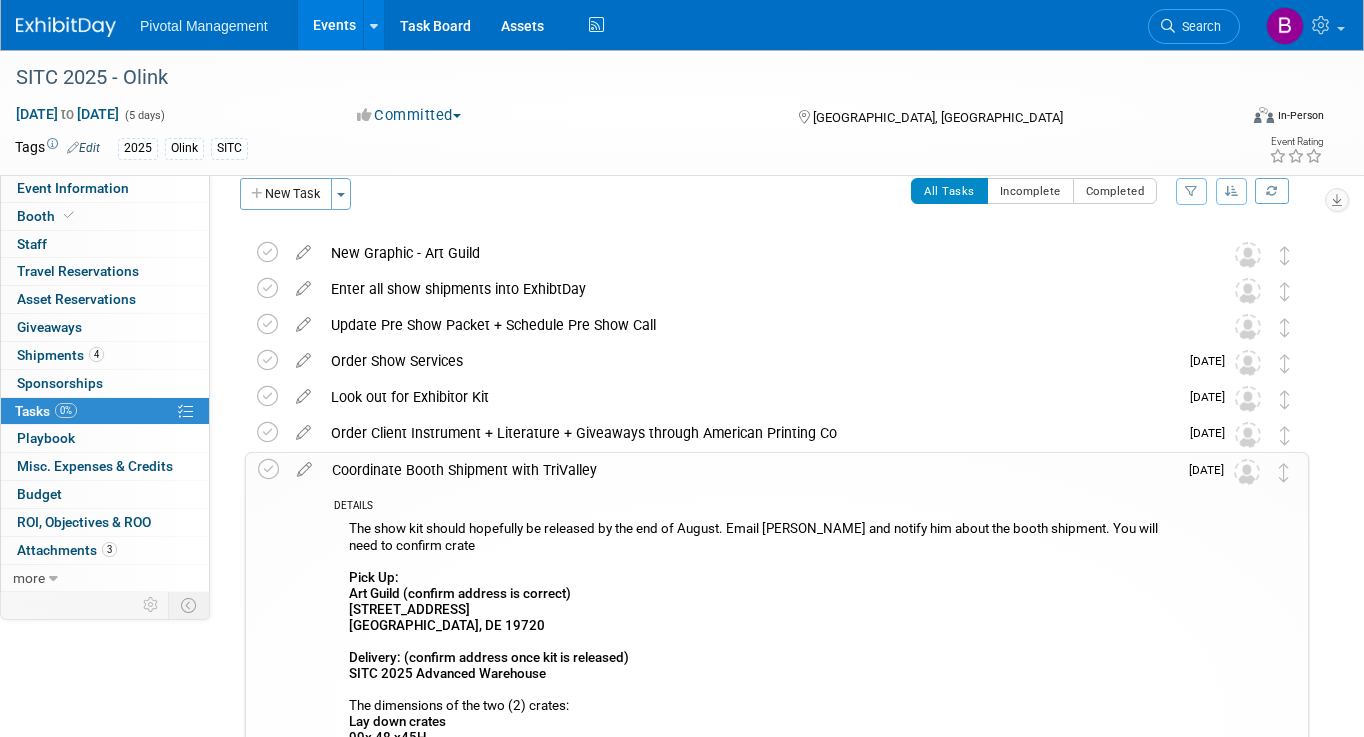 scroll, scrollTop: 0, scrollLeft: 0, axis: both 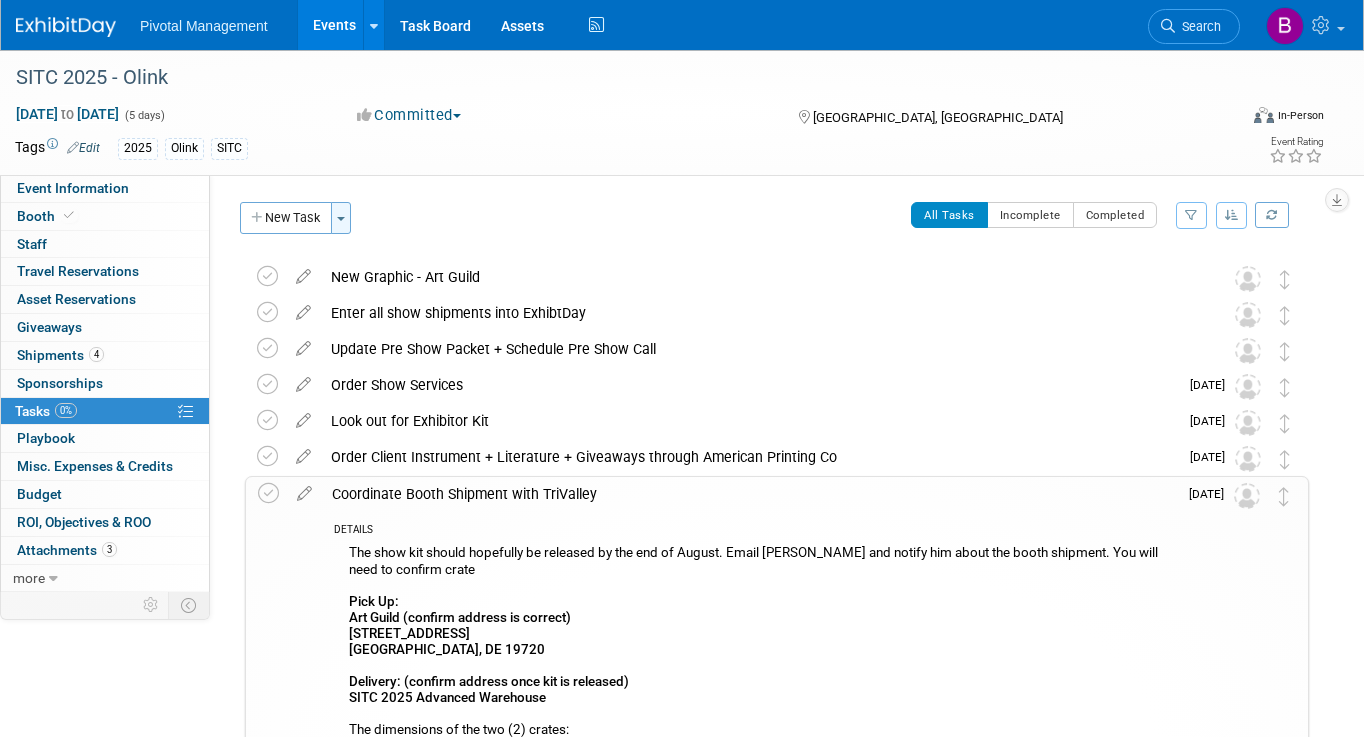 click on "Toggle Dropdown" at bounding box center (341, 218) 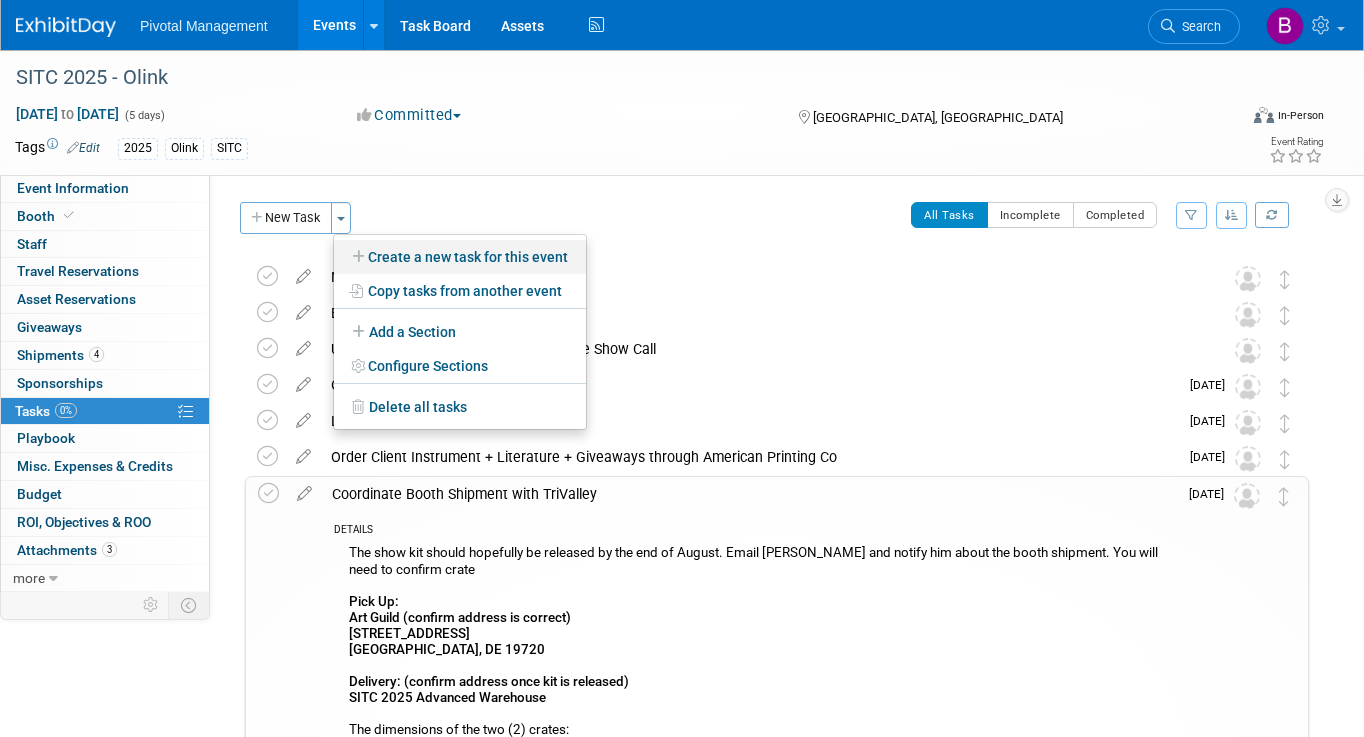 click at bounding box center (360, 257) 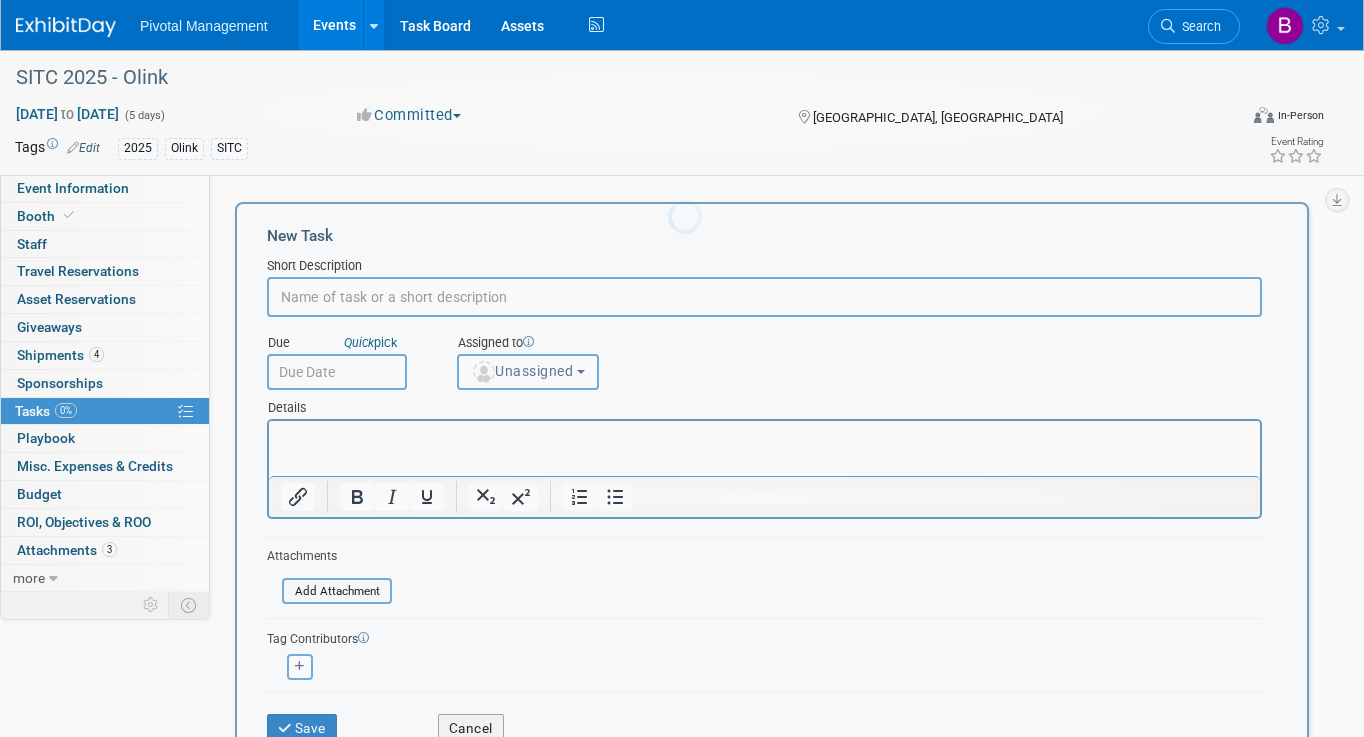 scroll, scrollTop: 0, scrollLeft: 0, axis: both 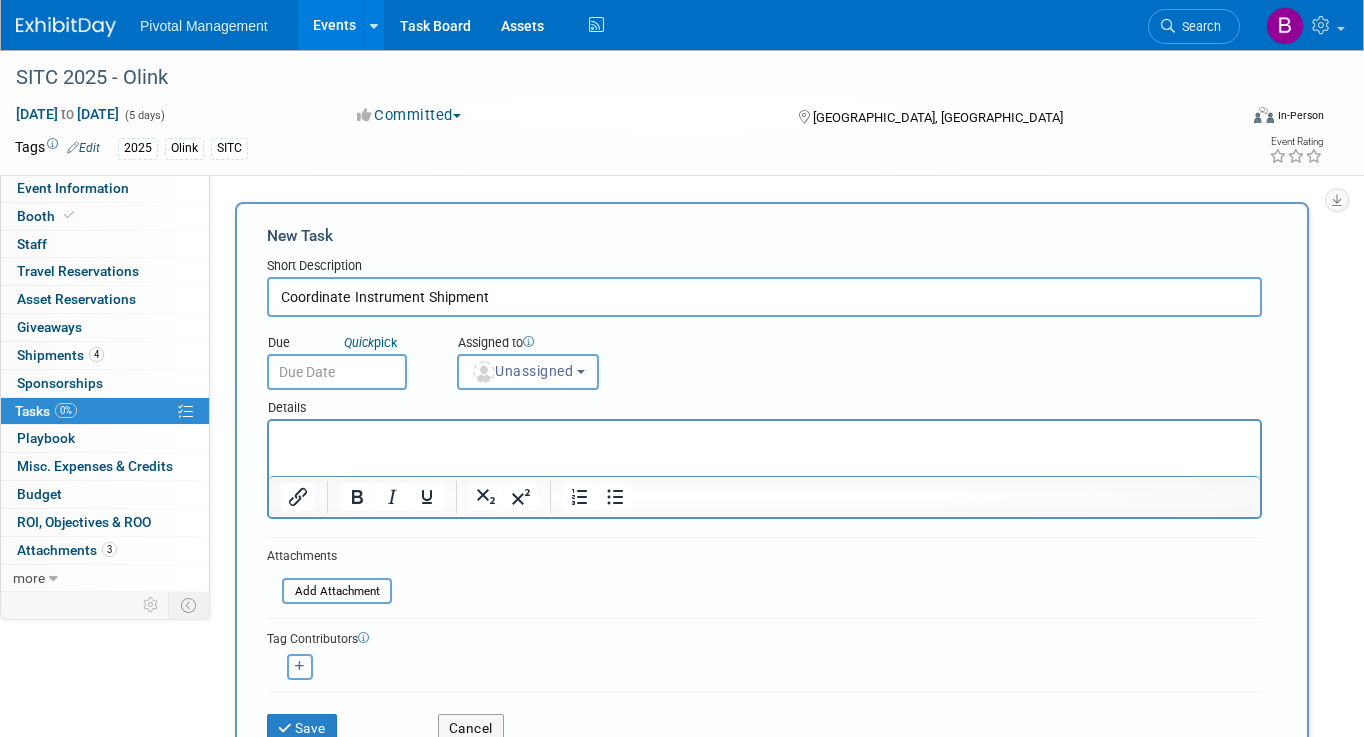 click on "Coordinate Instrument Shipment" at bounding box center [764, 297] 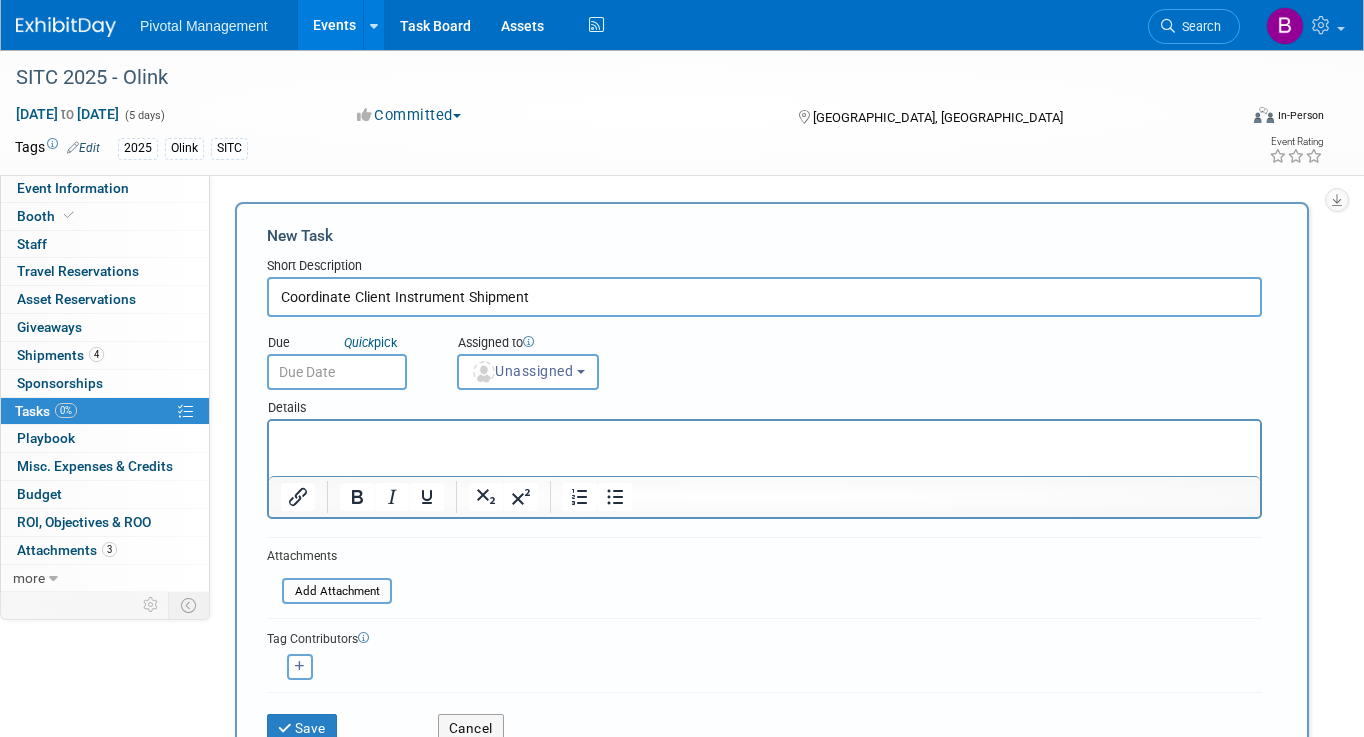 click on "Coordinate Client Instrument Shipment" at bounding box center [764, 297] 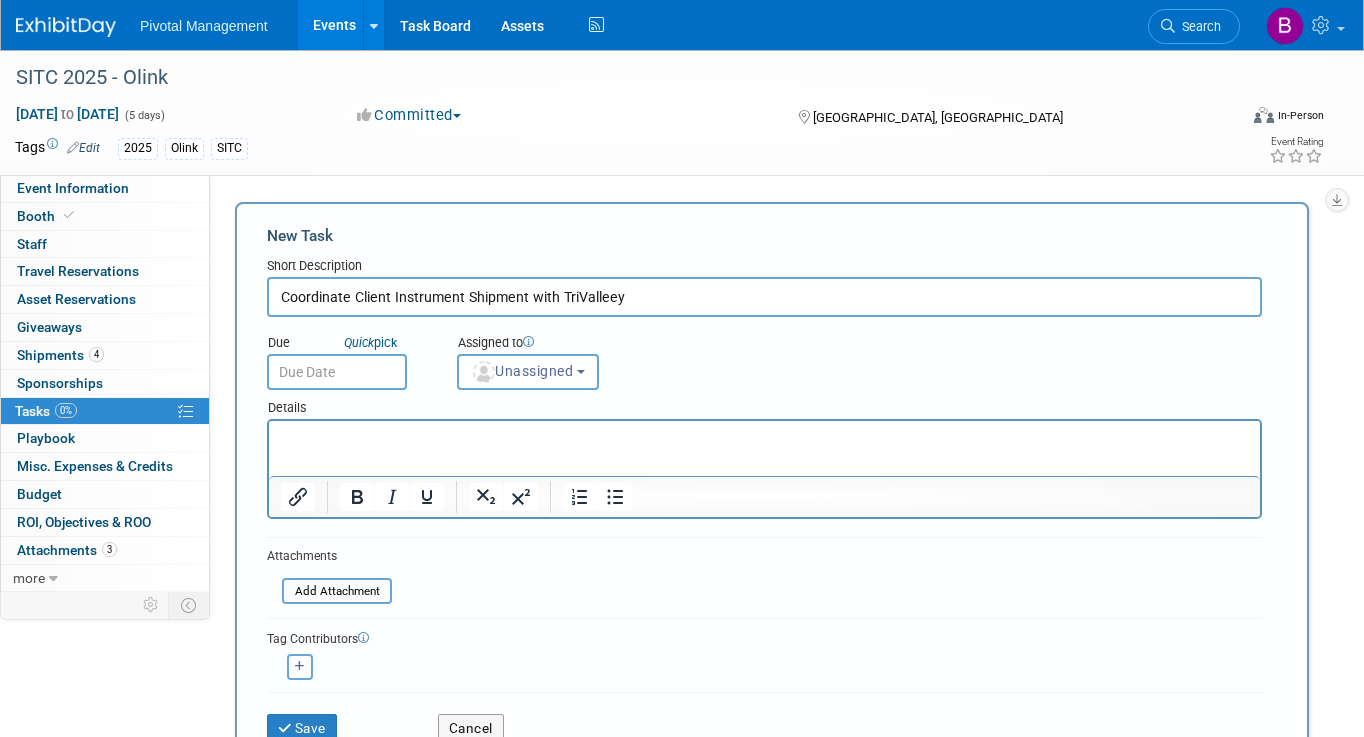 type on "Coordinate Client Instrument Shipment with TriValleey" 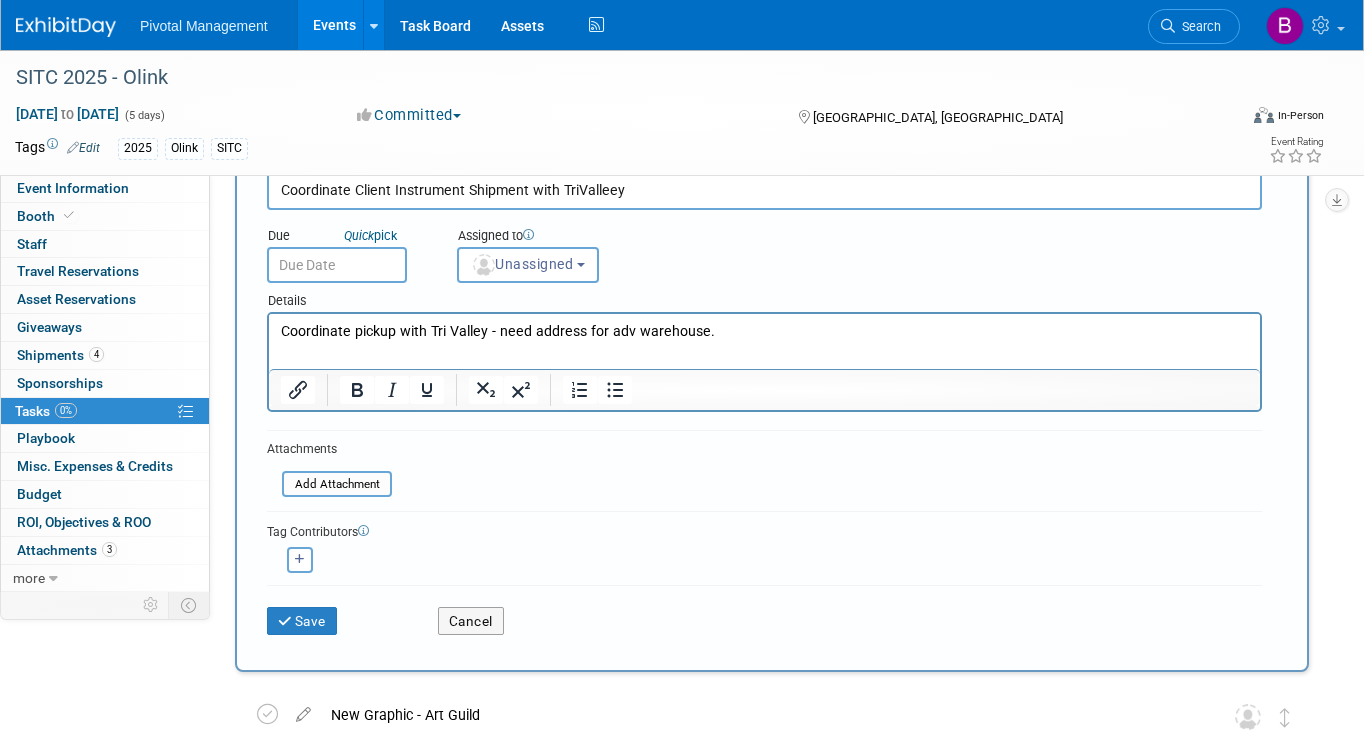 scroll, scrollTop: 111, scrollLeft: 0, axis: vertical 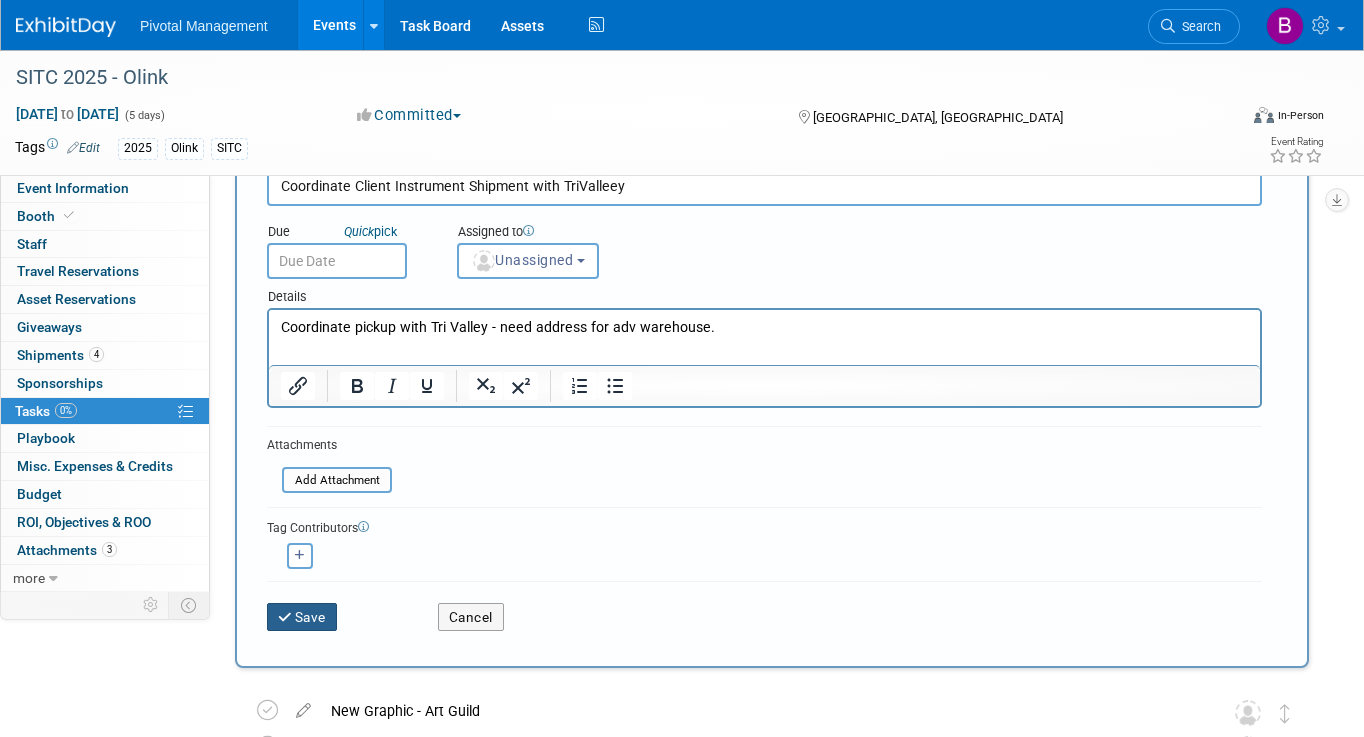click on "Save" at bounding box center [302, 617] 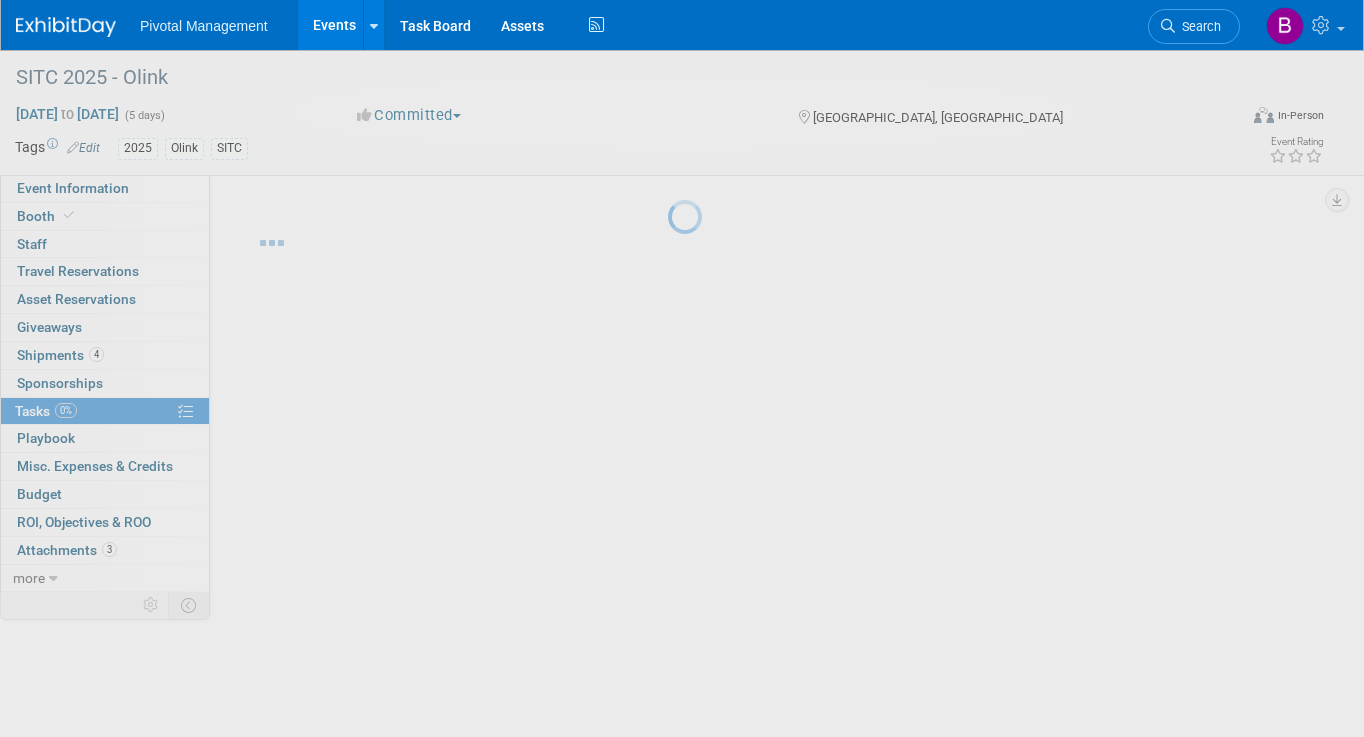 scroll, scrollTop: 0, scrollLeft: 0, axis: both 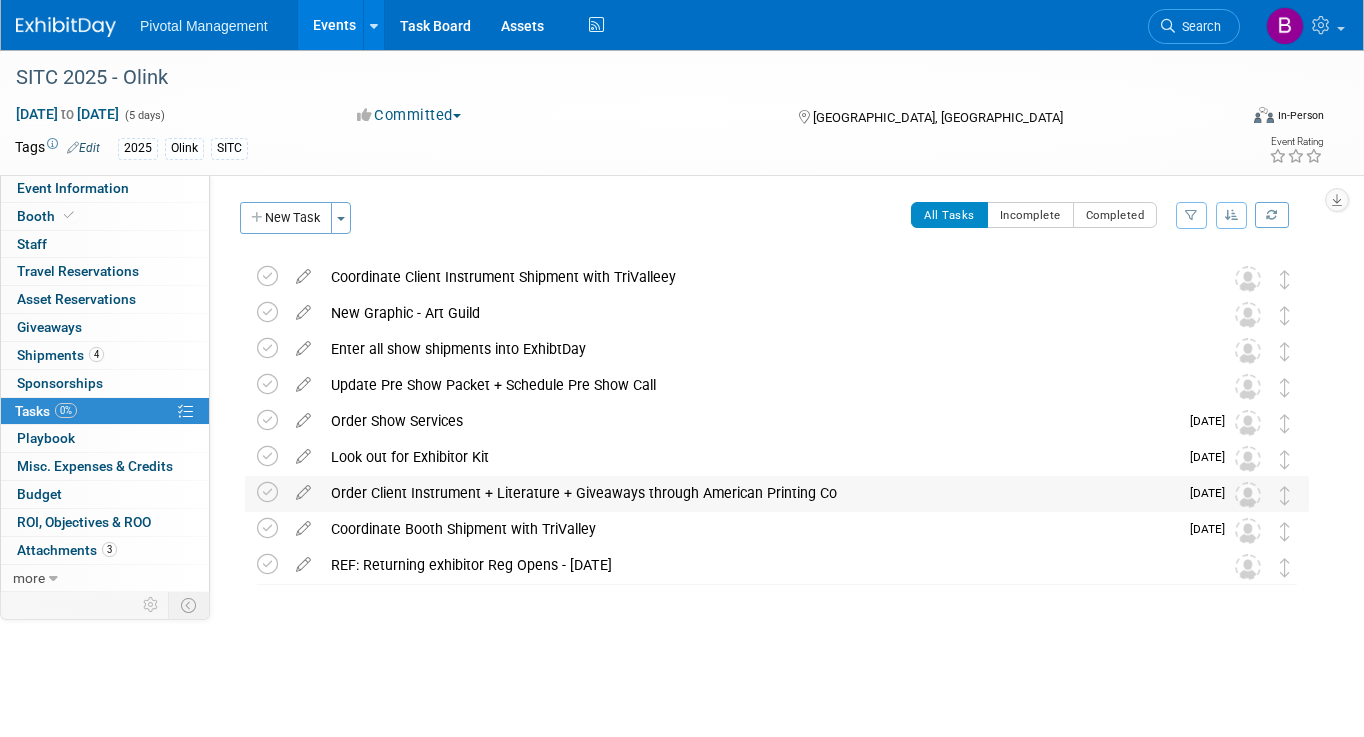 click on "Order Client Instrument + Literature + Giveaways through American Printing Co" at bounding box center [749, 493] 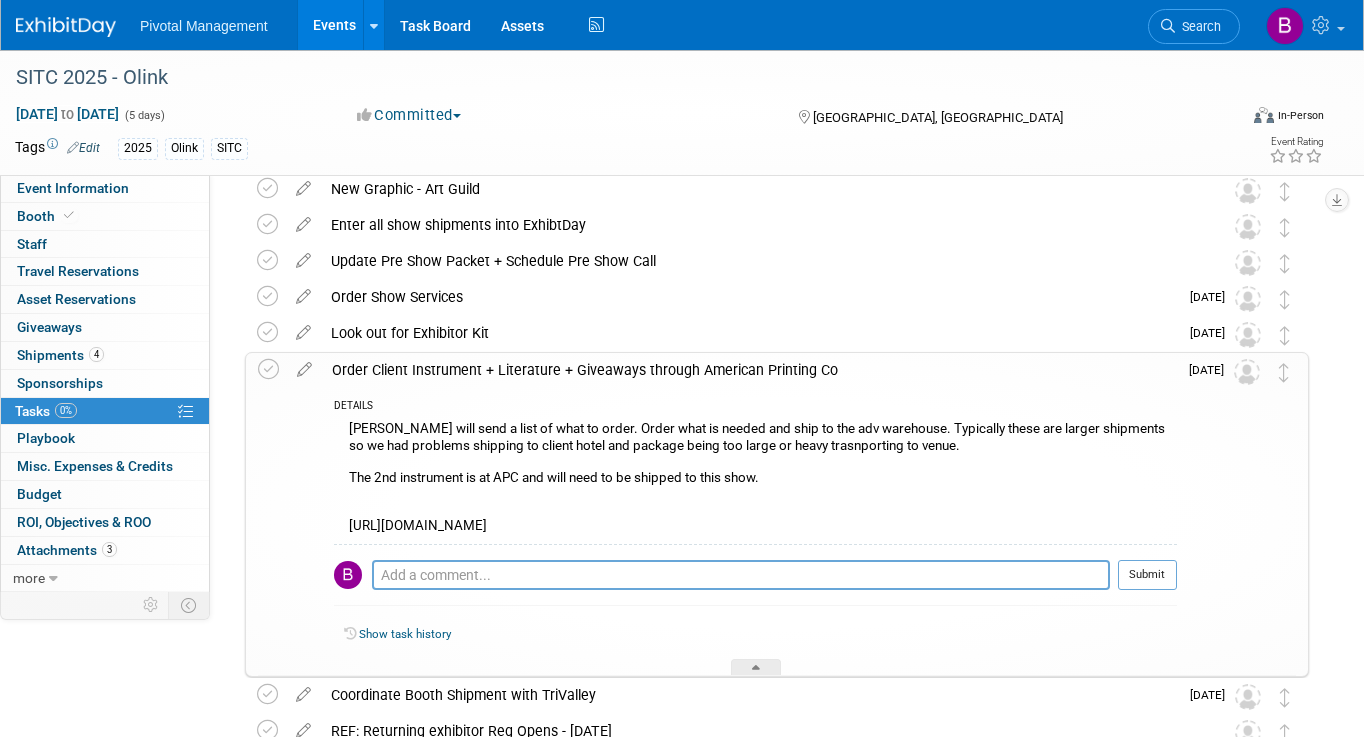 scroll, scrollTop: 129, scrollLeft: 0, axis: vertical 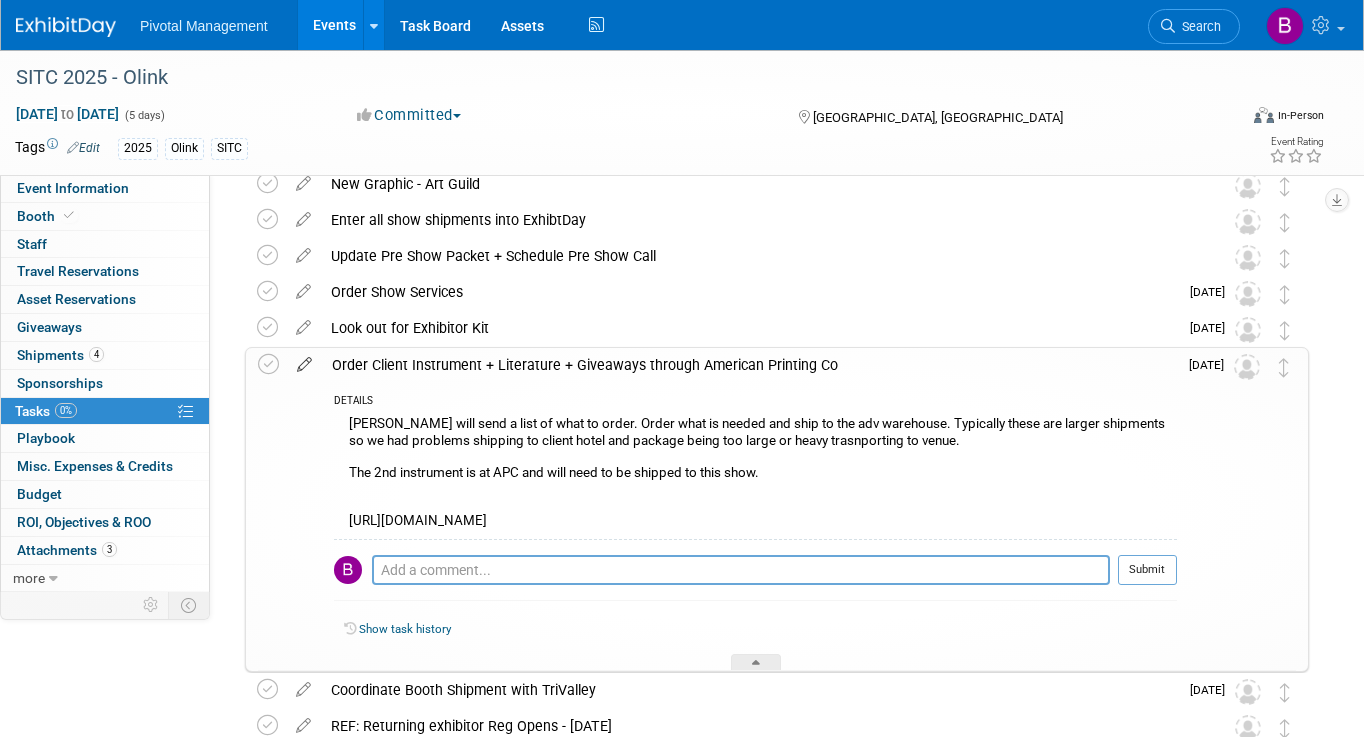 click at bounding box center (304, 360) 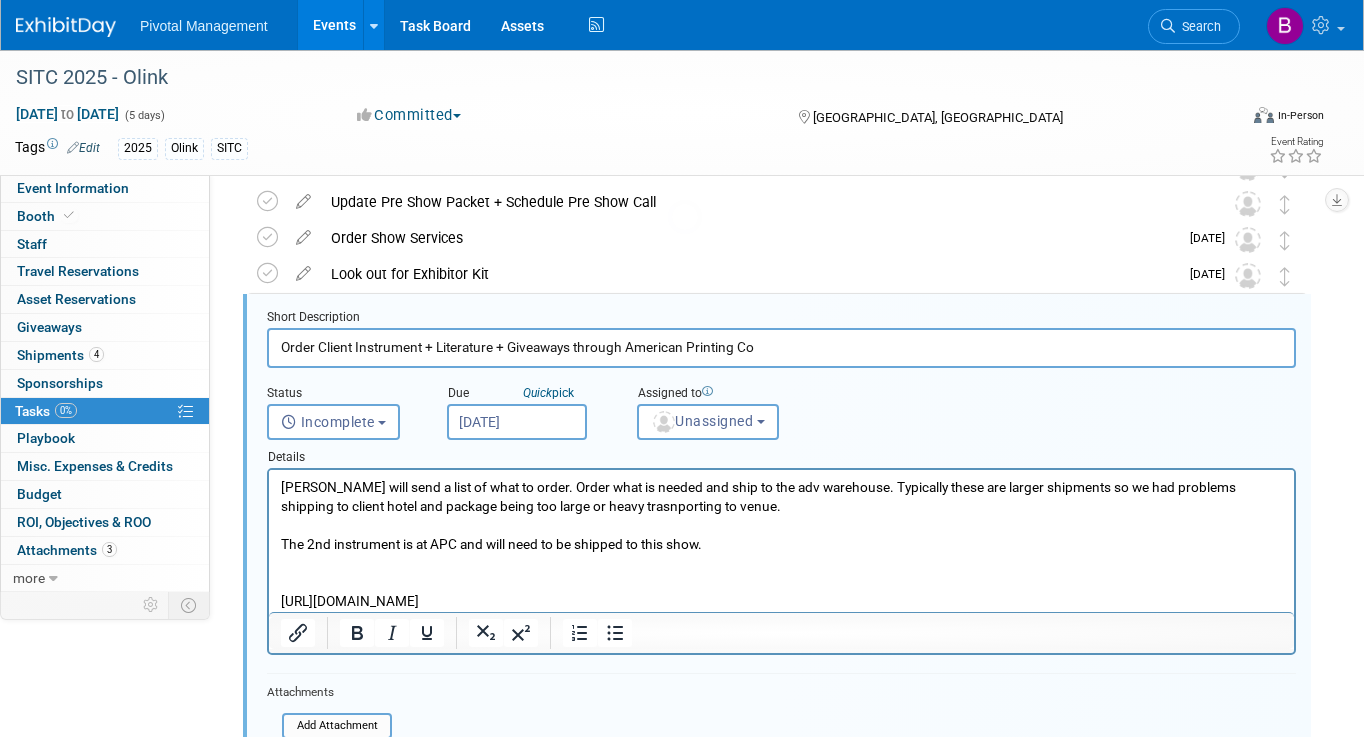 scroll, scrollTop: 184, scrollLeft: 0, axis: vertical 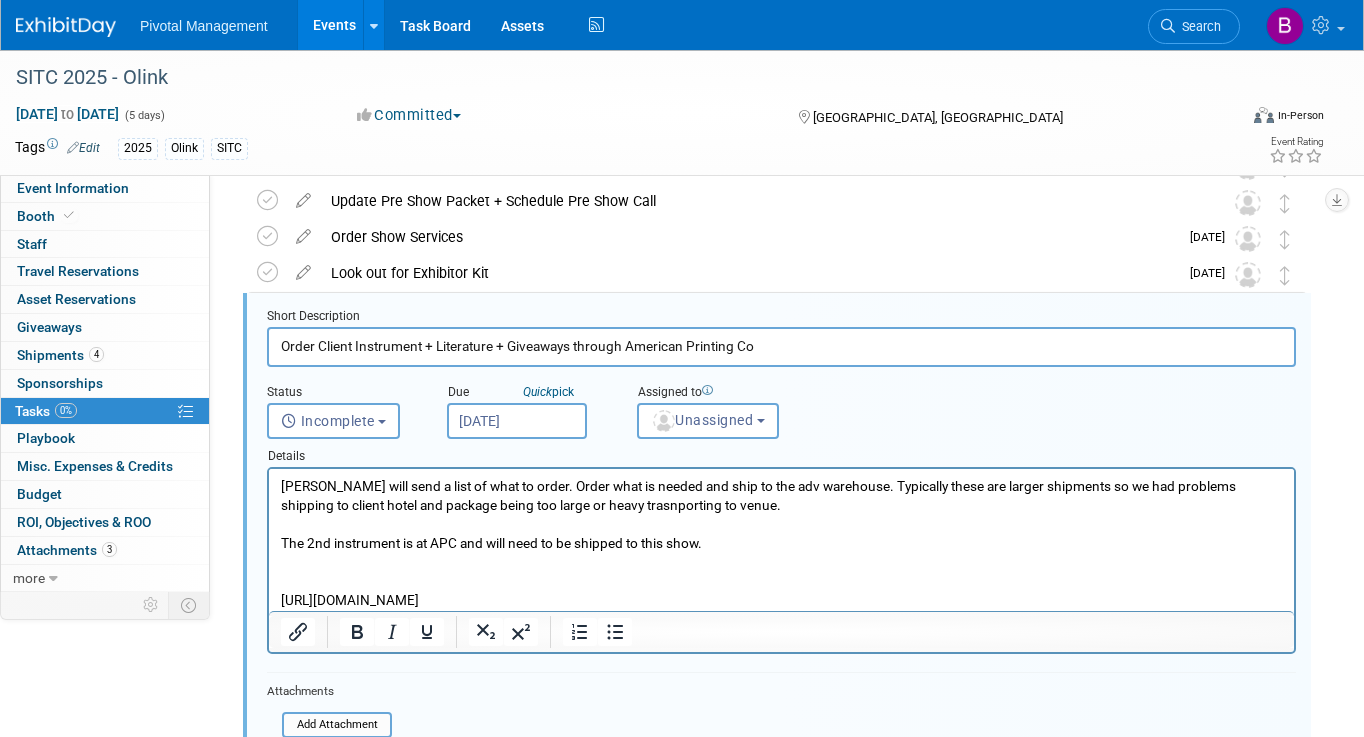 drag, startPoint x: 440, startPoint y: 353, endPoint x: 318, endPoint y: 352, distance: 122.0041 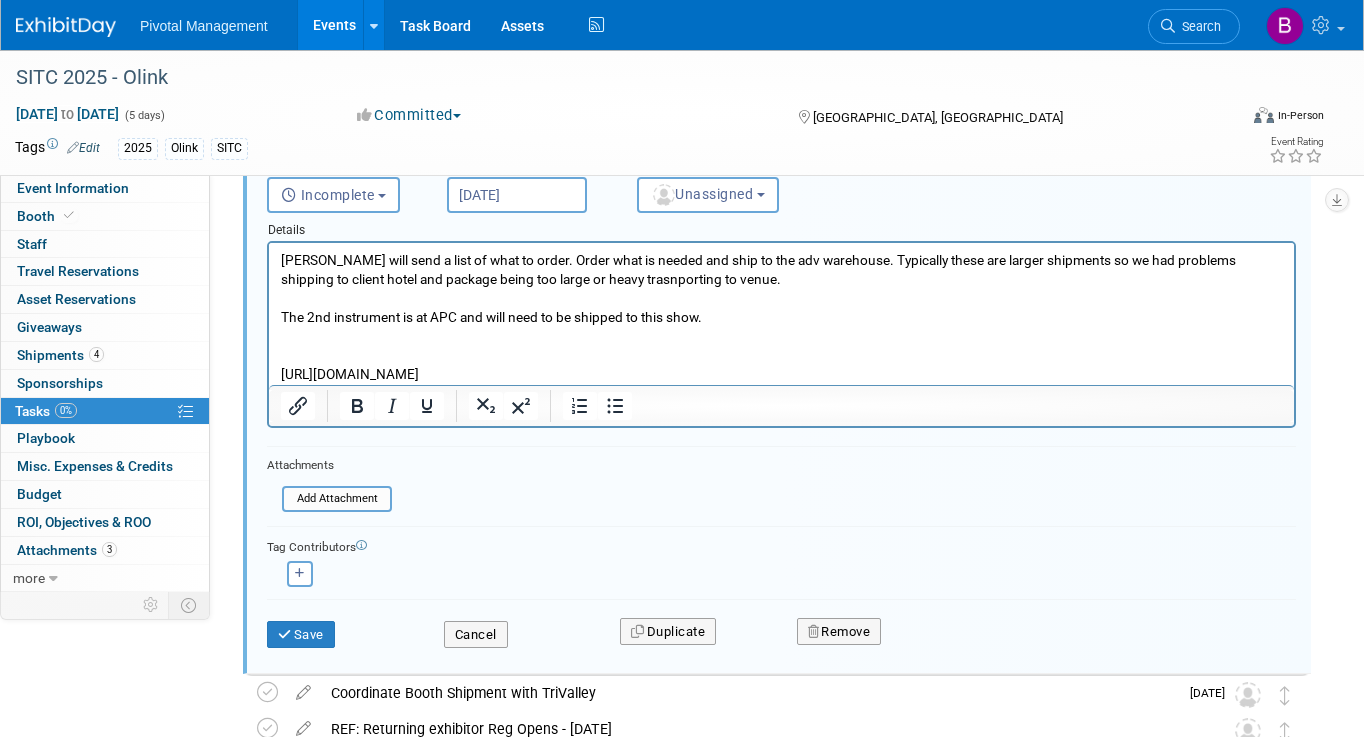 scroll, scrollTop: 416, scrollLeft: 0, axis: vertical 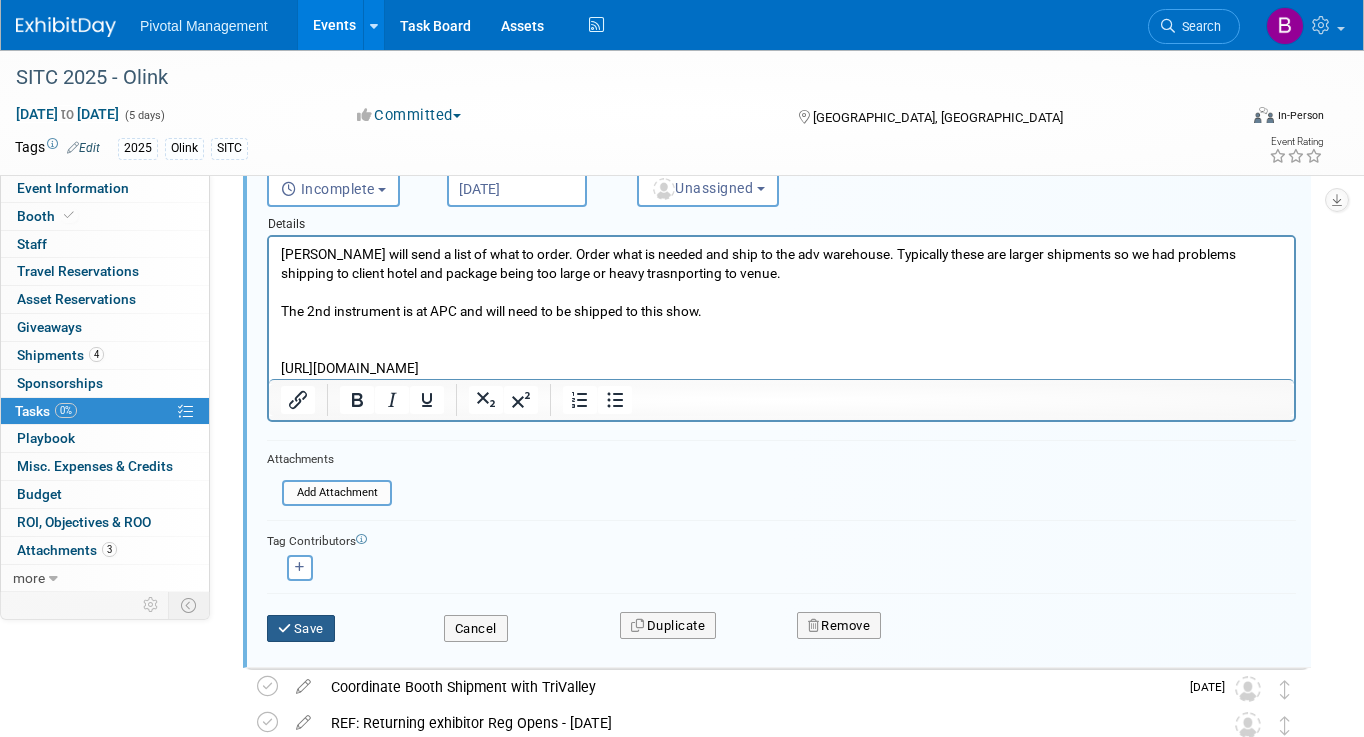 type on "Order Literature + Giveaways through American Printing Co" 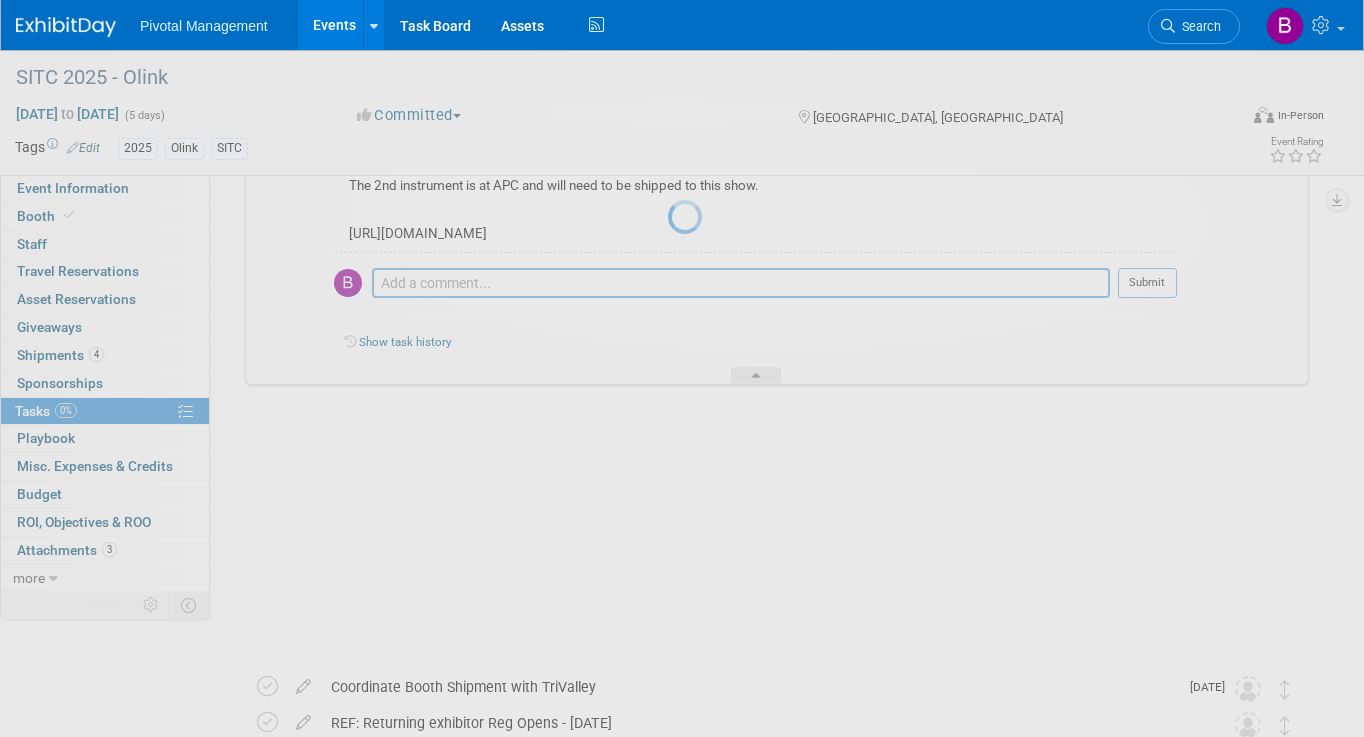 scroll, scrollTop: 259, scrollLeft: 0, axis: vertical 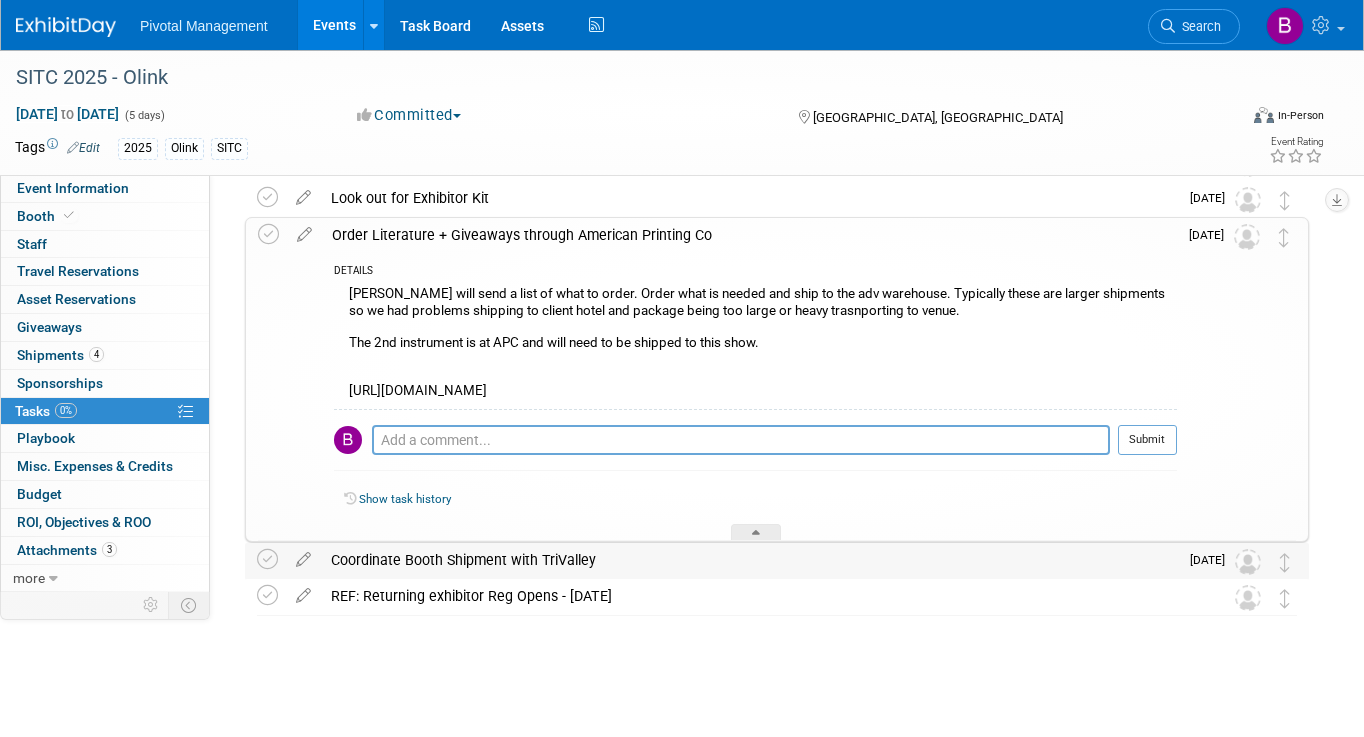 click on "Coordinate Booth Shipment with TriValley" at bounding box center [749, 560] 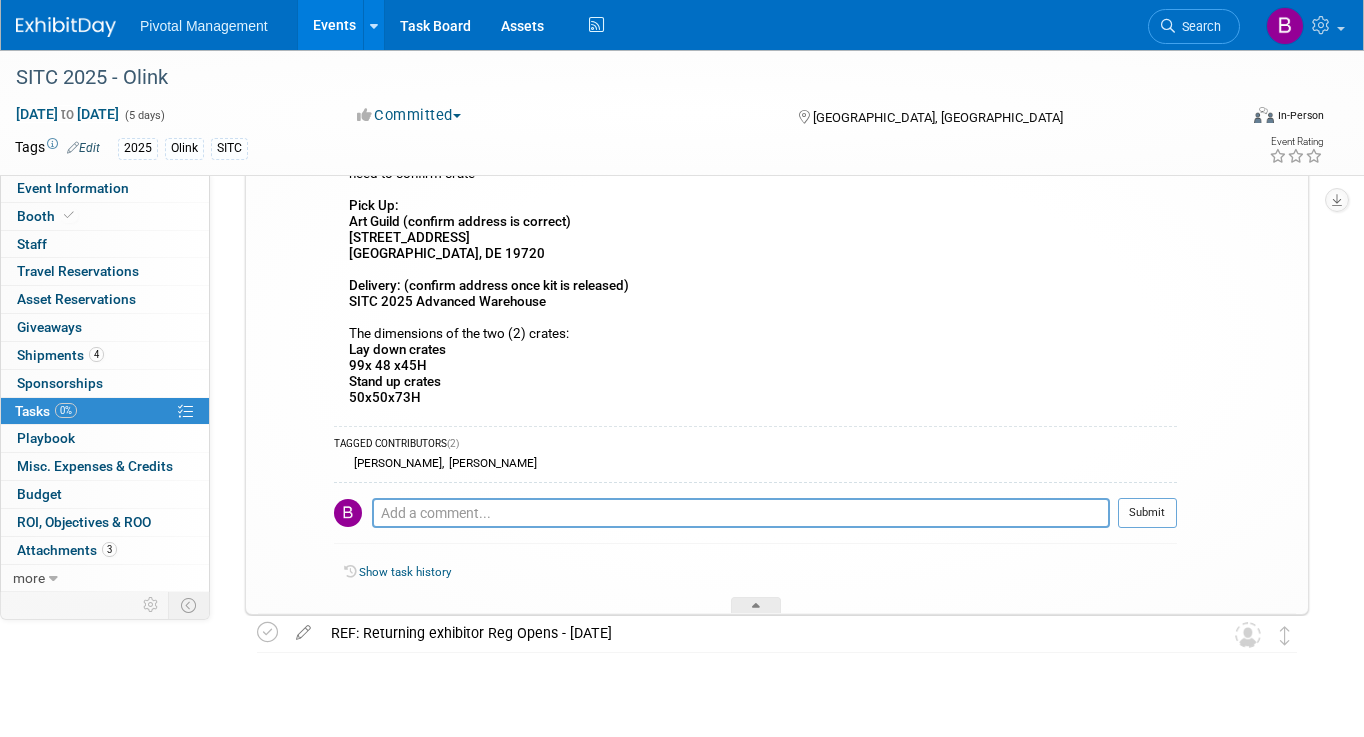 scroll, scrollTop: 759, scrollLeft: 0, axis: vertical 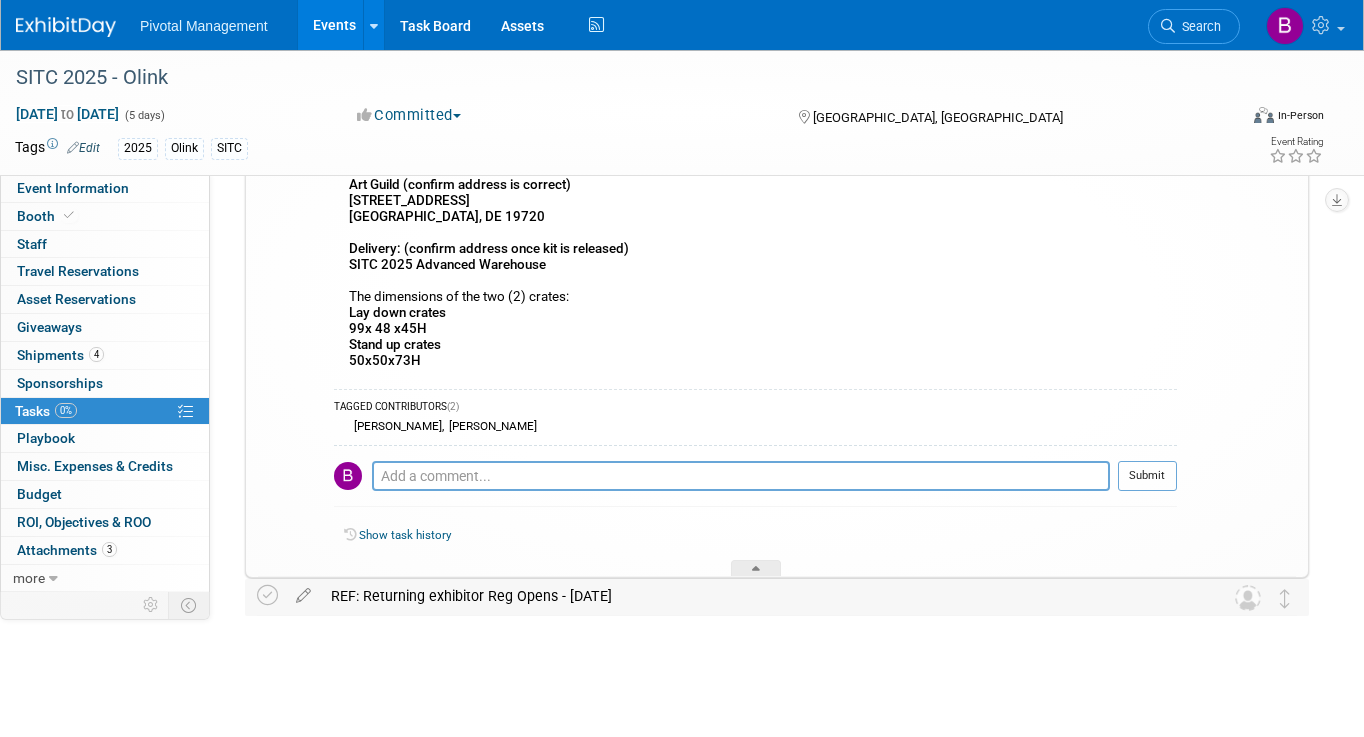 click on "REF: Returning exhibitor Reg Opens - April 3, 2025" at bounding box center [758, 596] 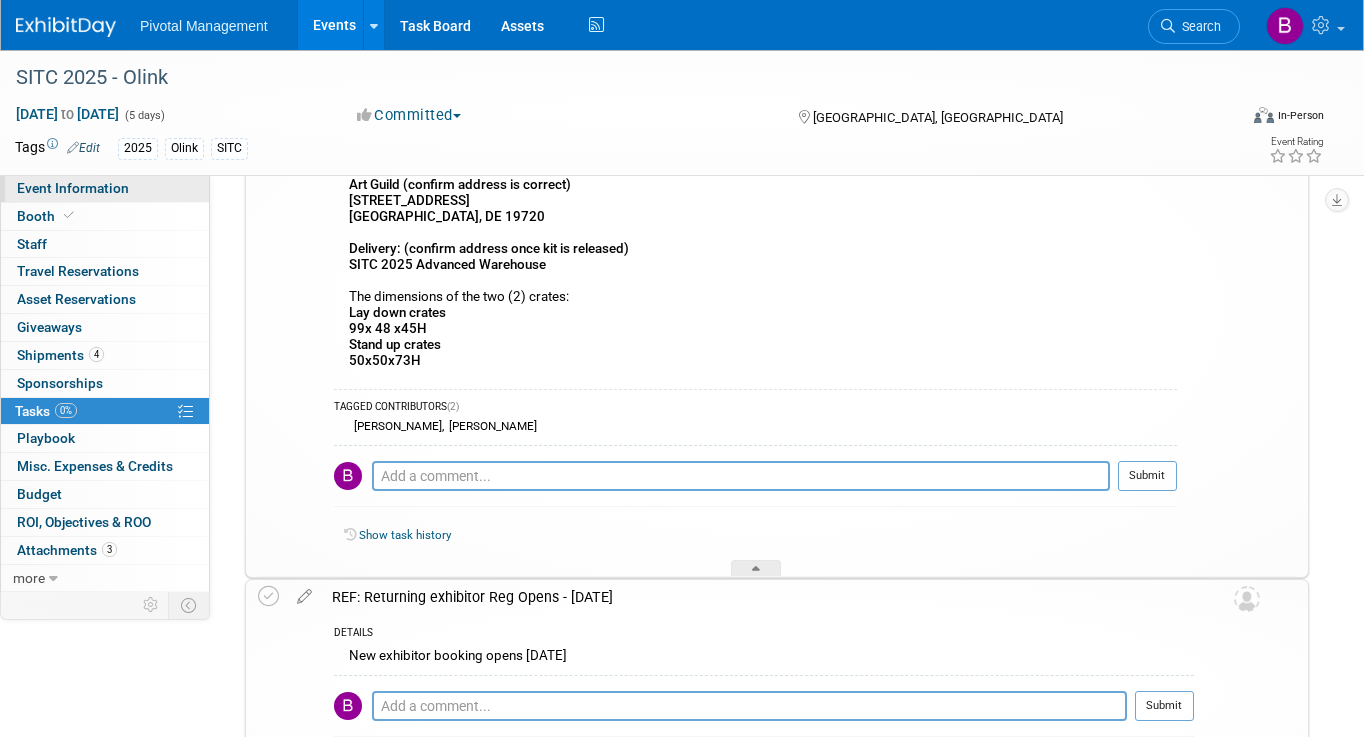 click on "Event Information" at bounding box center (105, 188) 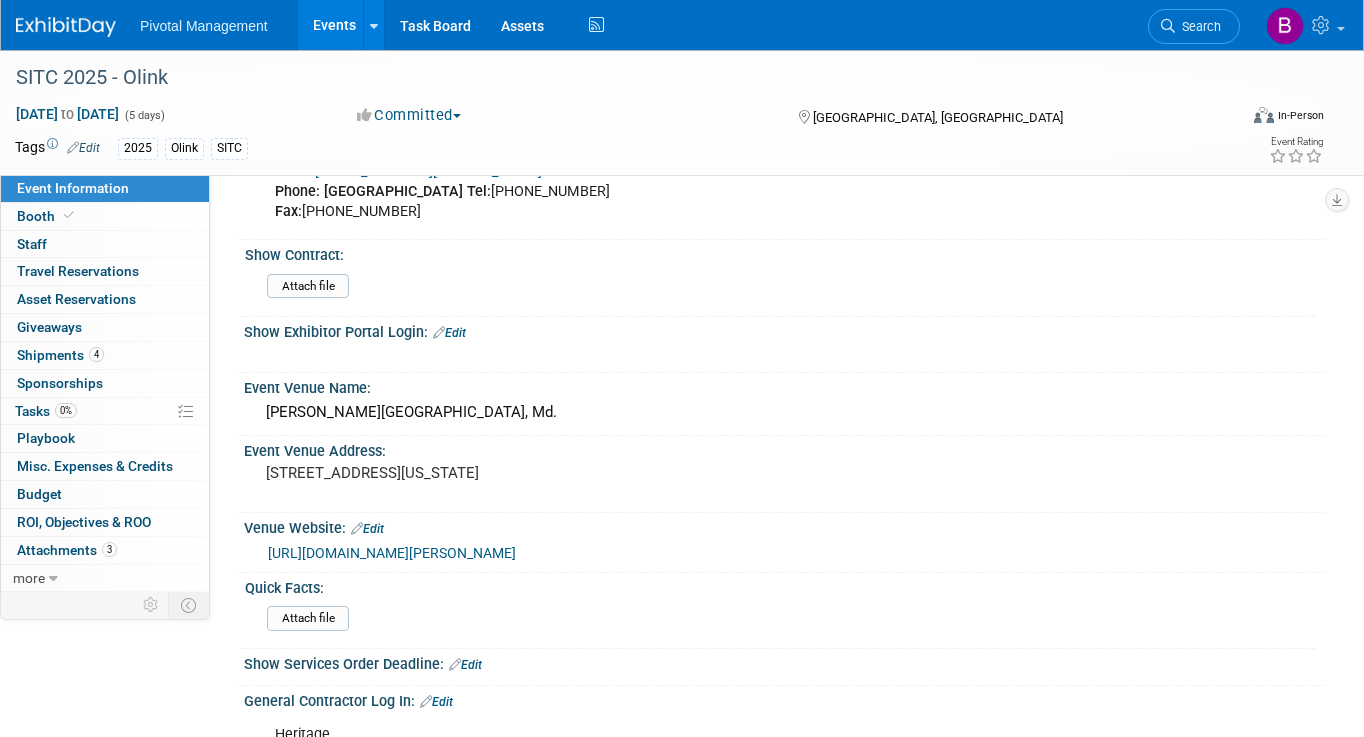 scroll, scrollTop: 1165, scrollLeft: 0, axis: vertical 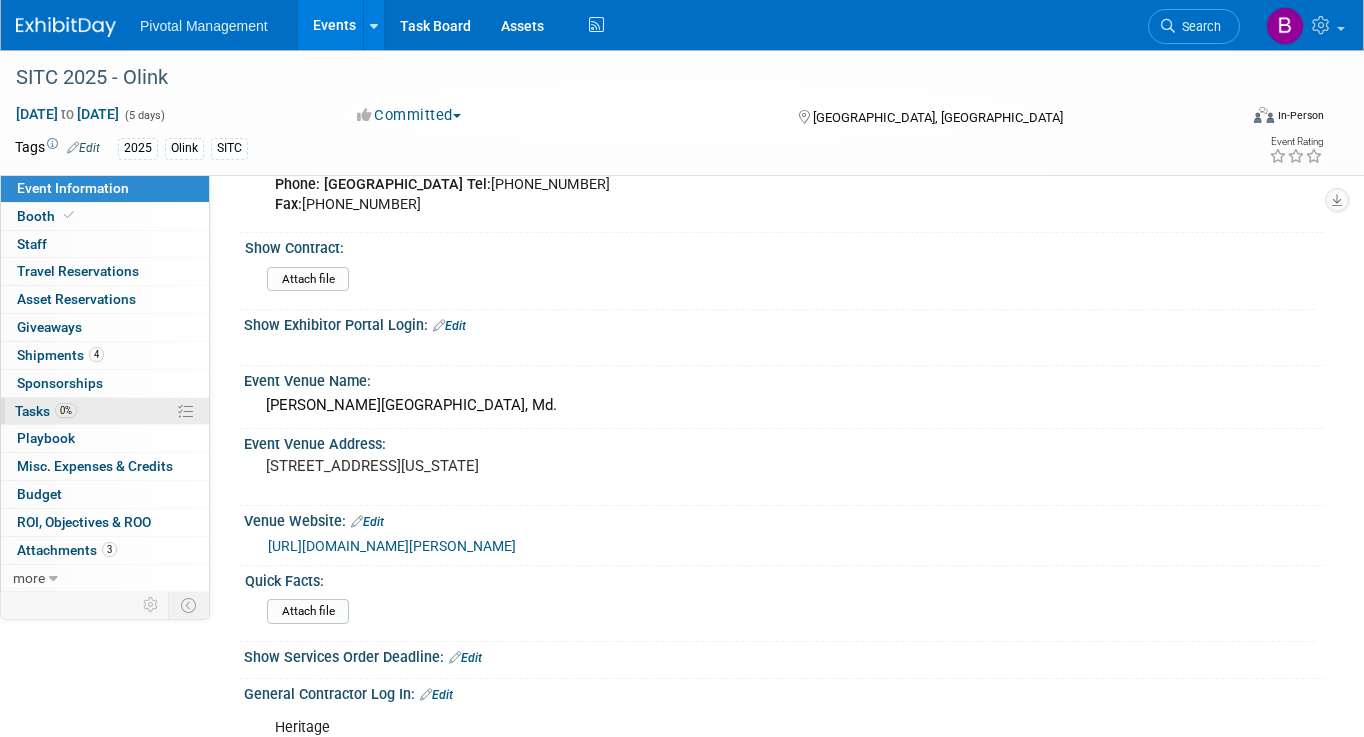 click on "0%
Tasks 0%" at bounding box center (105, 411) 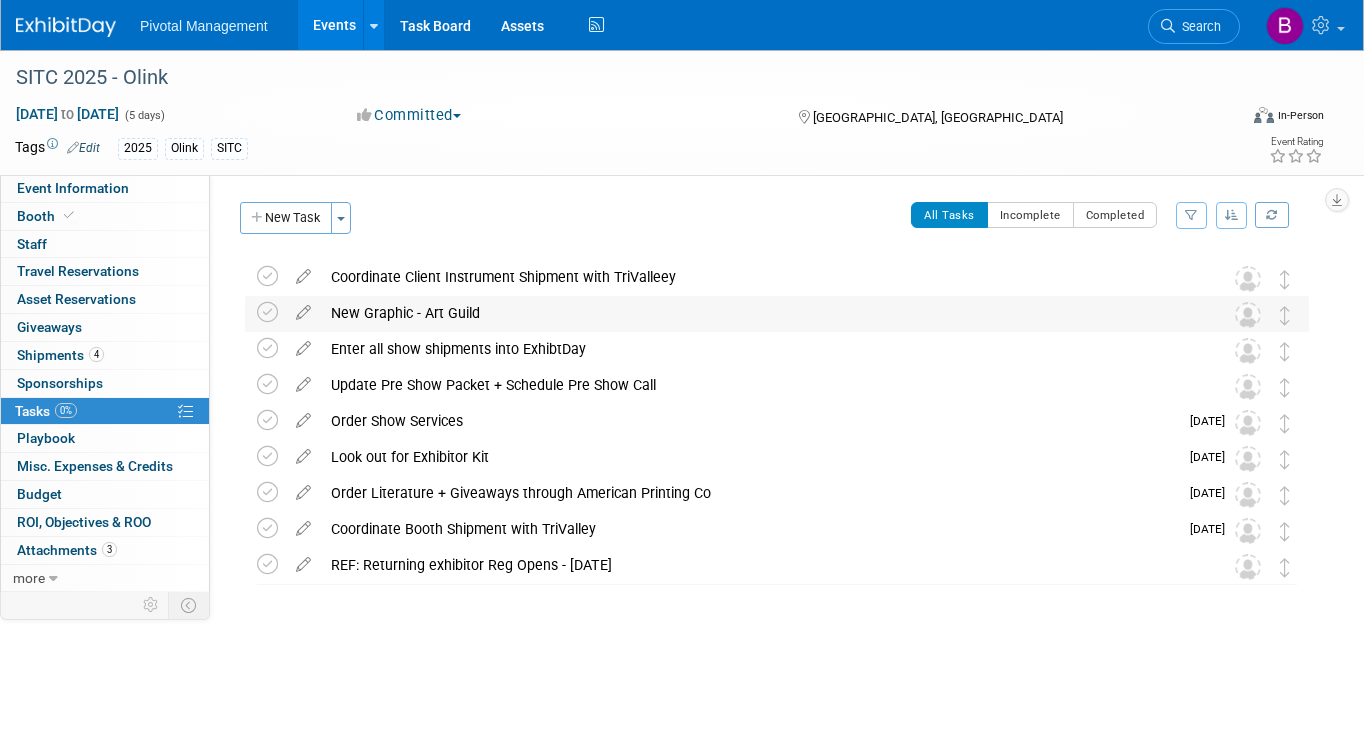 click on "New Graphic - Art Guild" at bounding box center (758, 313) 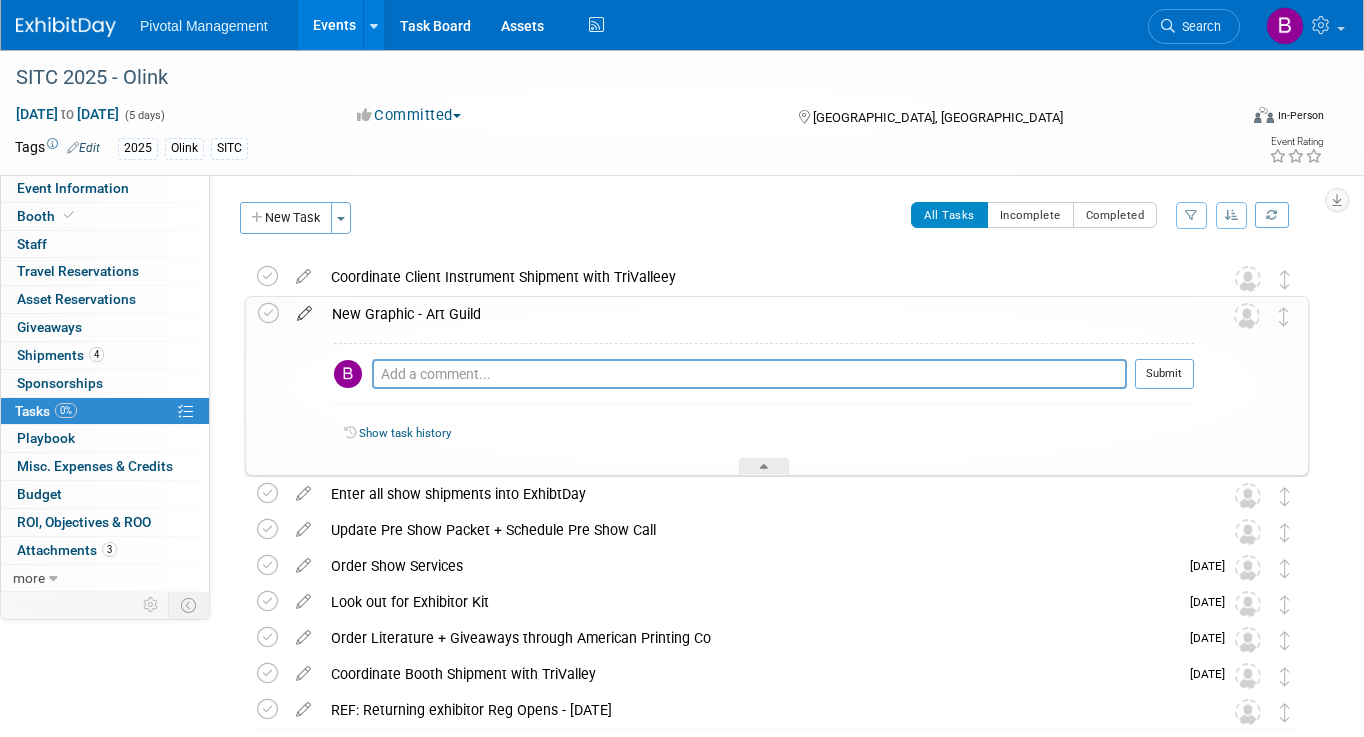 click at bounding box center [304, 309] 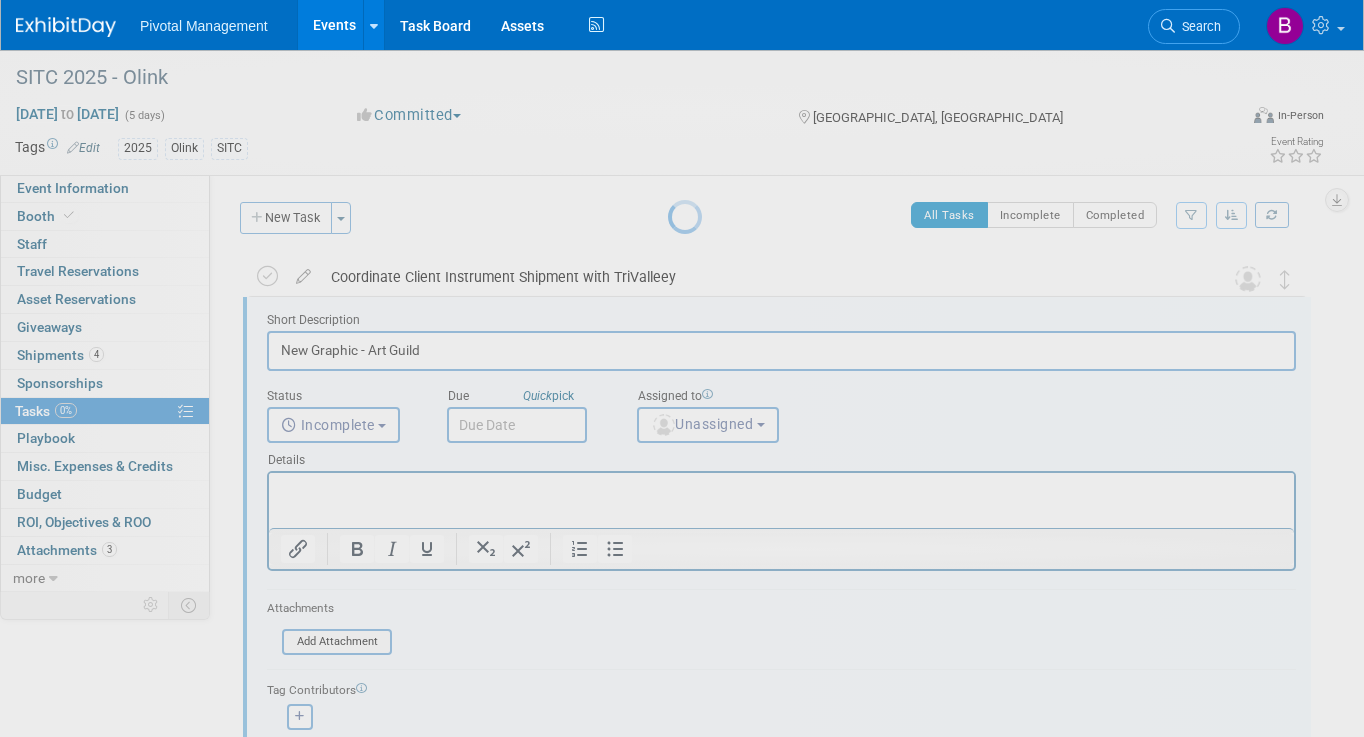 scroll, scrollTop: 0, scrollLeft: 0, axis: both 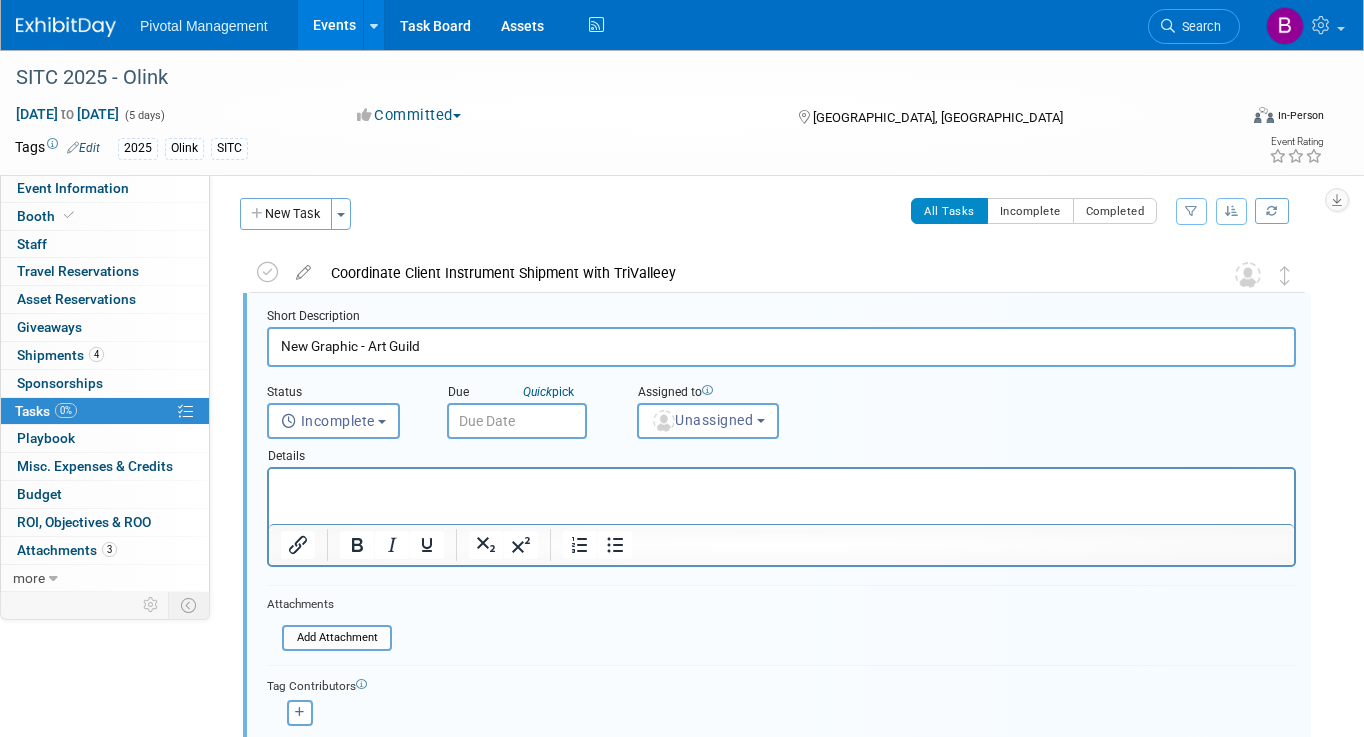 click on "New Graphic - Art Guild" at bounding box center (781, 346) 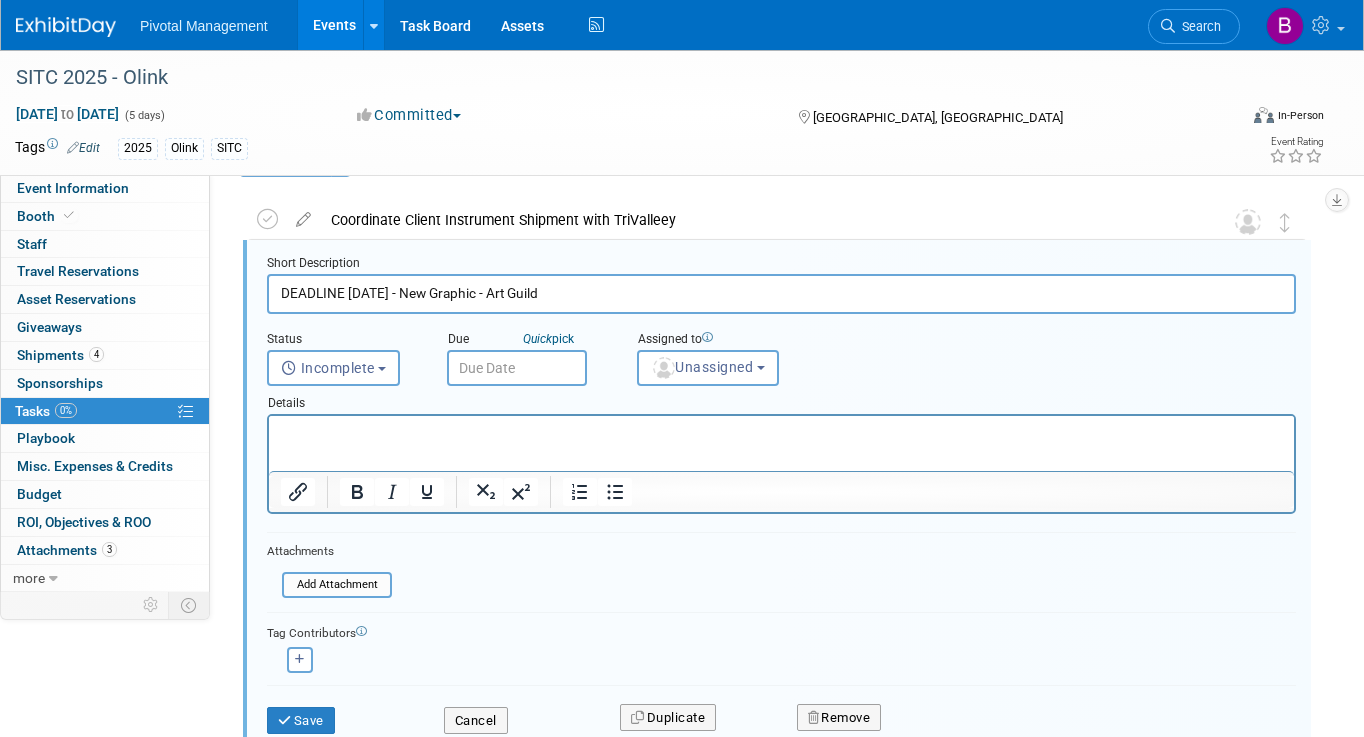 scroll, scrollTop: 72, scrollLeft: 0, axis: vertical 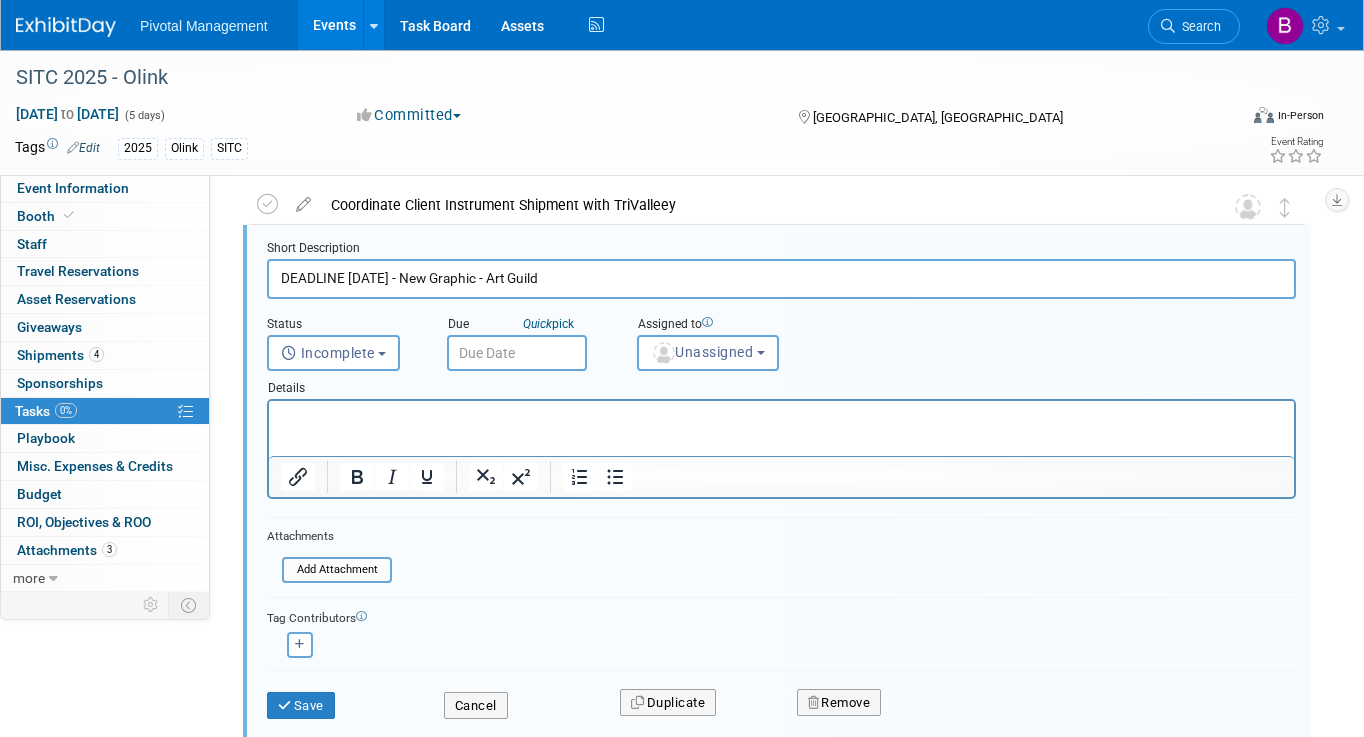 click on "DEADLINE SEPT 22 - New Graphic - Art Guild" at bounding box center [781, 278] 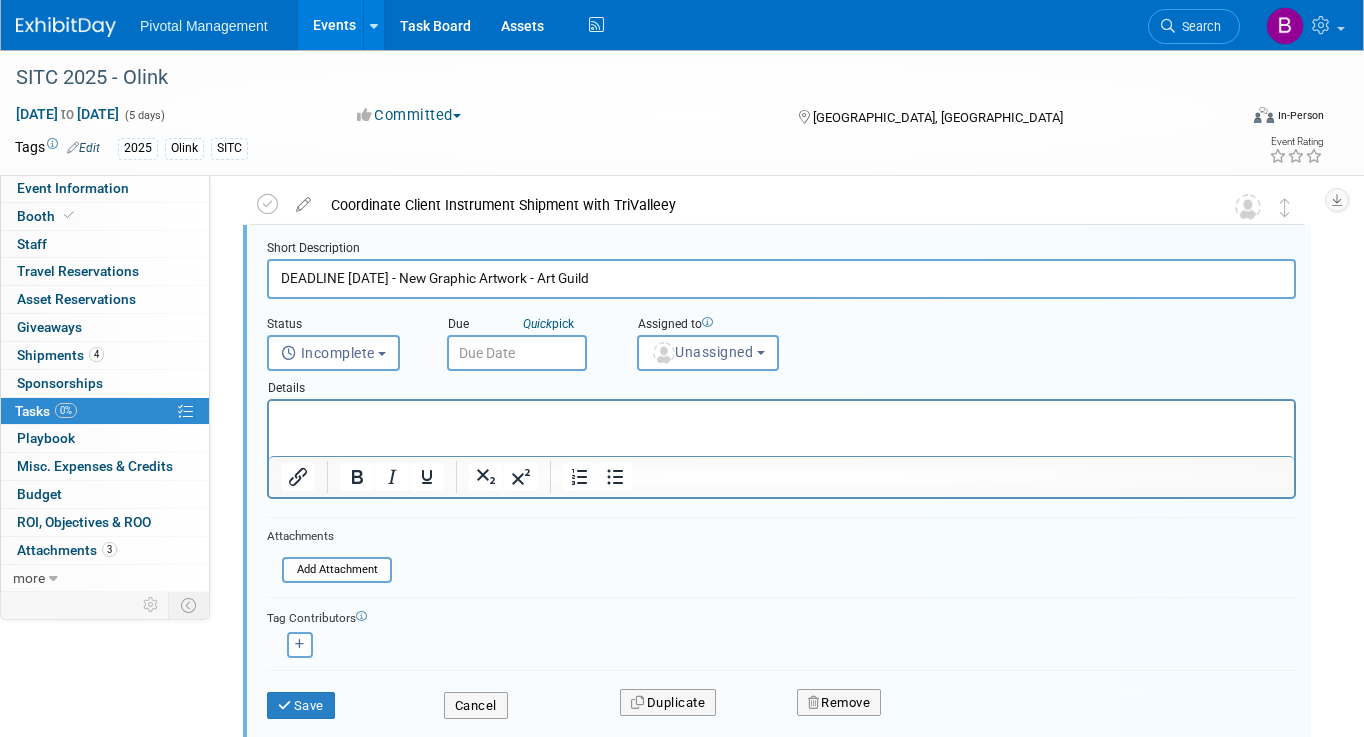 type on "DEADLINE SEPT 22 - New Graphic Artwork - Art Guild" 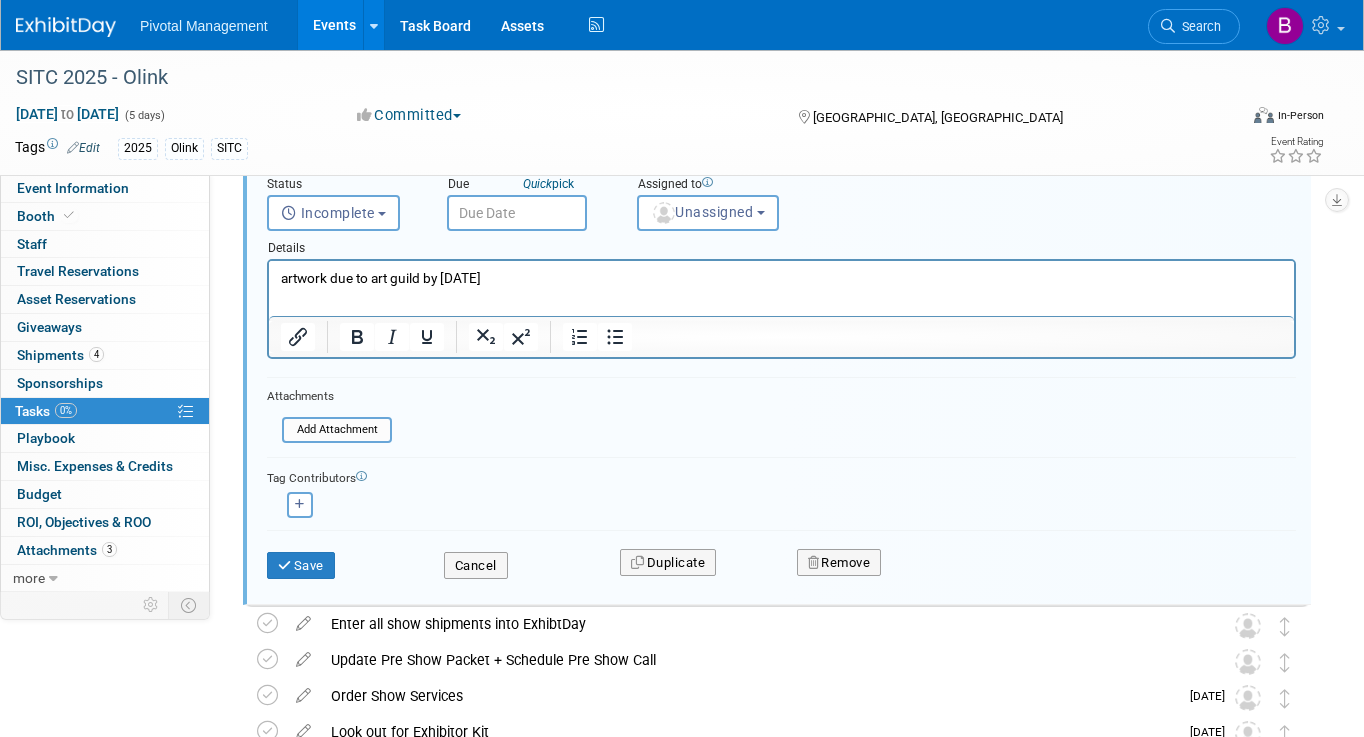 scroll, scrollTop: 216, scrollLeft: 0, axis: vertical 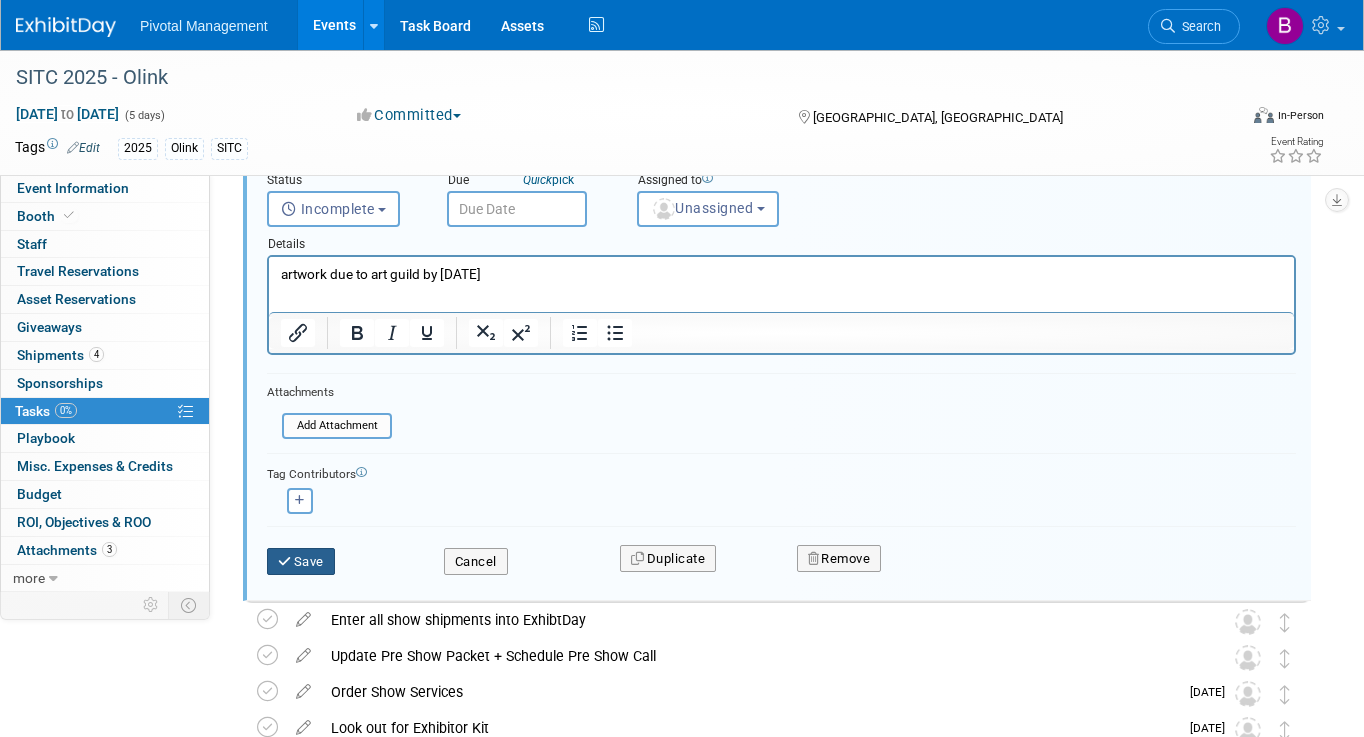click on "Save" at bounding box center (301, 562) 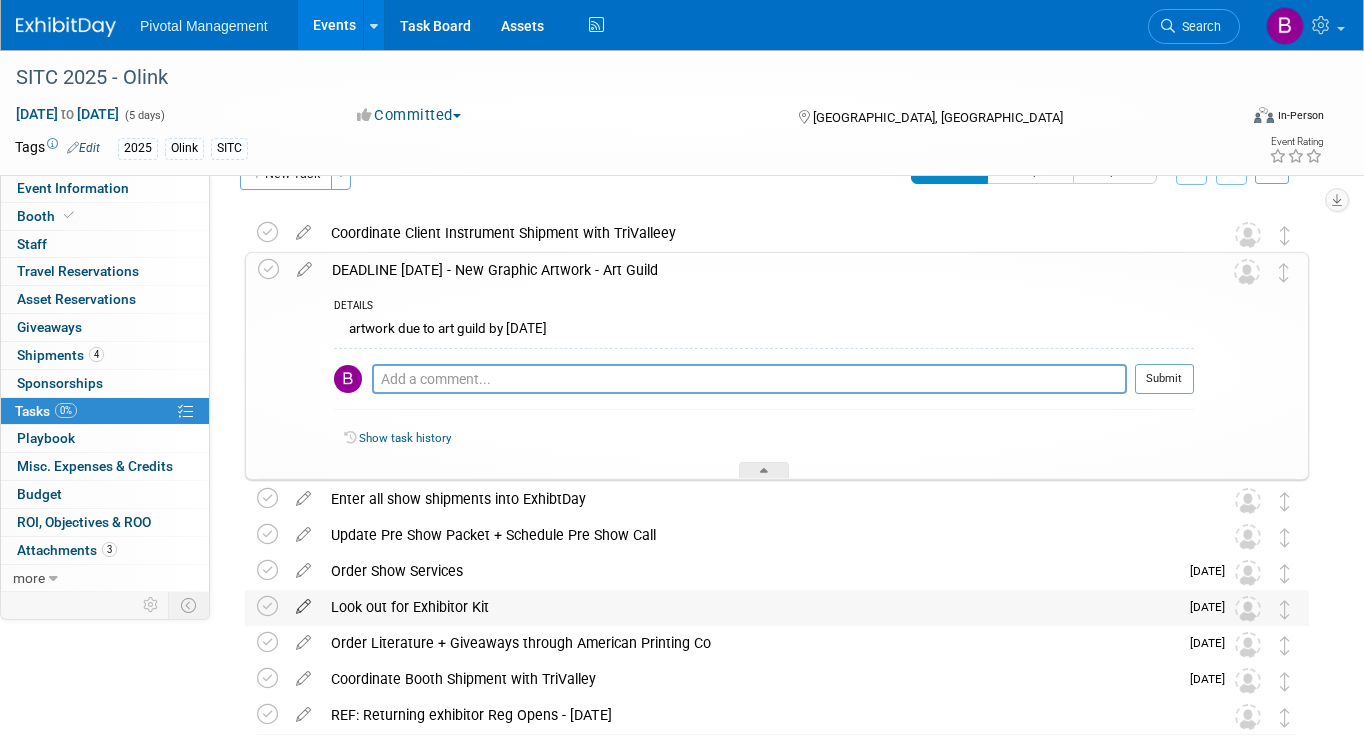 scroll, scrollTop: 0, scrollLeft: 0, axis: both 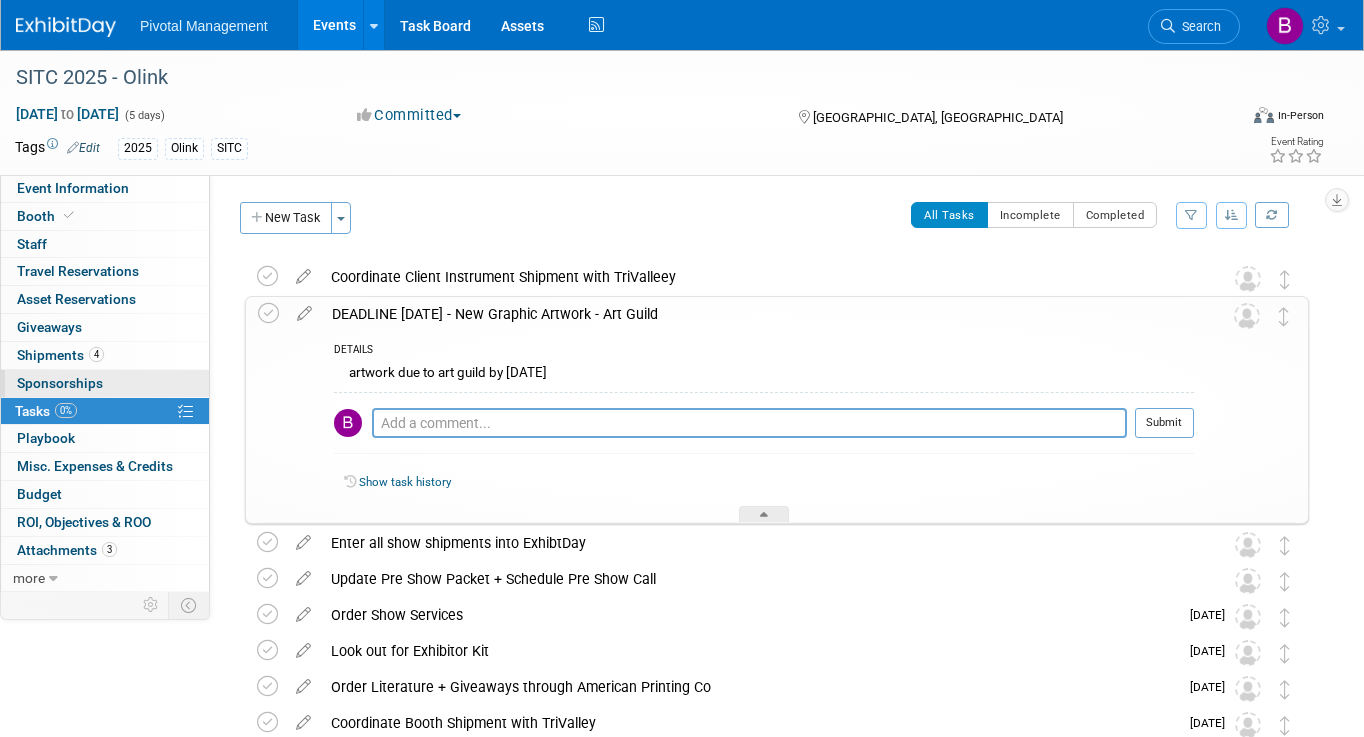 click on "0
Sponsorships 0" at bounding box center [105, 383] 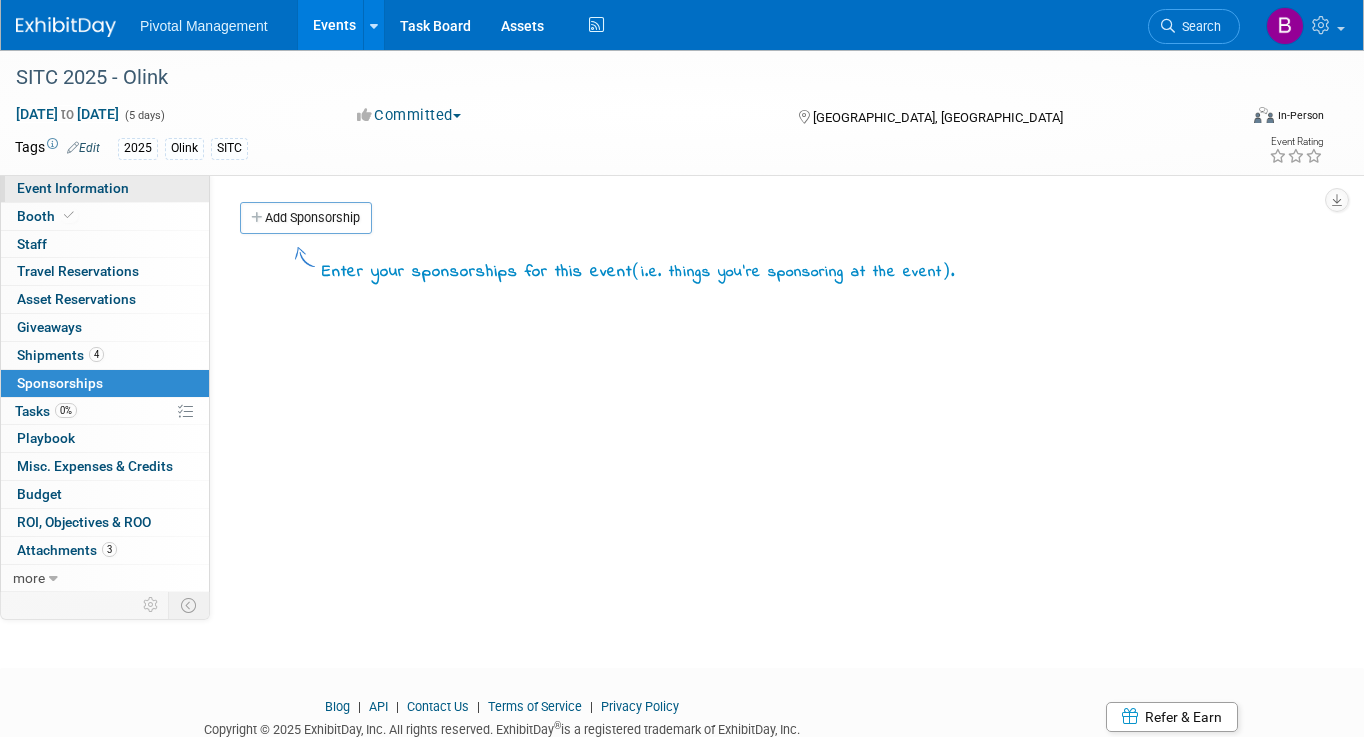 click on "Event Information" at bounding box center (105, 188) 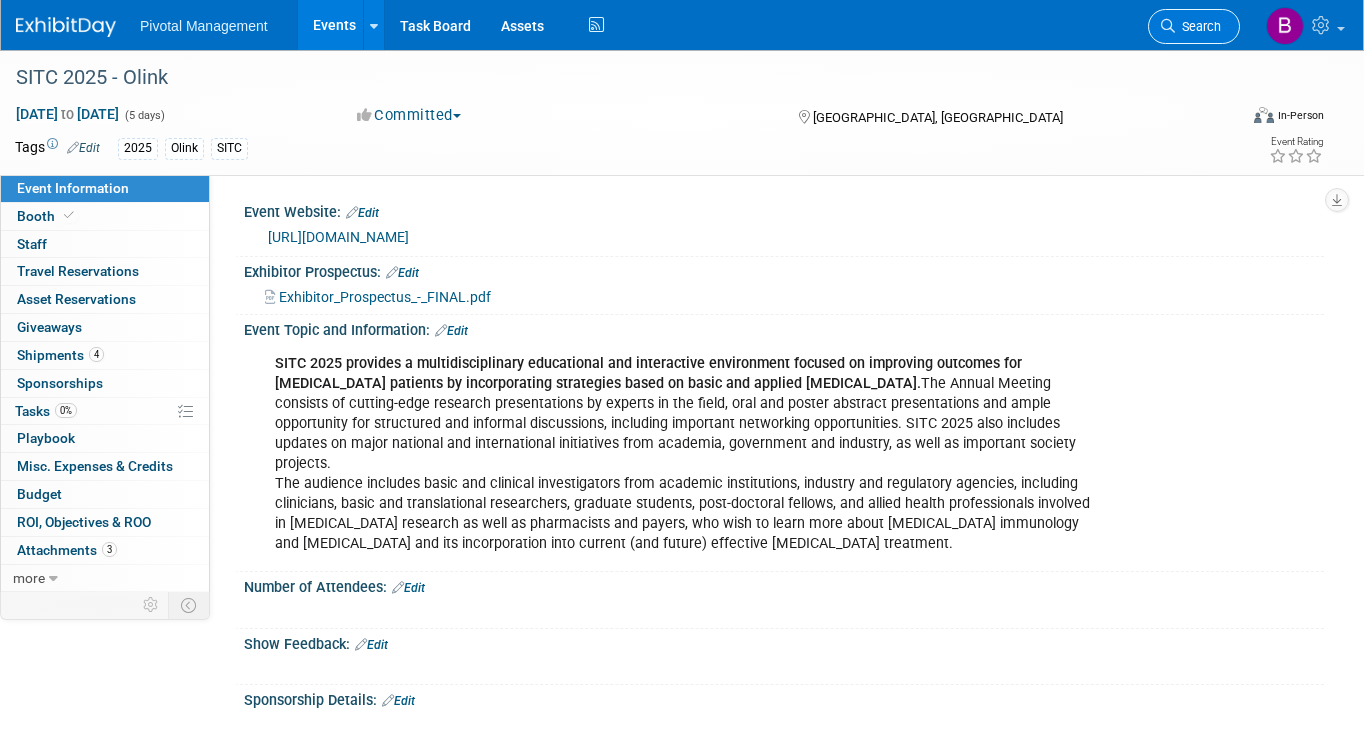 click on "Search" at bounding box center (1194, 26) 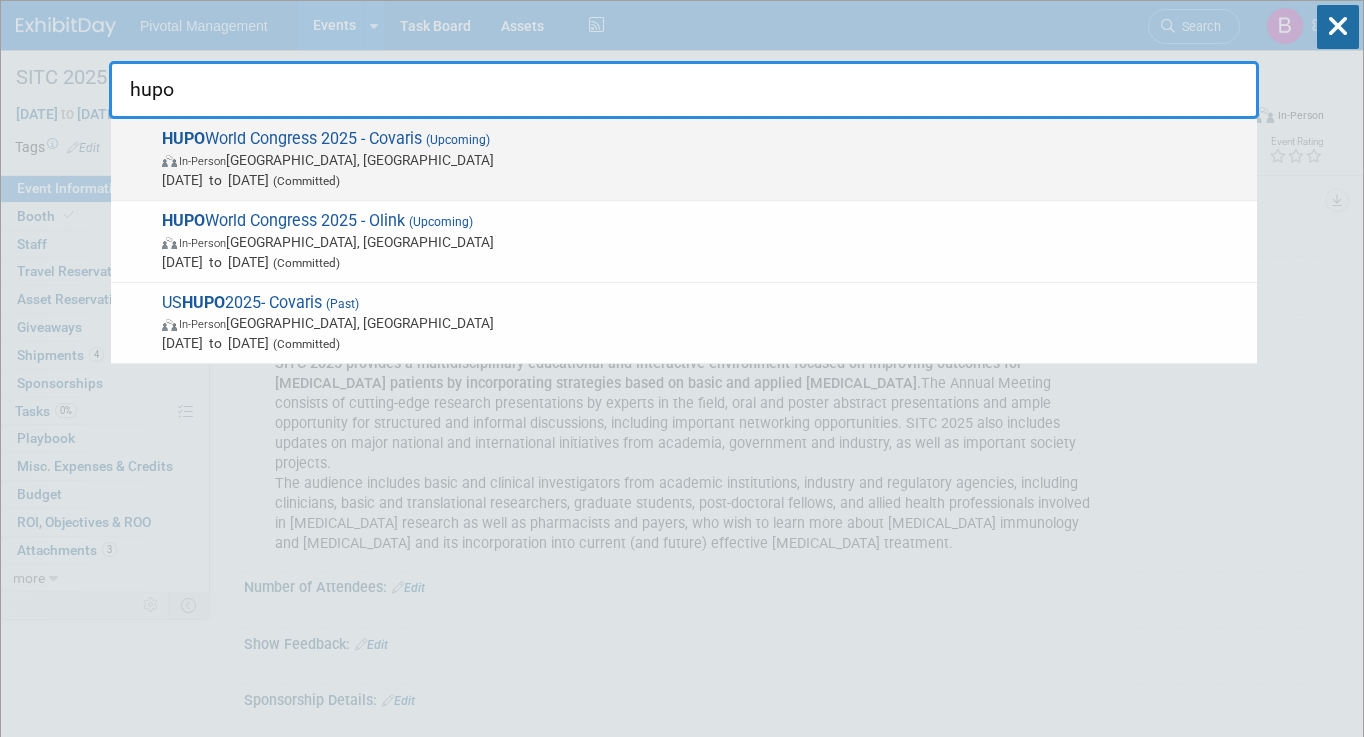 type on "hupo" 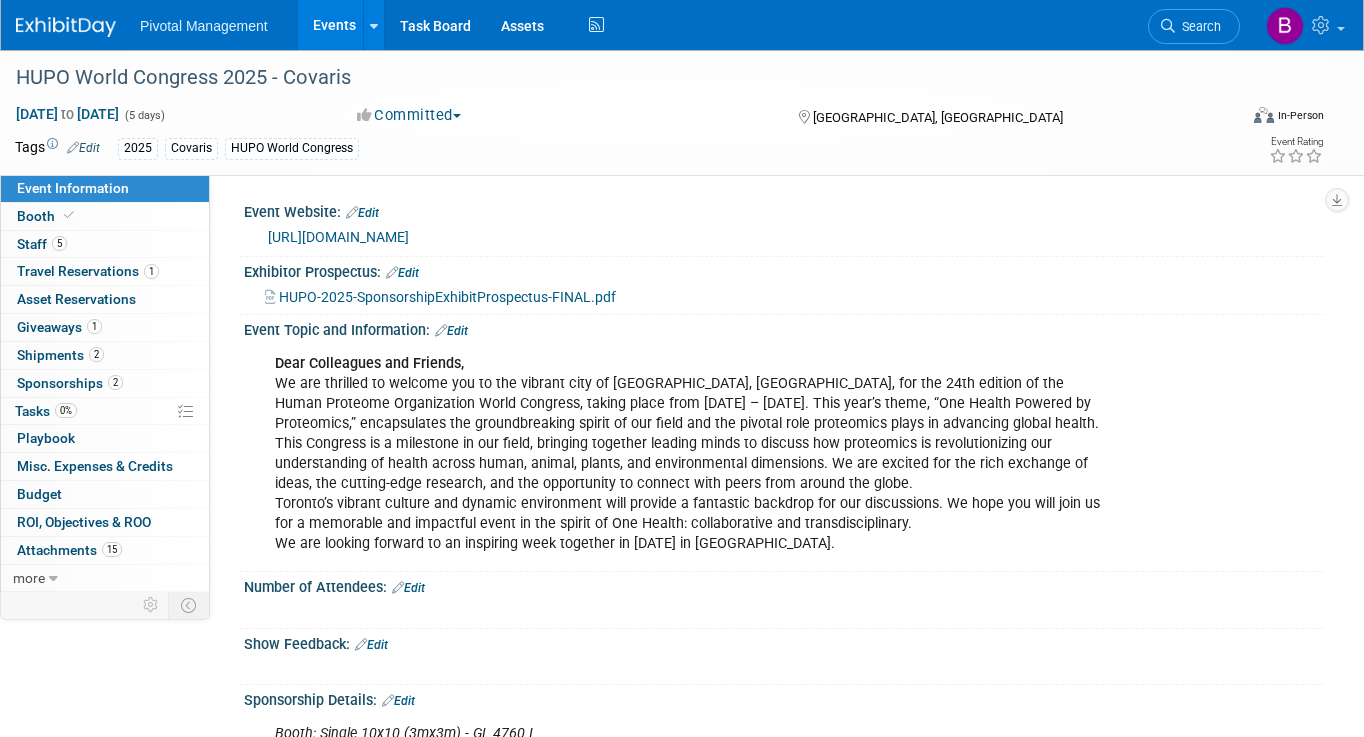 scroll, scrollTop: 0, scrollLeft: 0, axis: both 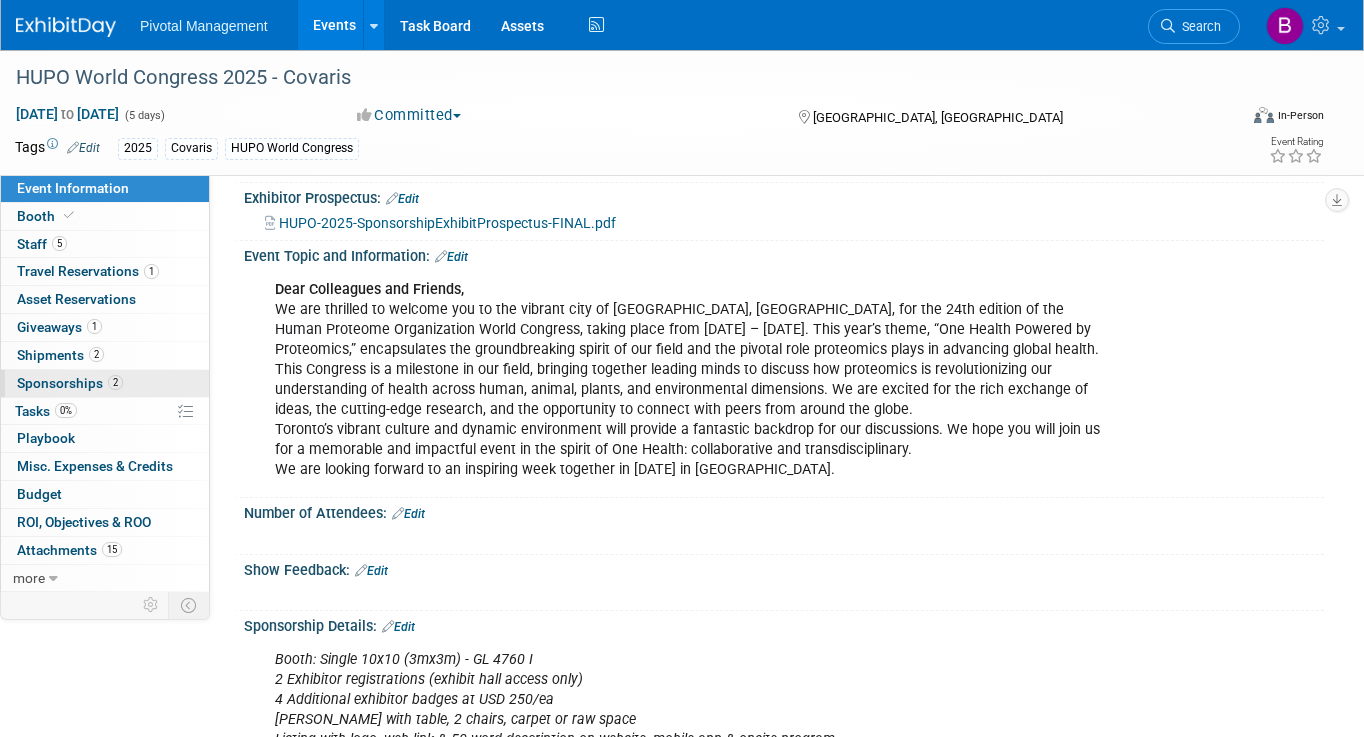 click on "2
Sponsorships 2" at bounding box center [105, 383] 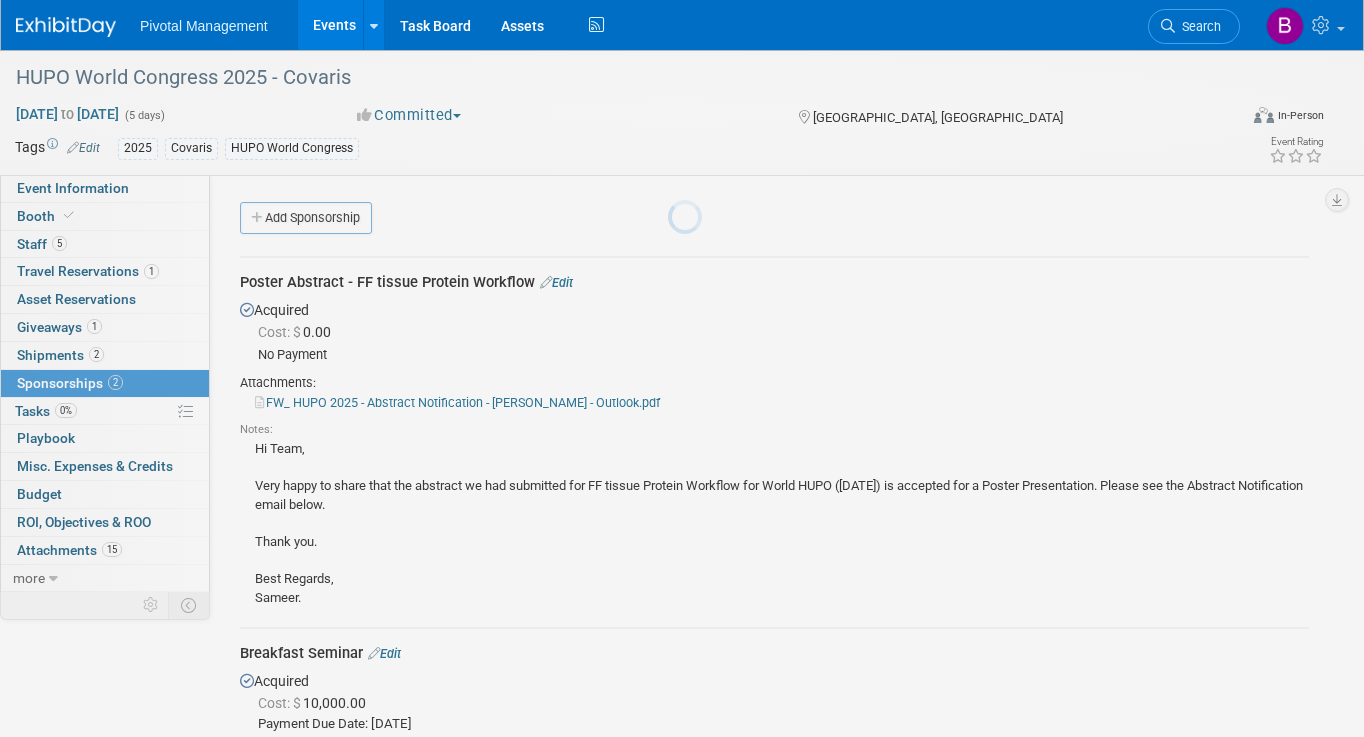 click on "Pivotal Management
Events
Add Event
Bulk Upload Events
Shareable Event Boards
Recently Viewed Events:
HUPO World Congress 2025 - Covaris
[GEOGRAPHIC_DATA], [GEOGRAPHIC_DATA]
[DATE]  to  [DATE]
SITC 2025 - Olink
[GEOGRAPHIC_DATA], [GEOGRAPHIC_DATA]
[DATE]  to  [DATE]
South Central Core Collective (SC3 - ABRF Regional) 2025 - Covaris
[GEOGRAPHIC_DATA], [GEOGRAPHIC_DATA]
[DATE]  to  [DATE]
Task Board
Assets
Activity Feed
My Account
My Profile & Preferences
Sync to External Calendar...
Team Workspace
Users and Permissions
Workspace Settings
Metrics & Analytics
Budgeting, ROI & ROO
Annual Budgets (all events)
Refer & Earn
Contact us
Sign out
Search" at bounding box center (682, 368) 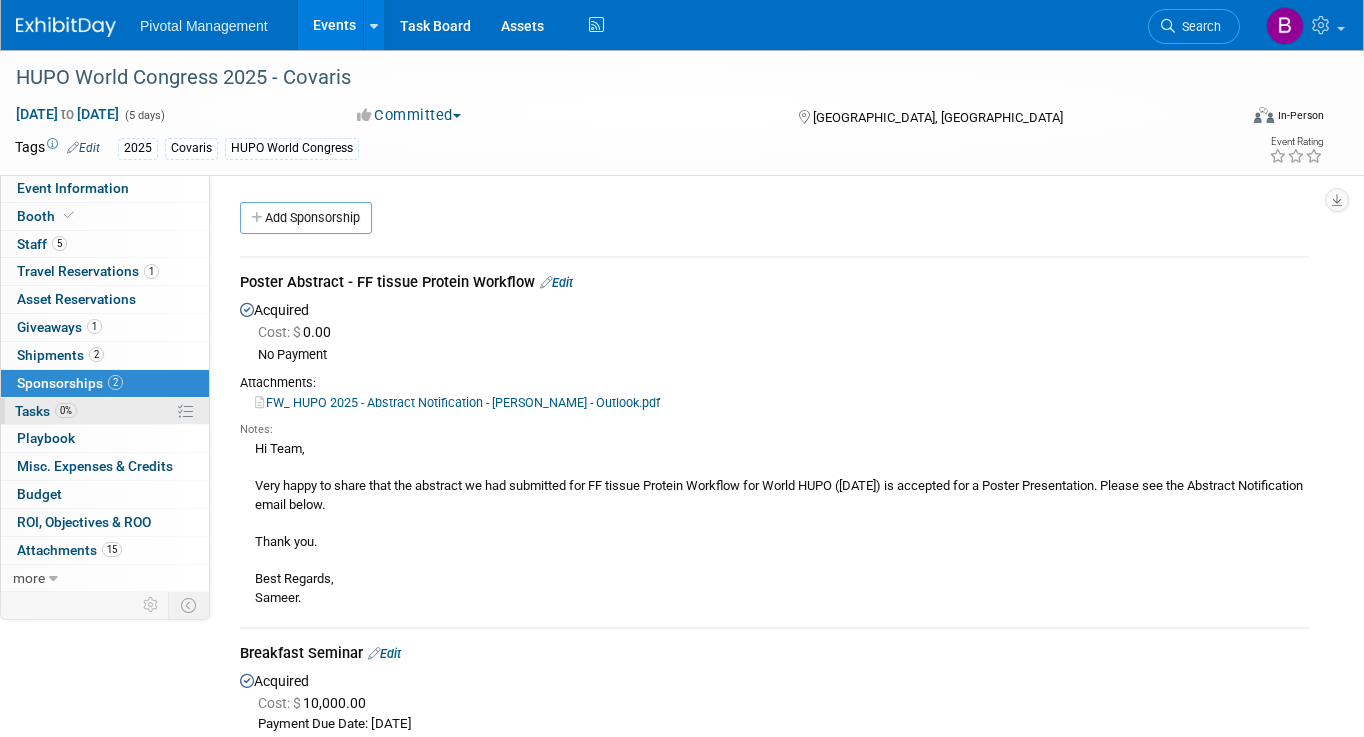 click on "0%" at bounding box center [66, 410] 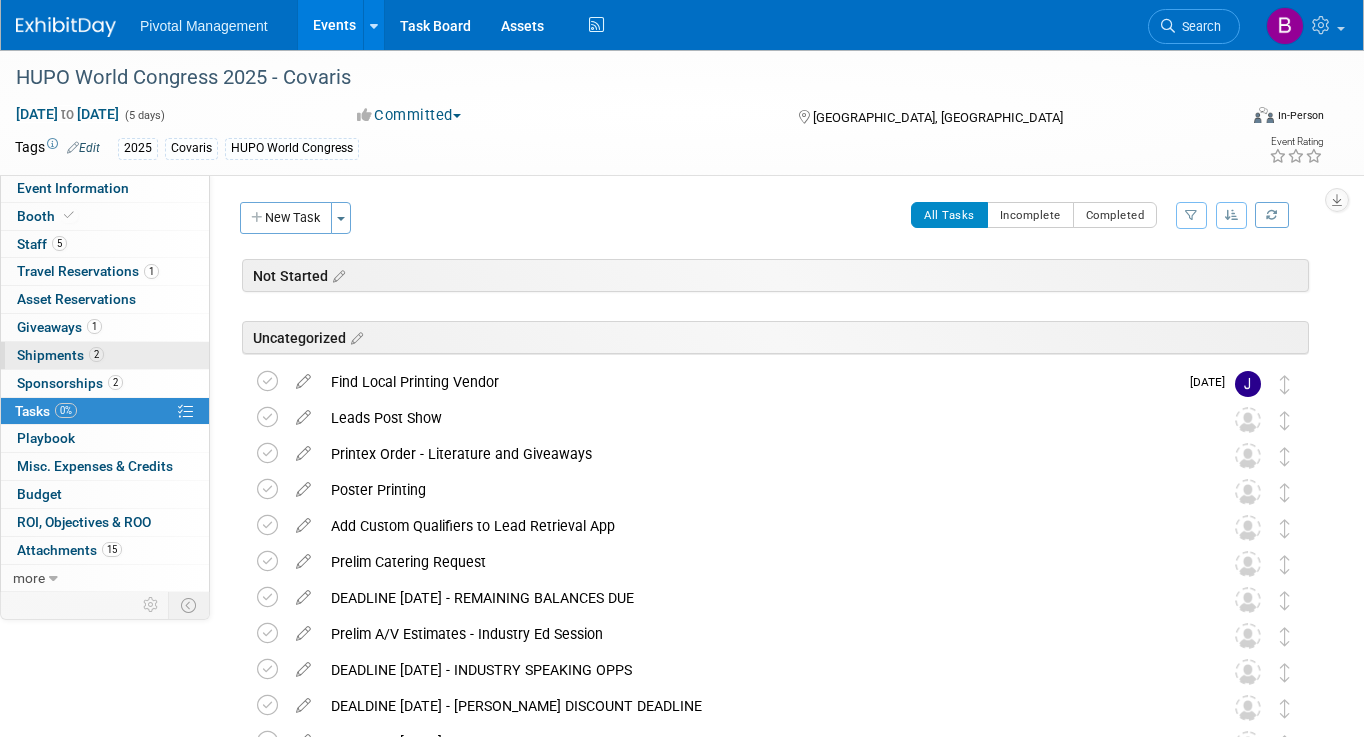 click on "2" at bounding box center [96, 354] 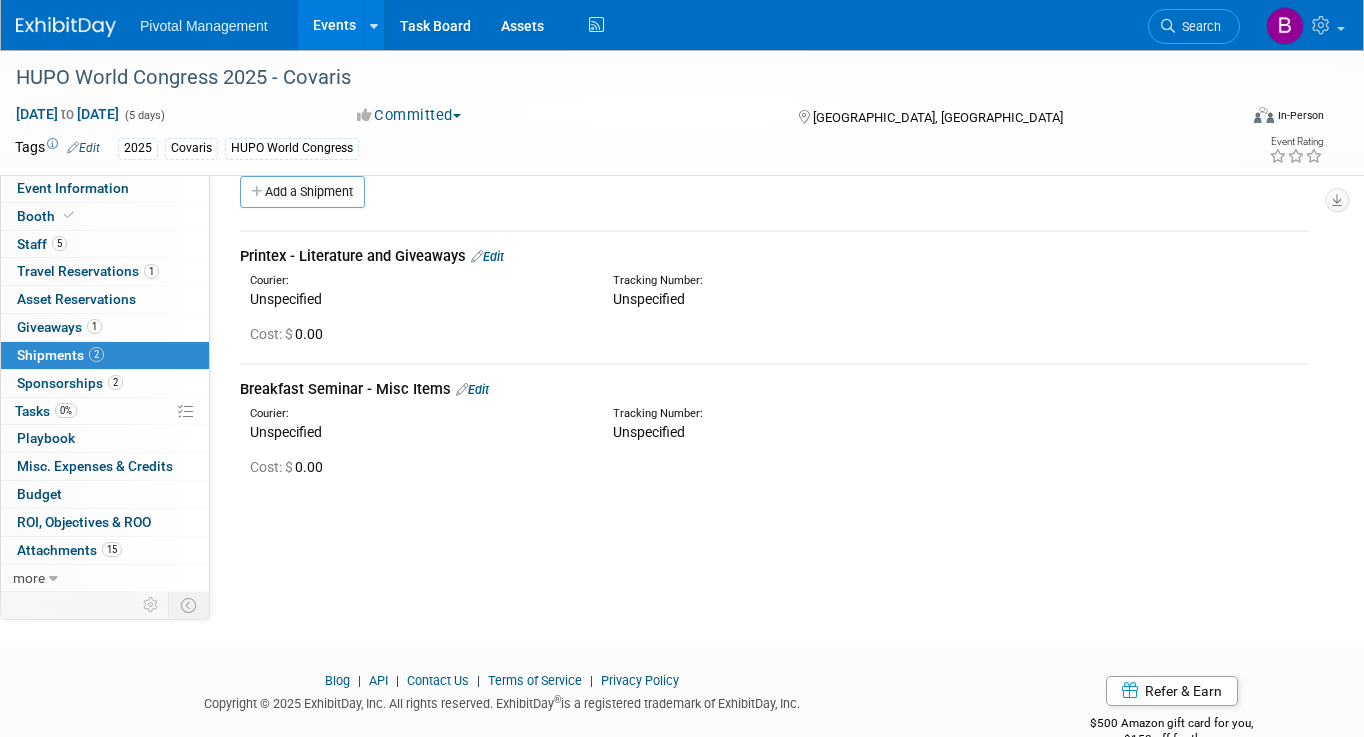 scroll, scrollTop: 0, scrollLeft: 0, axis: both 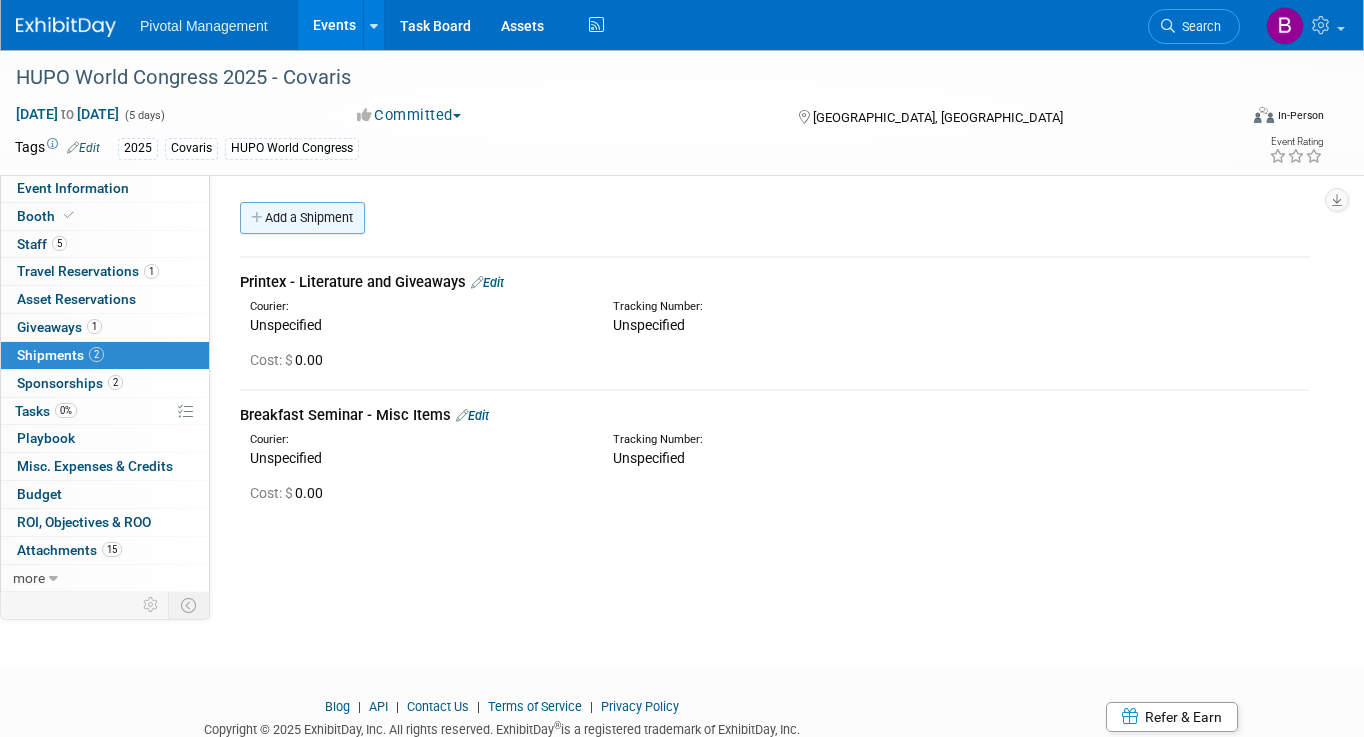 click on "Add a Shipment" at bounding box center (302, 218) 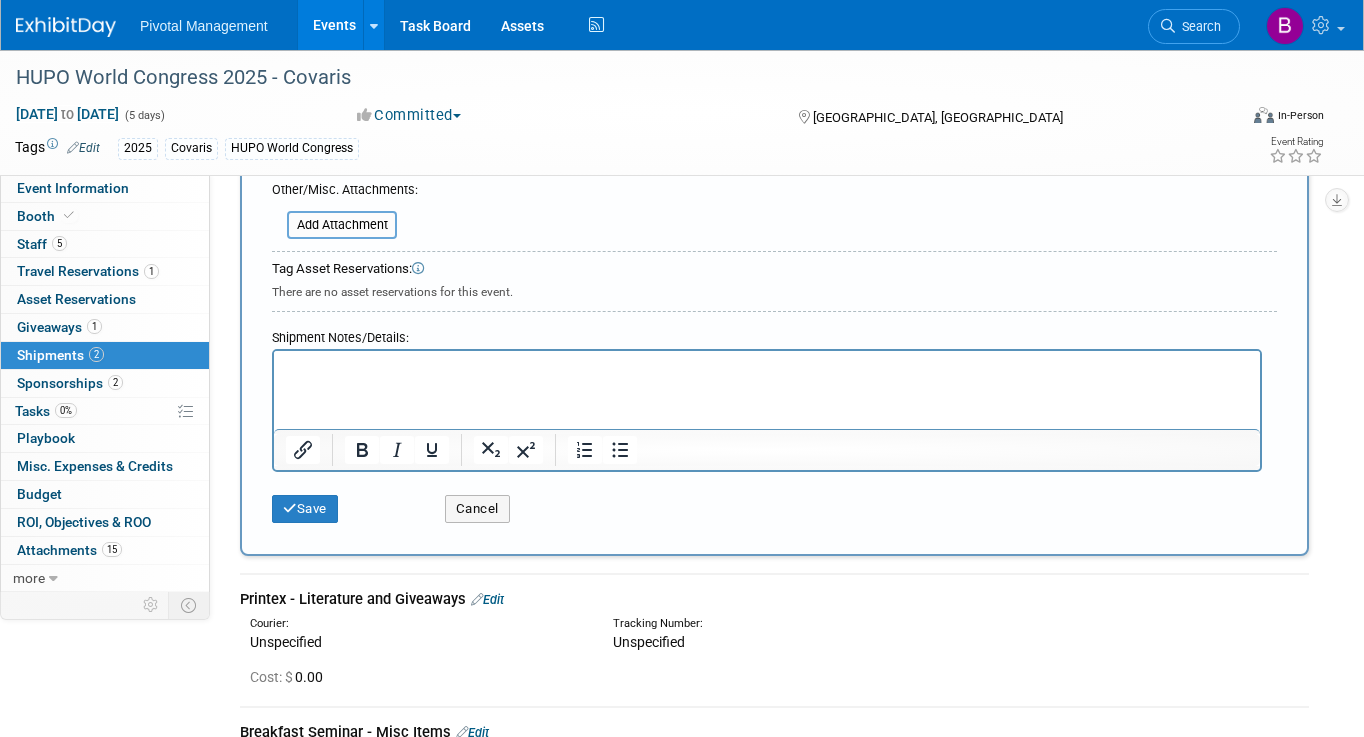 scroll, scrollTop: 625, scrollLeft: 0, axis: vertical 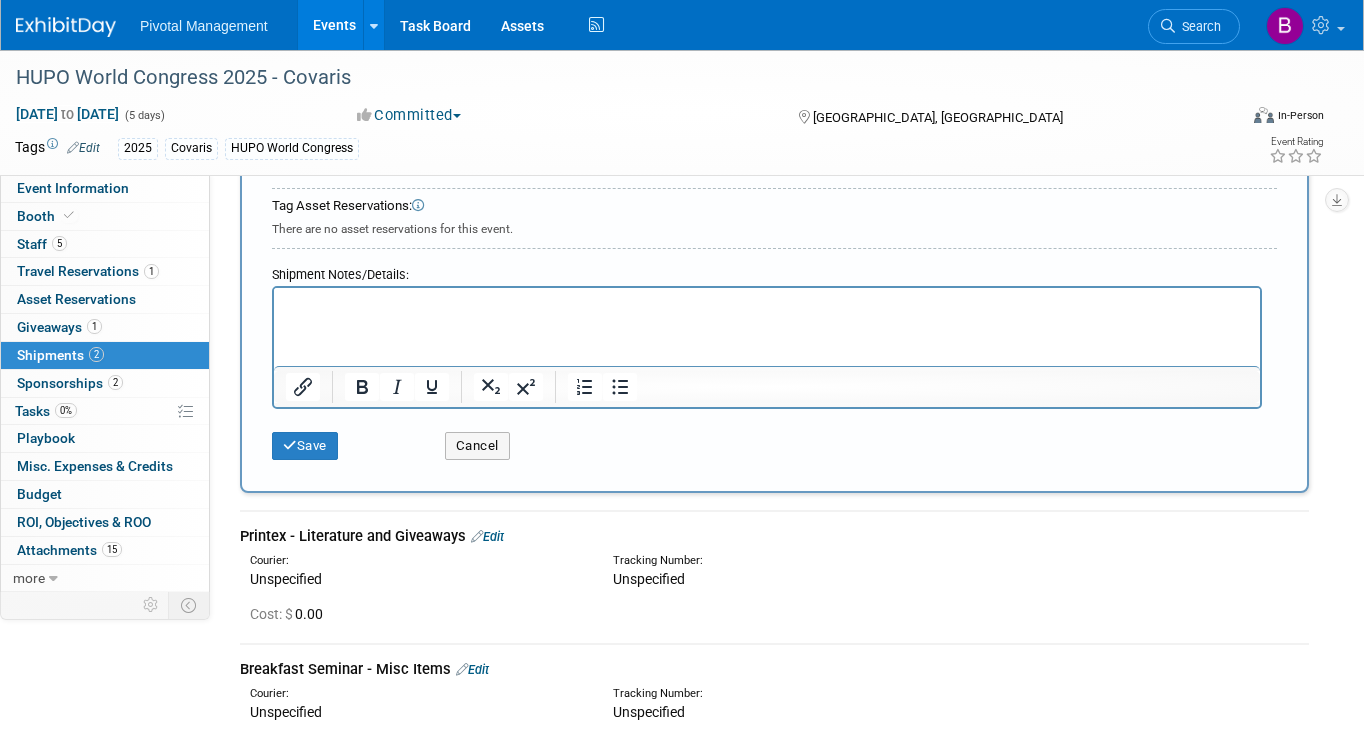 type on "OUTBOUND" 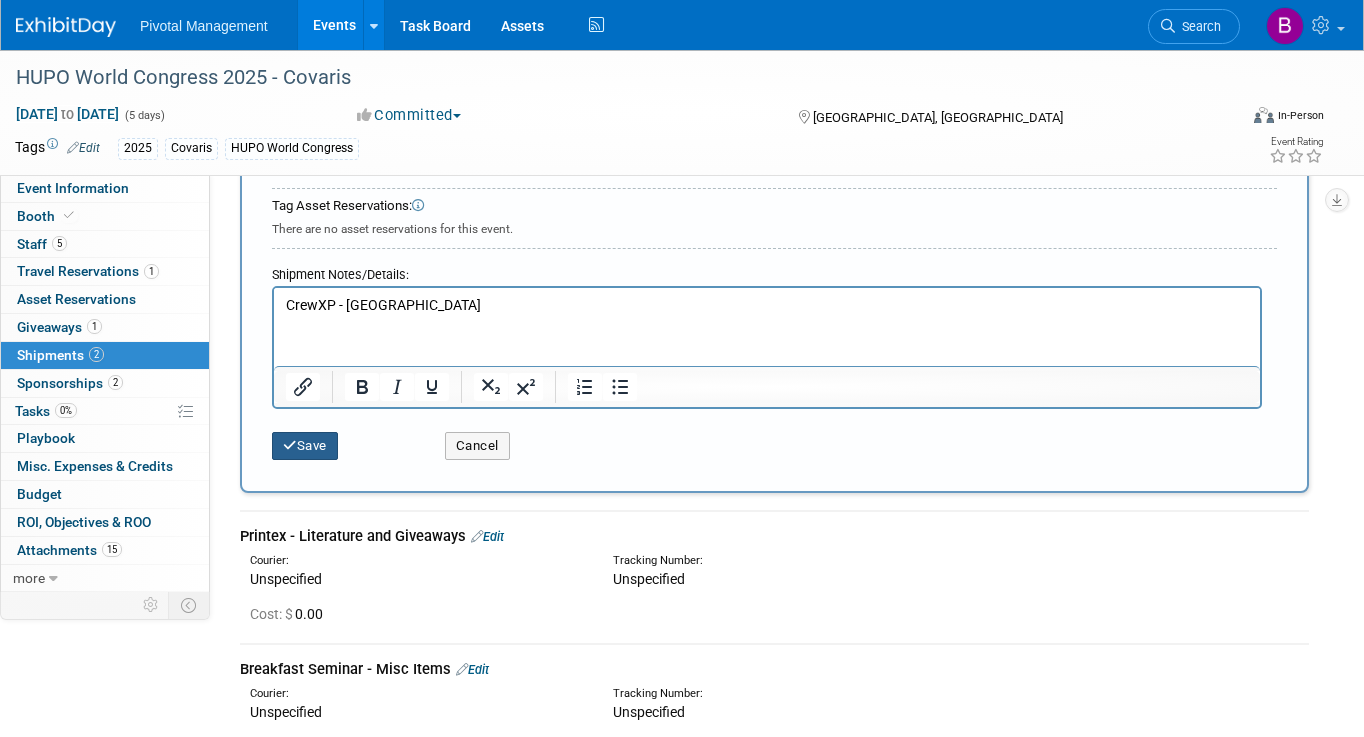 click on "Save" at bounding box center (305, 446) 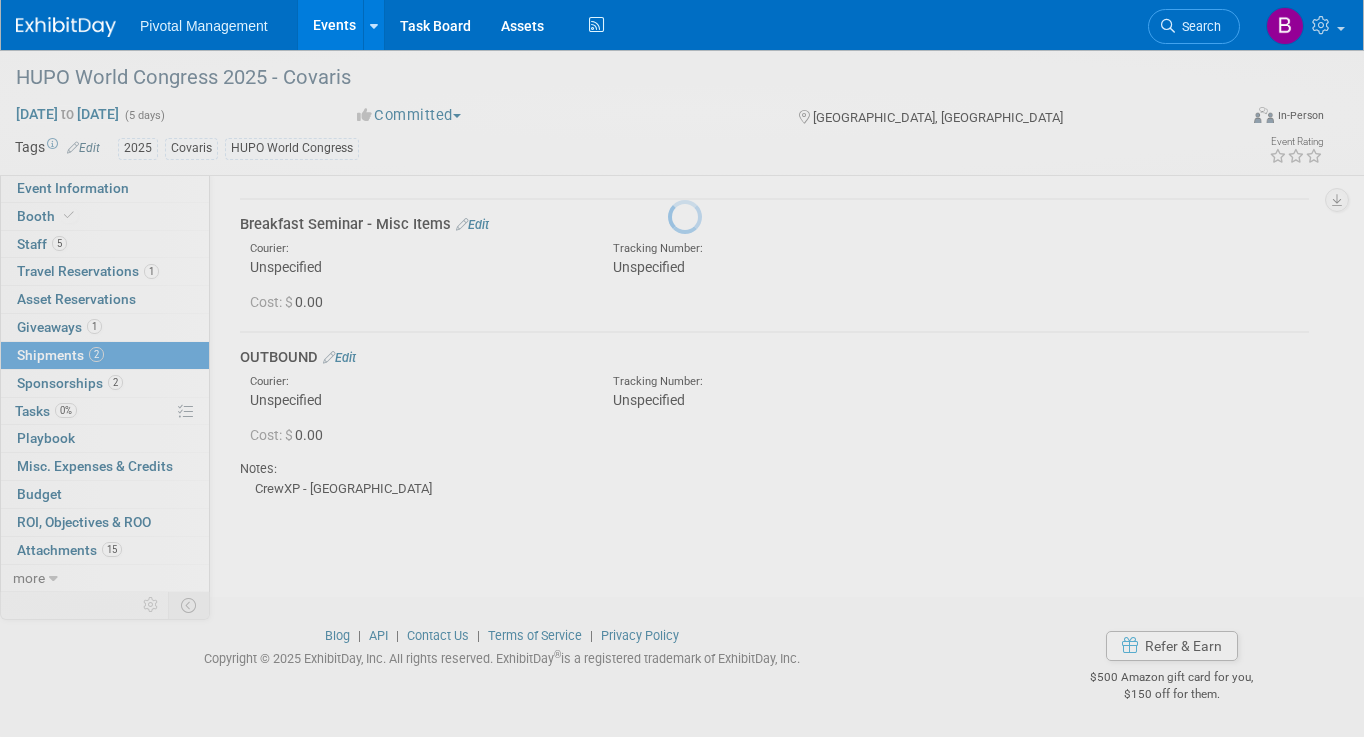 scroll, scrollTop: 190, scrollLeft: 0, axis: vertical 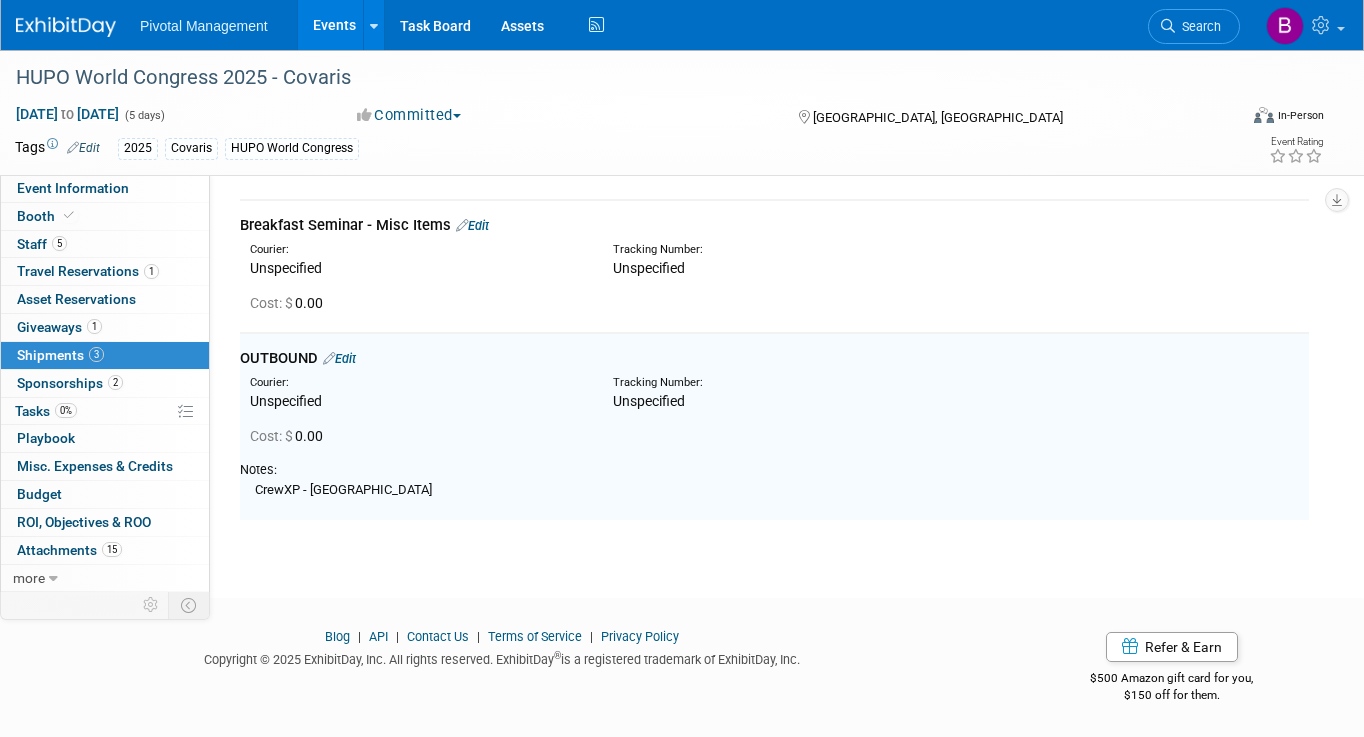 click on "Edit" at bounding box center (339, 358) 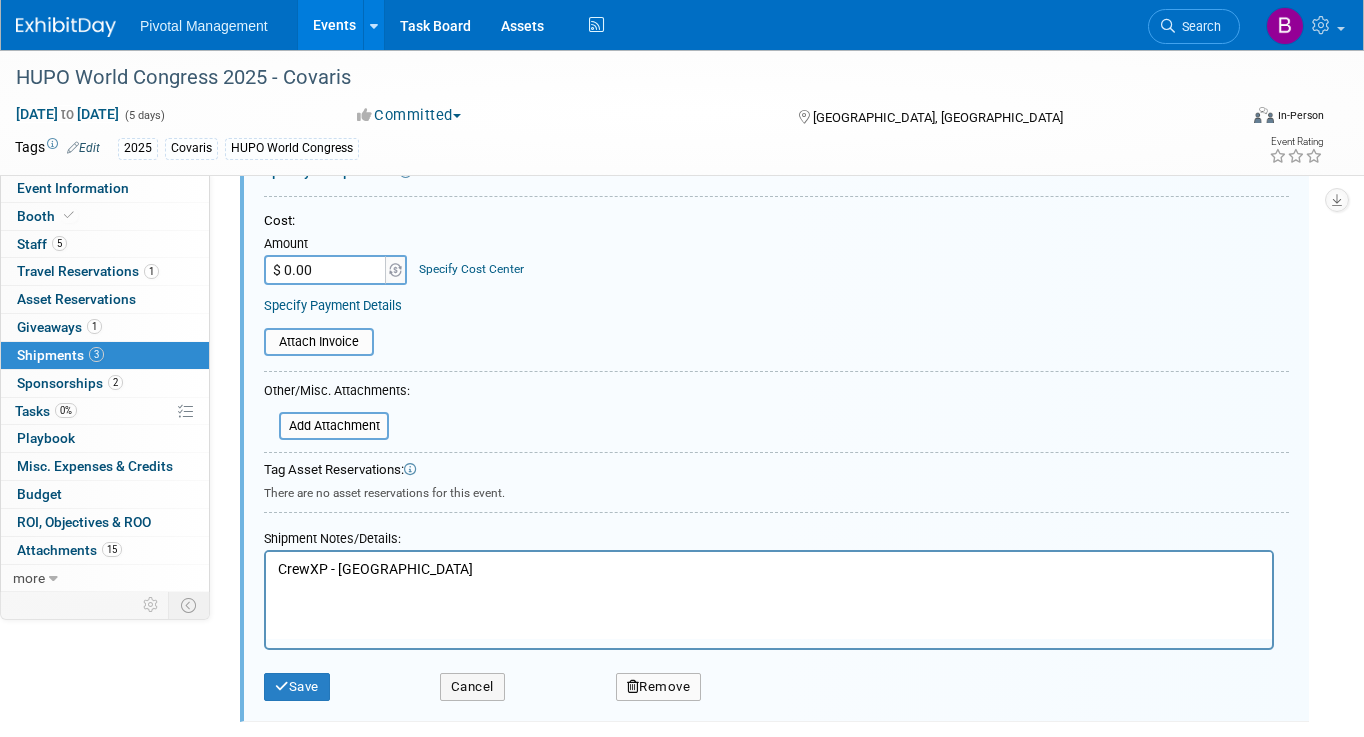 scroll, scrollTop: 867, scrollLeft: 0, axis: vertical 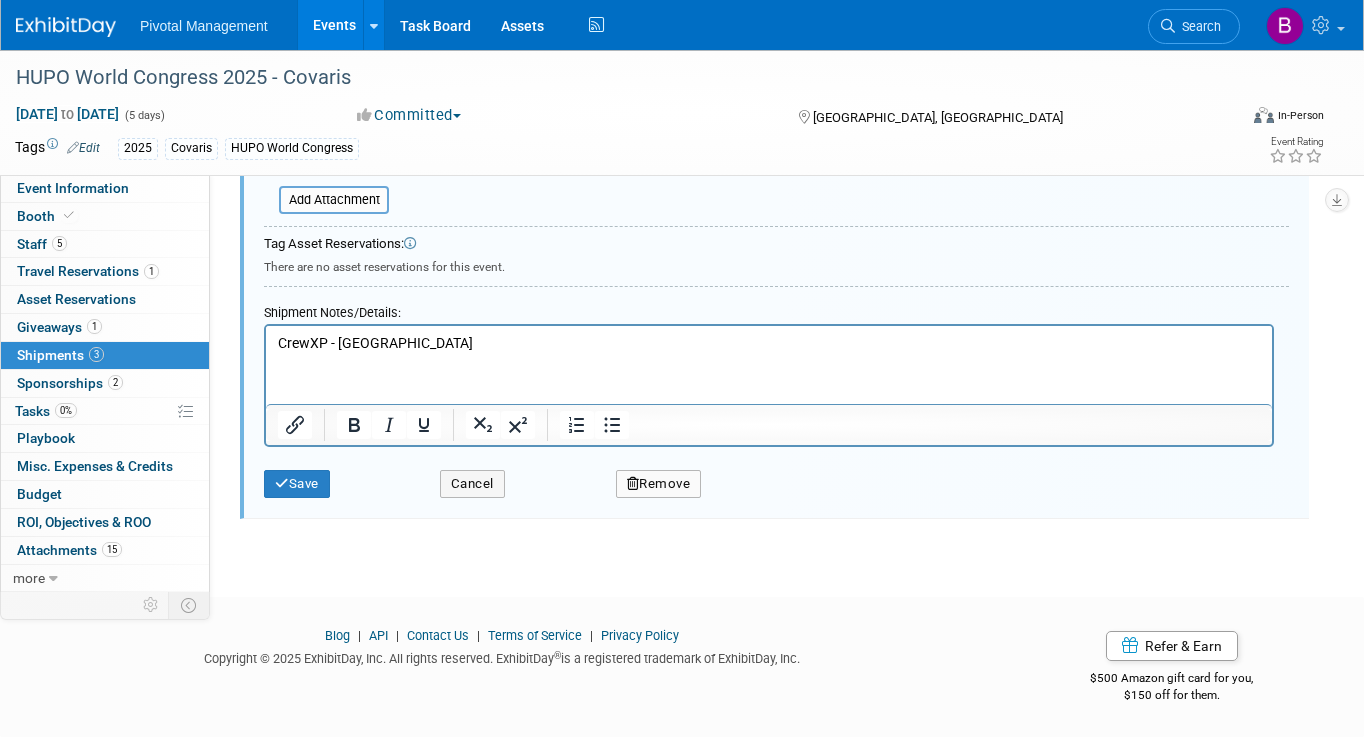 click on "Remove" at bounding box center [659, 484] 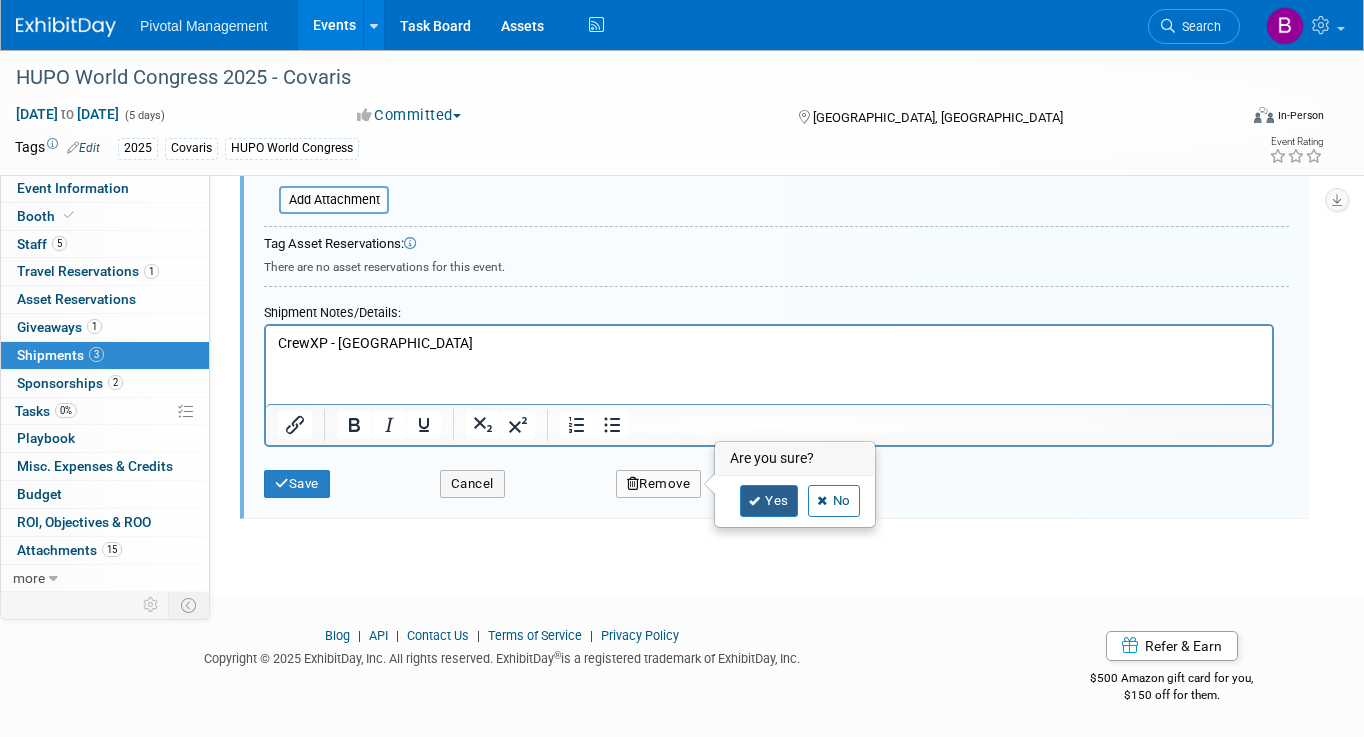 click on "Yes" at bounding box center (769, 501) 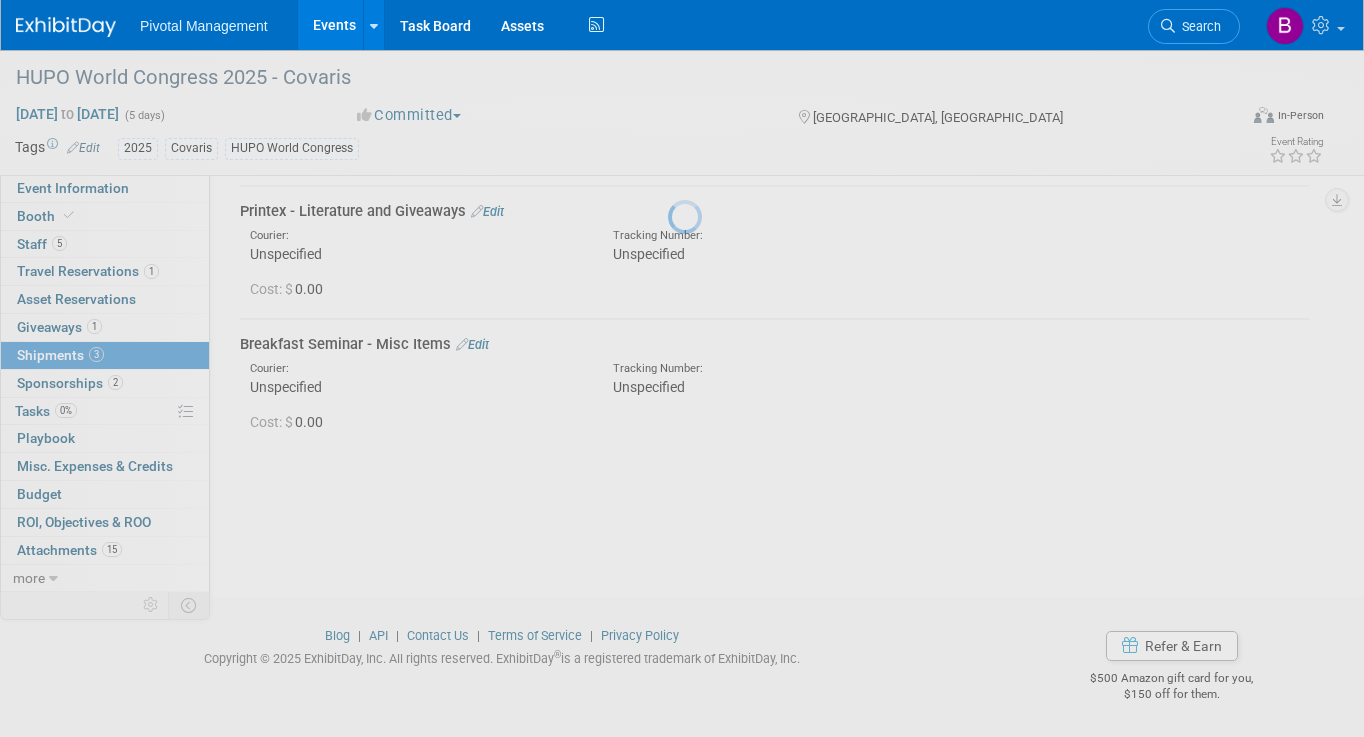 scroll, scrollTop: 71, scrollLeft: 0, axis: vertical 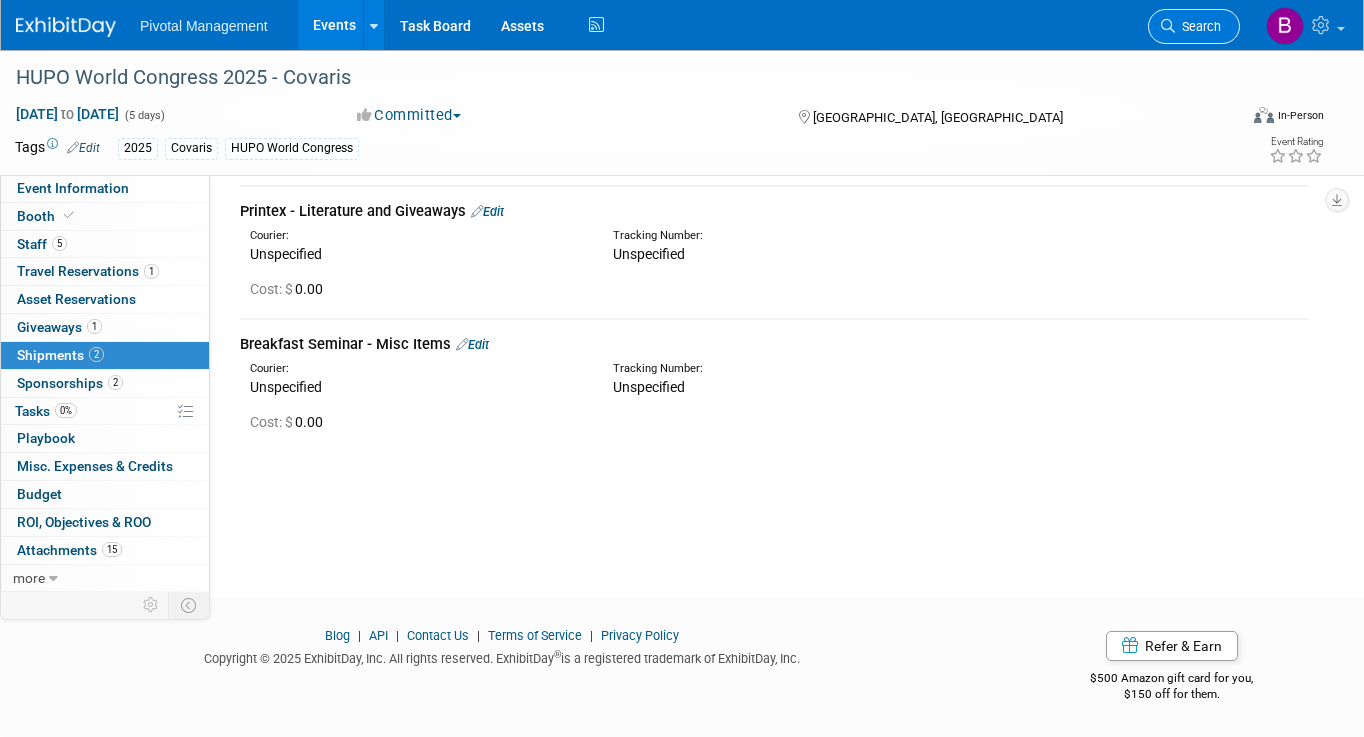 click on "Search" at bounding box center (1198, 26) 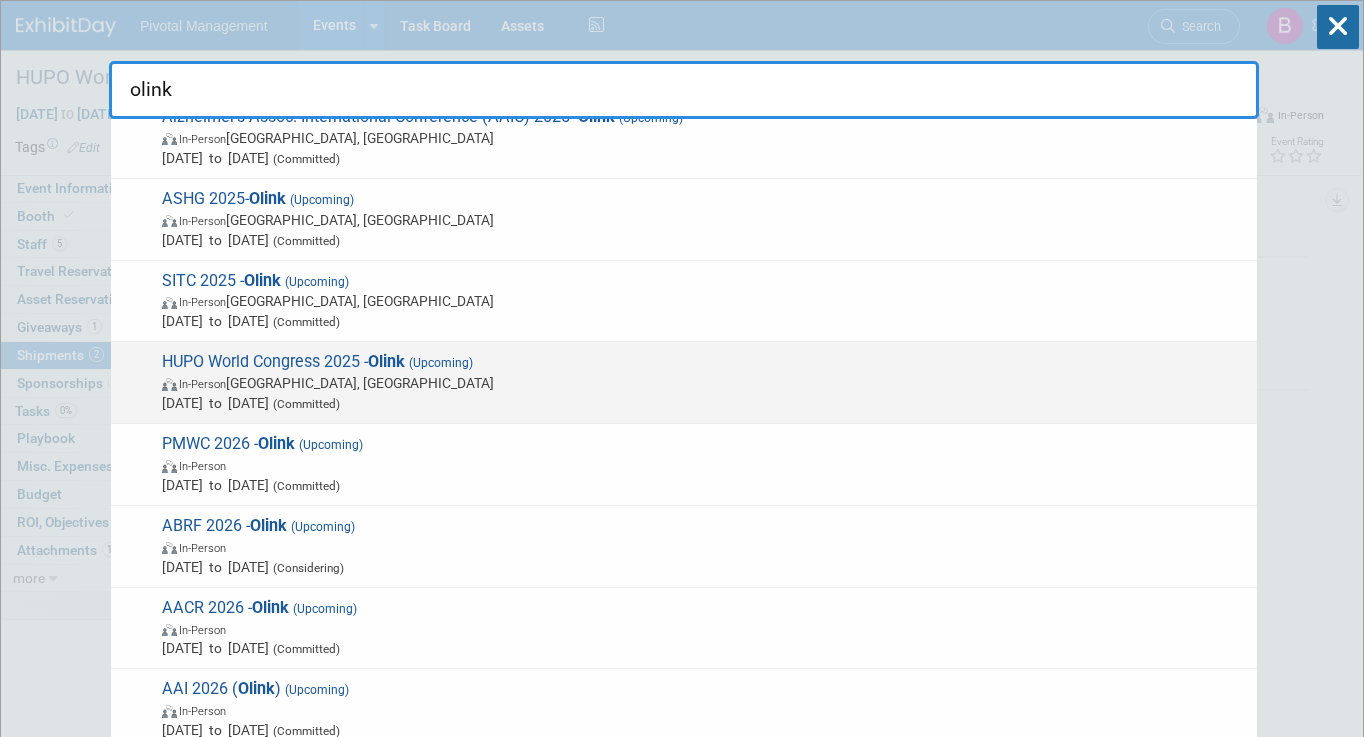 scroll, scrollTop: 0, scrollLeft: 0, axis: both 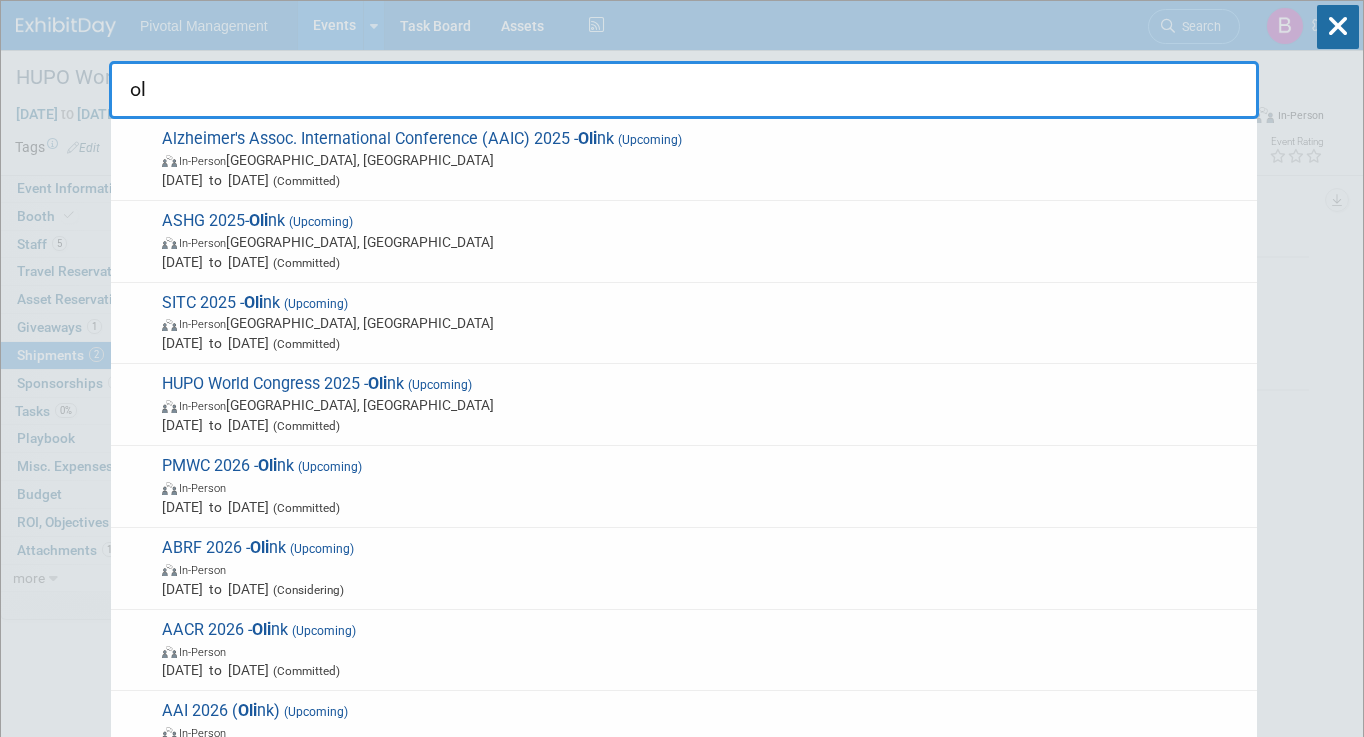 type on "o" 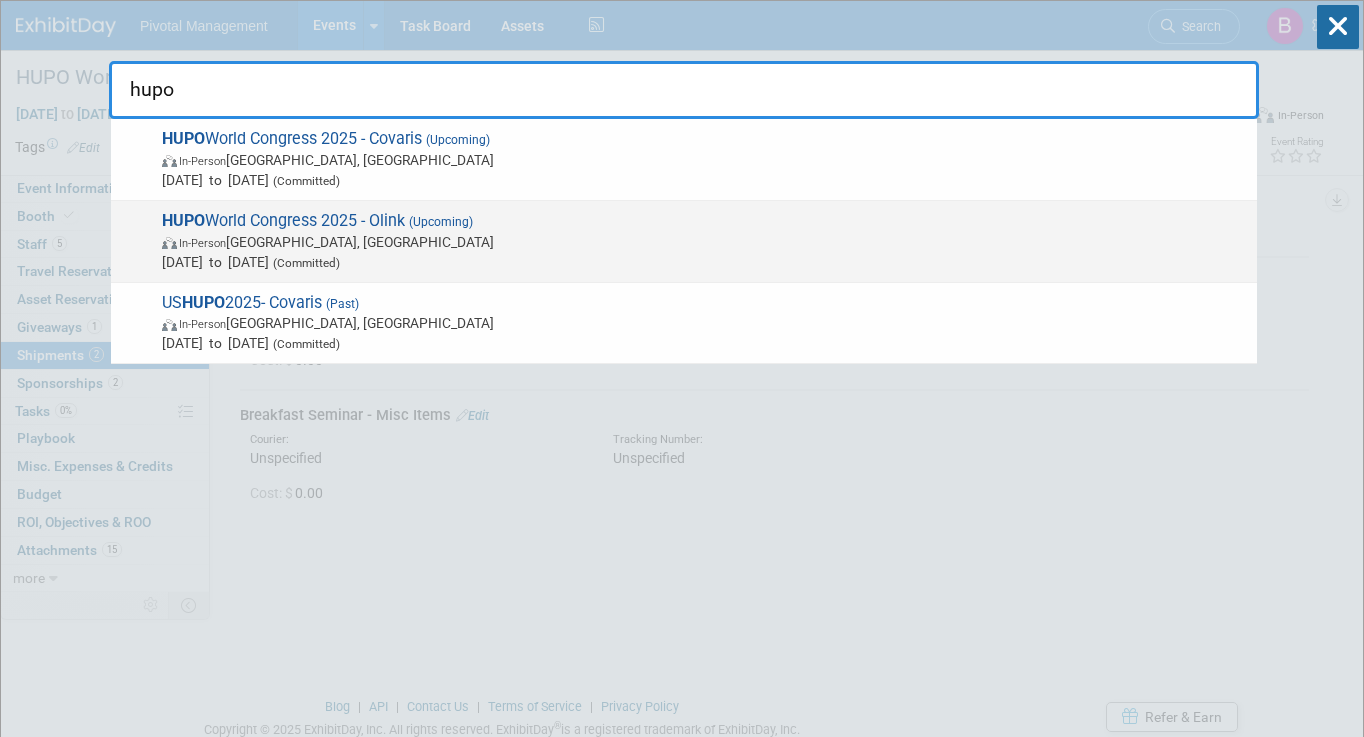 type on "hupo" 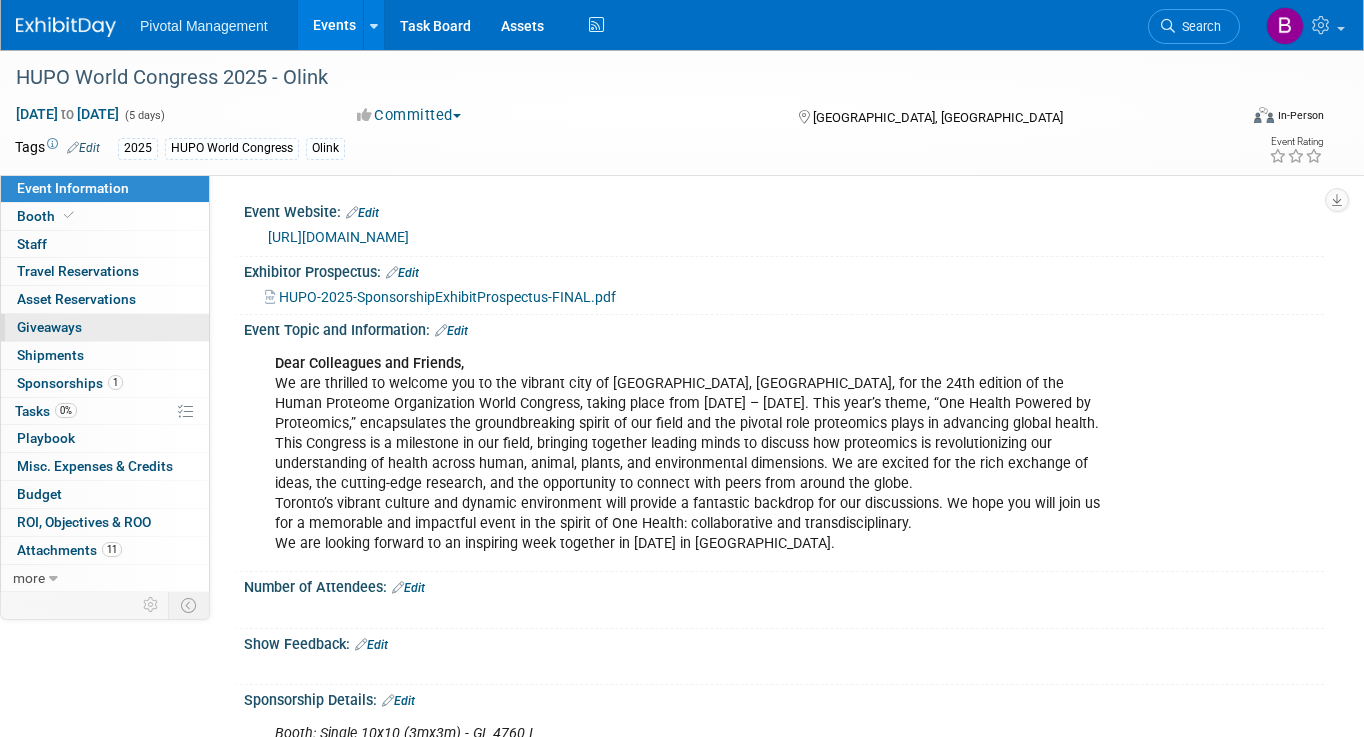scroll, scrollTop: 0, scrollLeft: 0, axis: both 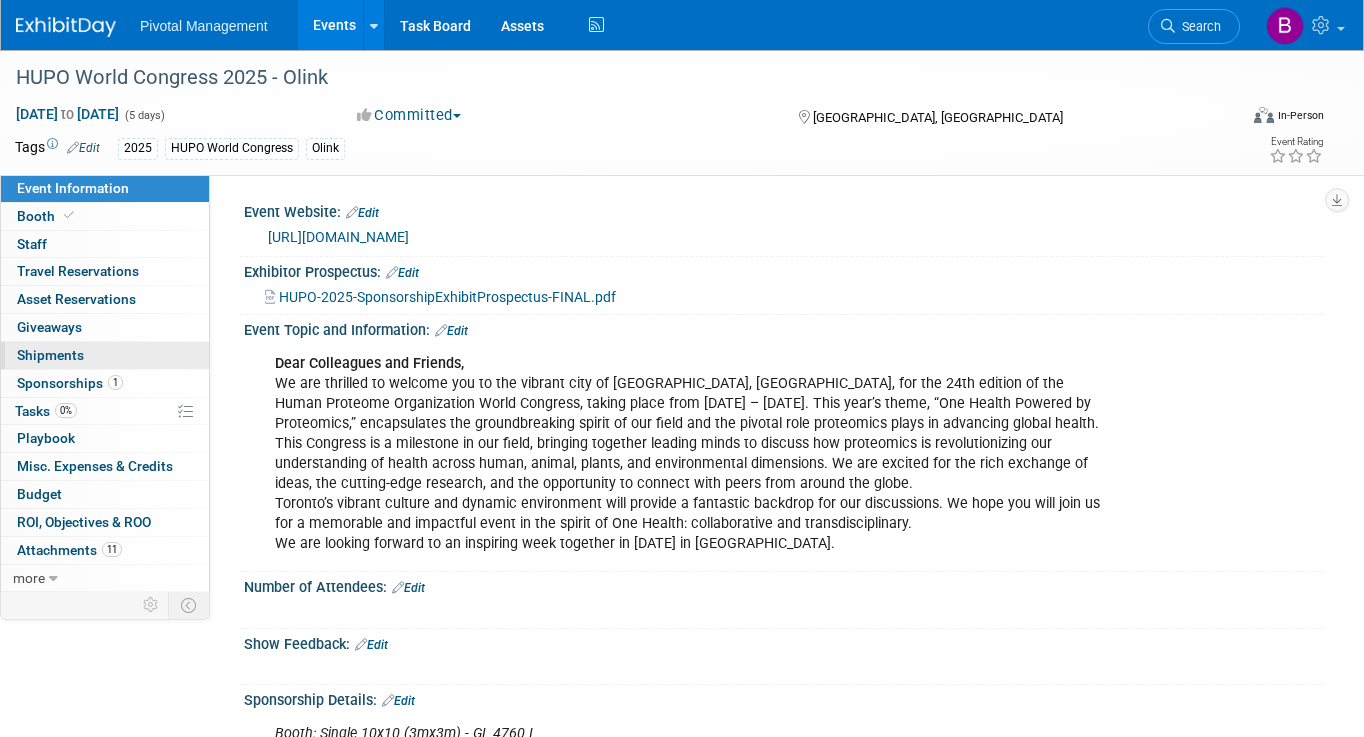 click on "0
Shipments 0" at bounding box center [105, 355] 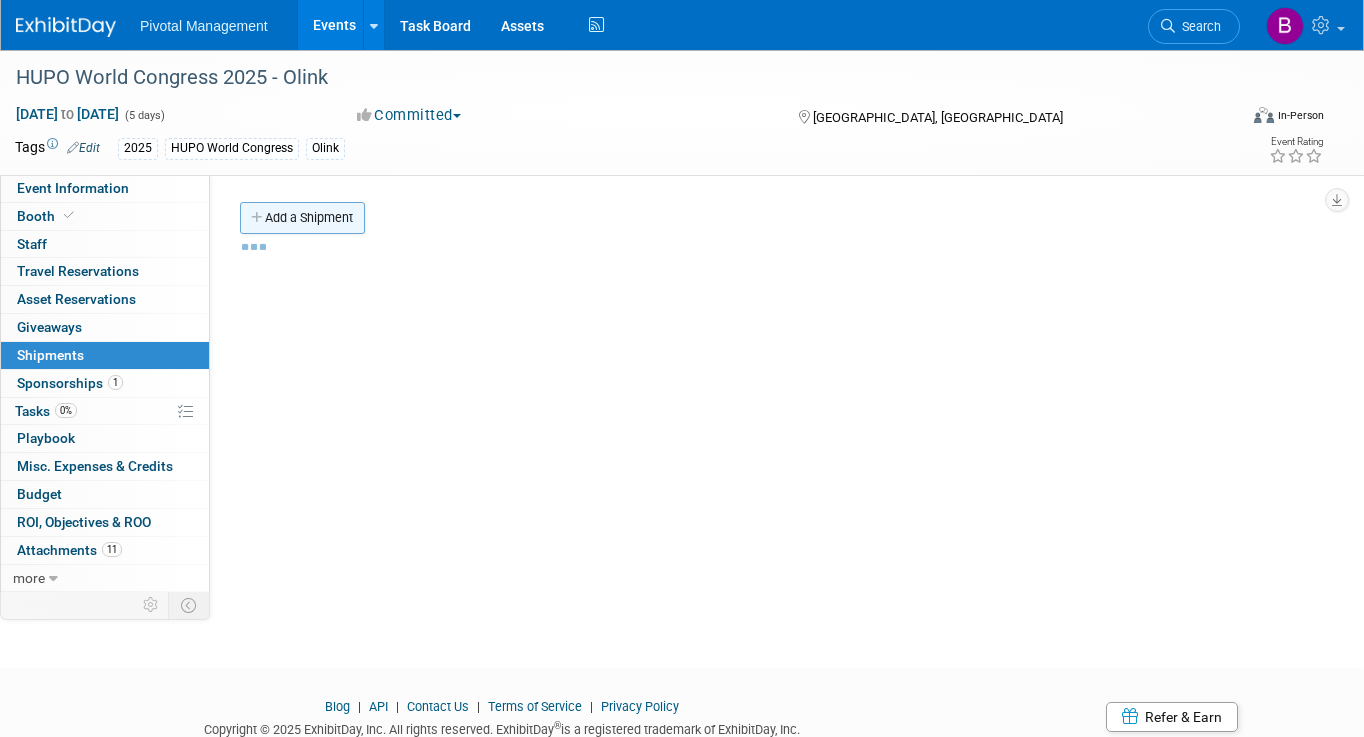 click on "Add a Shipment" at bounding box center (302, 218) 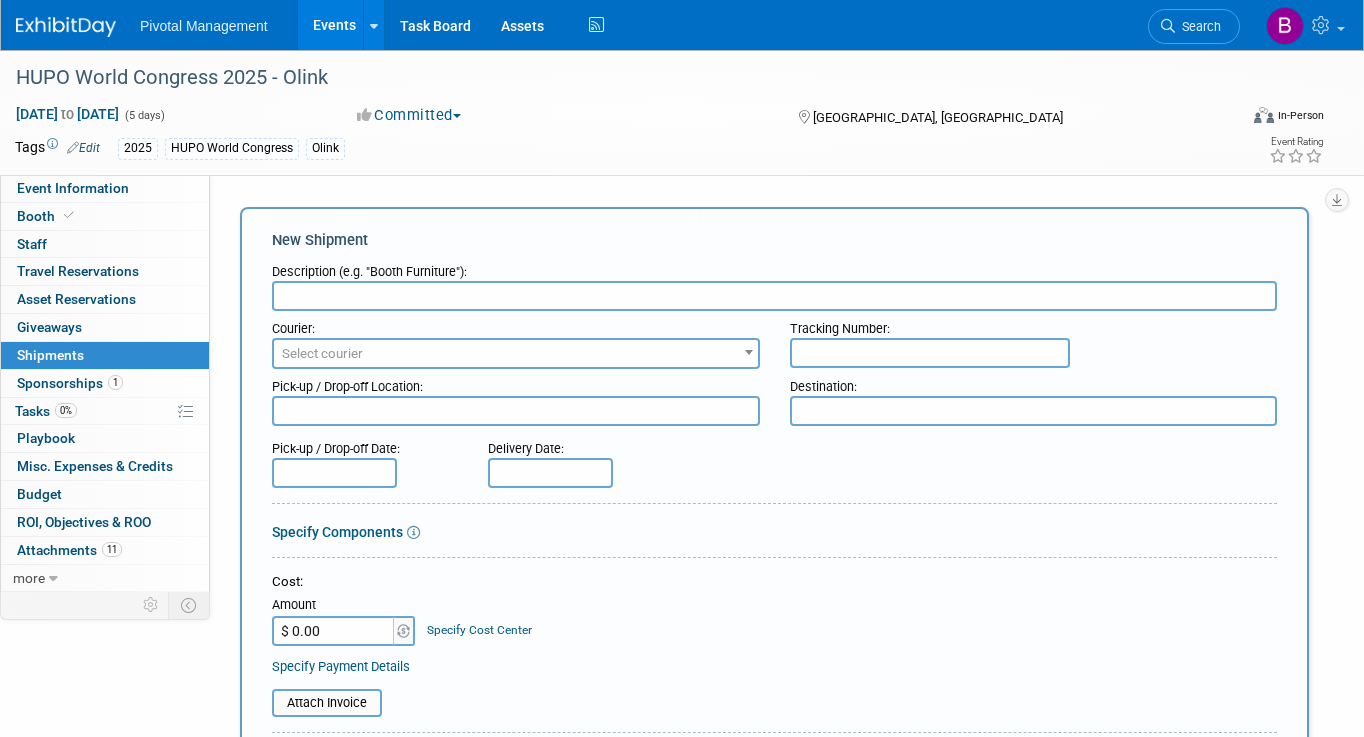 scroll, scrollTop: 0, scrollLeft: 0, axis: both 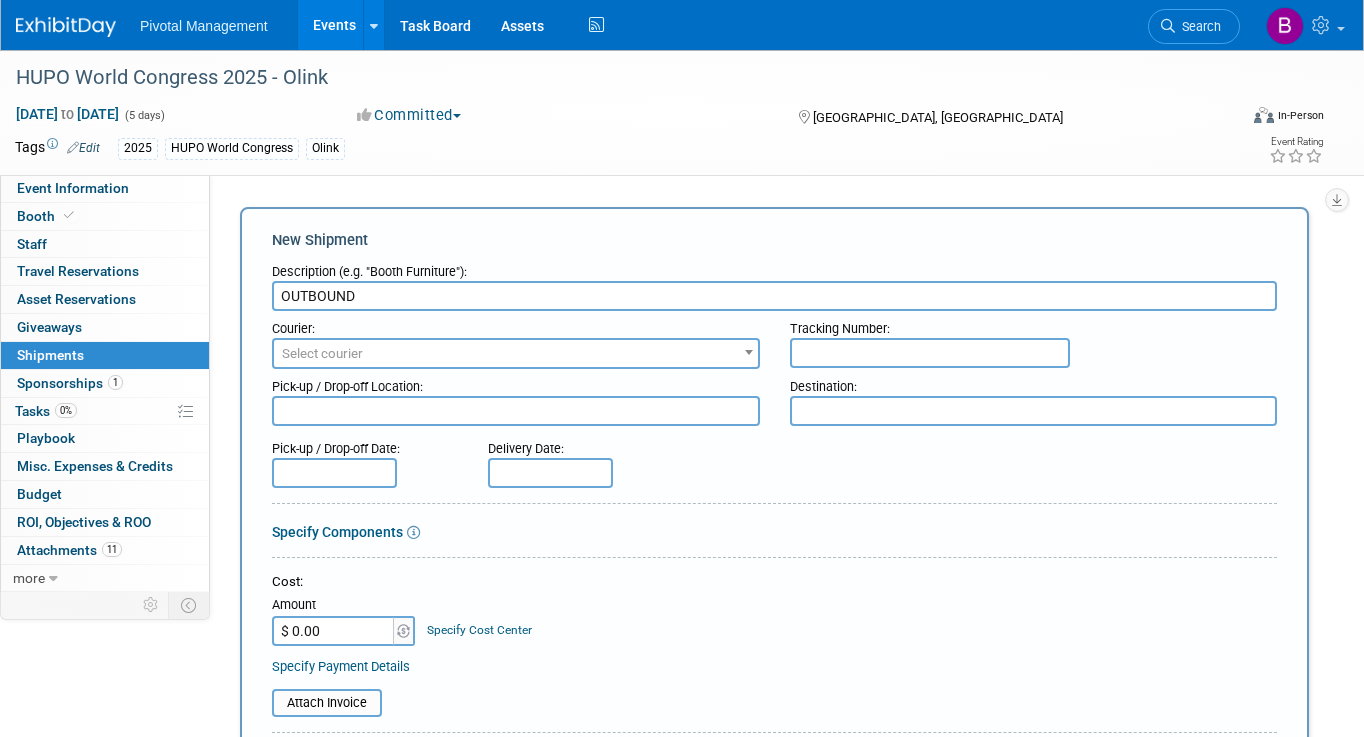 type on "OUTBOUND" 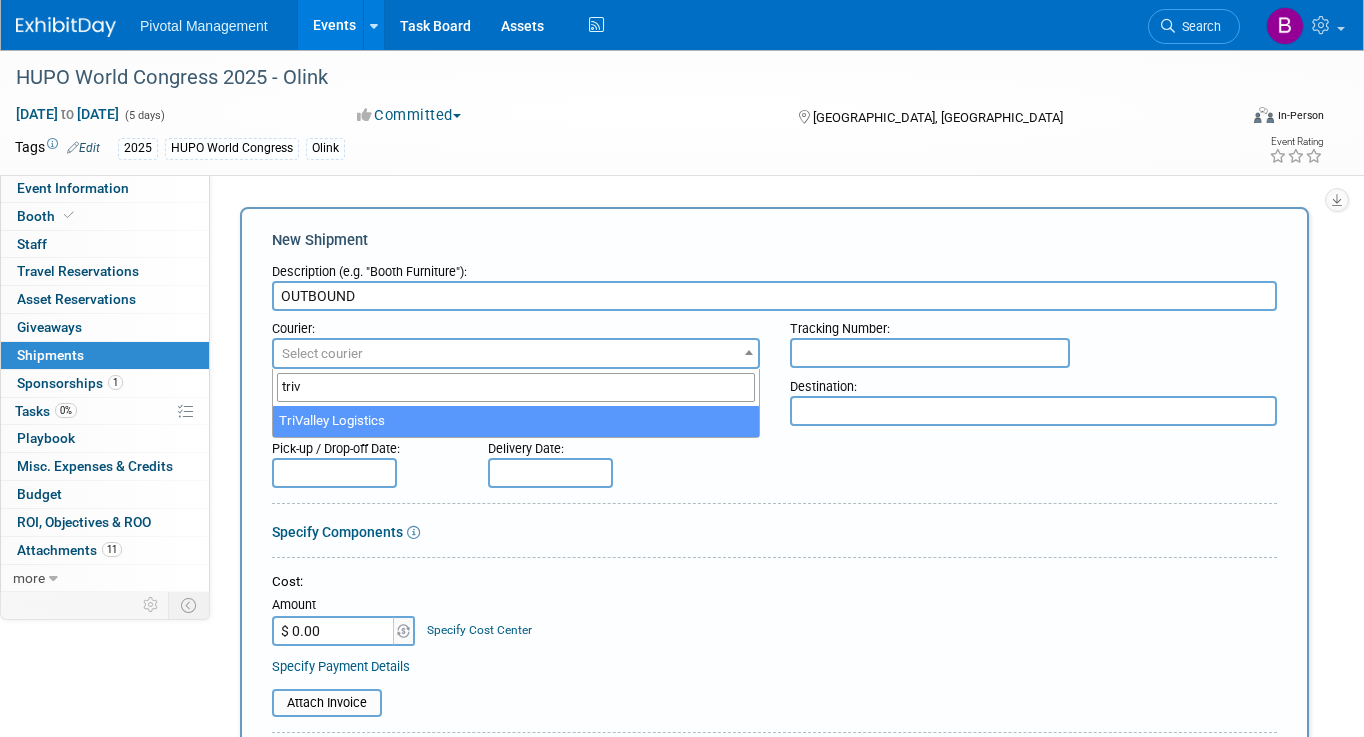 type on "triv" 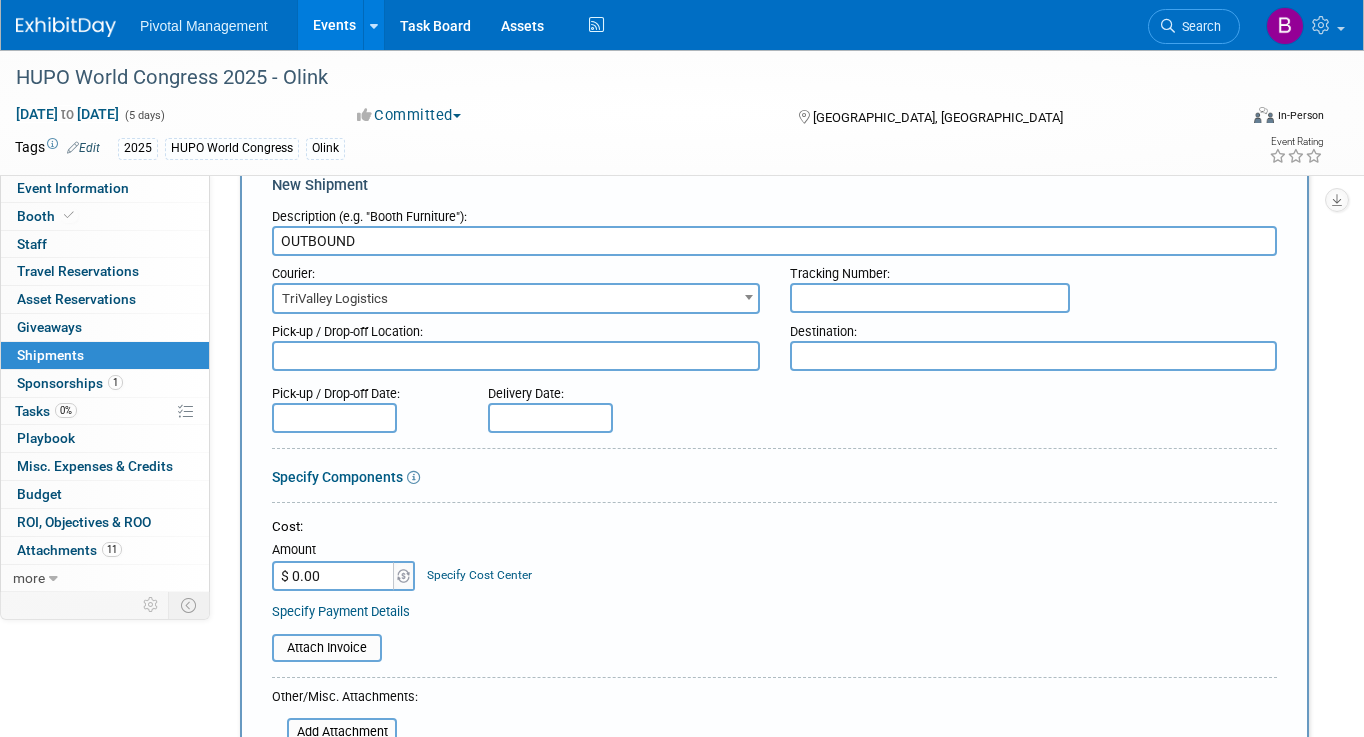scroll, scrollTop: 56, scrollLeft: 0, axis: vertical 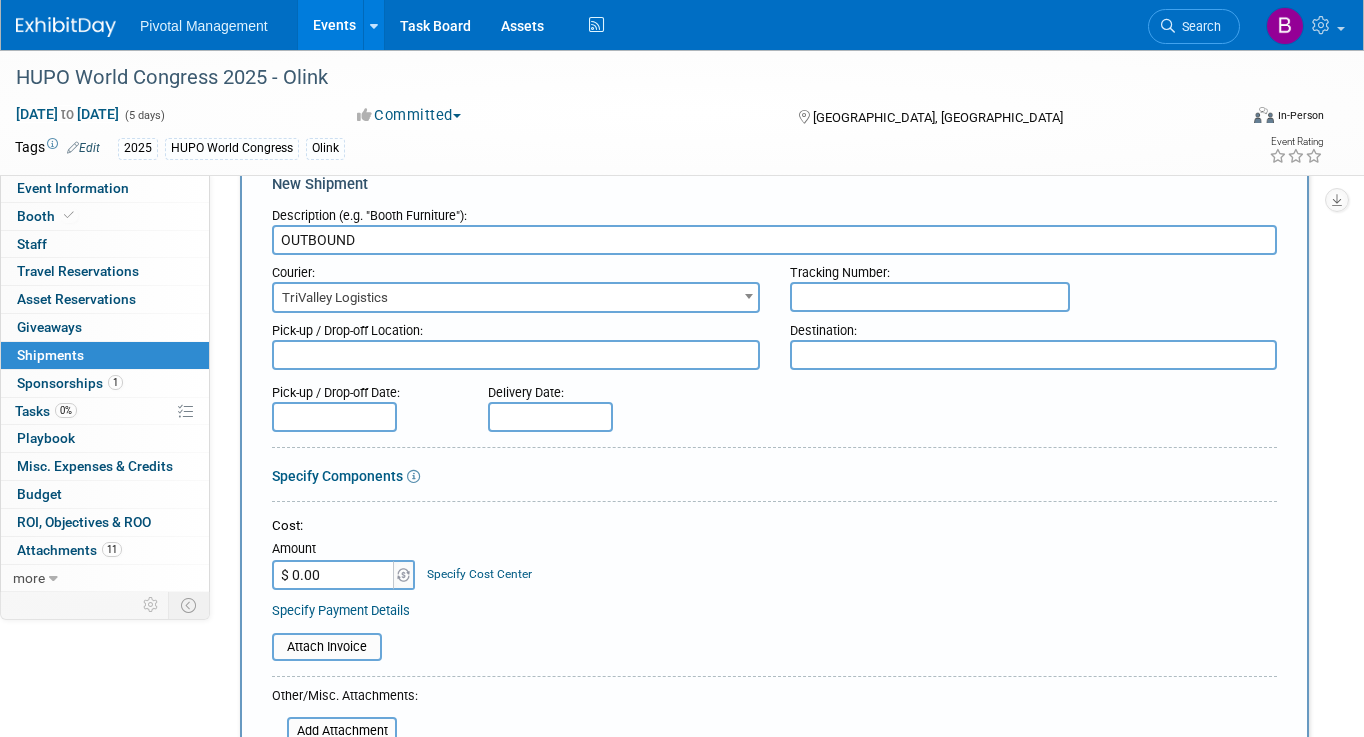 click at bounding box center (516, 355) 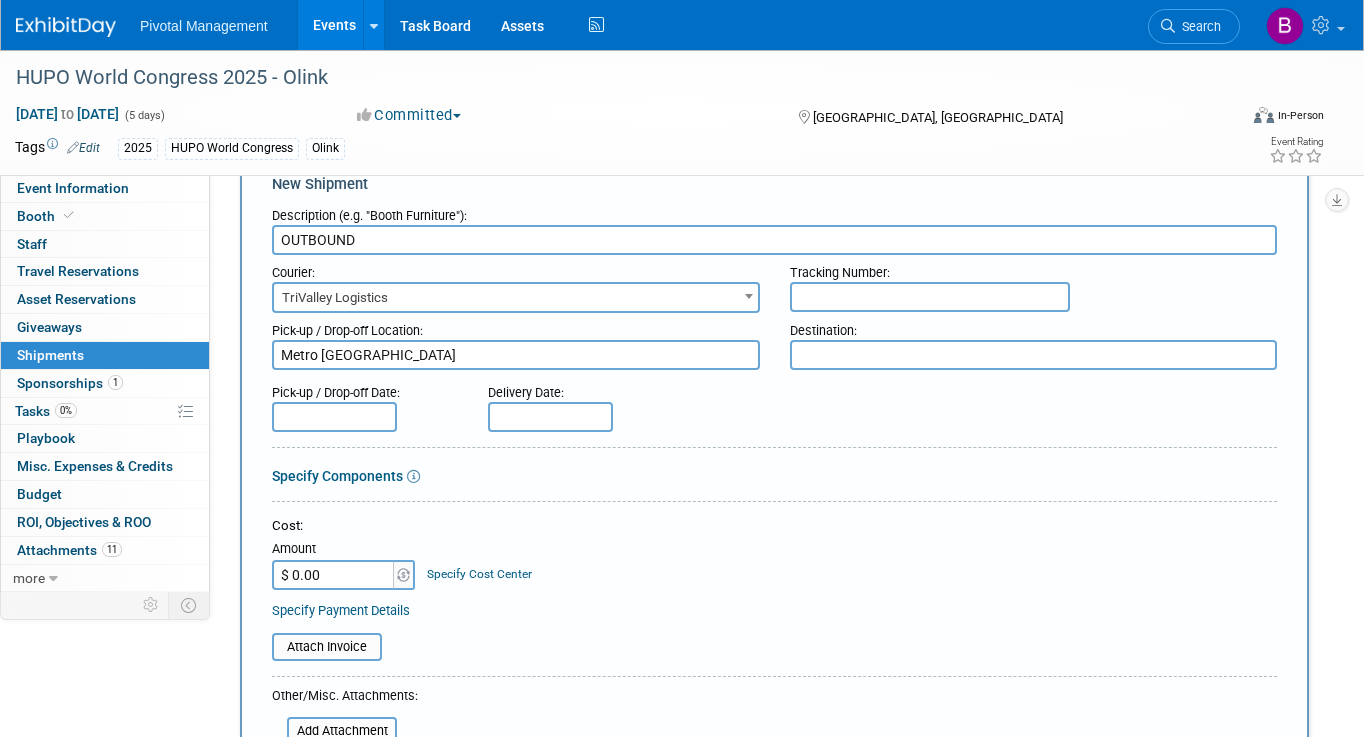 click on "Metro Torotno Conv Center" at bounding box center (516, 355) 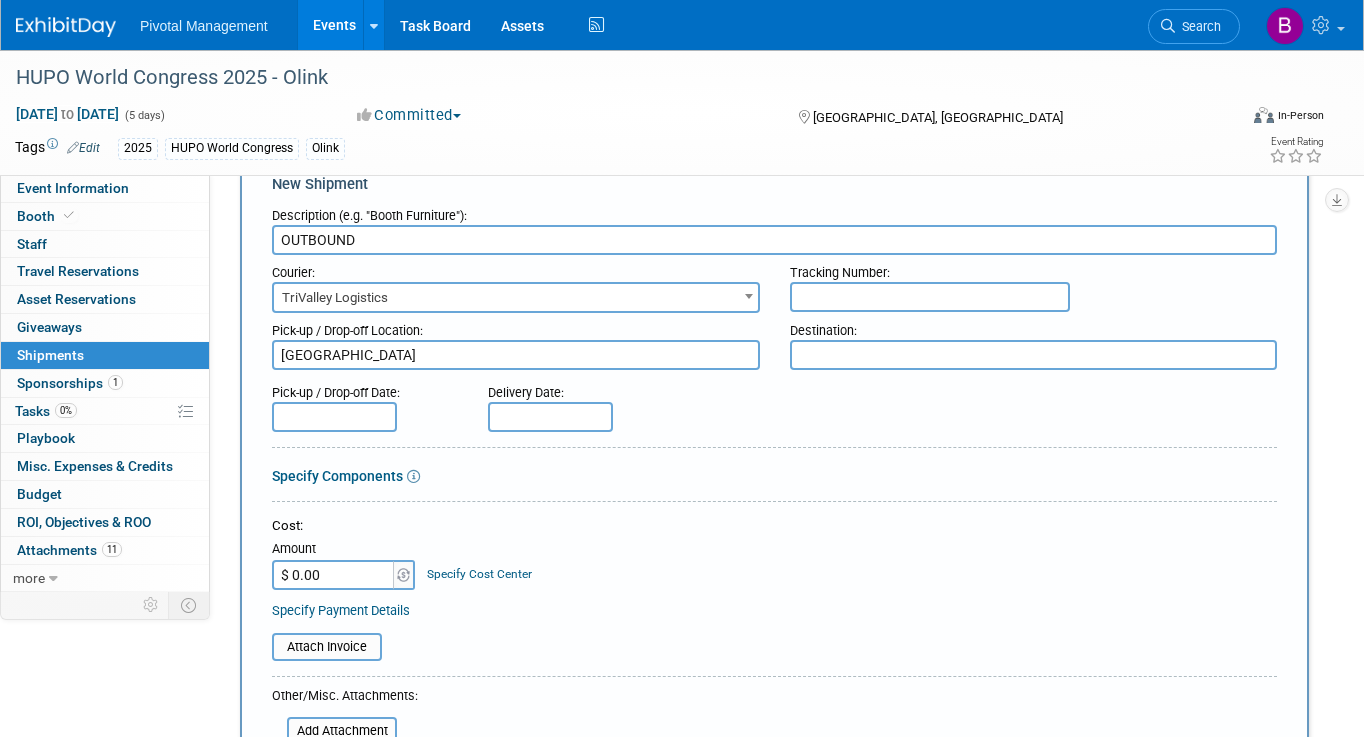 type on "Metro Toronto Conv Center" 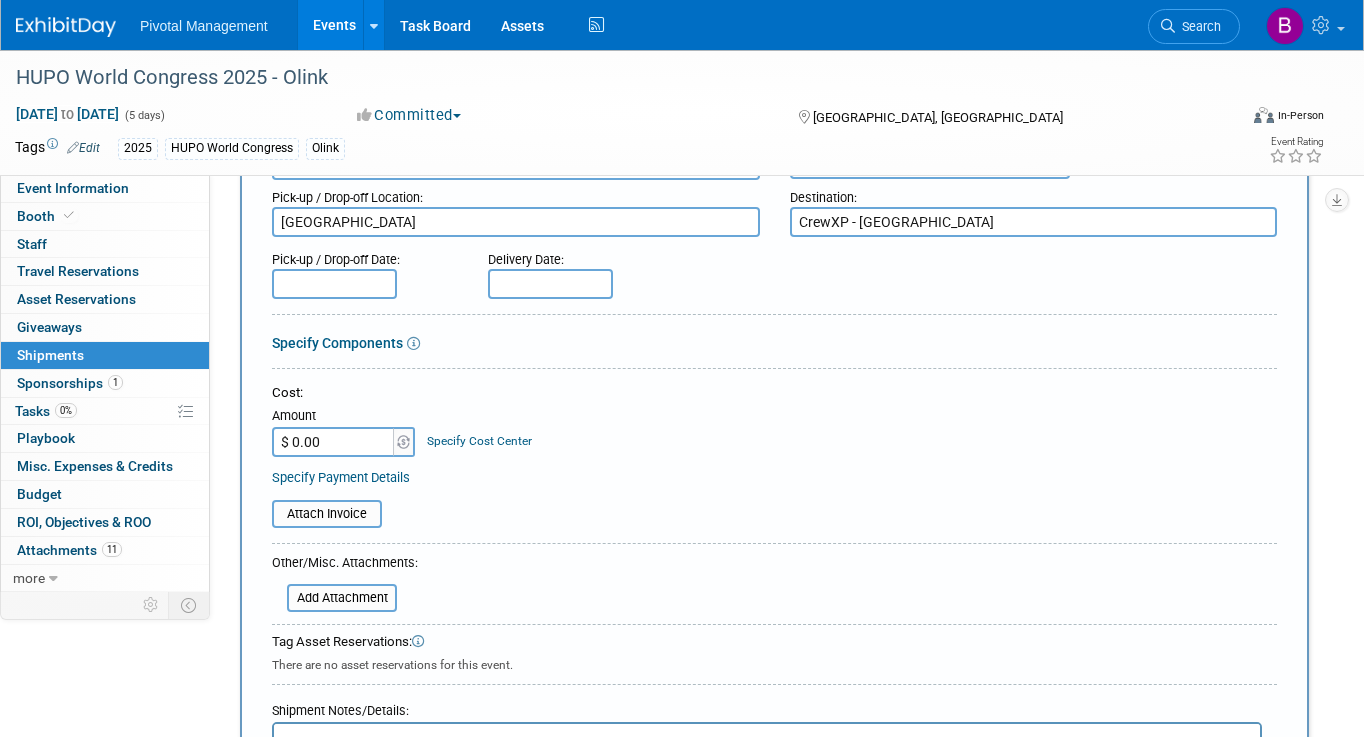 scroll, scrollTop: 172, scrollLeft: 0, axis: vertical 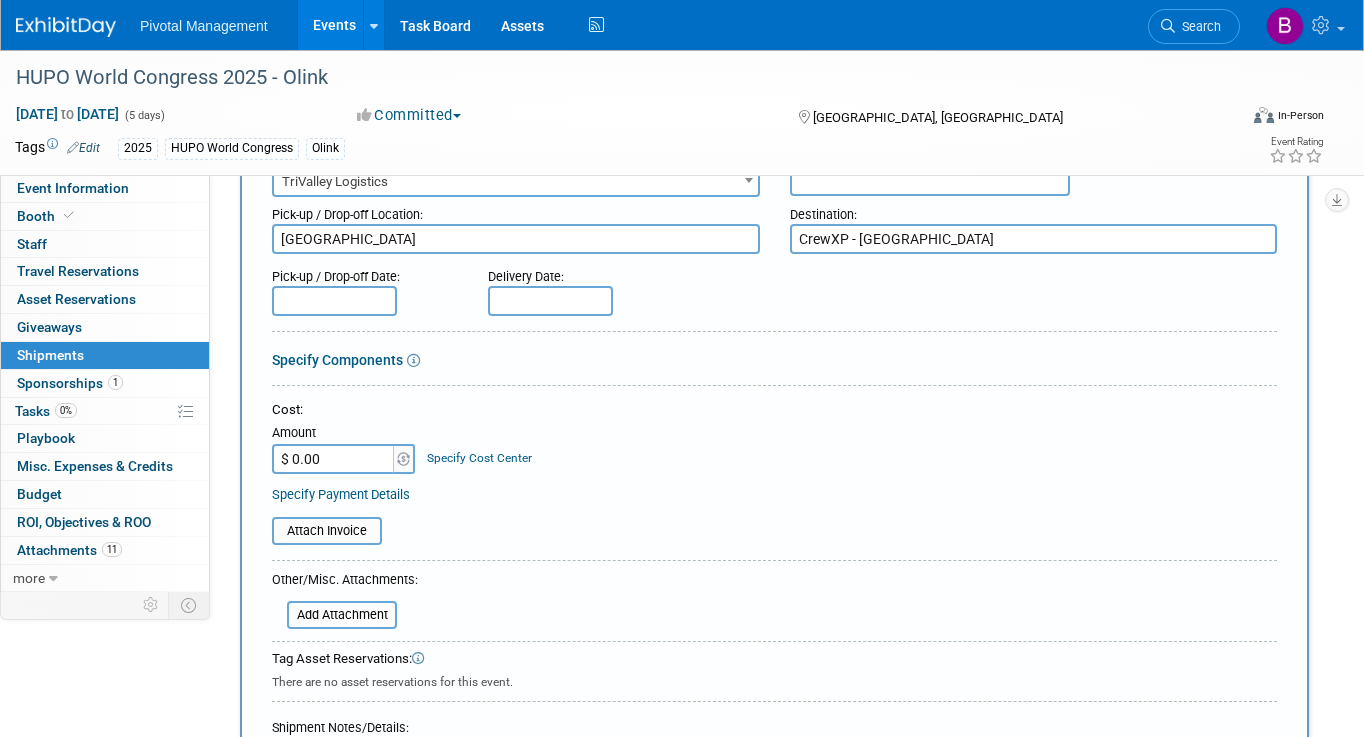 type on "CrewXP - [GEOGRAPHIC_DATA]" 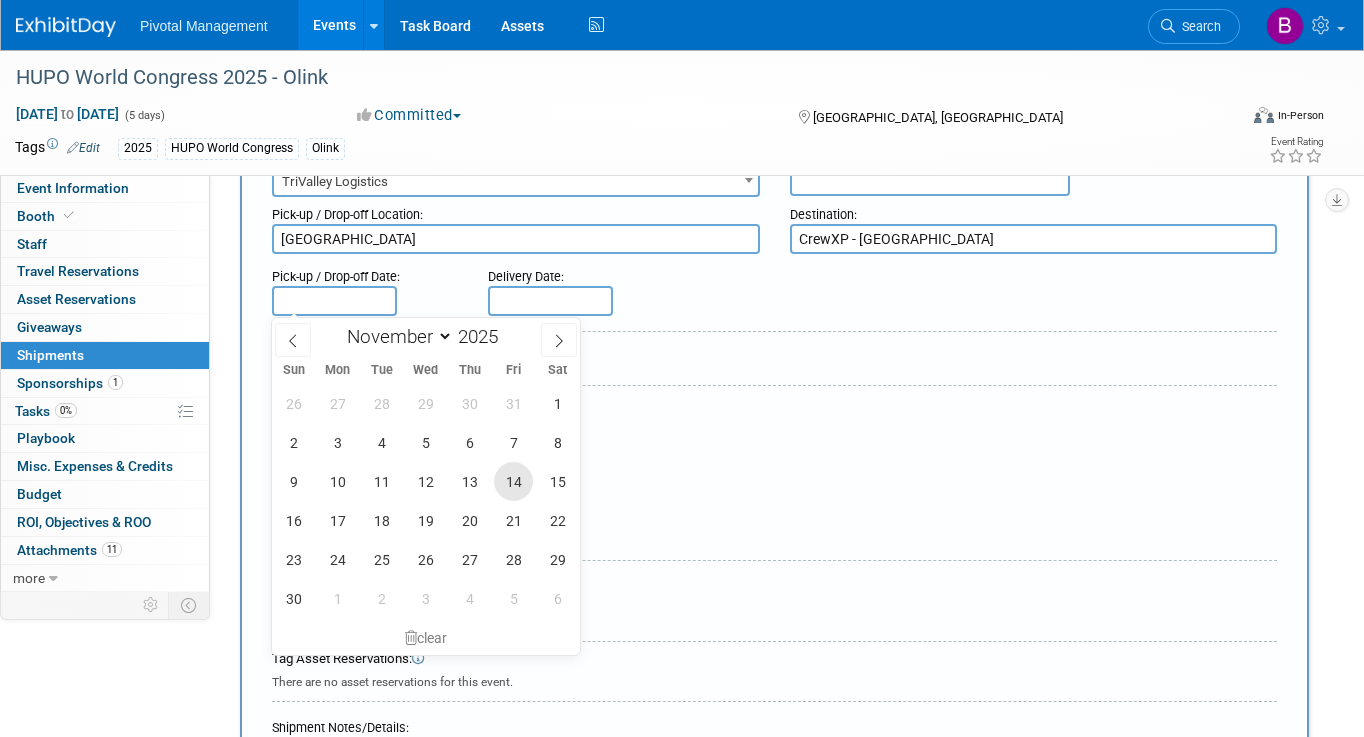 click on "14" at bounding box center (513, 481) 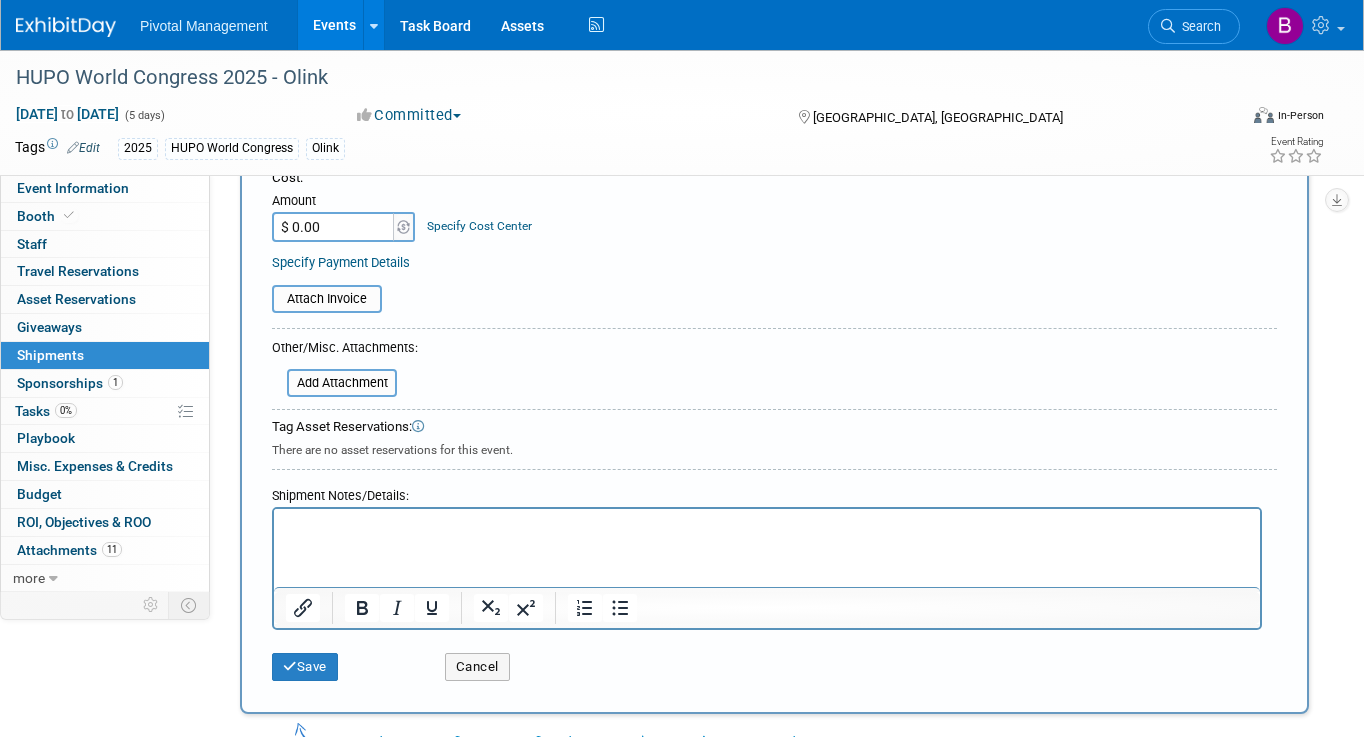 scroll, scrollTop: 406, scrollLeft: 0, axis: vertical 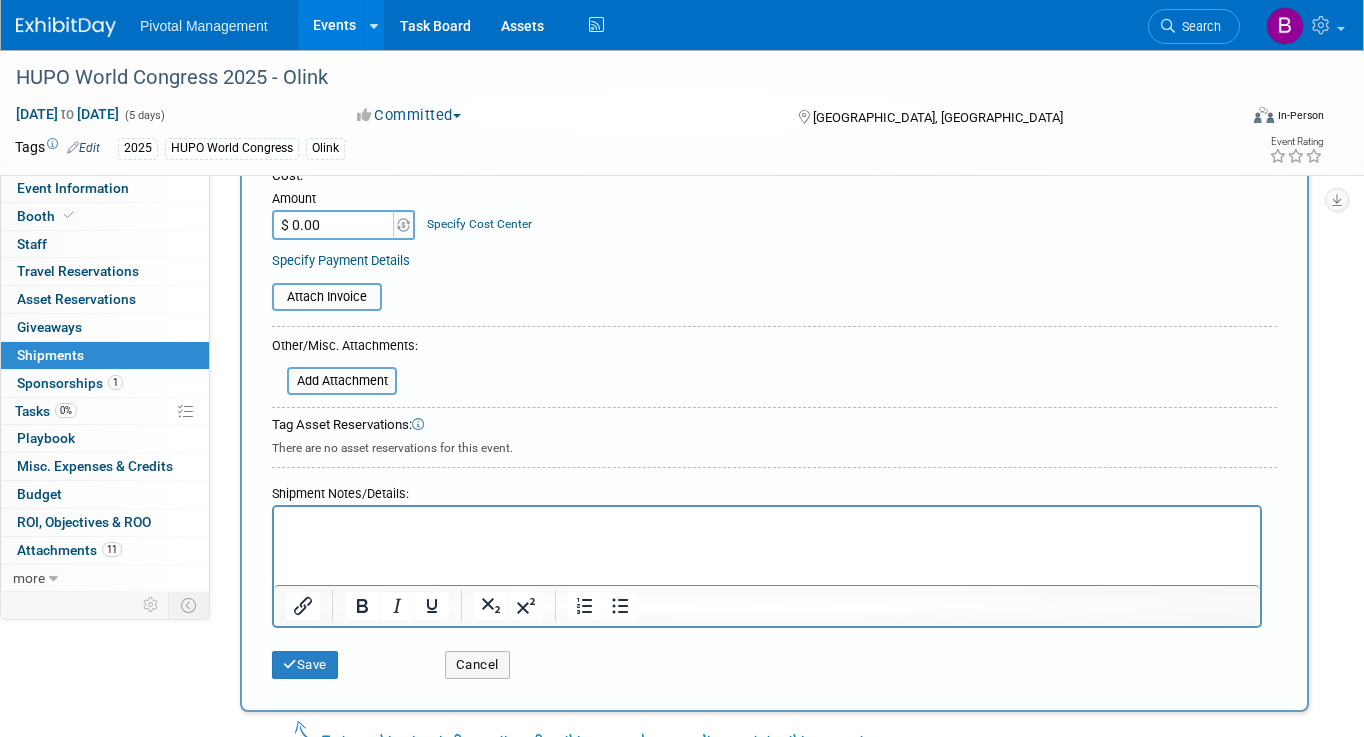 click at bounding box center [767, 521] 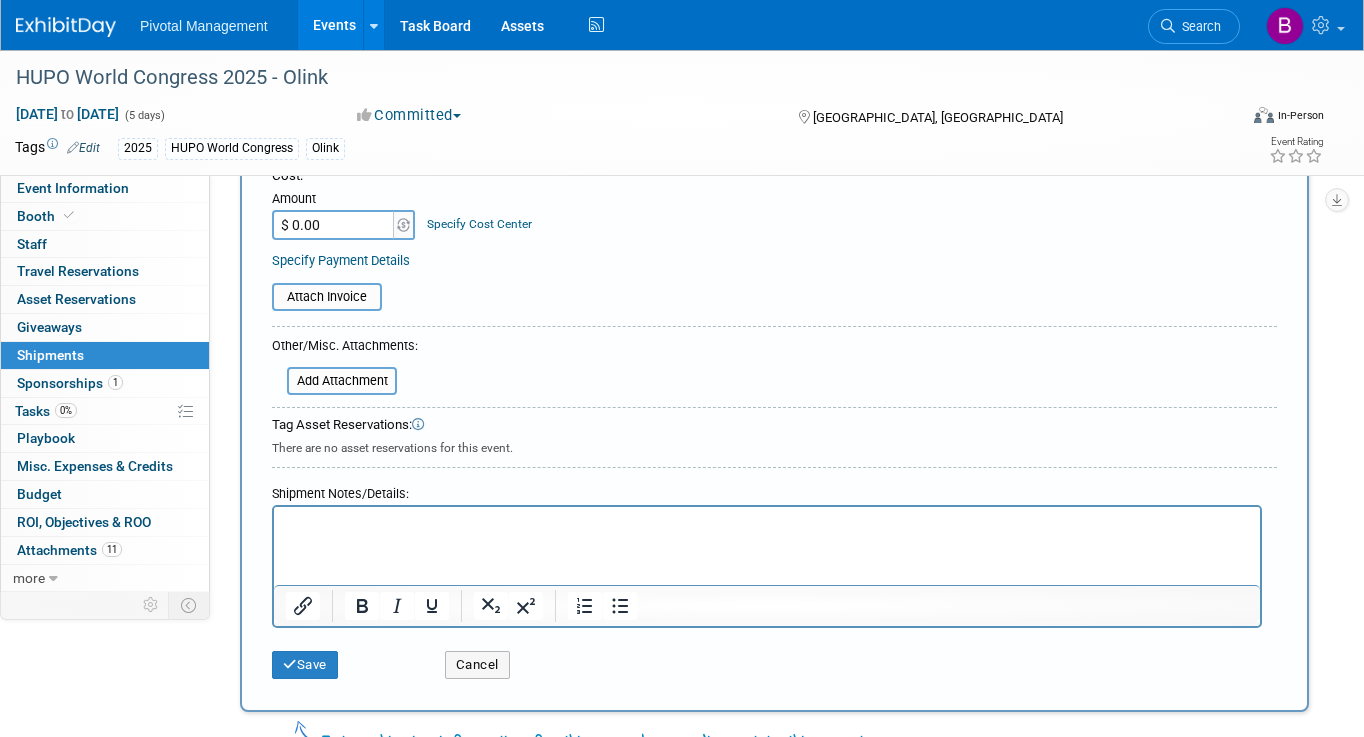 type 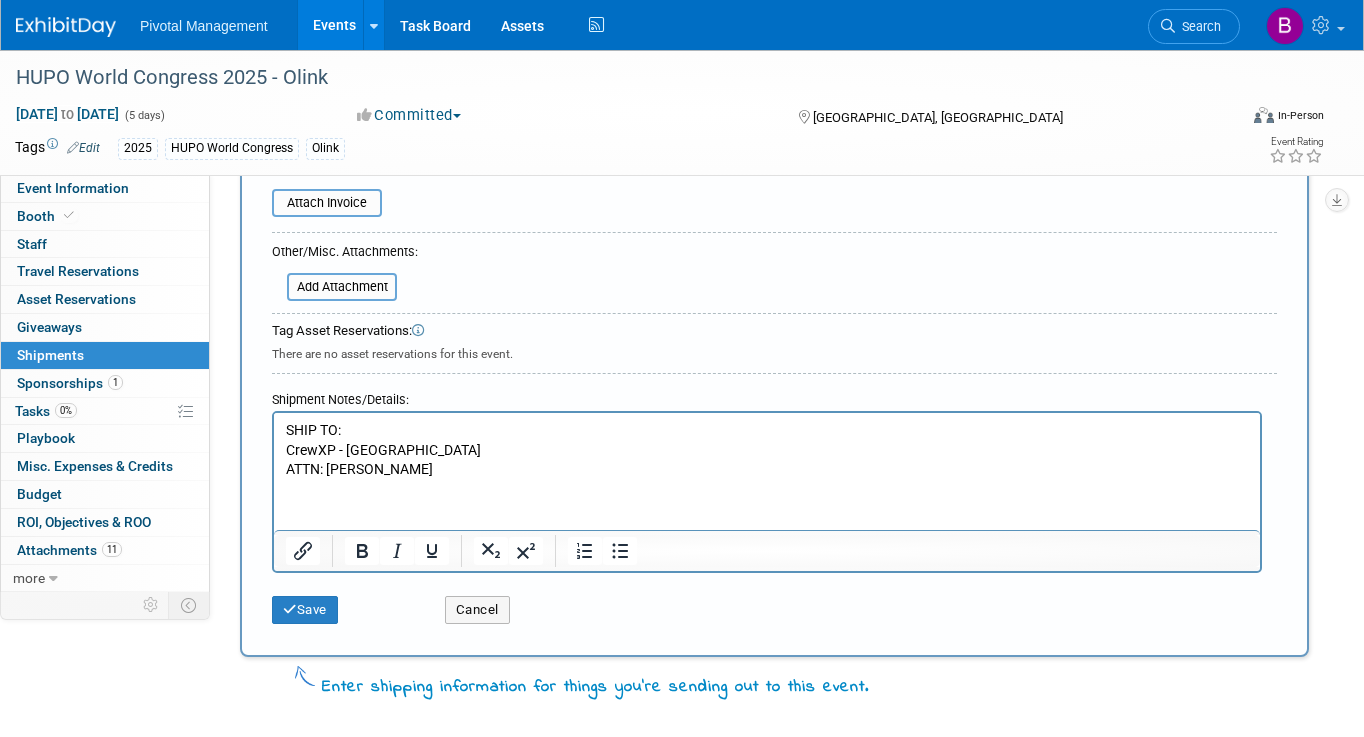 scroll, scrollTop: 503, scrollLeft: 0, axis: vertical 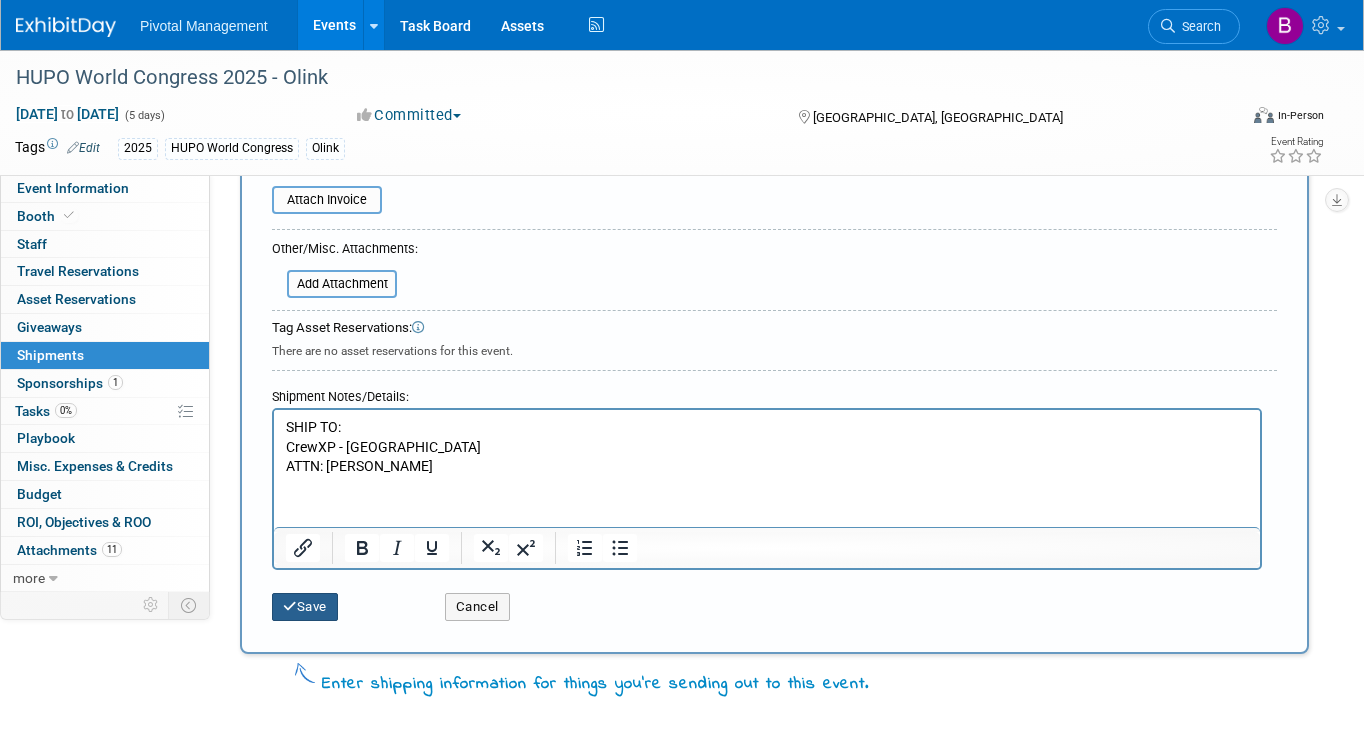 click on "Save" at bounding box center [305, 607] 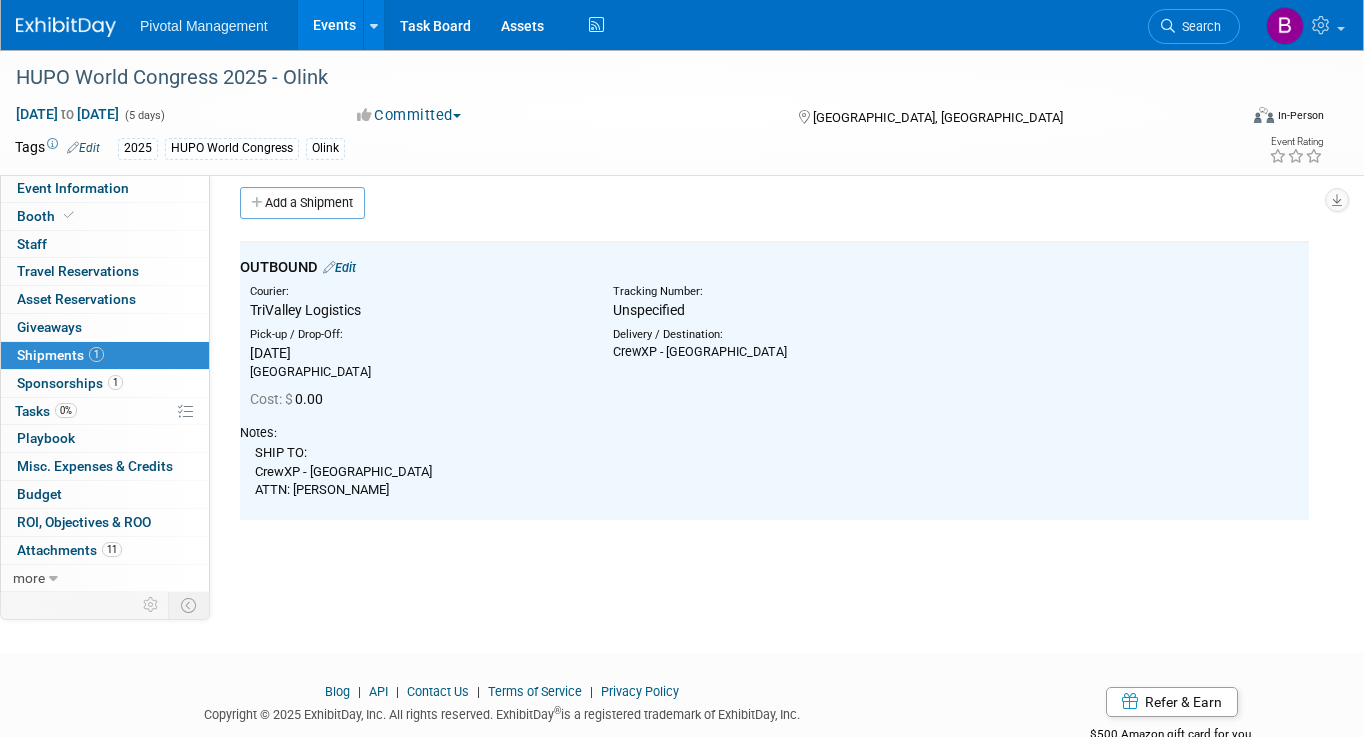 scroll, scrollTop: 0, scrollLeft: 0, axis: both 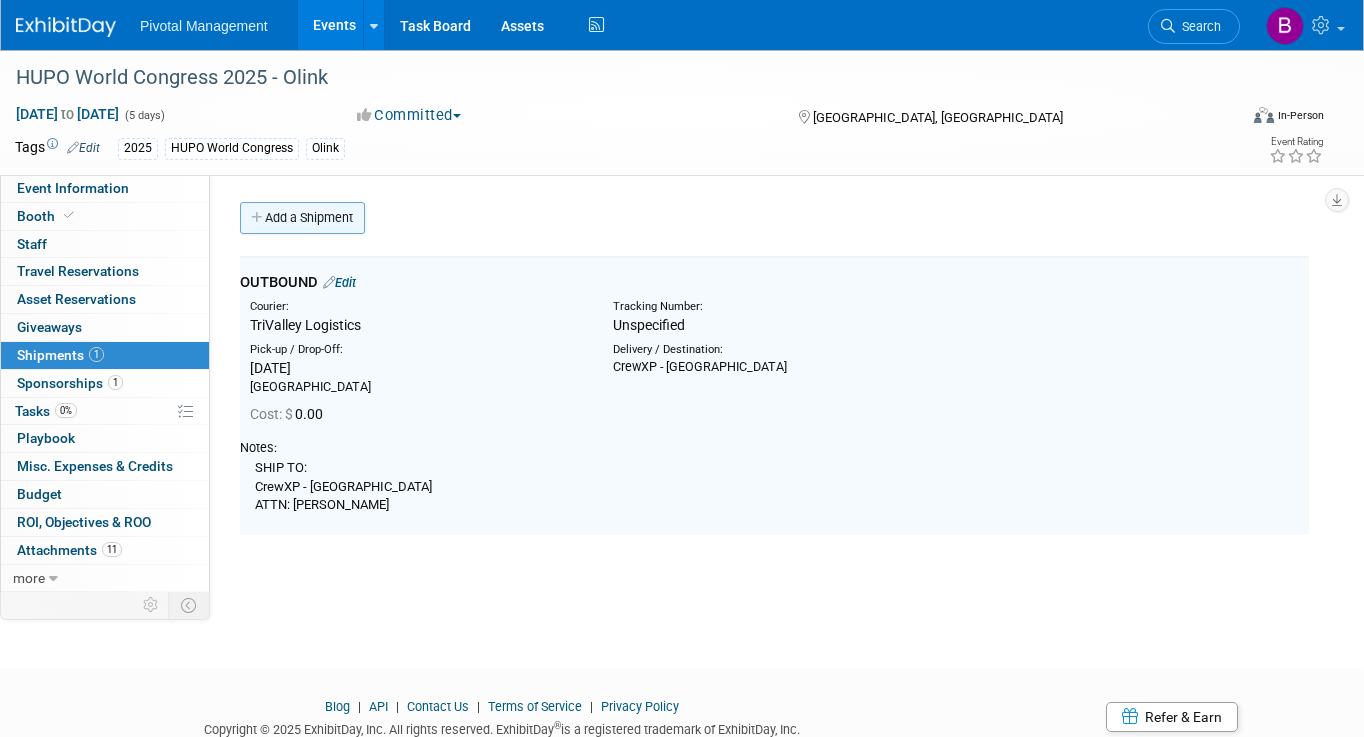 click on "Add a Shipment" at bounding box center [302, 218] 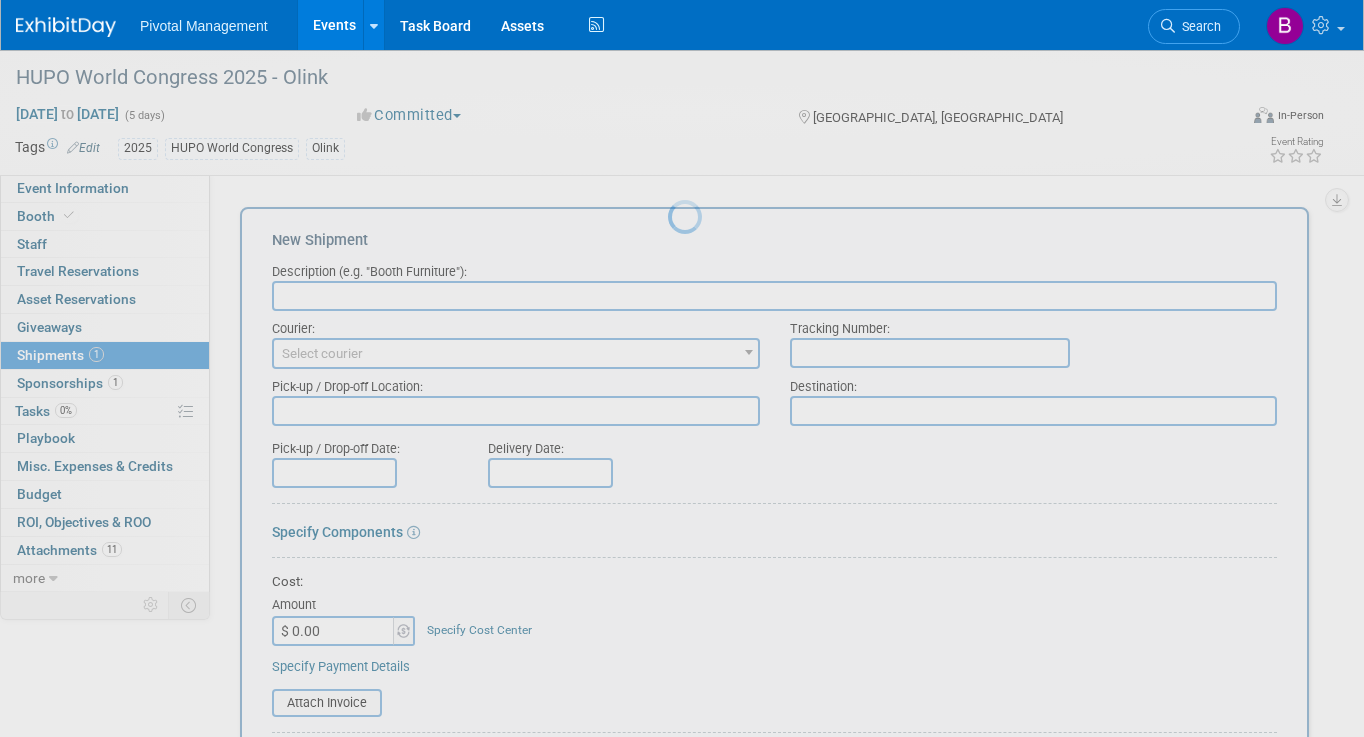 scroll, scrollTop: 0, scrollLeft: 0, axis: both 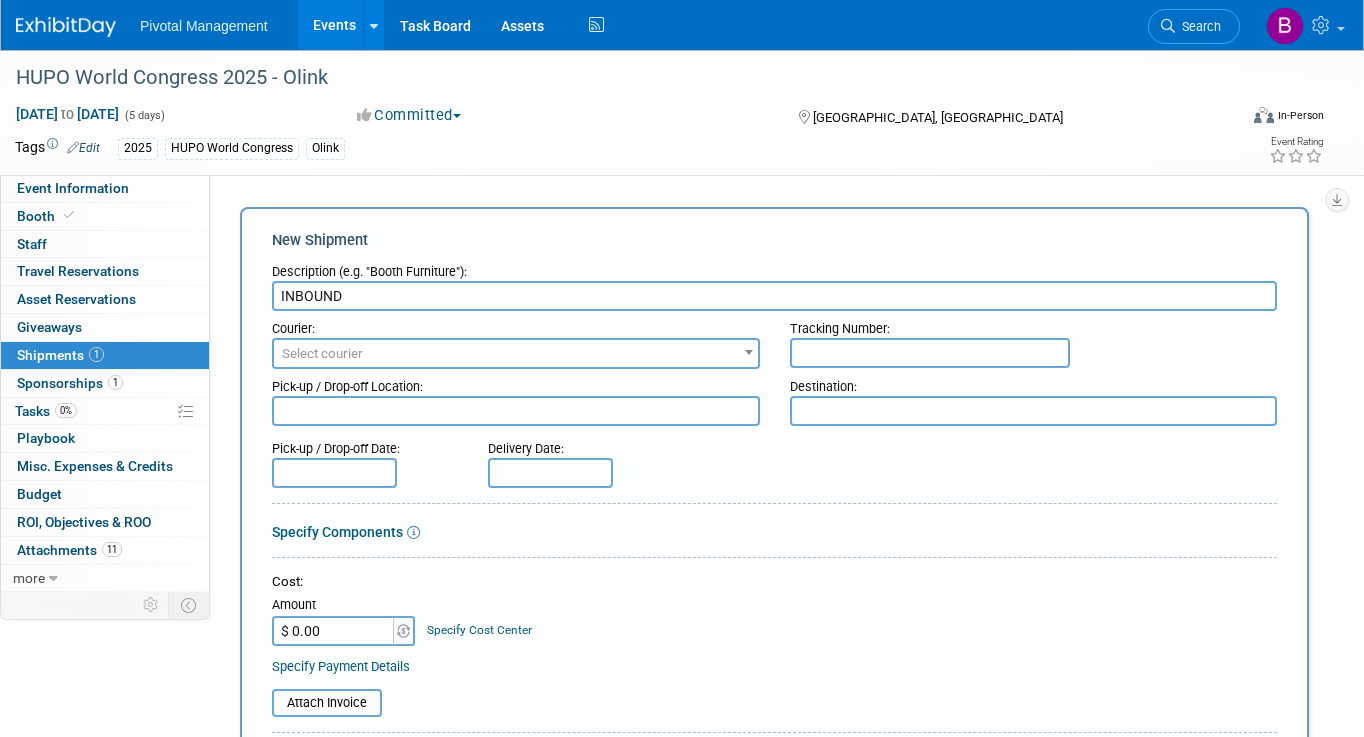 type on "INBOUND" 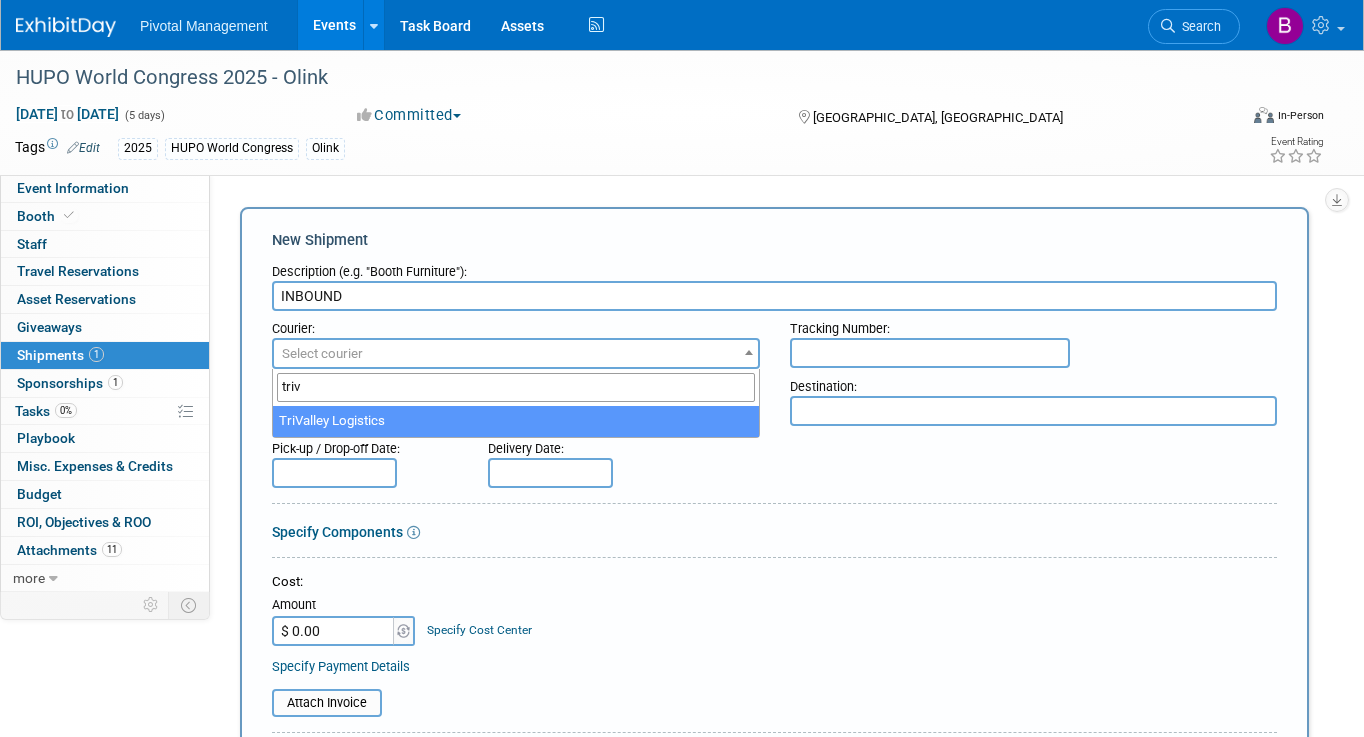 type on "triv" 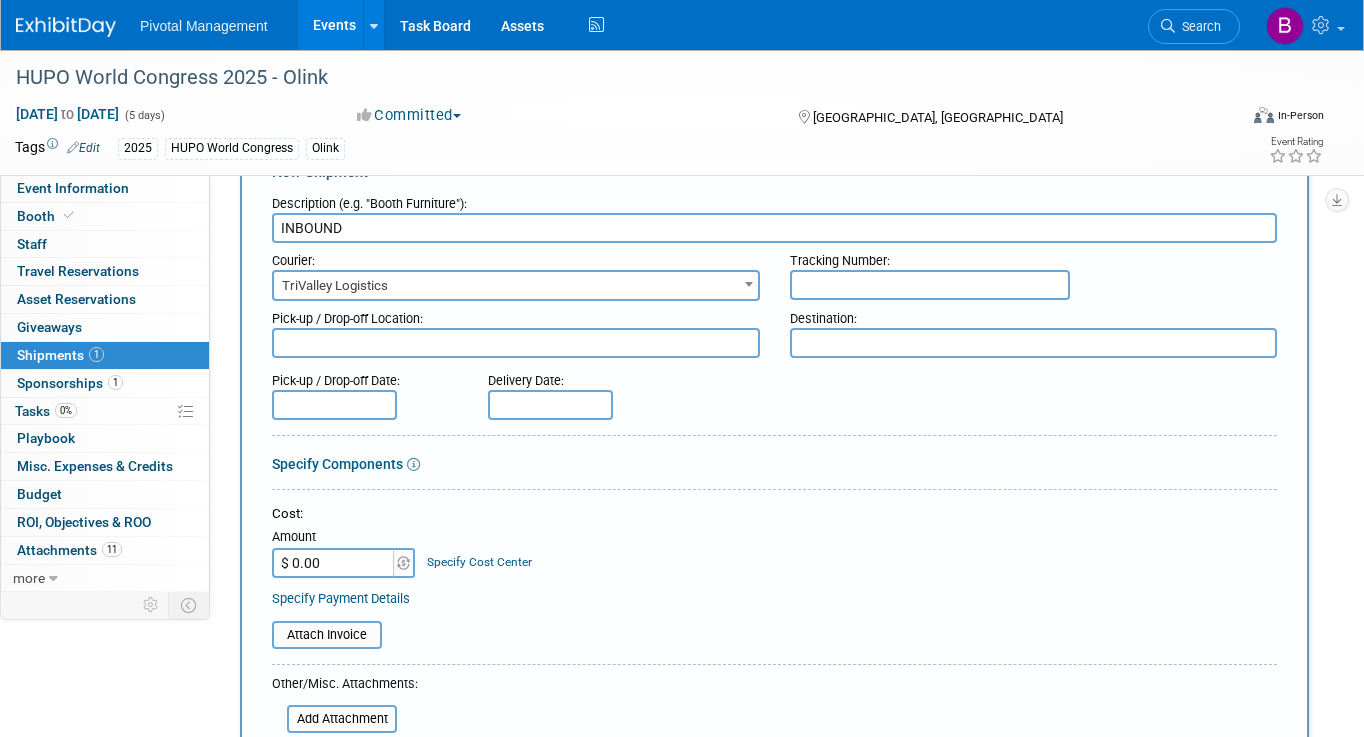 scroll, scrollTop: 66, scrollLeft: 0, axis: vertical 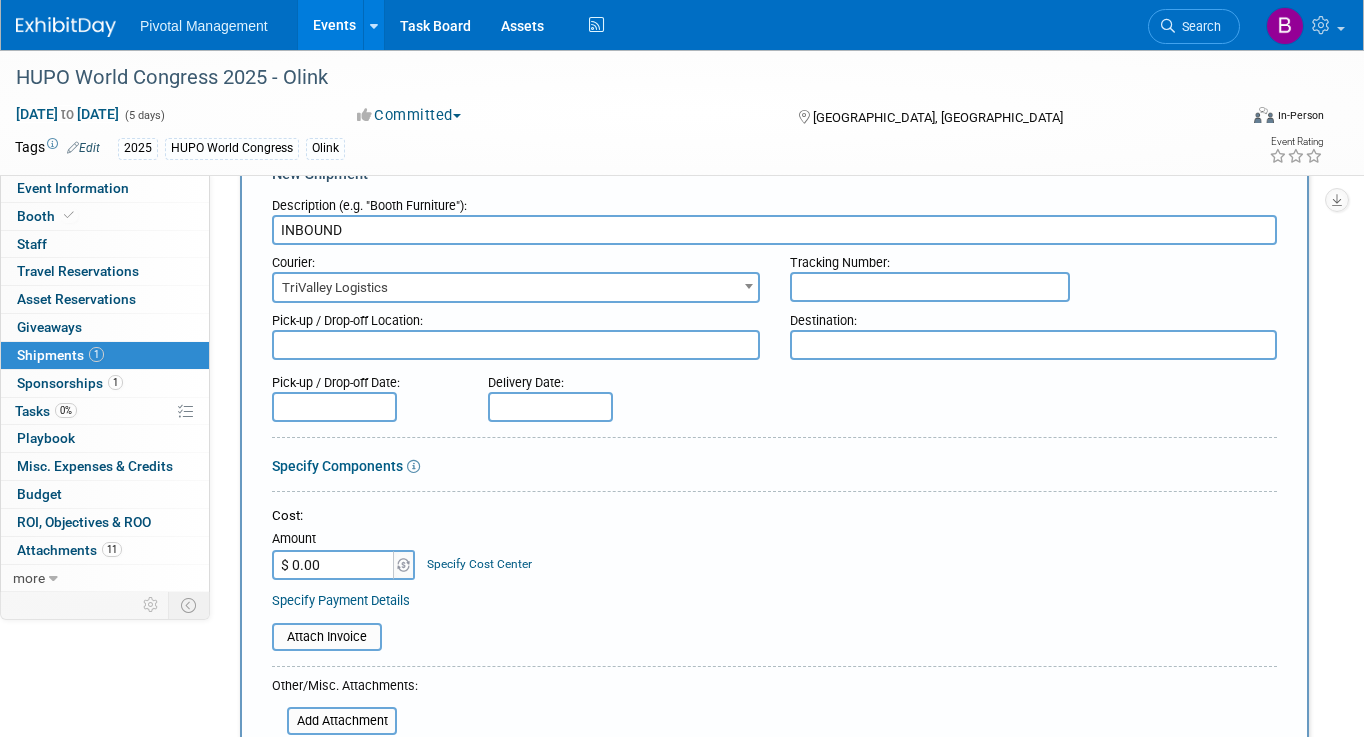 click at bounding box center (516, 345) 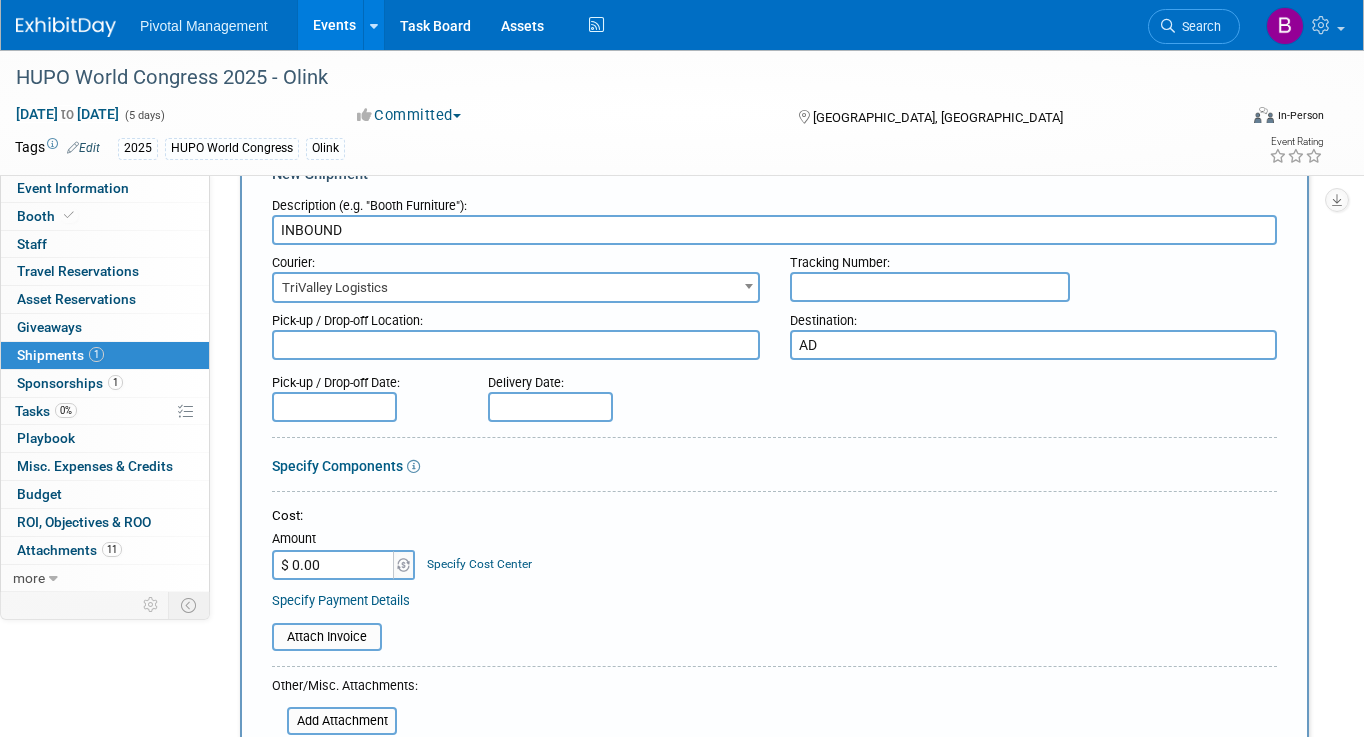 type on "A" 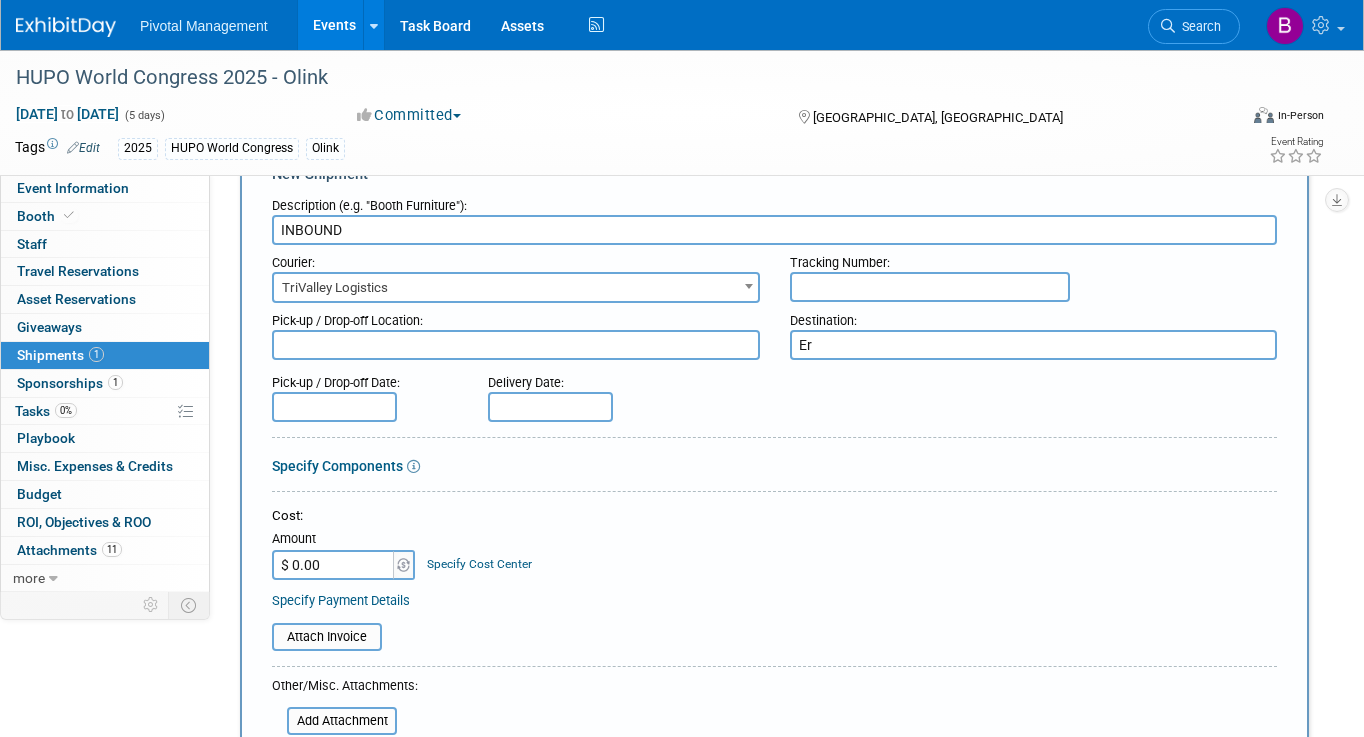type on "E" 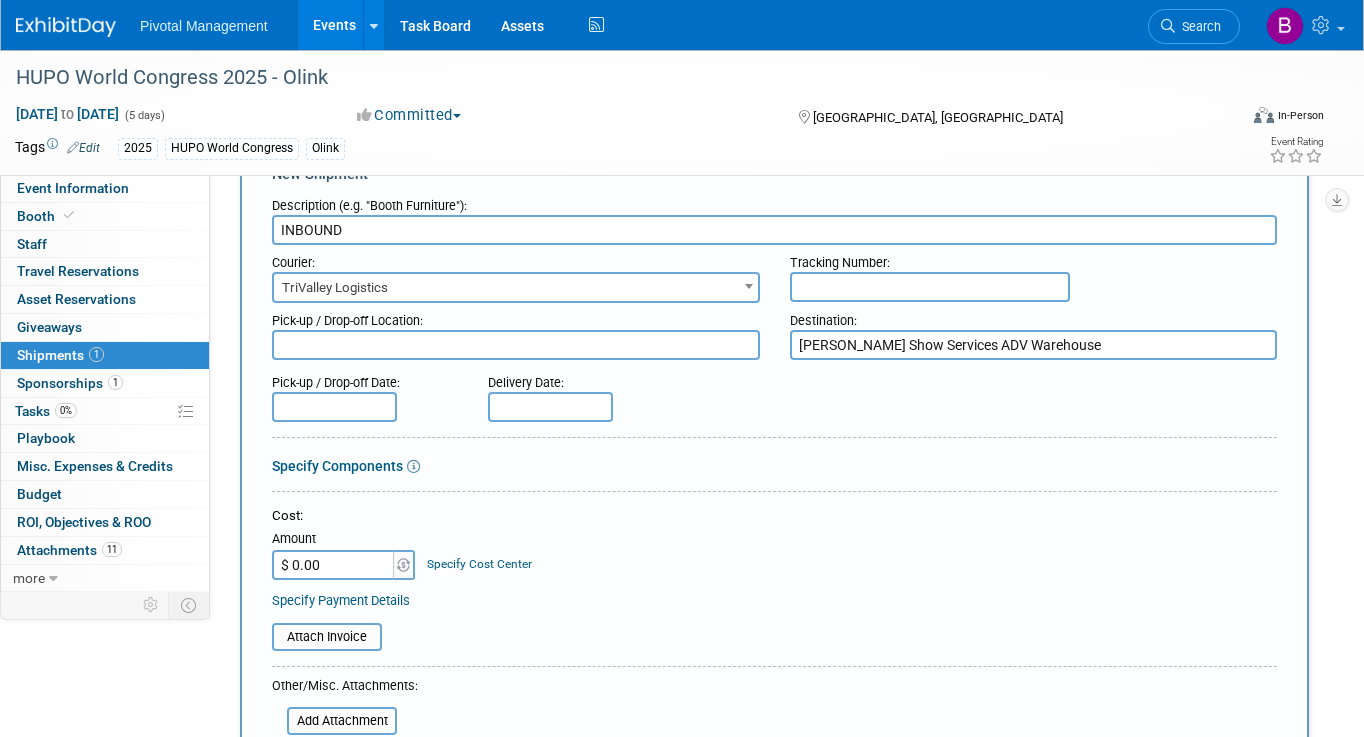 type on "Robinson Show Services ADV Warehouse" 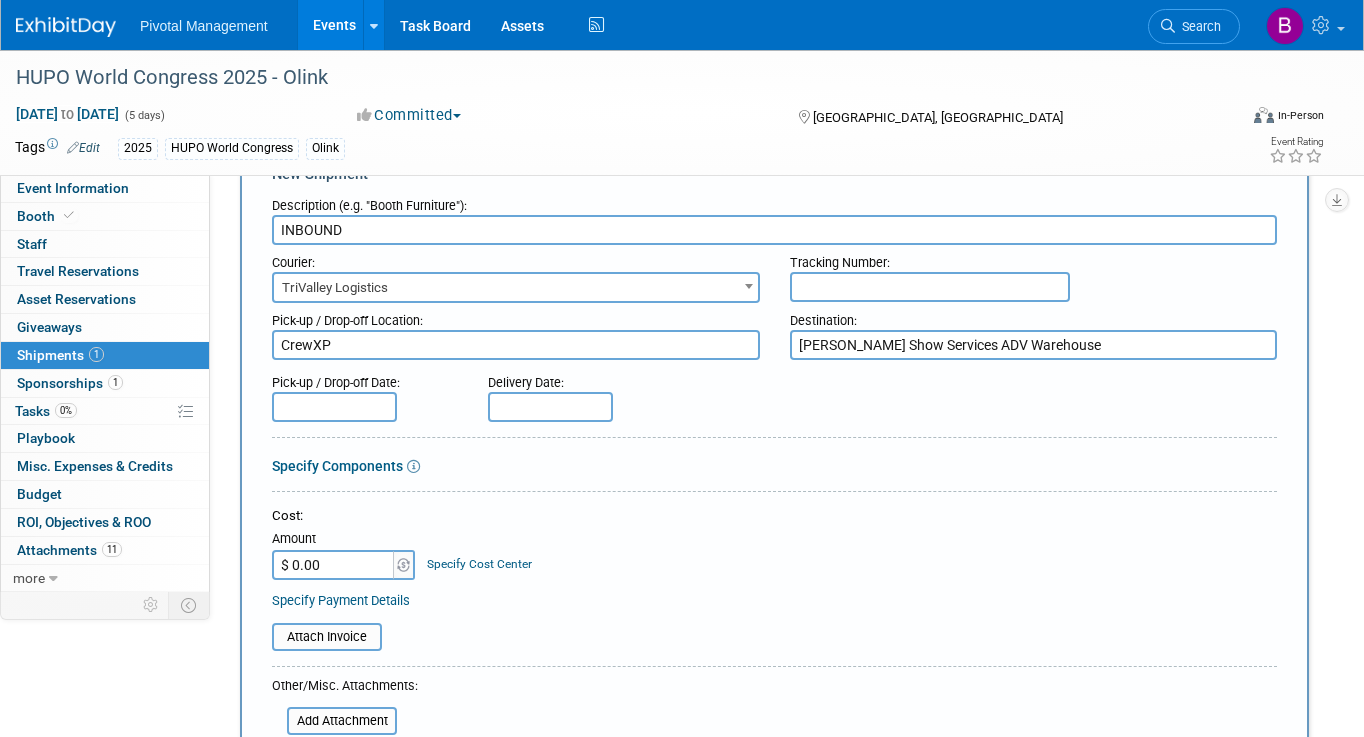 type on "CrewXP" 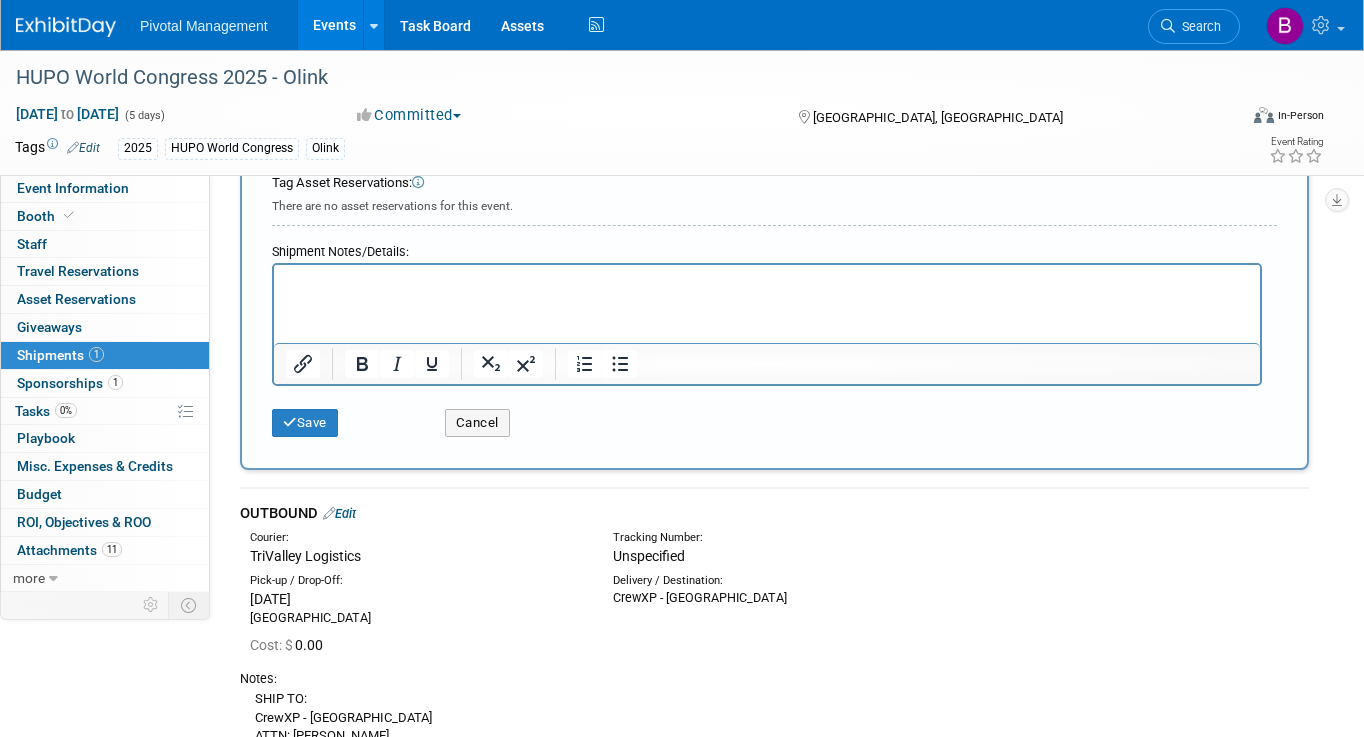 scroll, scrollTop: 663, scrollLeft: 0, axis: vertical 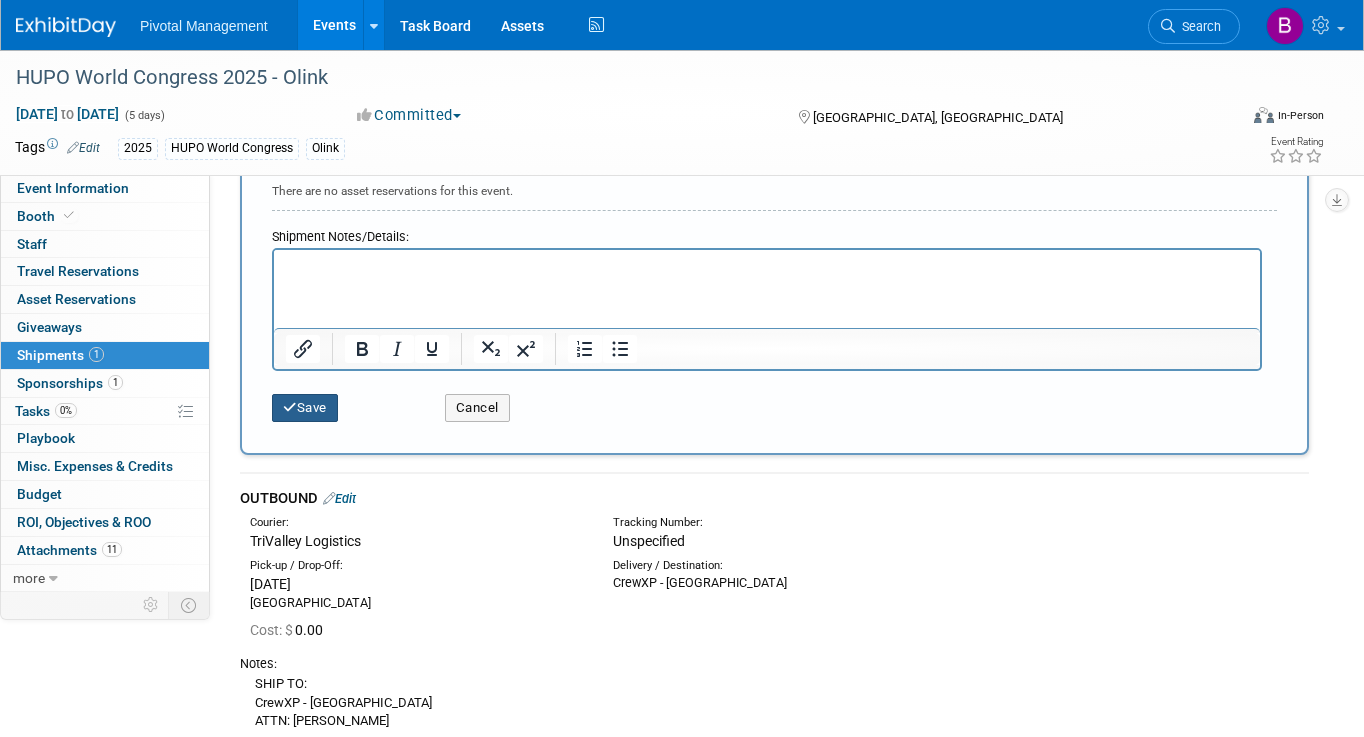 type on "TBD" 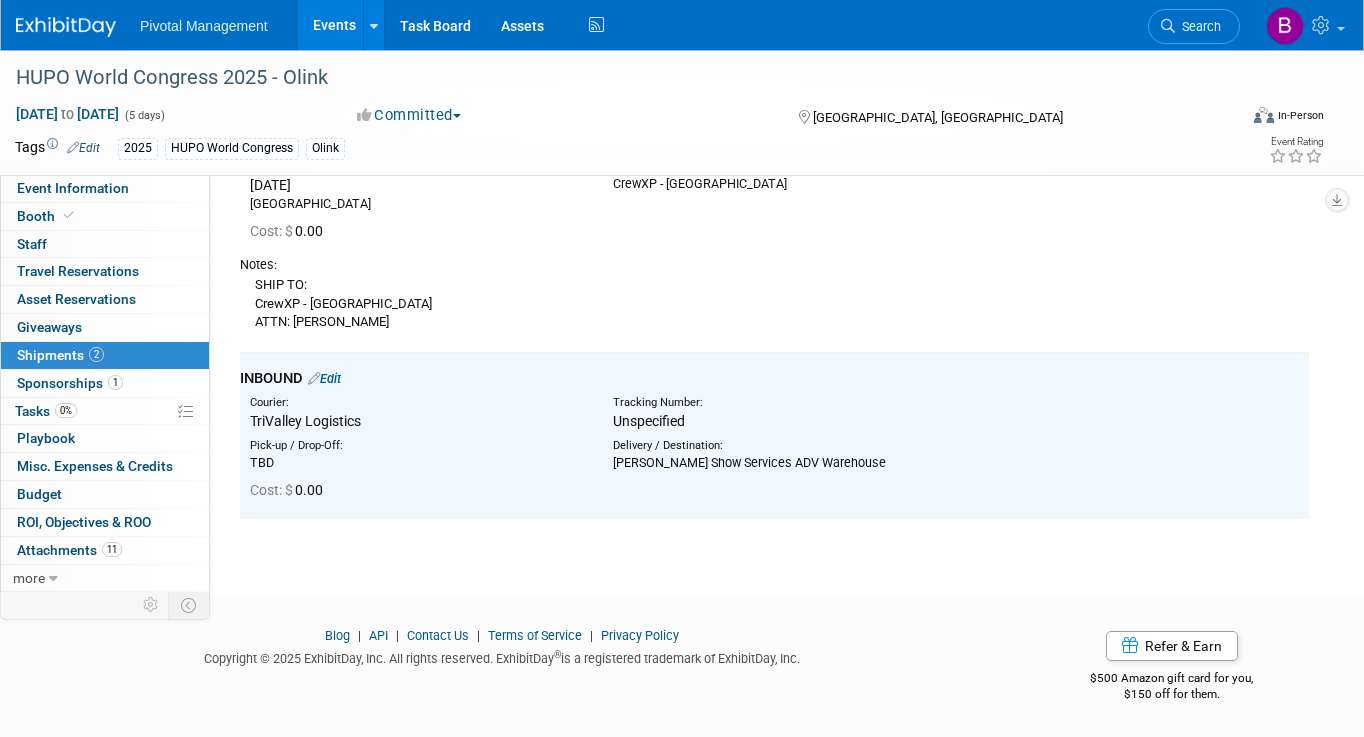 scroll, scrollTop: 0, scrollLeft: 0, axis: both 